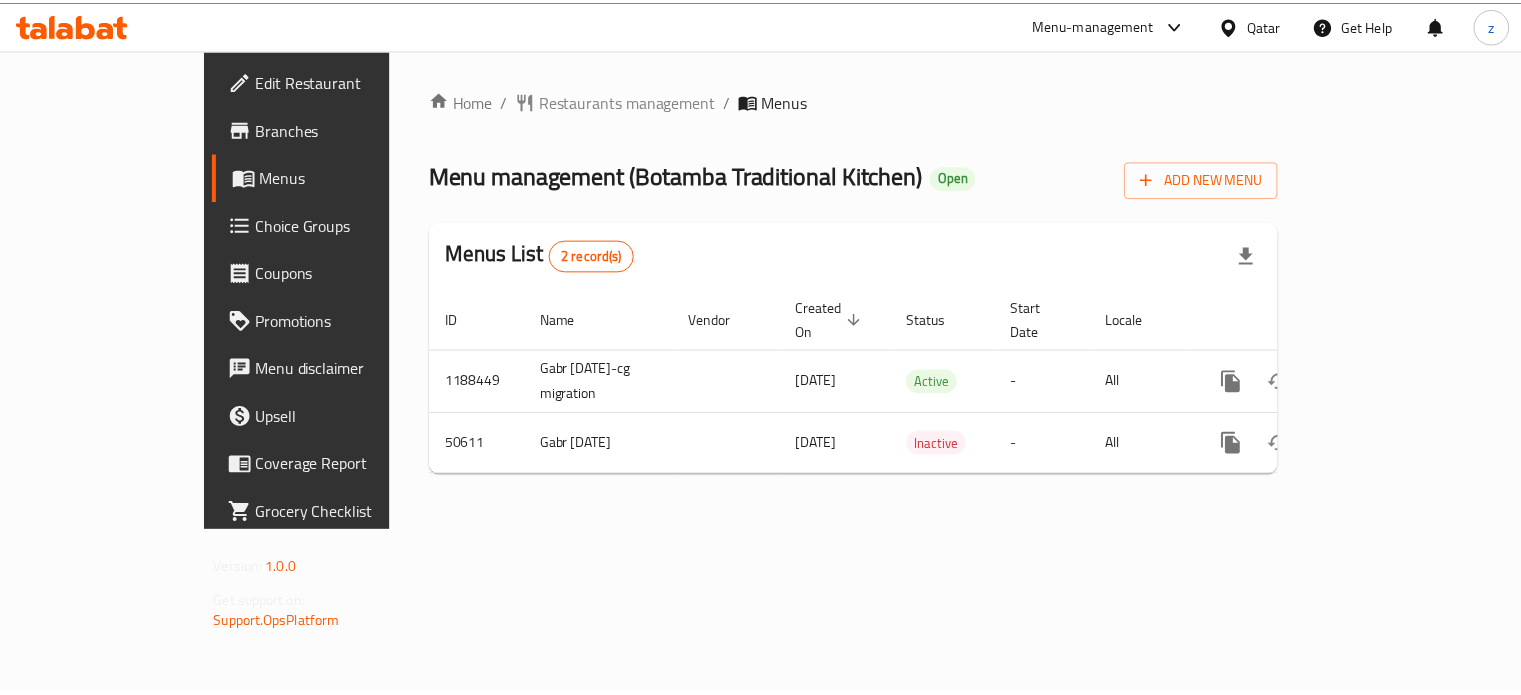 scroll, scrollTop: 0, scrollLeft: 0, axis: both 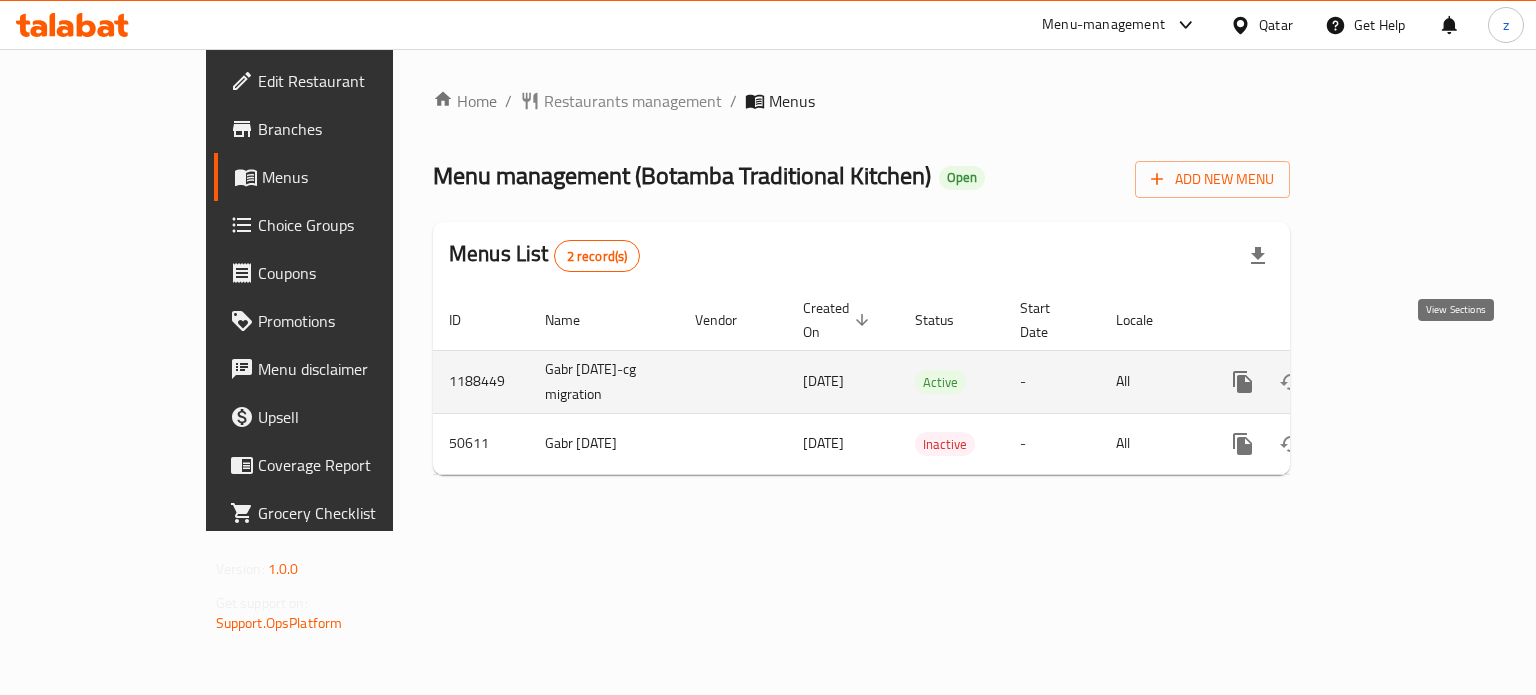 click 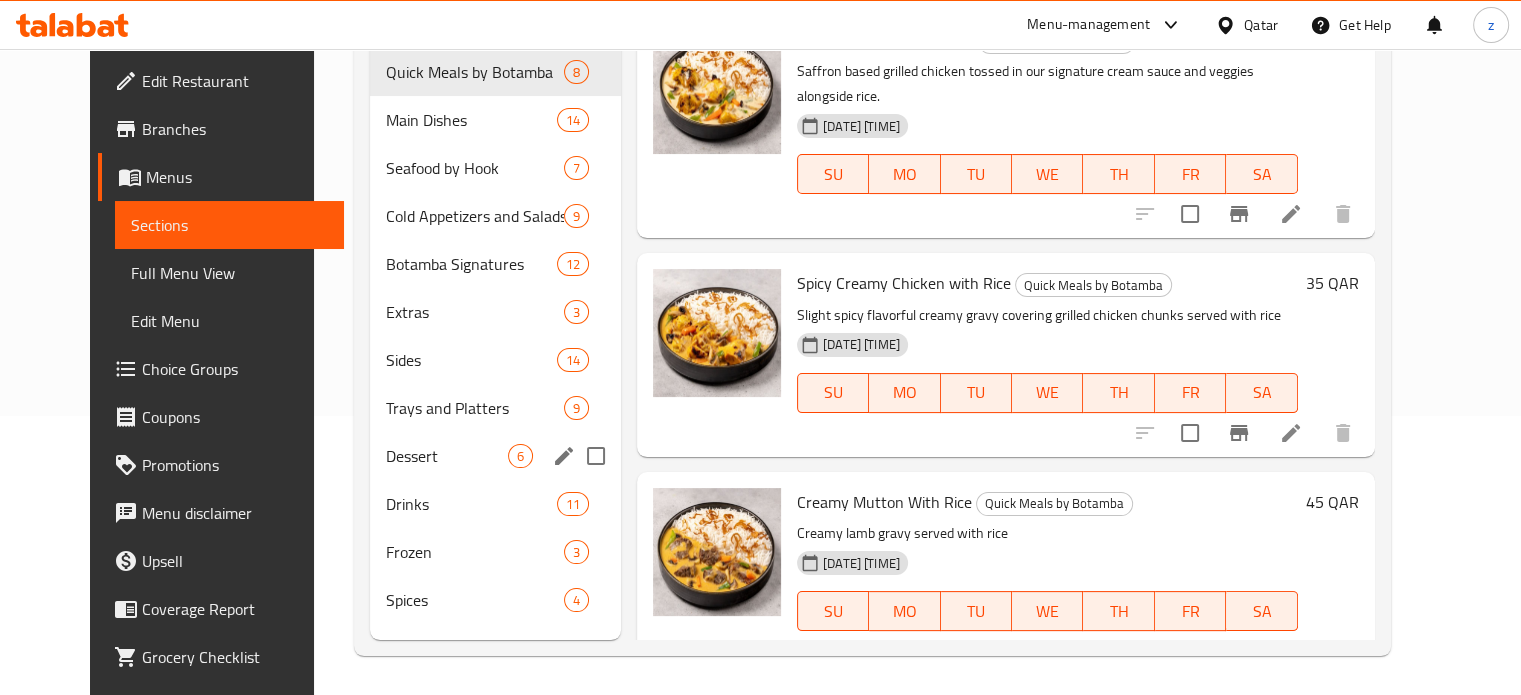 scroll, scrollTop: 280, scrollLeft: 0, axis: vertical 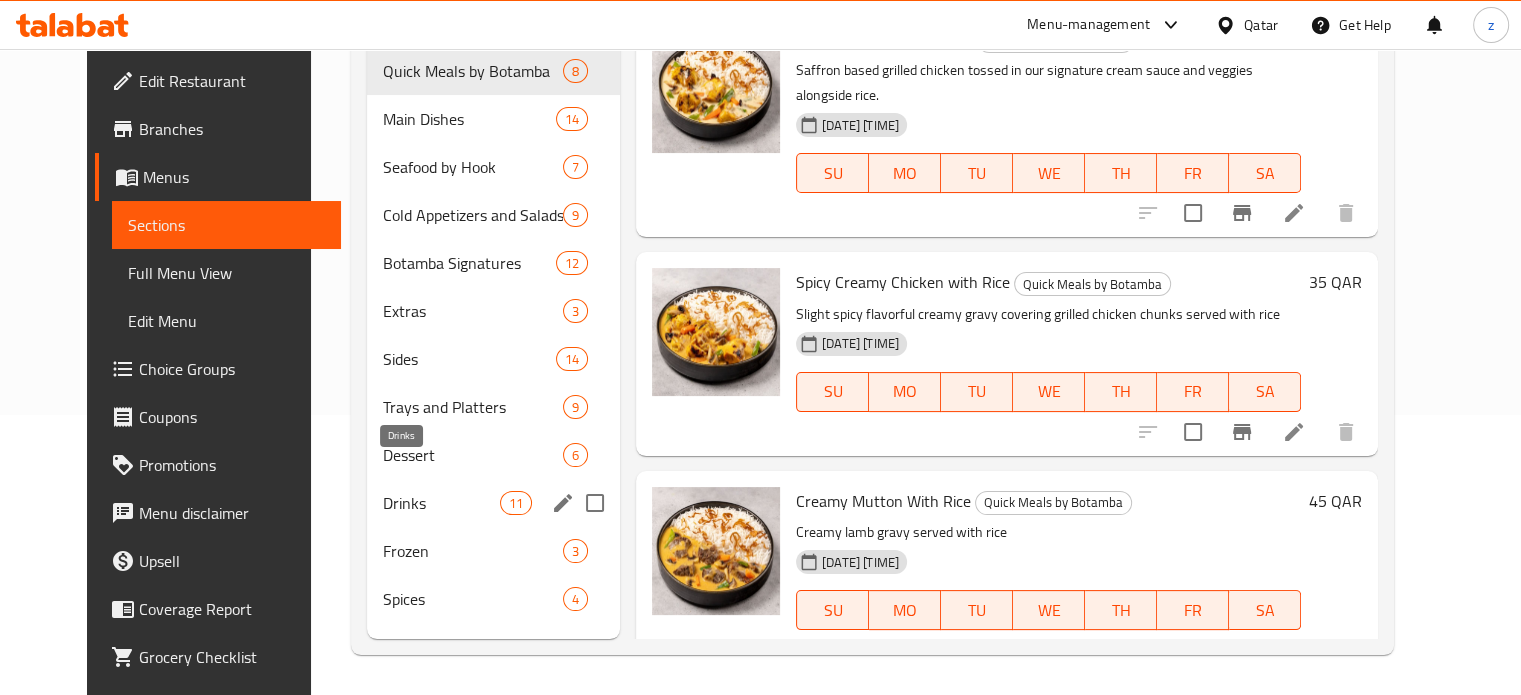 click on "Drinks" at bounding box center (441, 503) 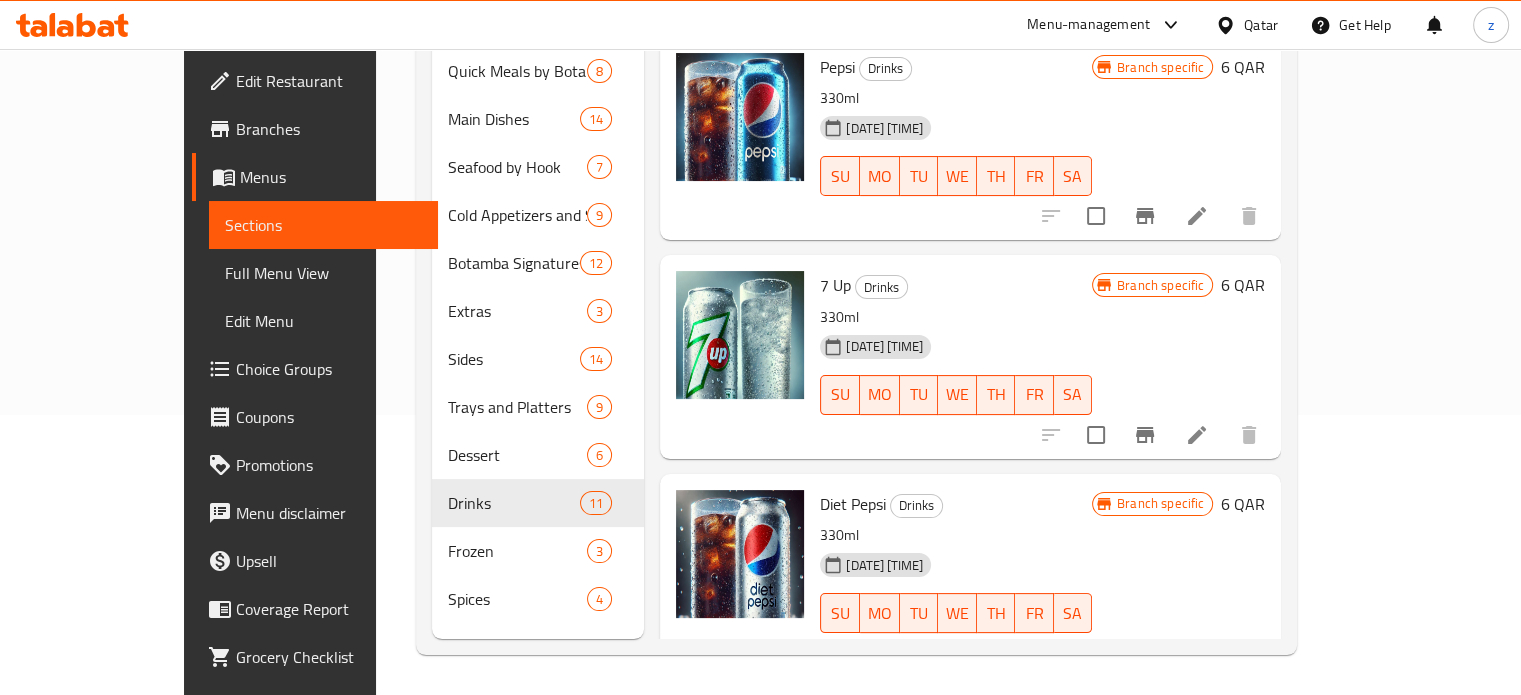 scroll, scrollTop: 200, scrollLeft: 0, axis: vertical 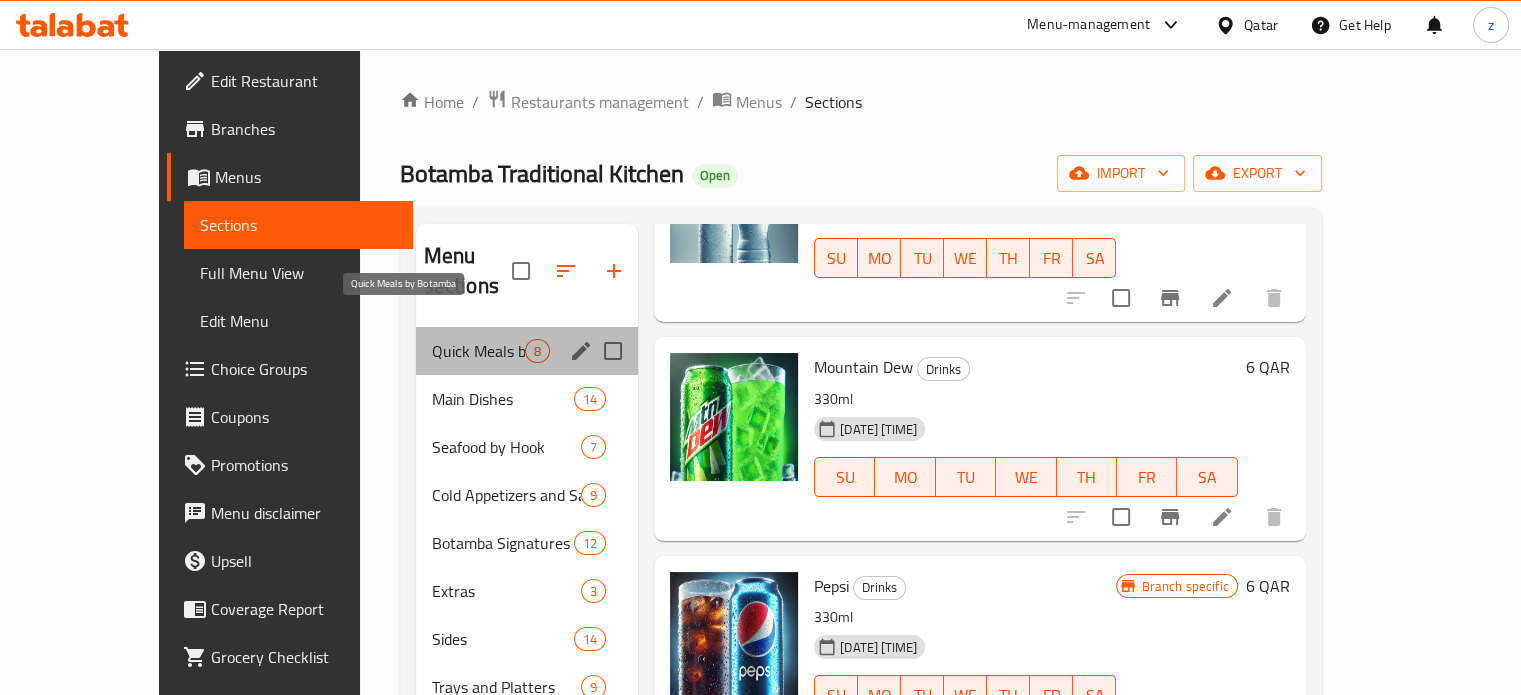 click on "Quick Meals by Botamba" at bounding box center (478, 351) 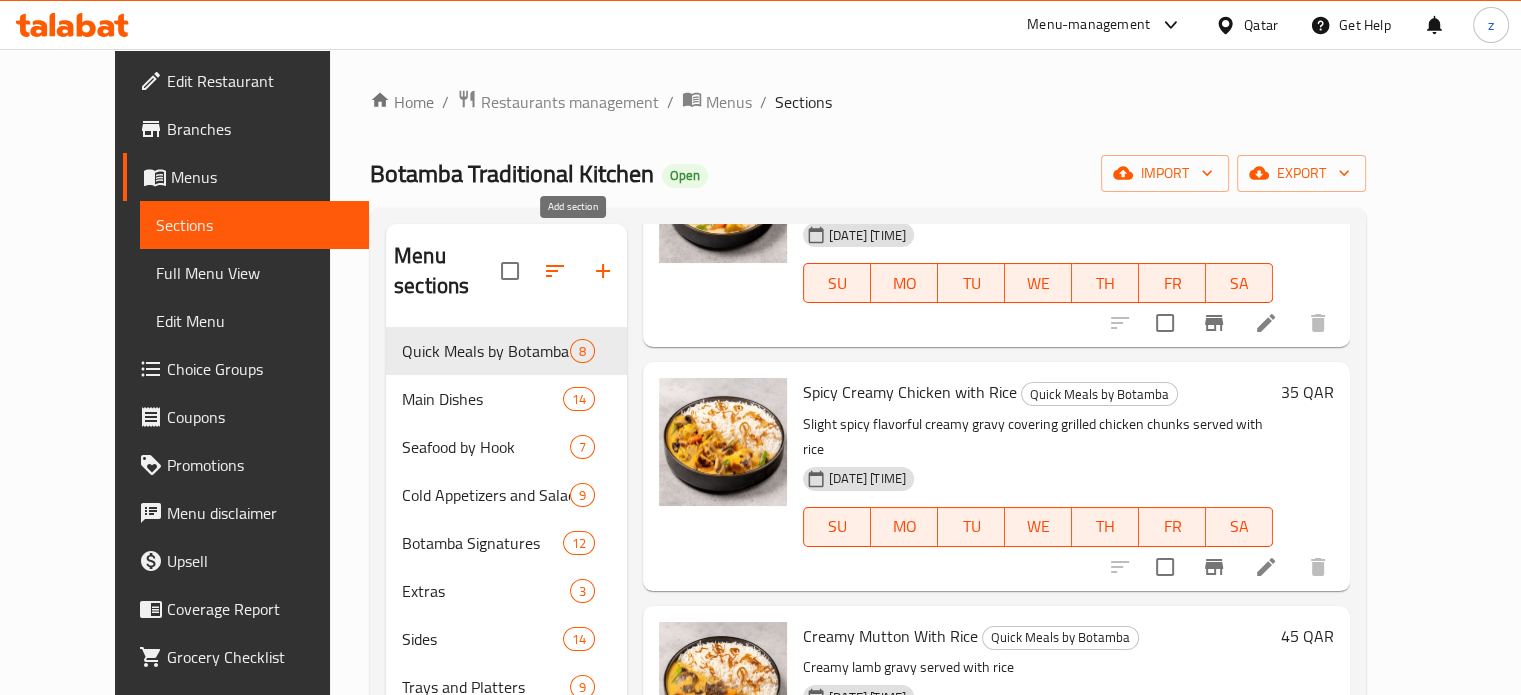 click at bounding box center [603, 271] 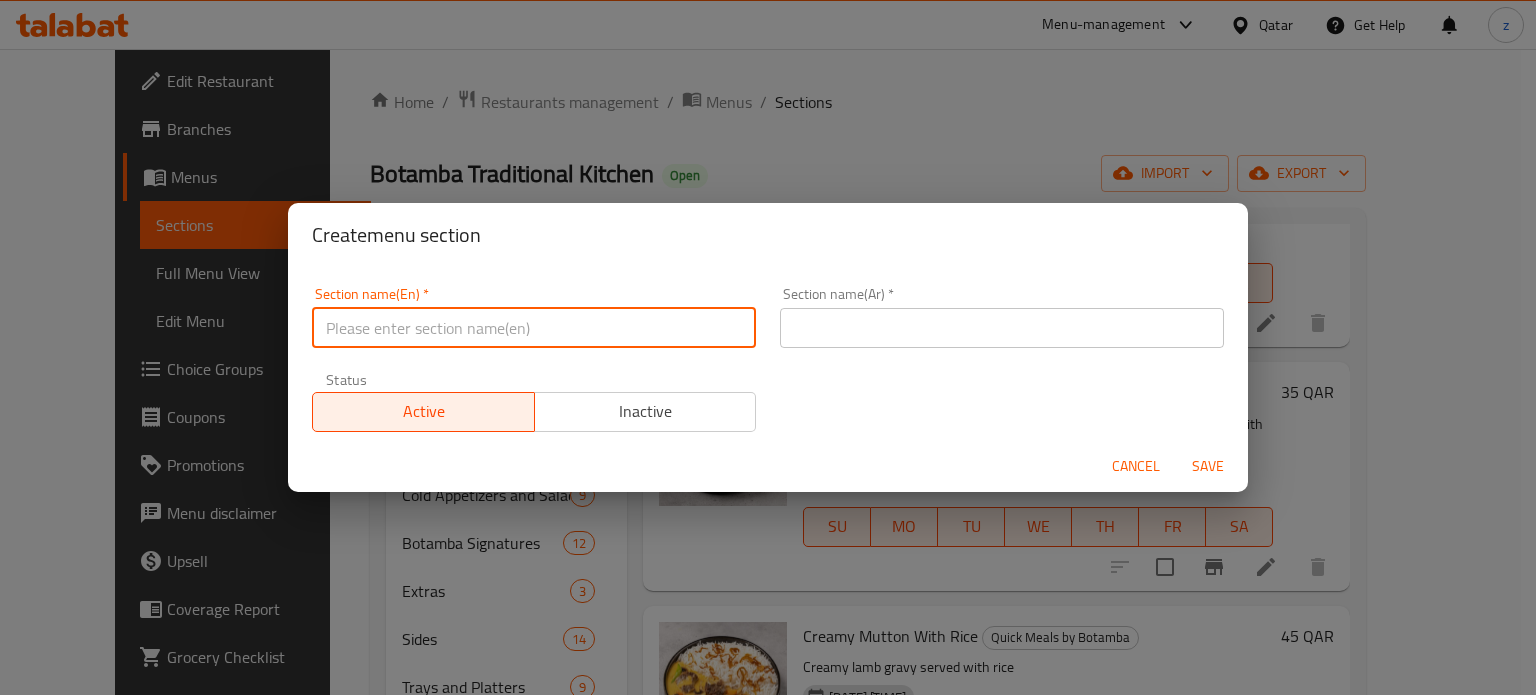click at bounding box center [534, 328] 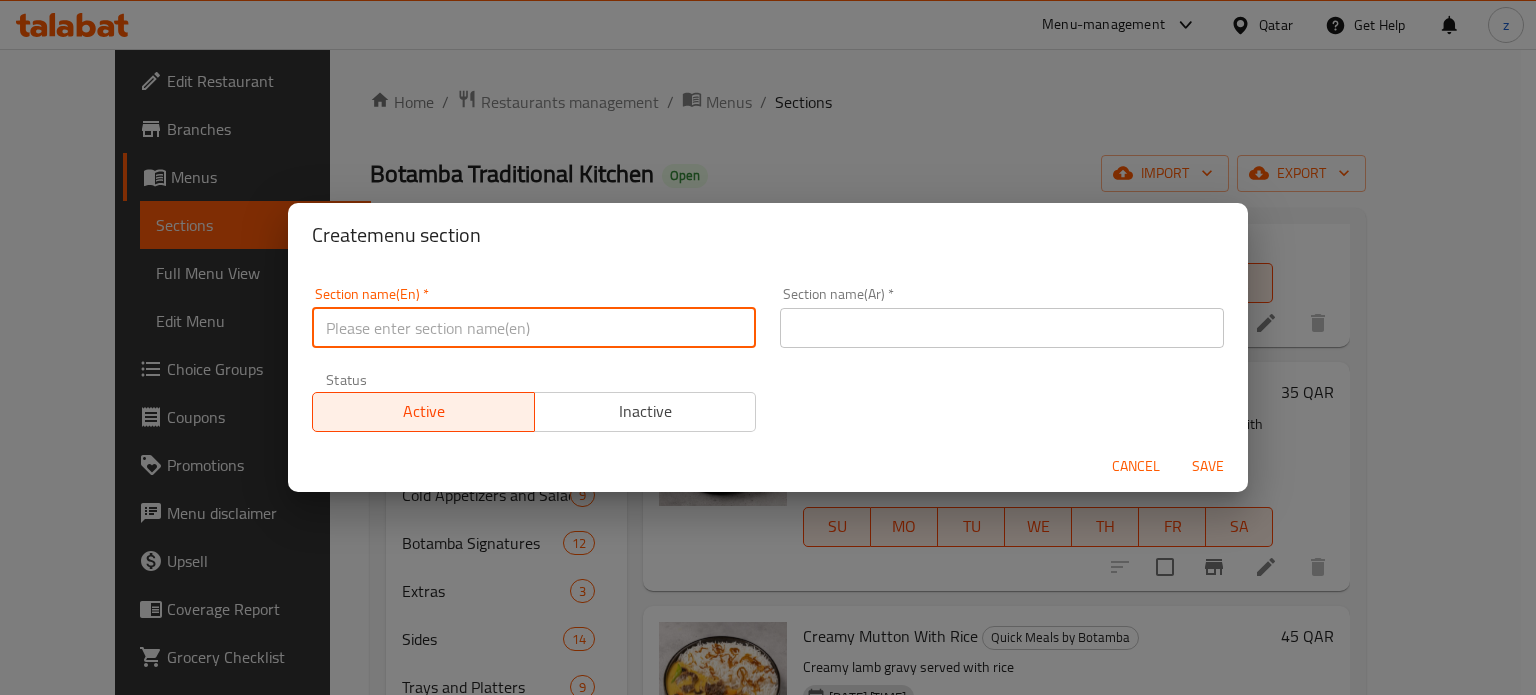 paste on "M41" 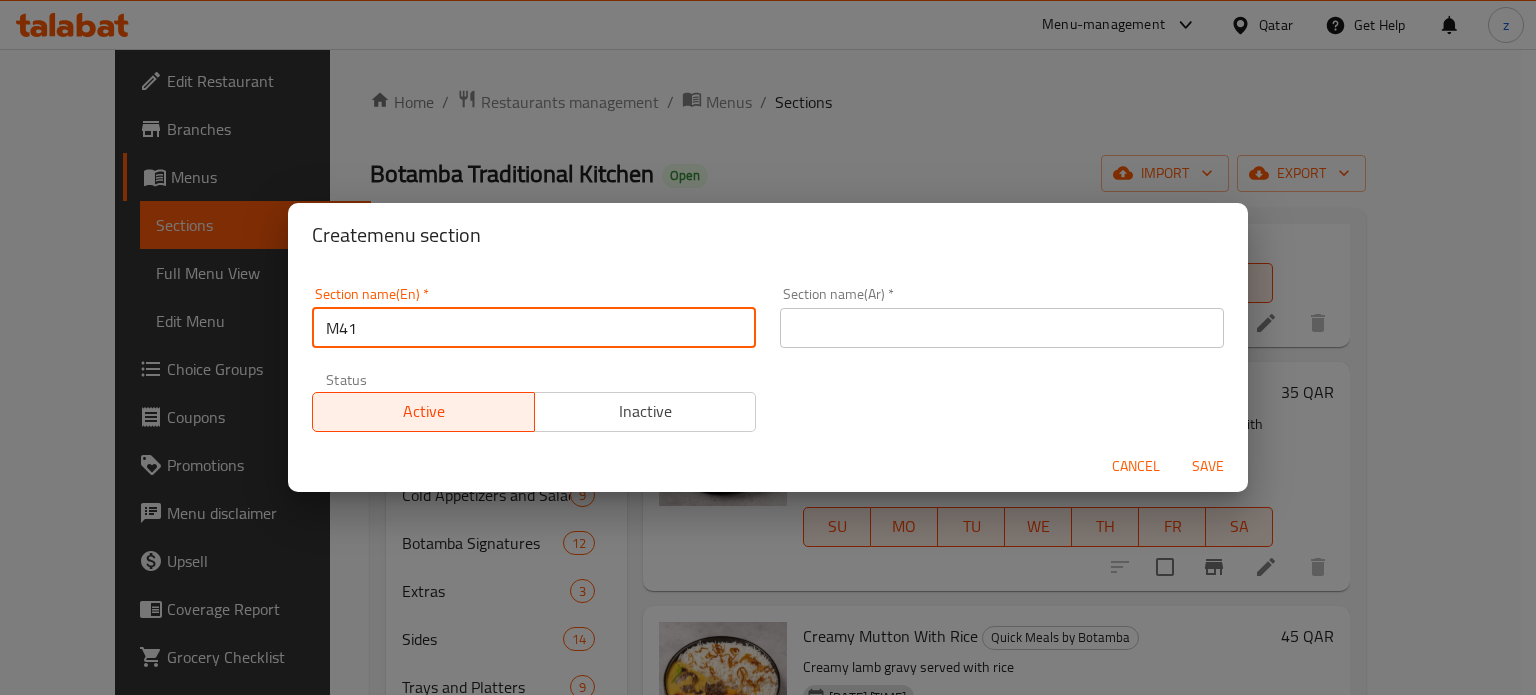 type on "M41" 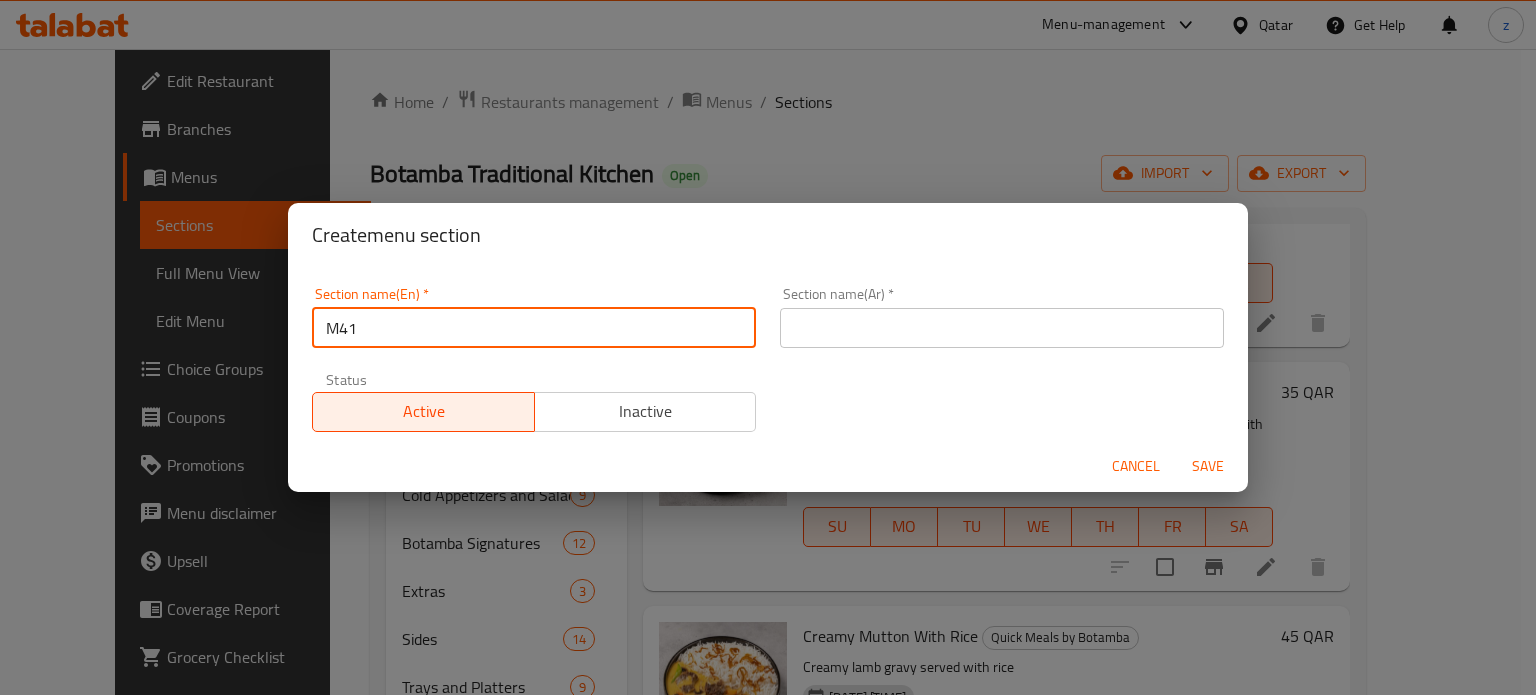 click at bounding box center [1002, 328] 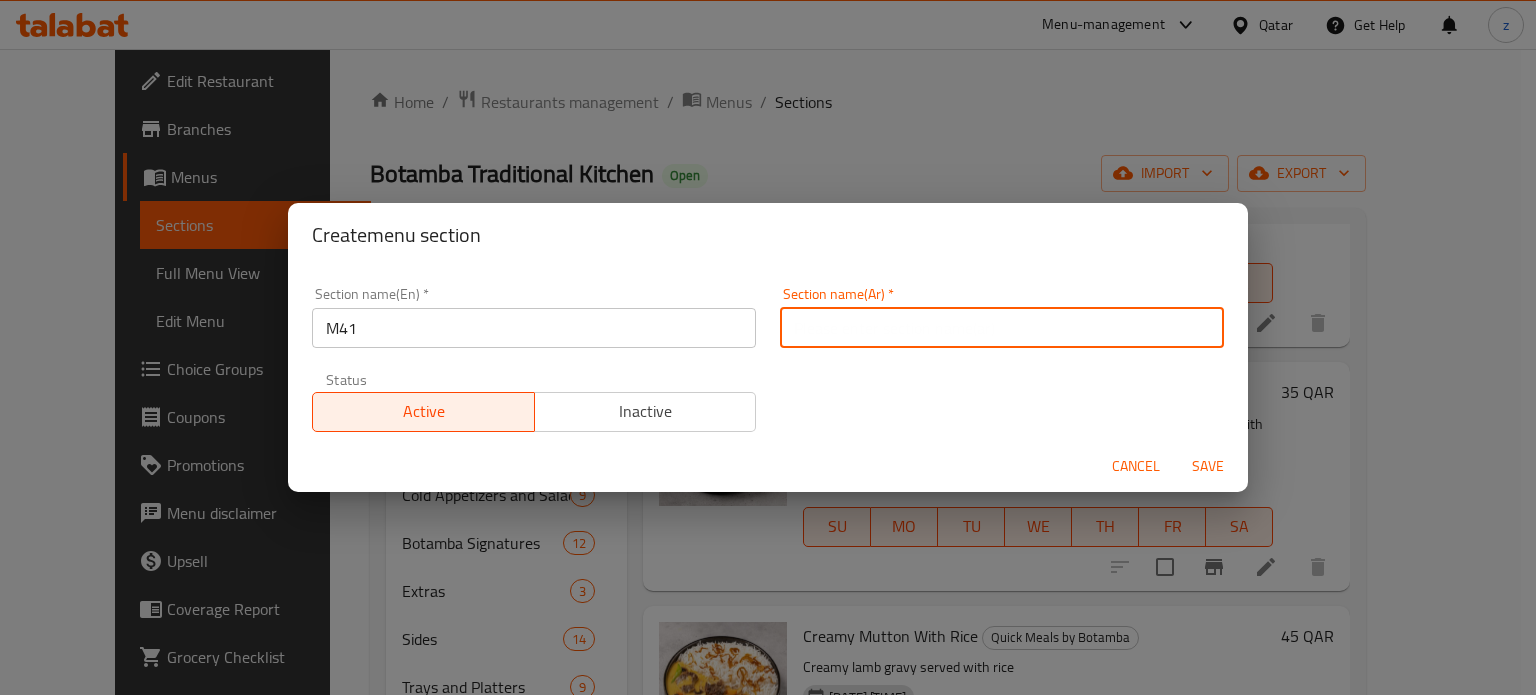 paste on "م4" 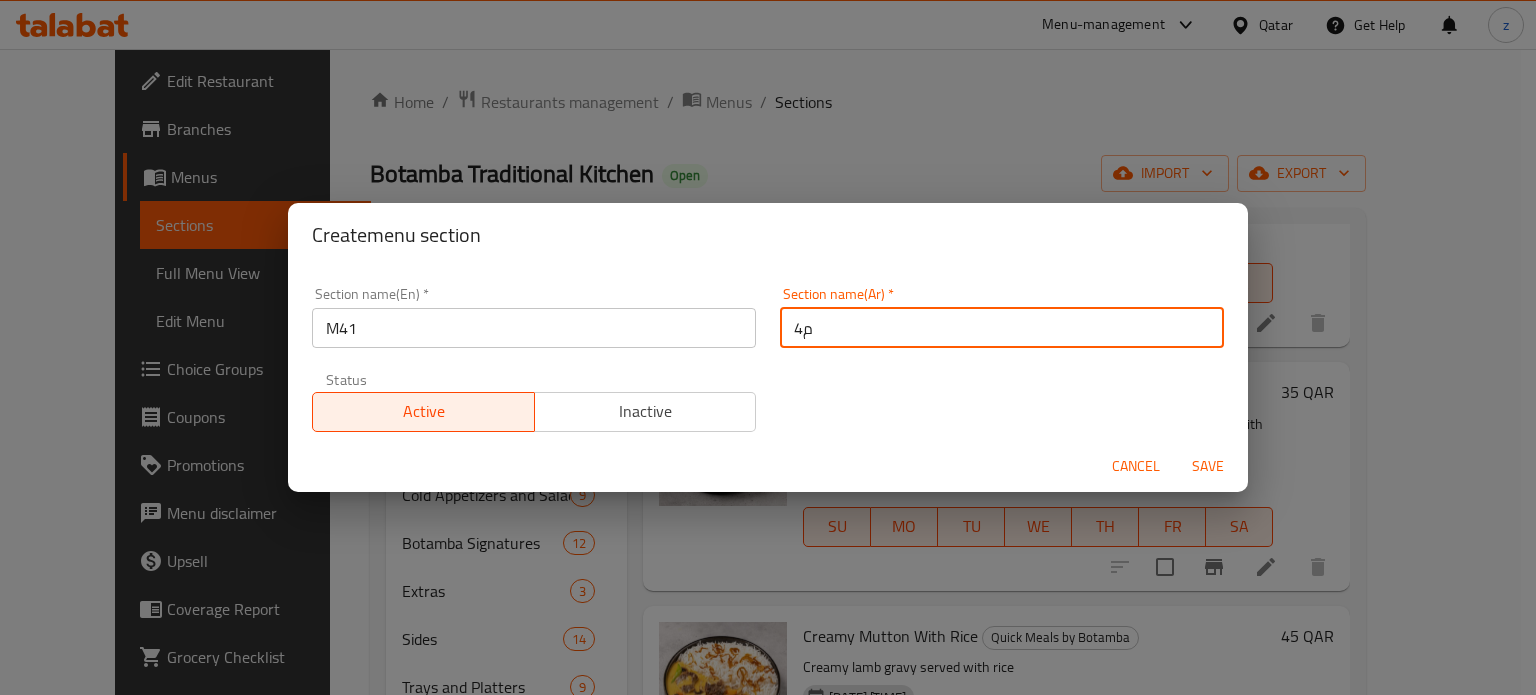 click on "م4" at bounding box center [1002, 328] 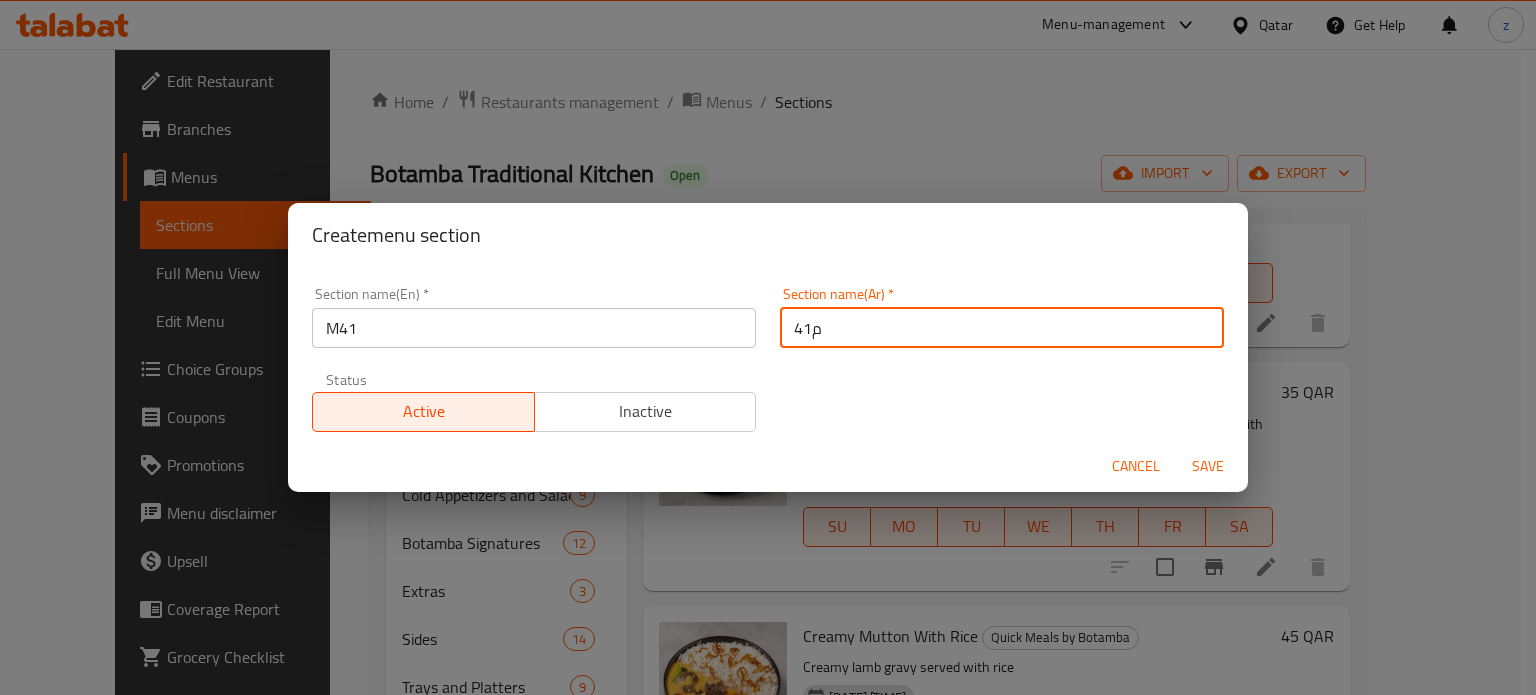 click on "Save" at bounding box center (1208, 466) 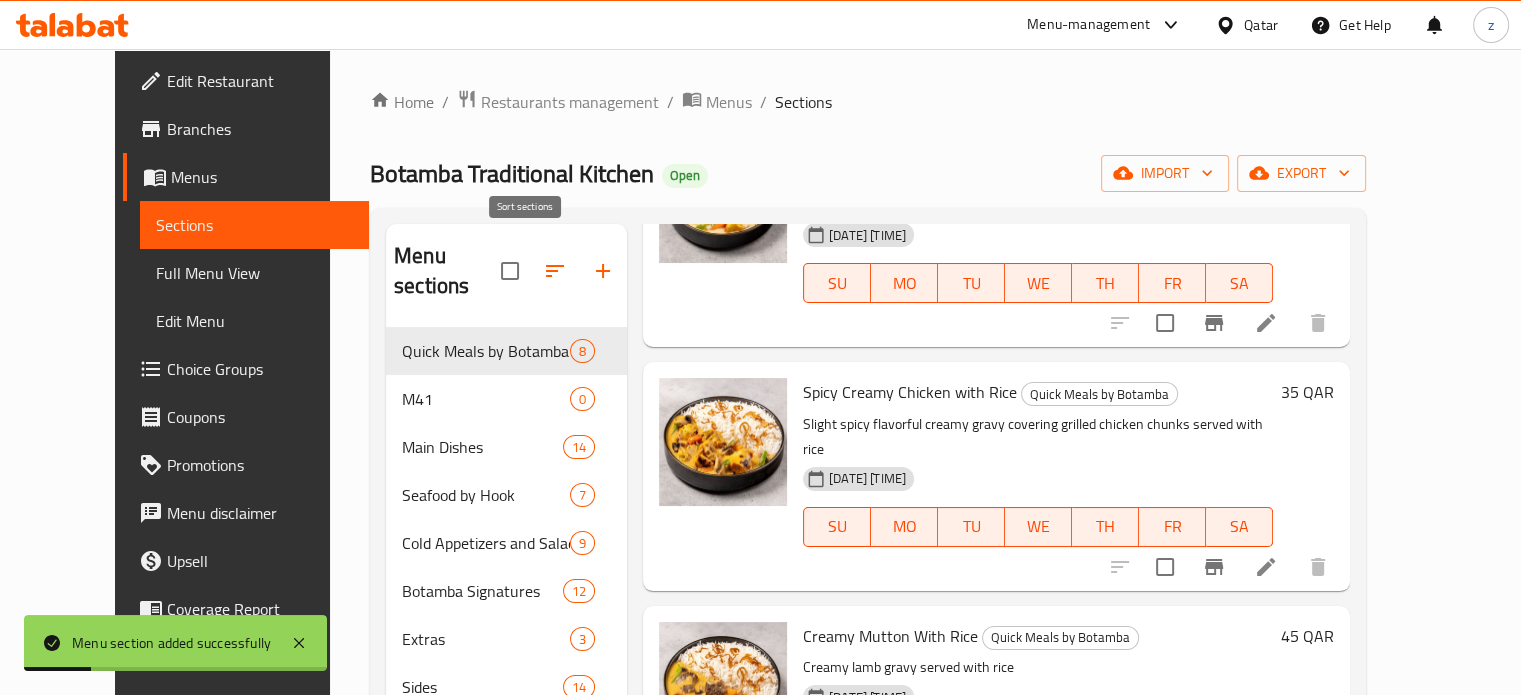 click at bounding box center (555, 271) 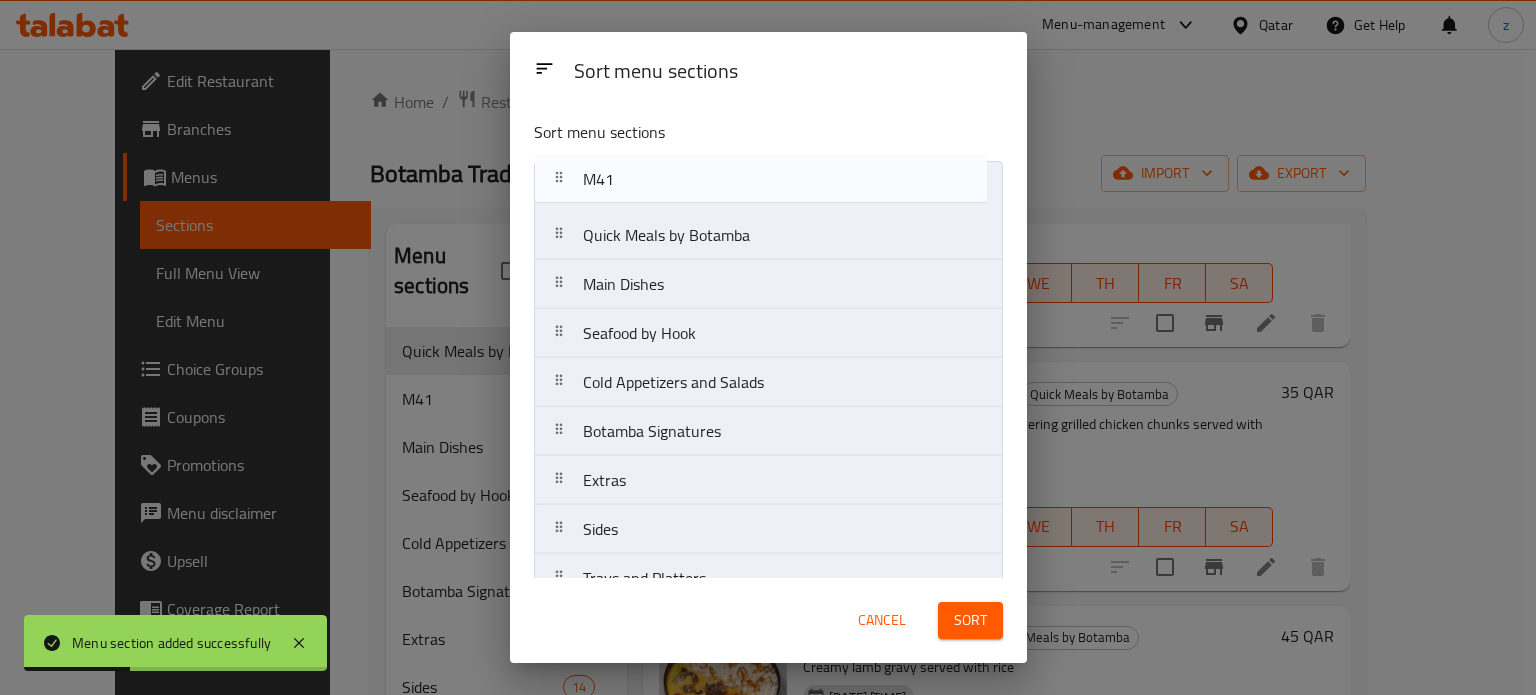 drag, startPoint x: 677, startPoint y: 246, endPoint x: 699, endPoint y: 199, distance: 51.894123 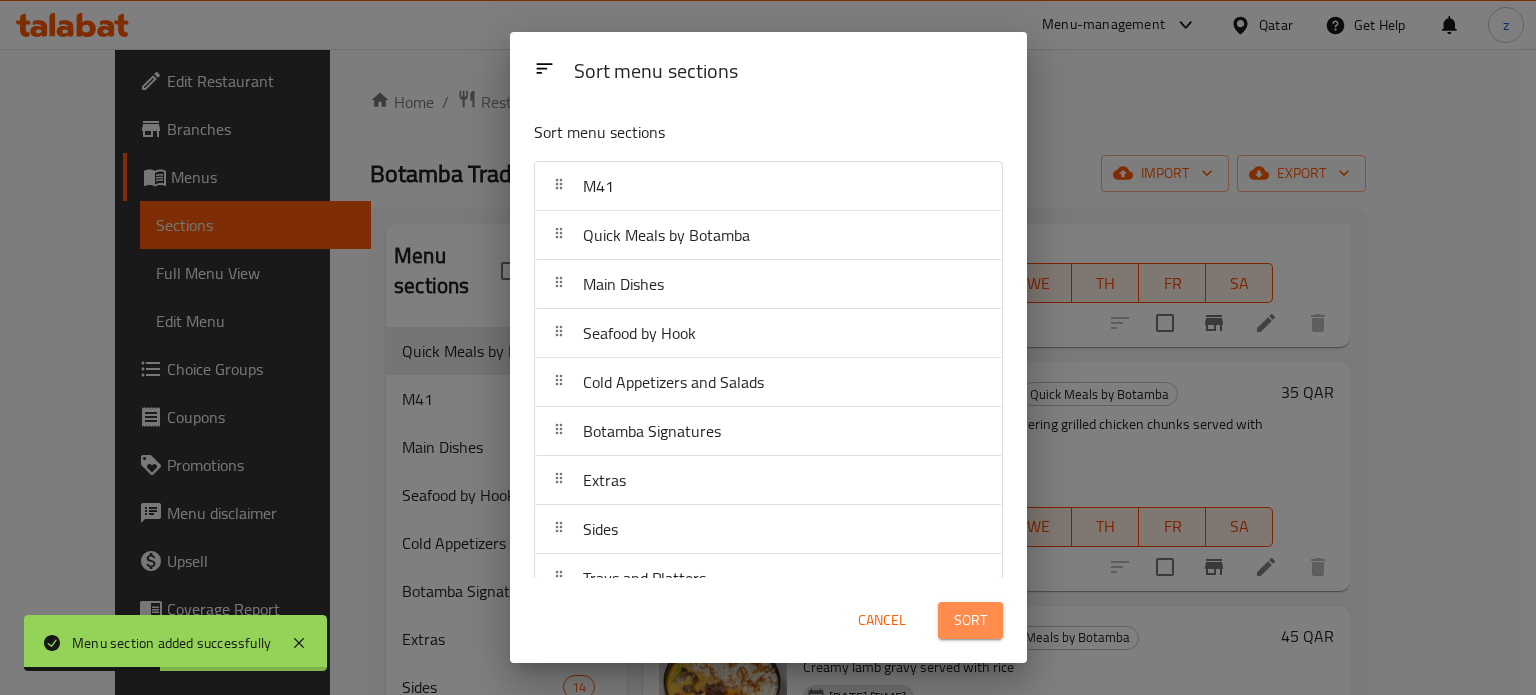 click on "Sort" at bounding box center (970, 620) 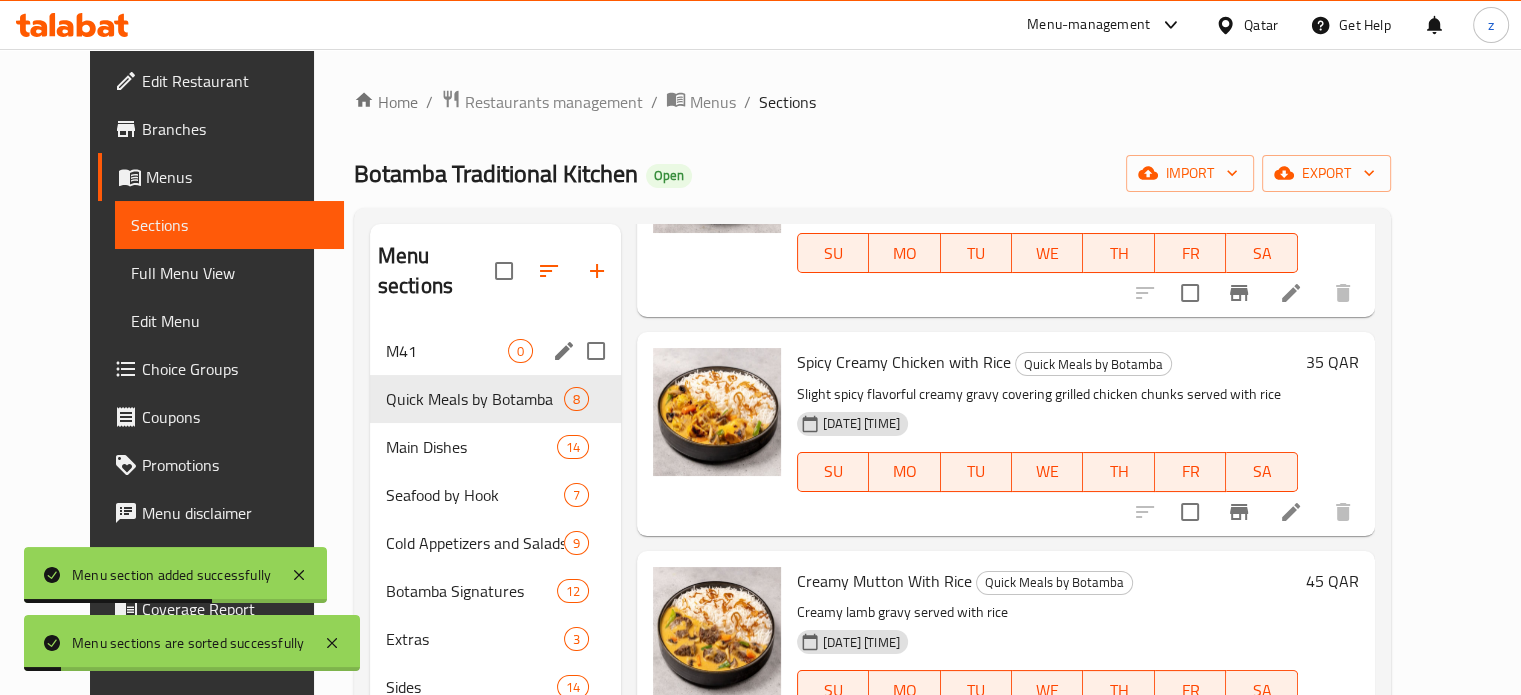 click on "M41 0" at bounding box center [495, 351] 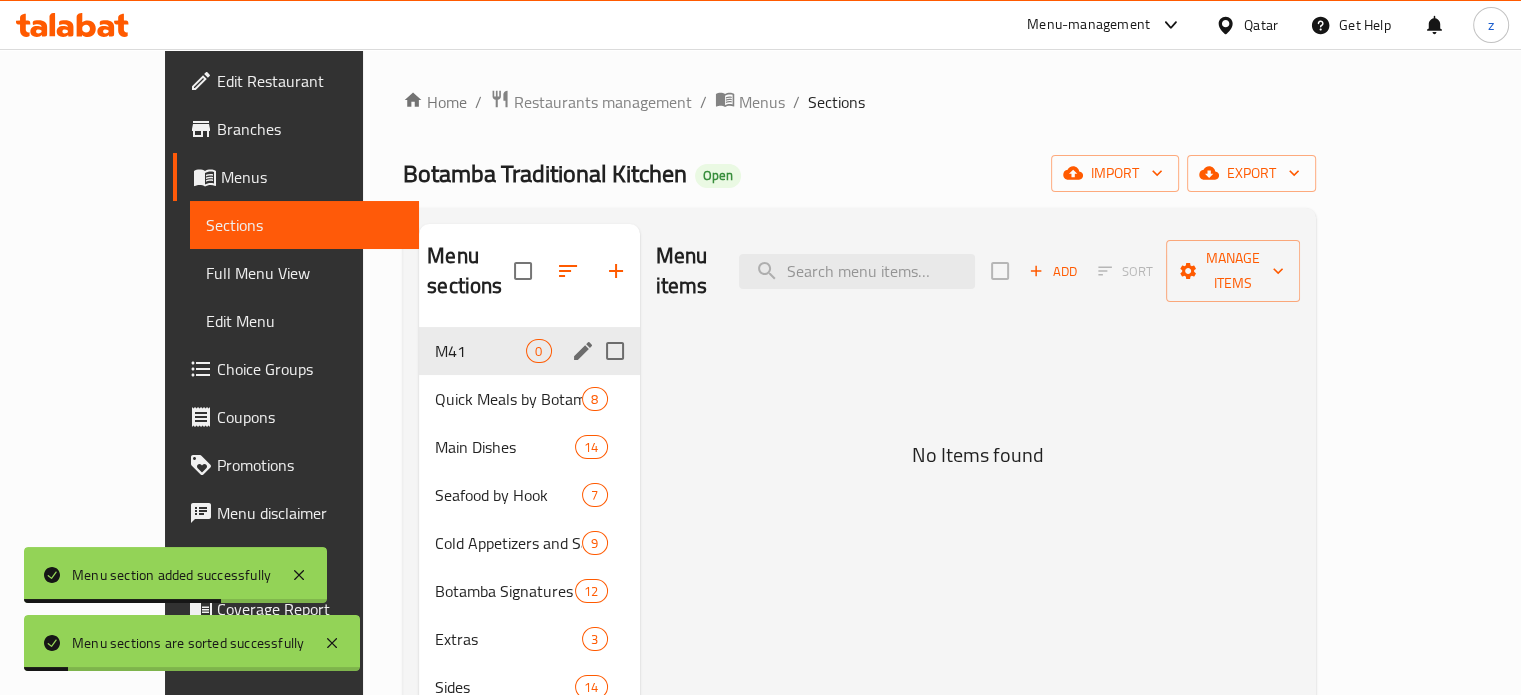 scroll, scrollTop: 0, scrollLeft: 0, axis: both 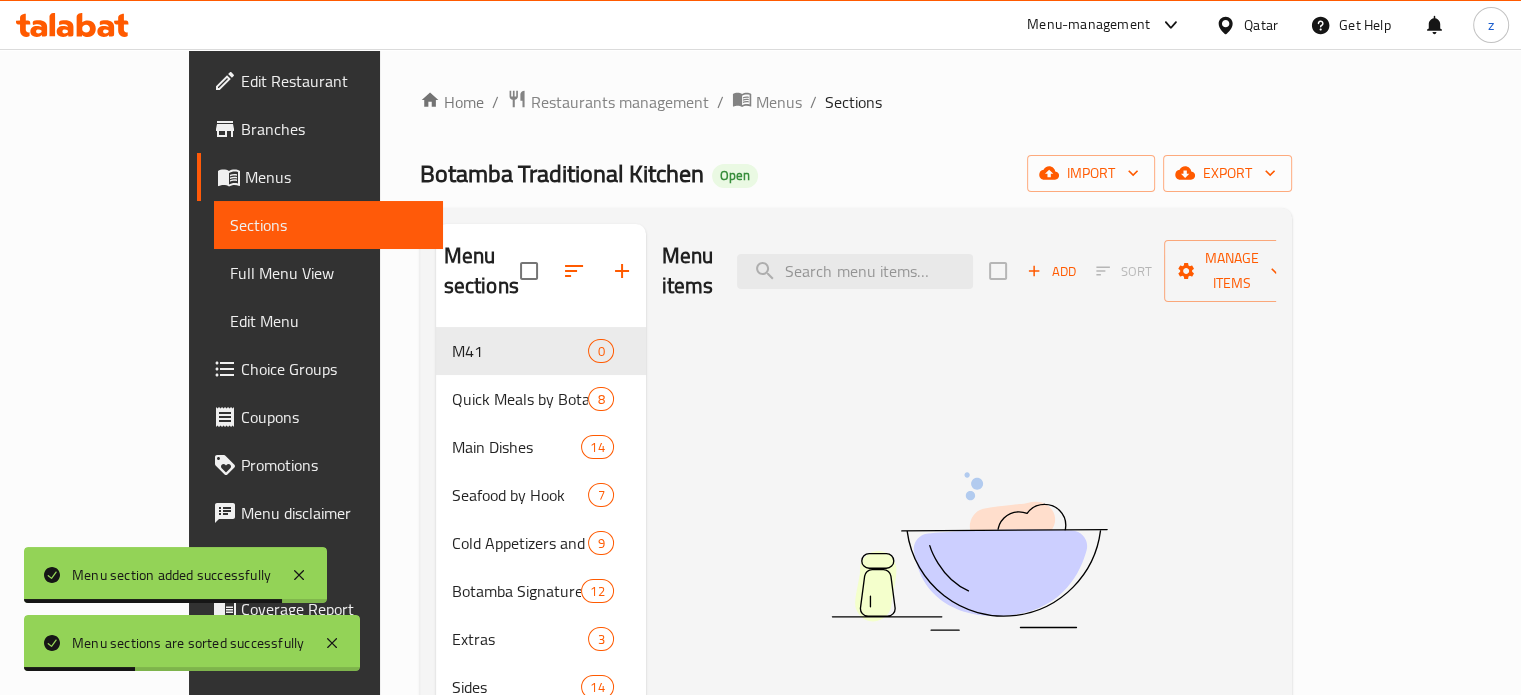 click on "Add" at bounding box center (1051, 271) 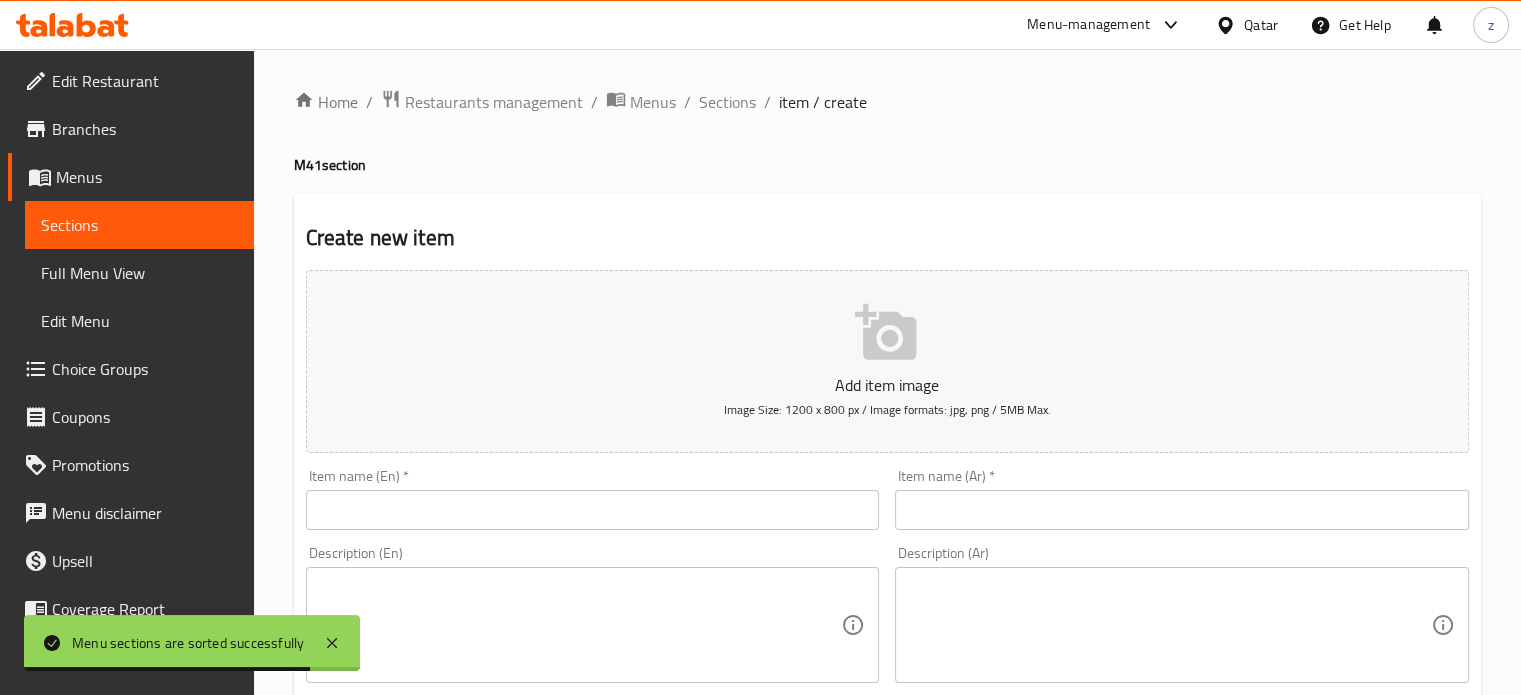 click at bounding box center (581, 625) 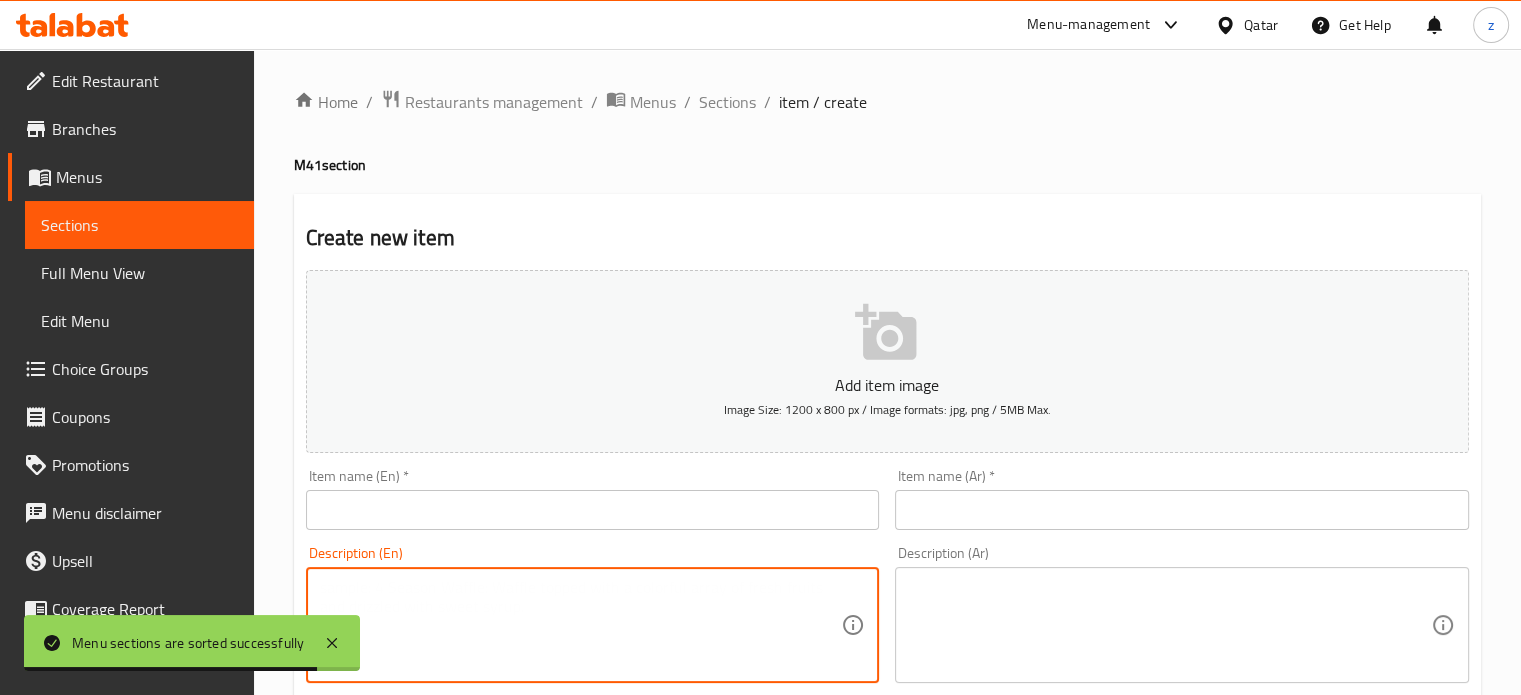 paste on "Creamy chicken served with white rice and your choice of drink (Pepsi, Diet pepsi, 7up, Kinza diet, Kinza cola, Mountain dew)" 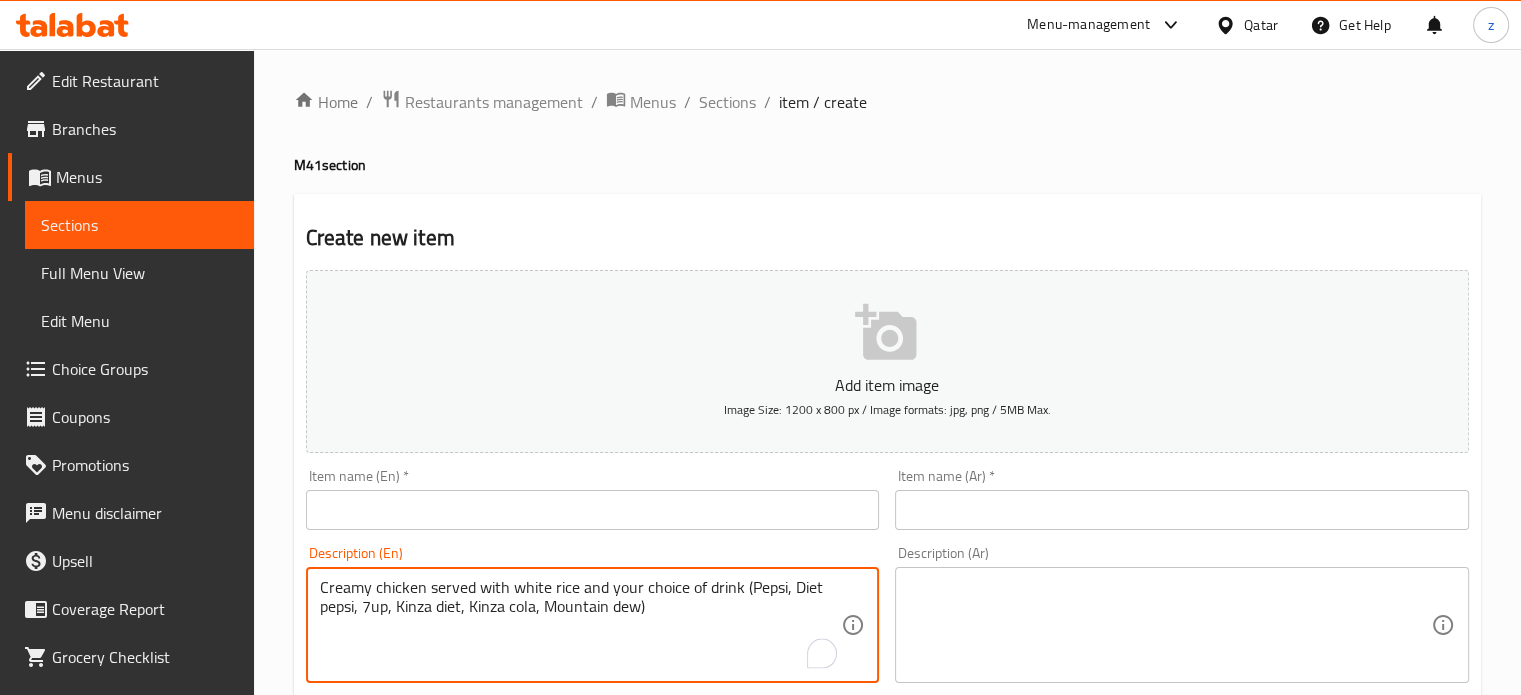 type on "Creamy chicken served with white rice and your choice of drink (Pepsi, Diet pepsi, 7up, Kinza diet, Kinza cola, Mountain dew)" 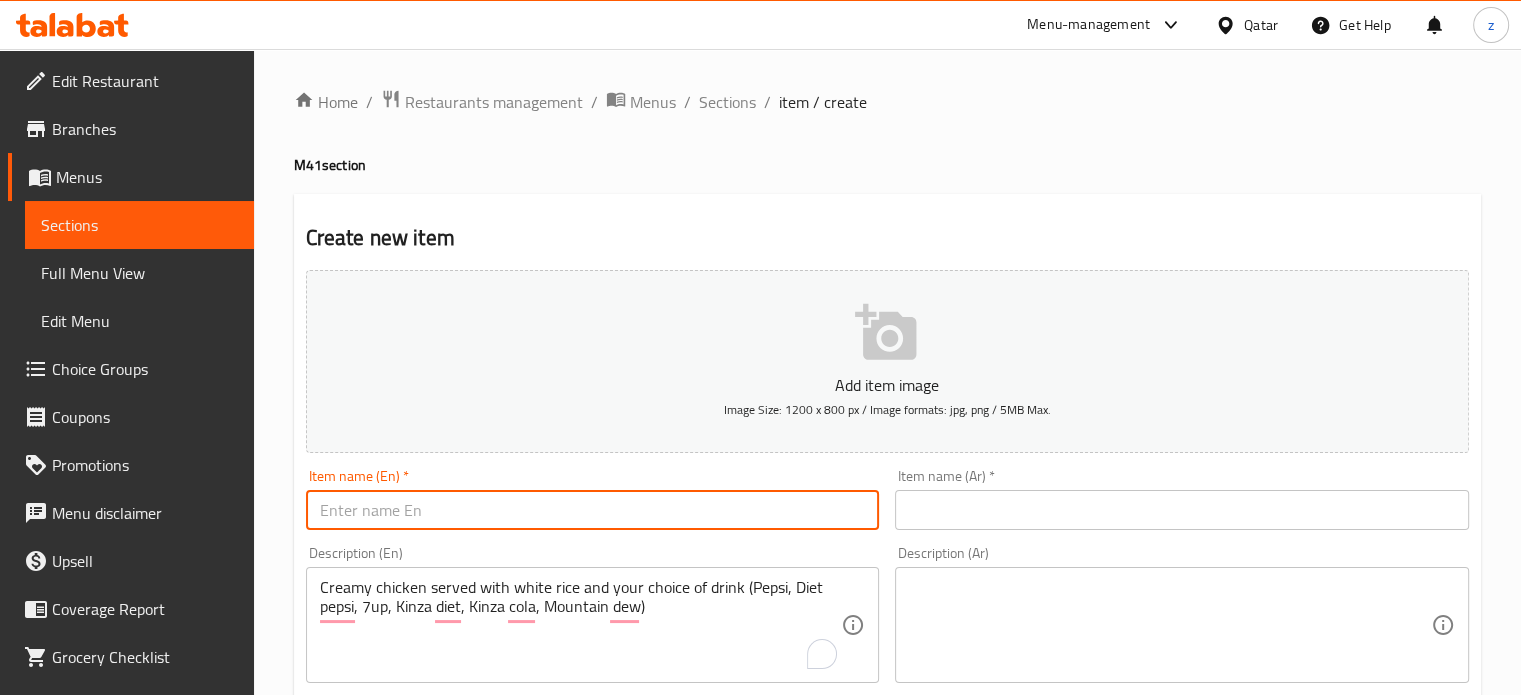 click at bounding box center (593, 510) 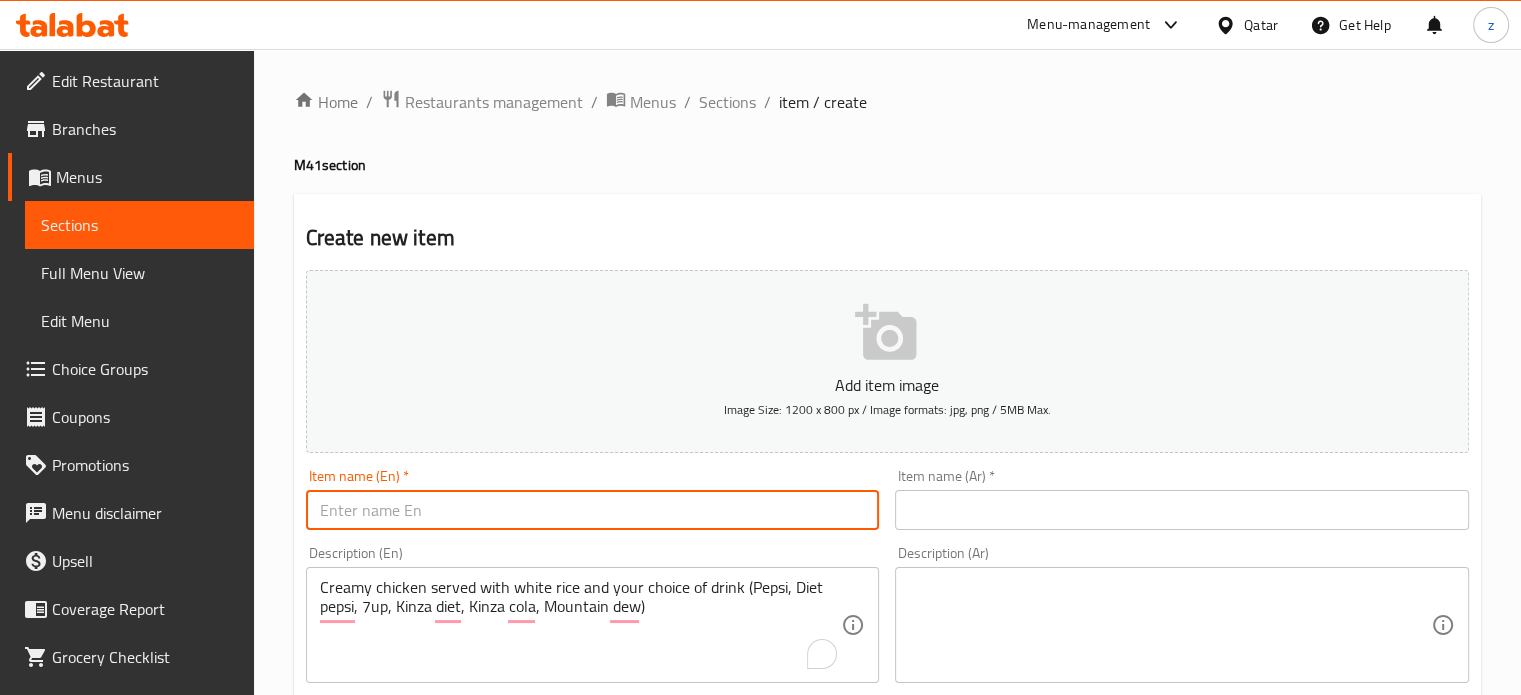 paste on "Creamy Chicken With Rice" 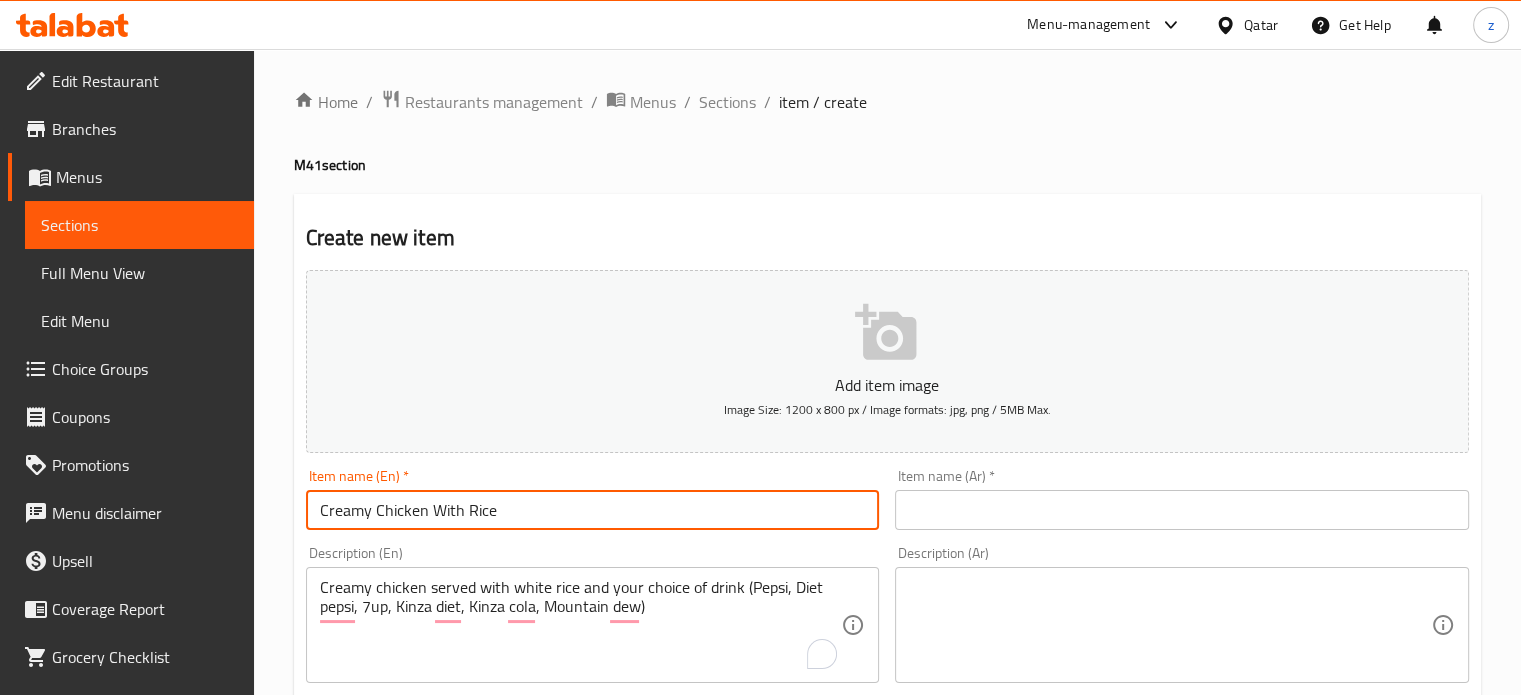 type on "Creamy Chicken With Rice" 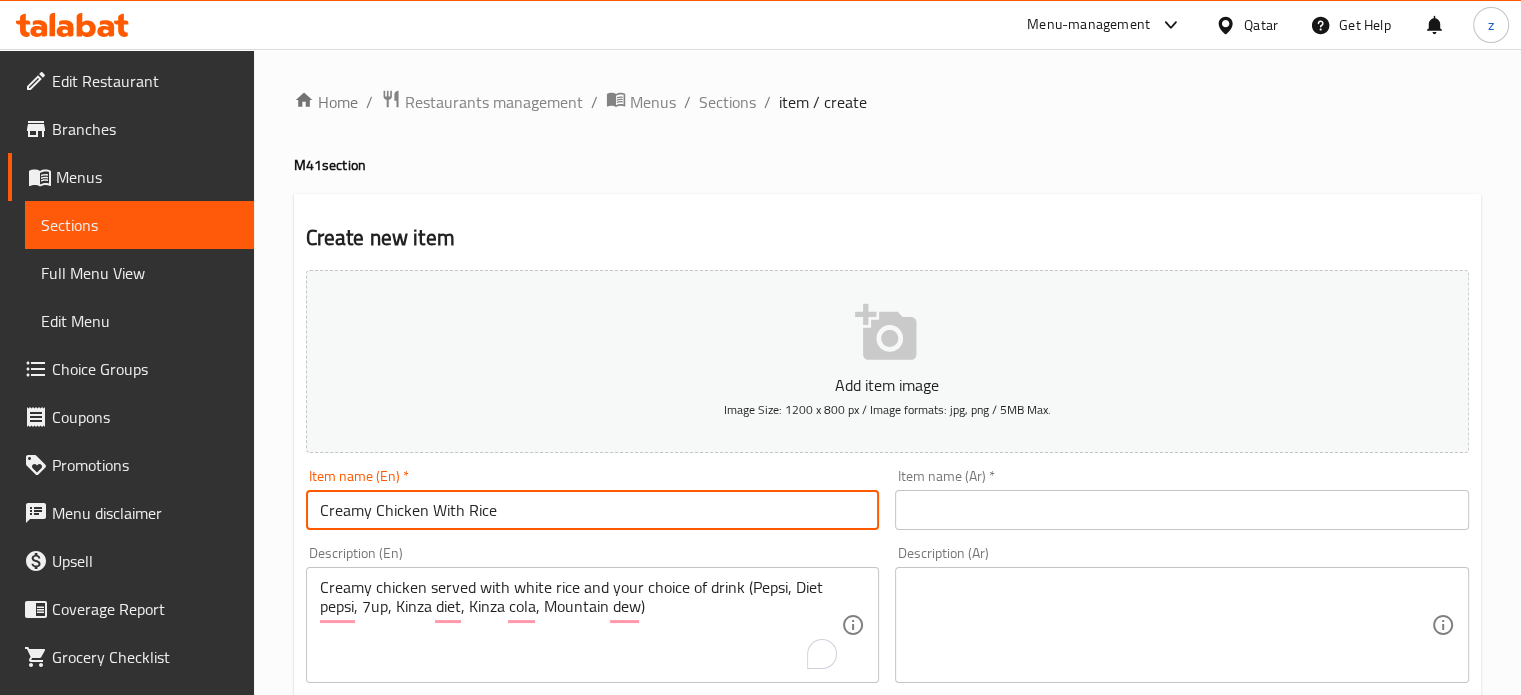 click at bounding box center [1182, 510] 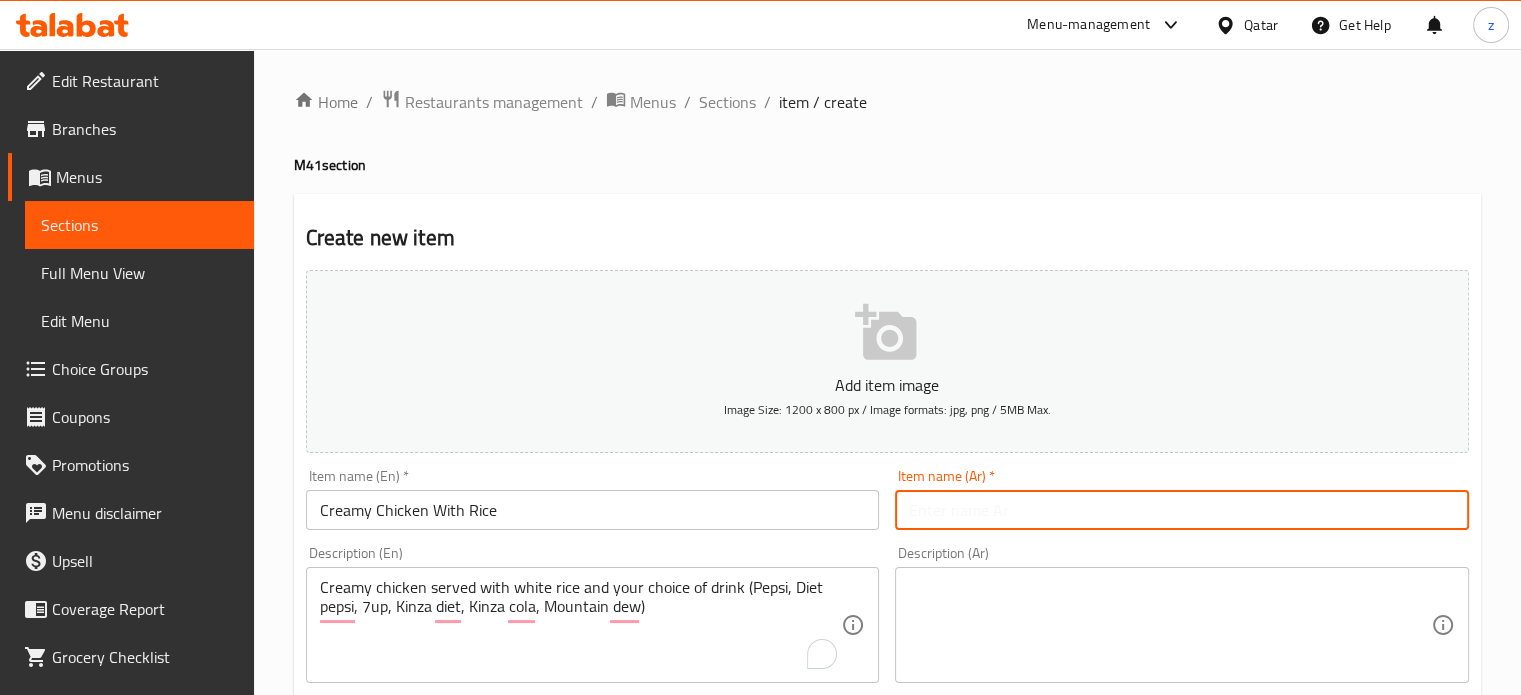 paste on "دجاج كريمي مع أرز" 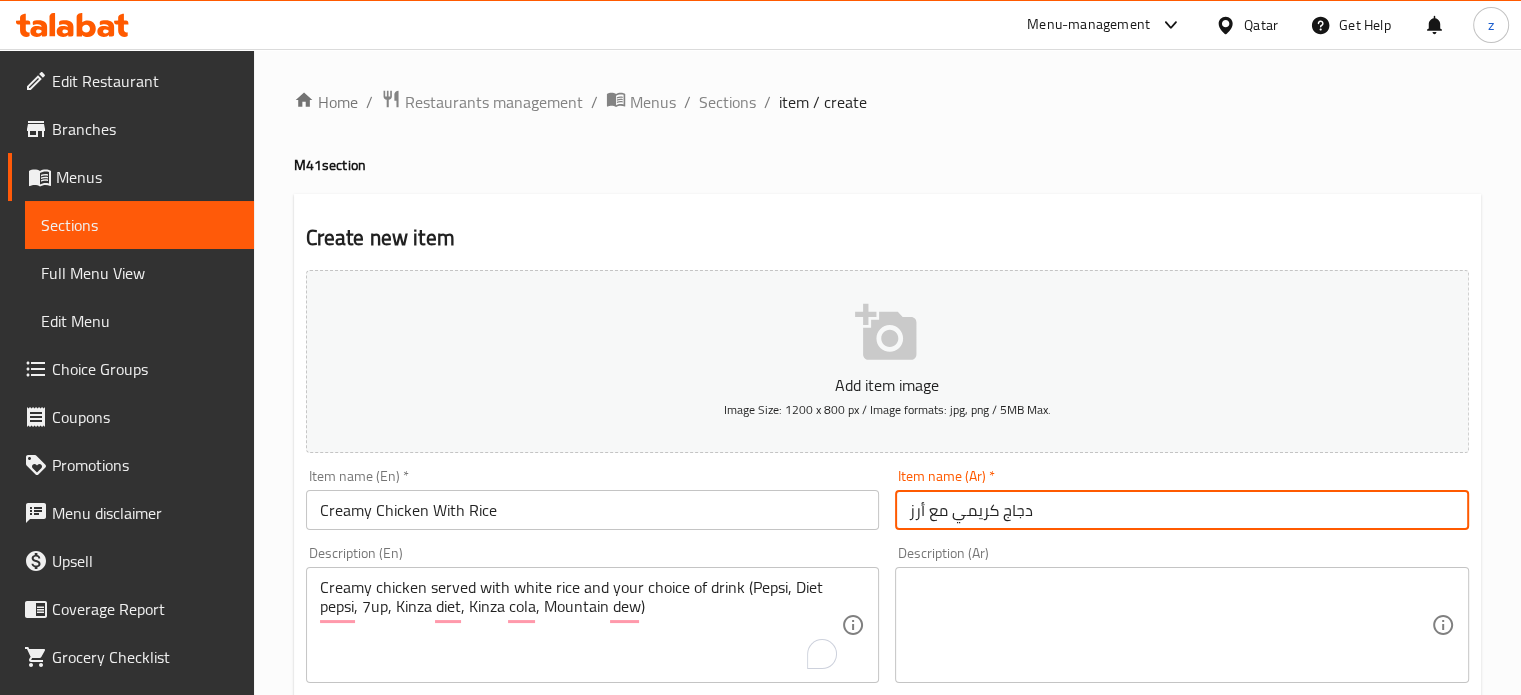 type on "دجاج كريمي مع أرز" 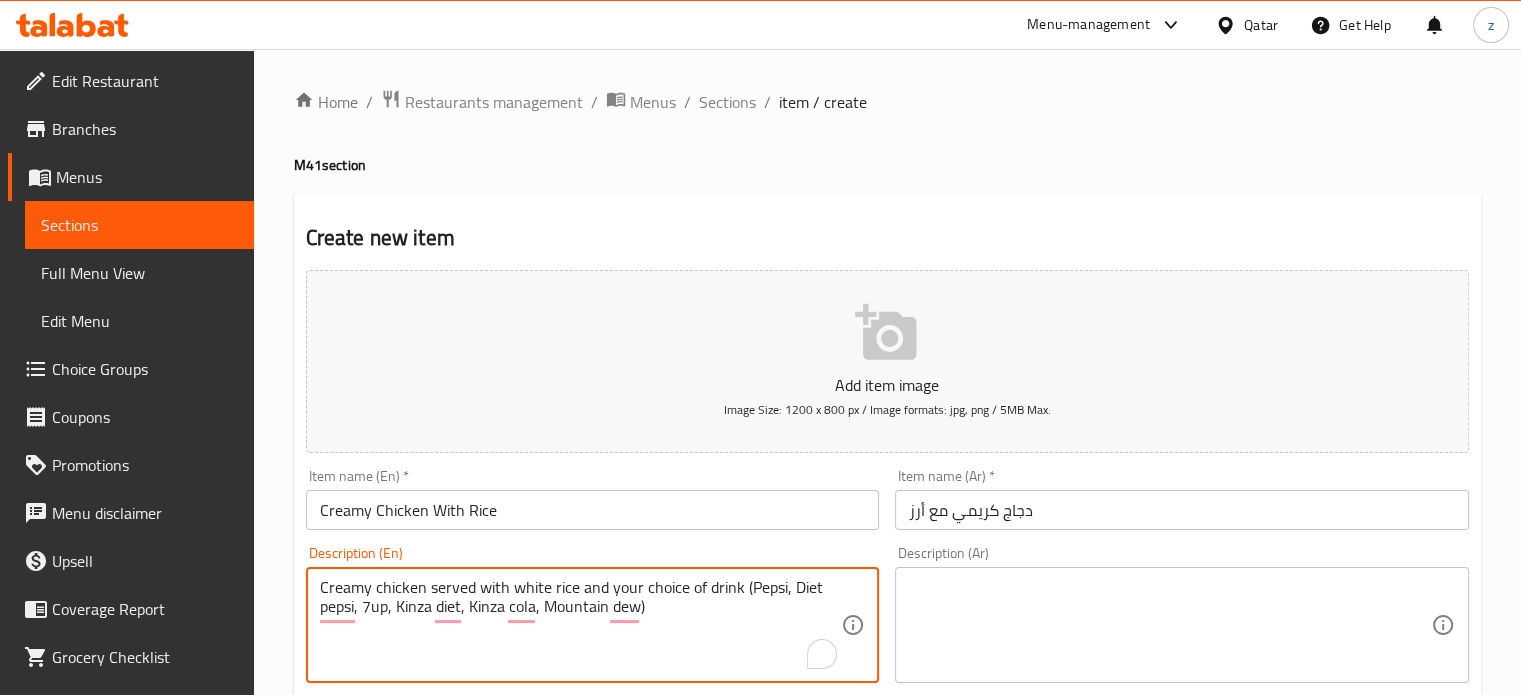 drag, startPoint x: 579, startPoint y: 599, endPoint x: 282, endPoint y: 560, distance: 299.54965 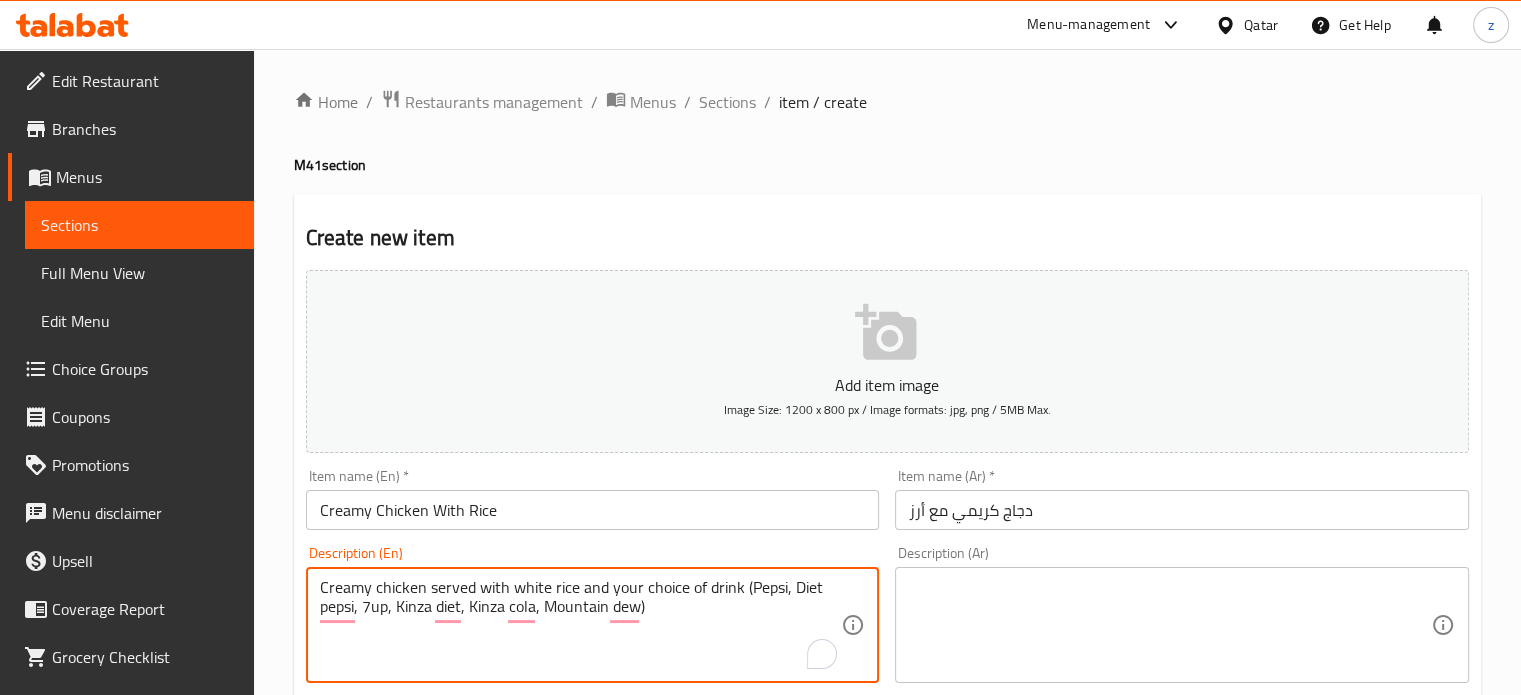 click at bounding box center (1170, 625) 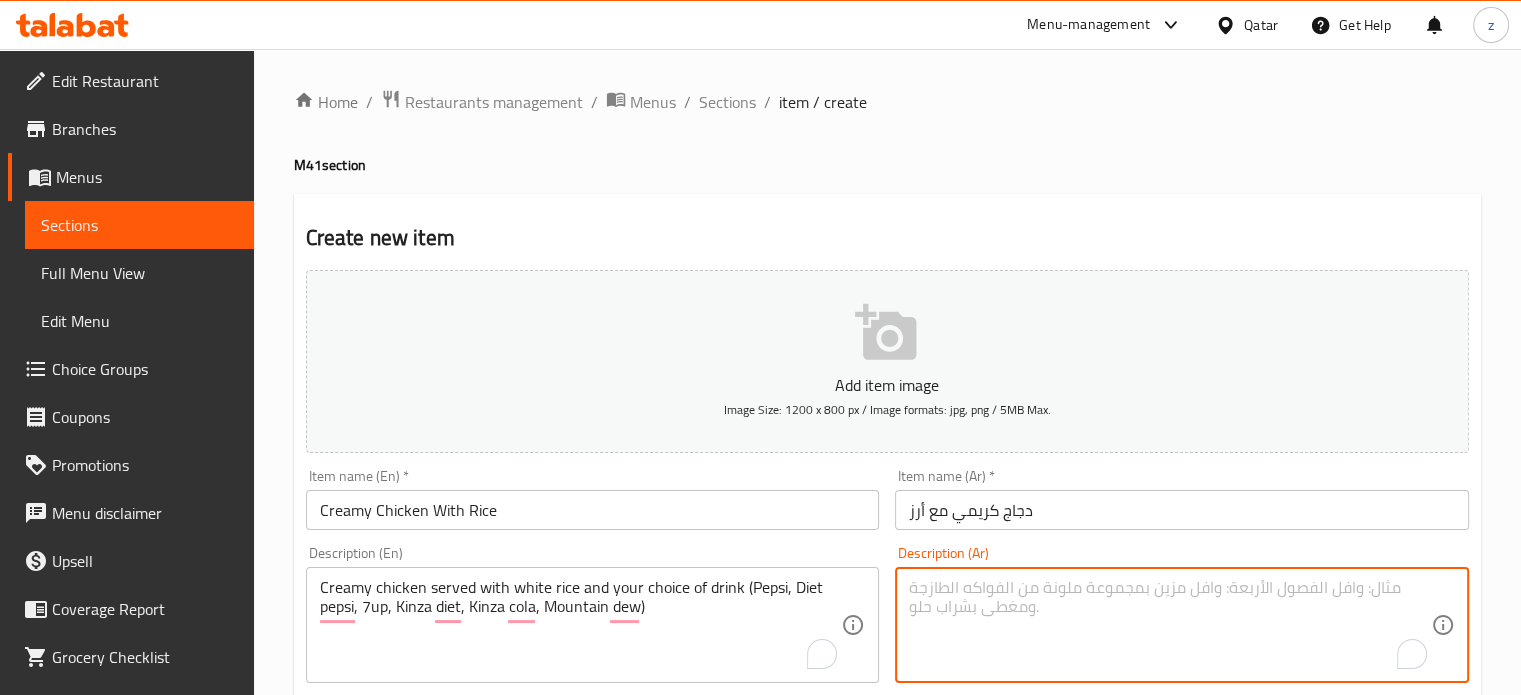 paste on "Creamy chicken served with white rice and your choice of drink (Pepsi, Diet pepsi, 7up, Kinza diet, Kinza cola, Mountain dew)" 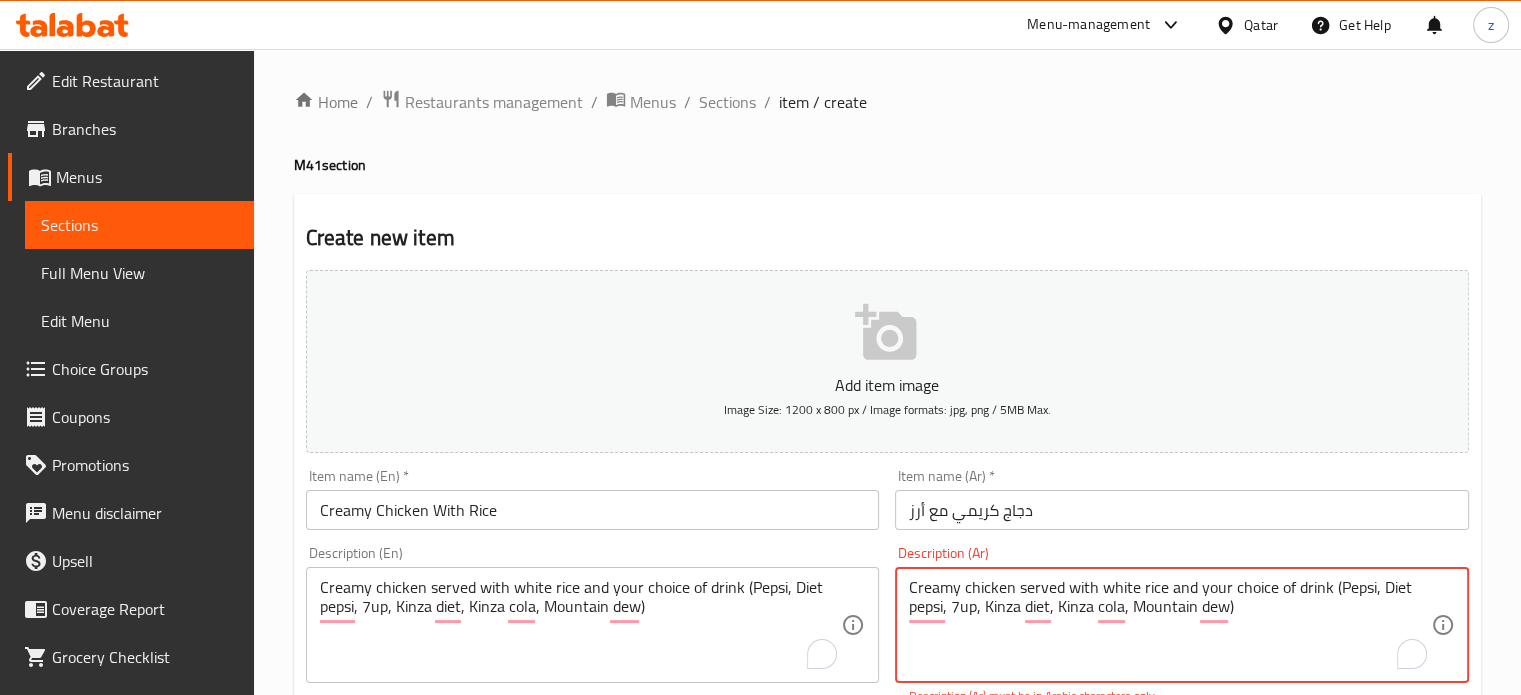 drag, startPoint x: 1283, startPoint y: 615, endPoint x: 880, endPoint y: 578, distance: 404.69495 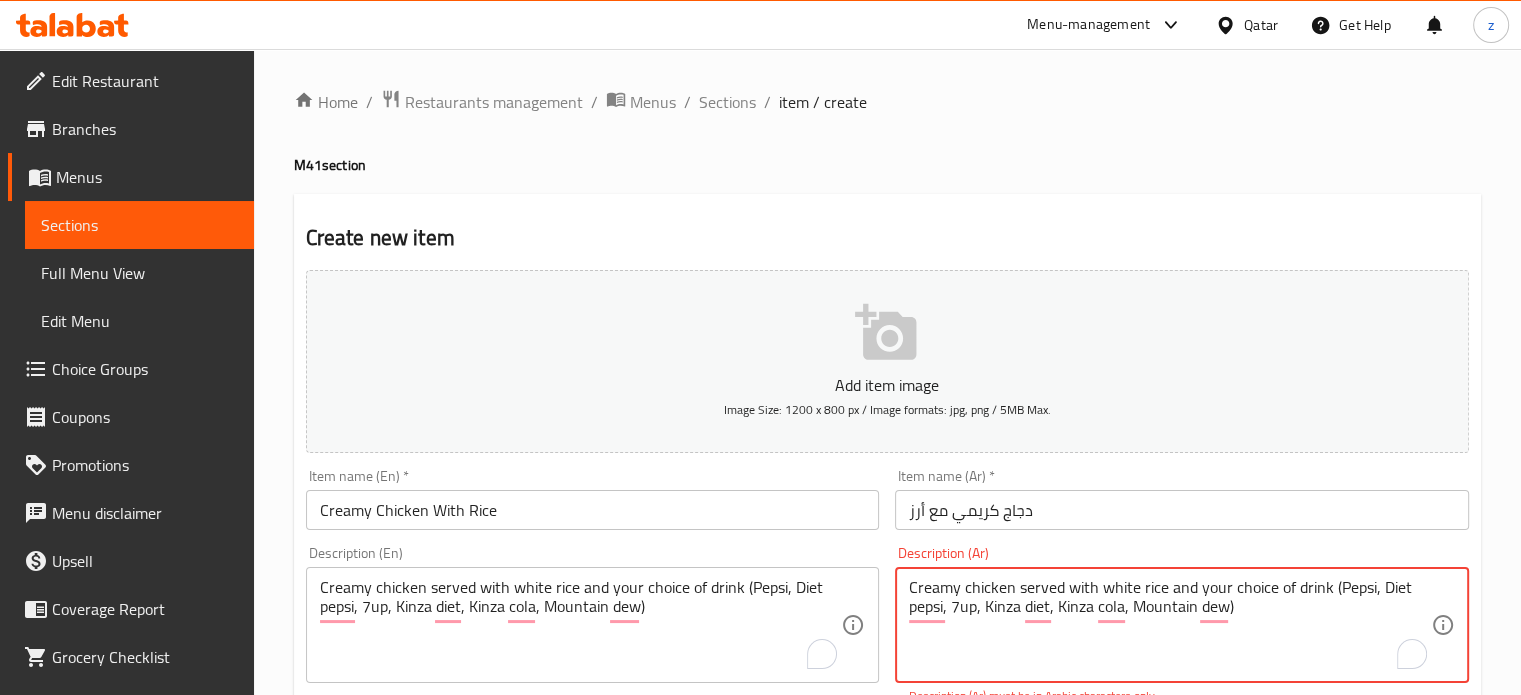click on "Add item image Image Size: 1200 x 800 px / Image formats: jpg, png / 5MB Max. Item name (En)   * Creamy Chicken With Rice Item name (En)  * Item name (Ar)   * دجاج كريمي مع أرز Item name (Ar)  * Description (En) Creamy chicken served with white rice and your choice of drink (Pepsi, Diet pepsi, 7up, Kinza diet, Kinza cola, Mountain dew)  Description (En) Description (Ar) Creamy chicken served with white rice and your choice of drink (Pepsi, Diet pepsi, 7up, Kinza diet, Kinza cola, Mountain dew)  Description (Ar) Description (Ar) must be in Arabic characters only Product barcode Product barcode Product sku Product sku Price   * QAR 0 Price  * Price on selection Free item Start Date Start Date End Date End Date Available Days SU MO TU WE TH FR SA Available from ​ ​ Available to ​ ​ Status Active Inactive Exclude from GEM" at bounding box center (887, 704) 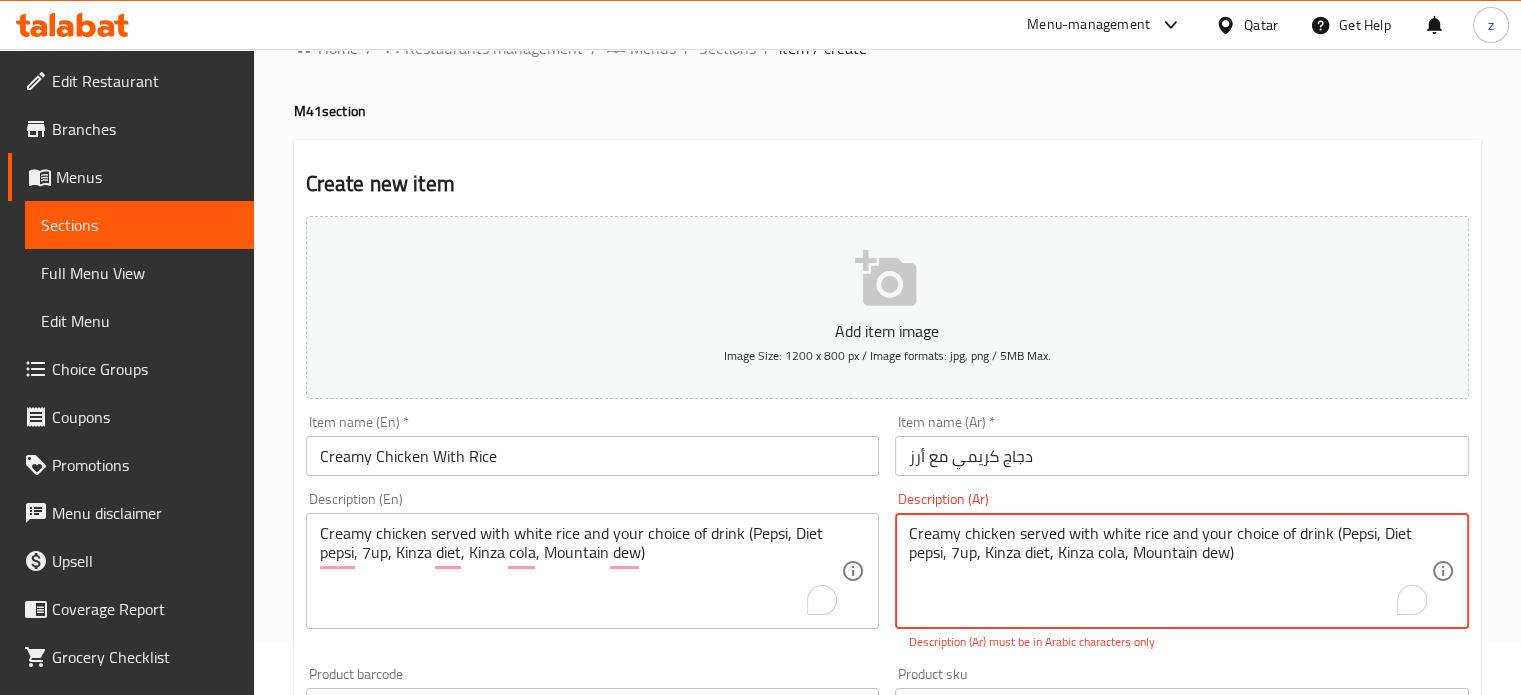 scroll, scrollTop: 162, scrollLeft: 0, axis: vertical 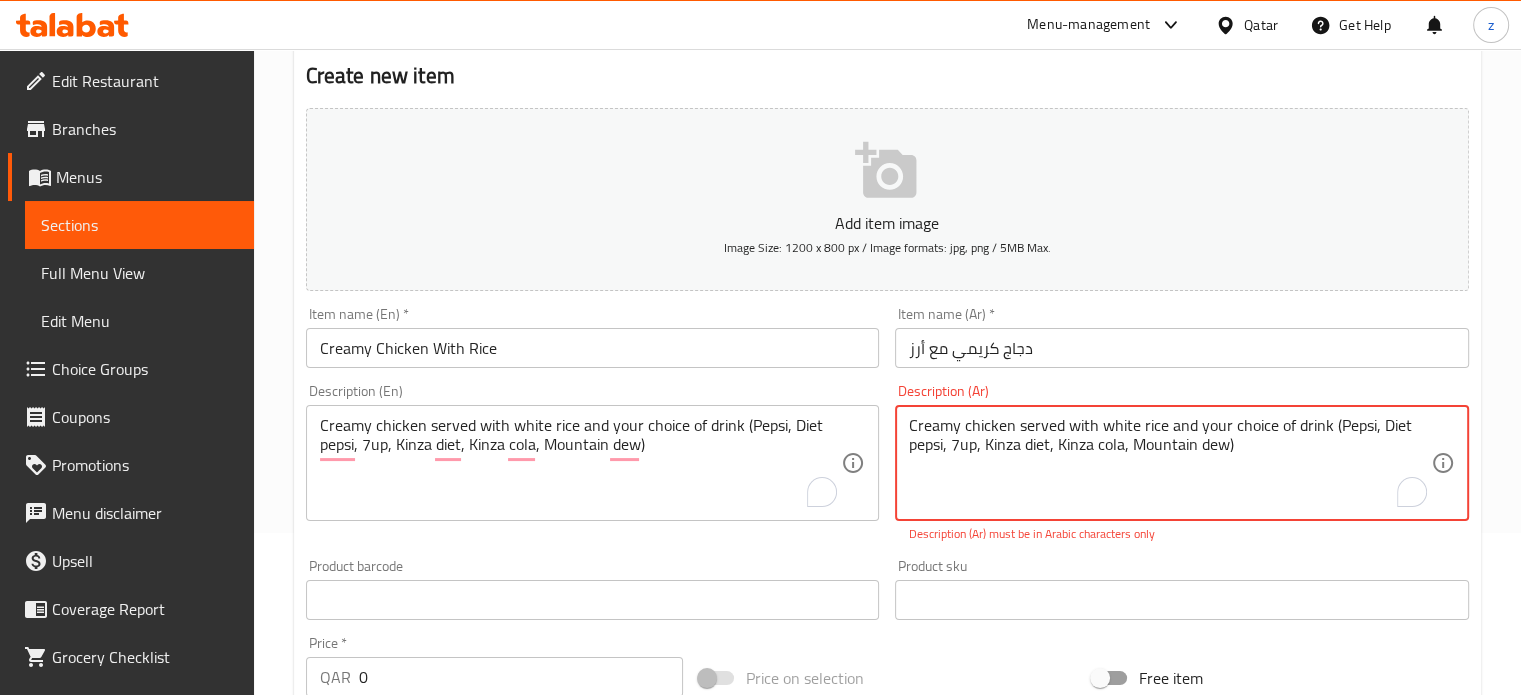 type on "دجاج كريمي يقدم مع أرز أبيض ومشروب من اختيارك (بيبسي، بيبسي دايت، سفن أب، كينزا دايت، كينزا كولا، ماونتن ديو)" 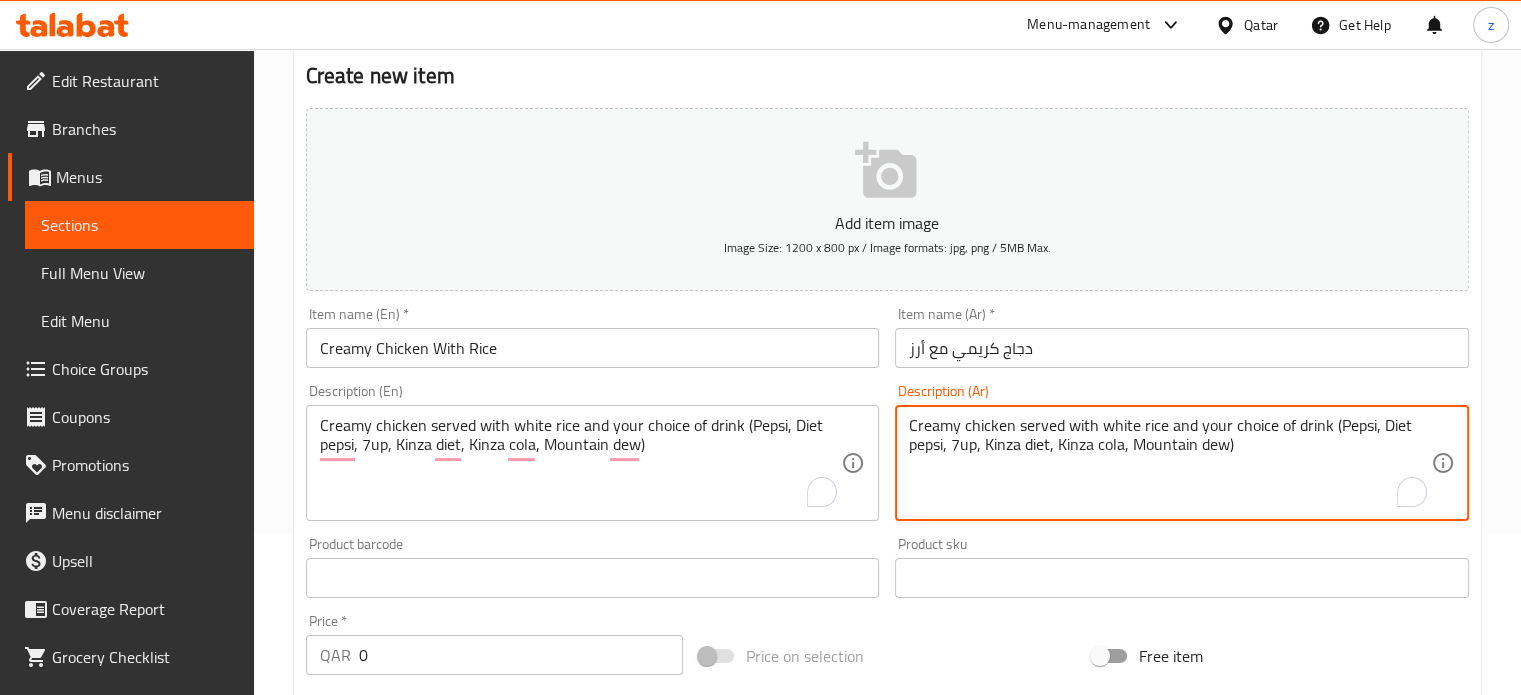 click on "Add item image Image Size: 1200 x 800 px / Image formats: jpg, png / 5MB Max." at bounding box center [887, 199] 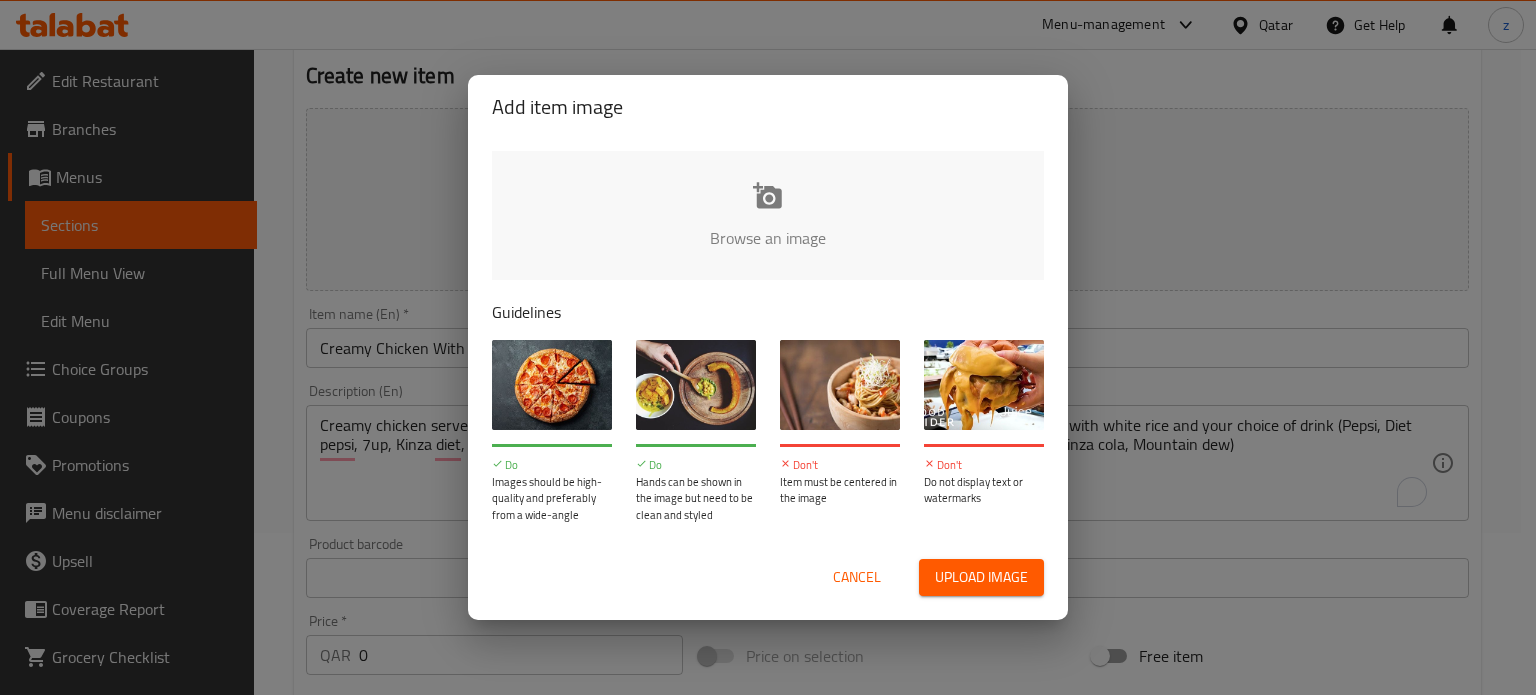 click at bounding box center [1444, 244] 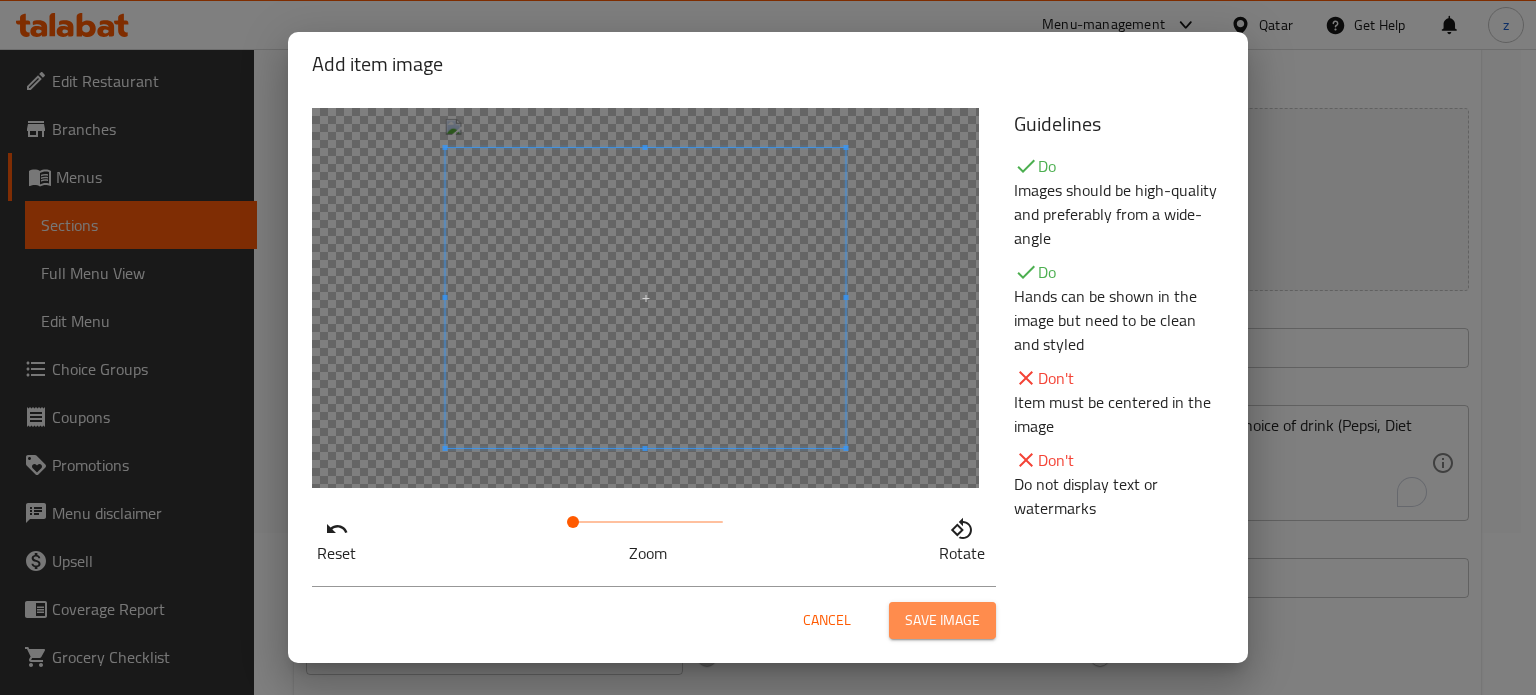 click on "Save image" at bounding box center [942, 620] 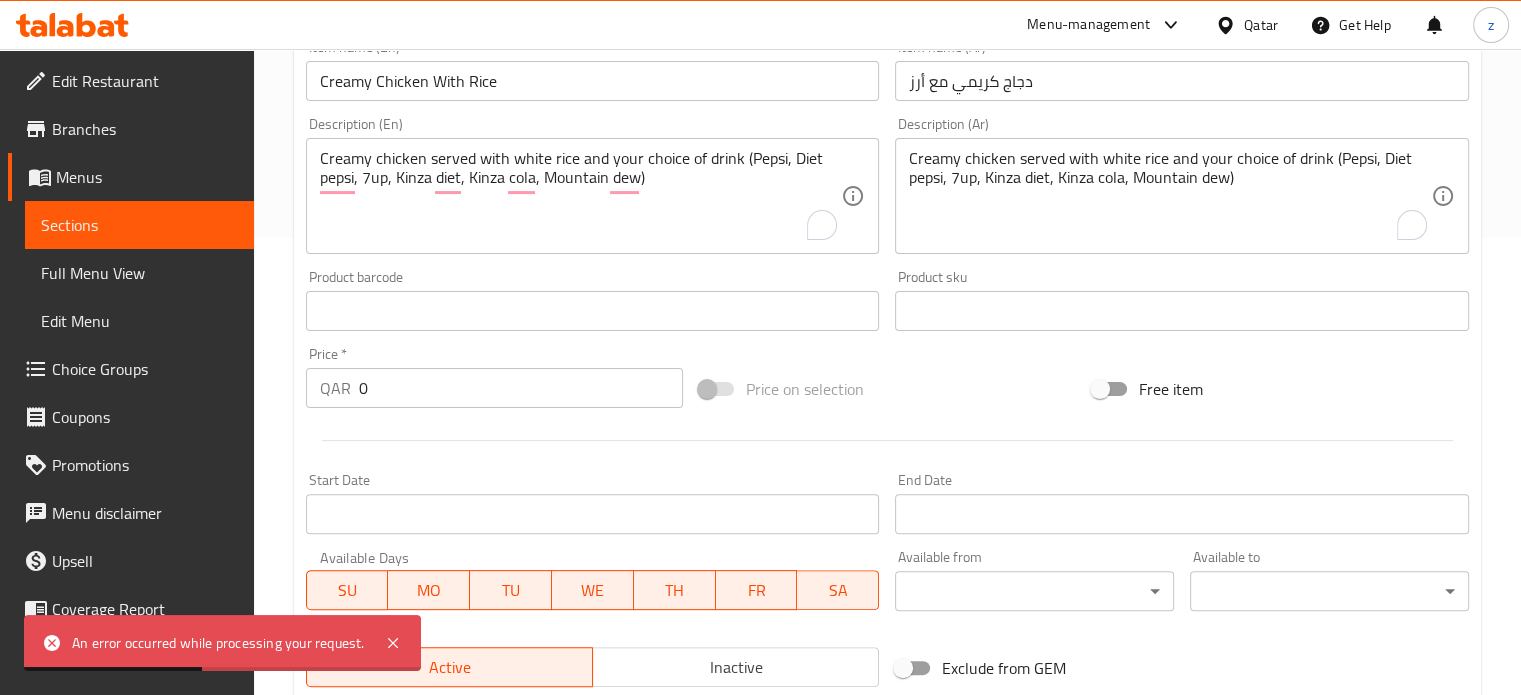 scroll, scrollTop: 462, scrollLeft: 0, axis: vertical 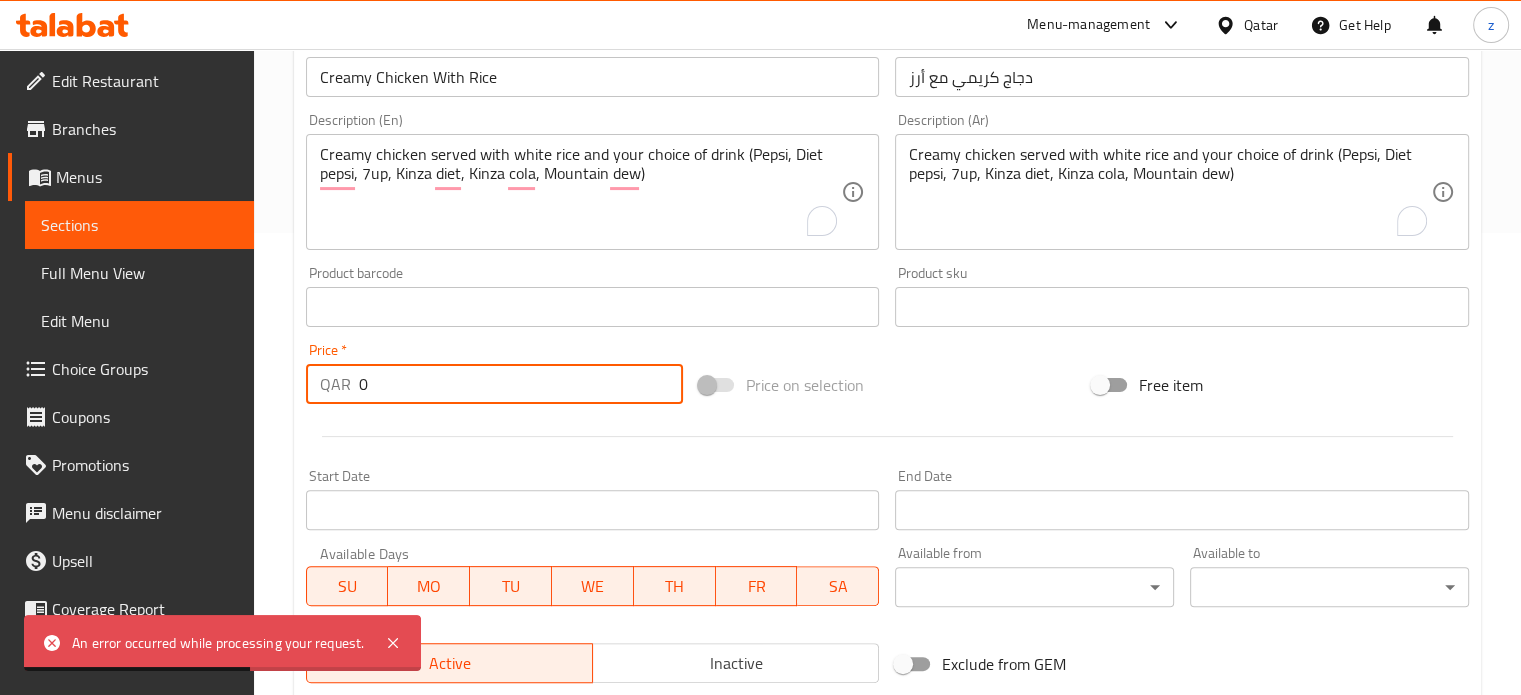 drag, startPoint x: 383, startPoint y: 386, endPoint x: 339, endPoint y: 387, distance: 44.011364 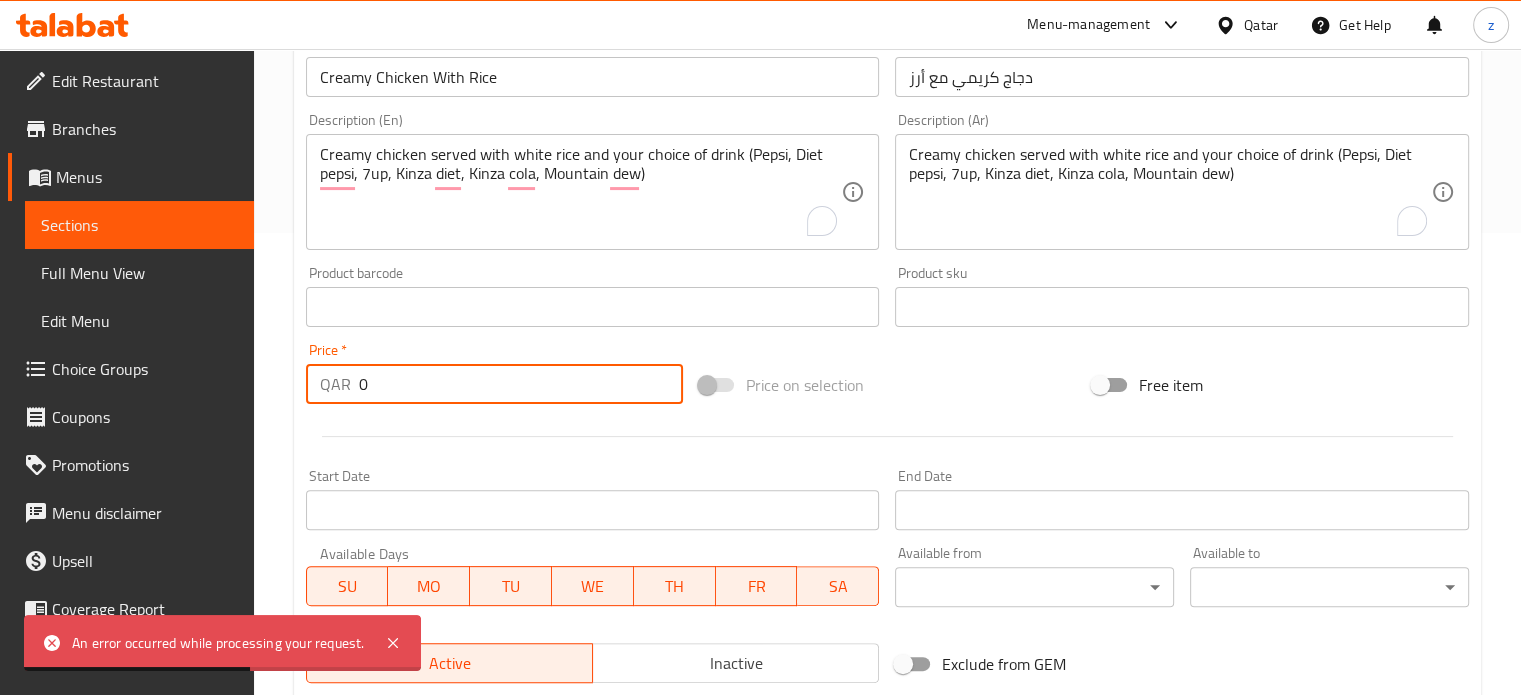 click on "QAR 0 Price  *" at bounding box center (494, 384) 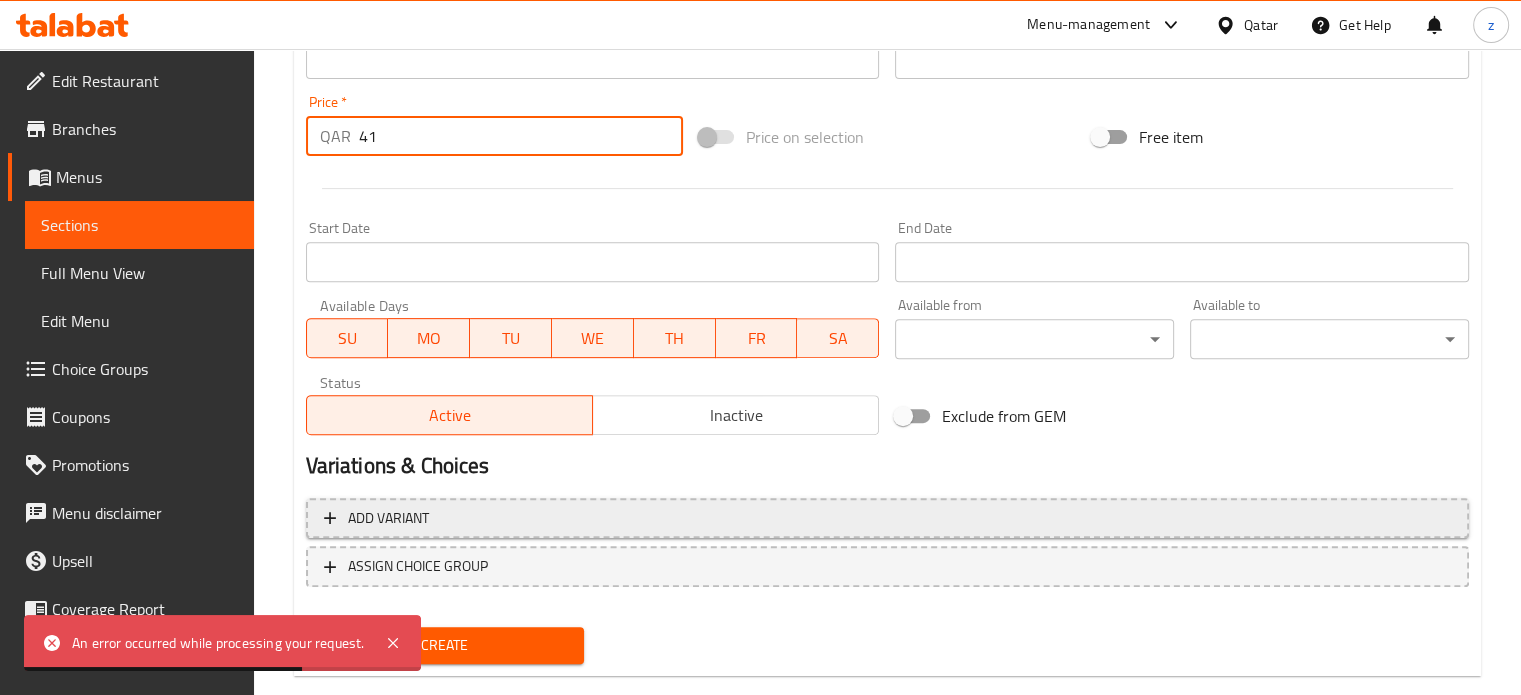 scroll, scrollTop: 745, scrollLeft: 0, axis: vertical 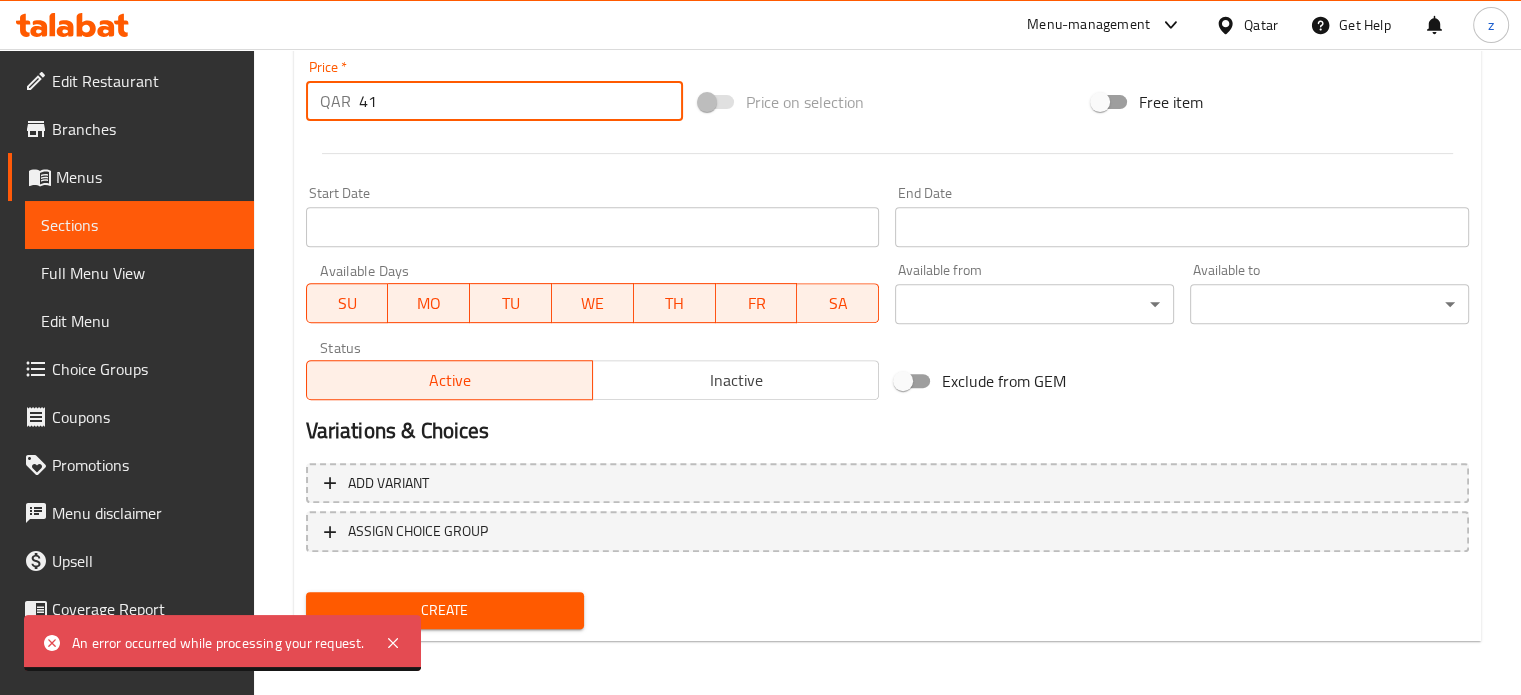 type on "41" 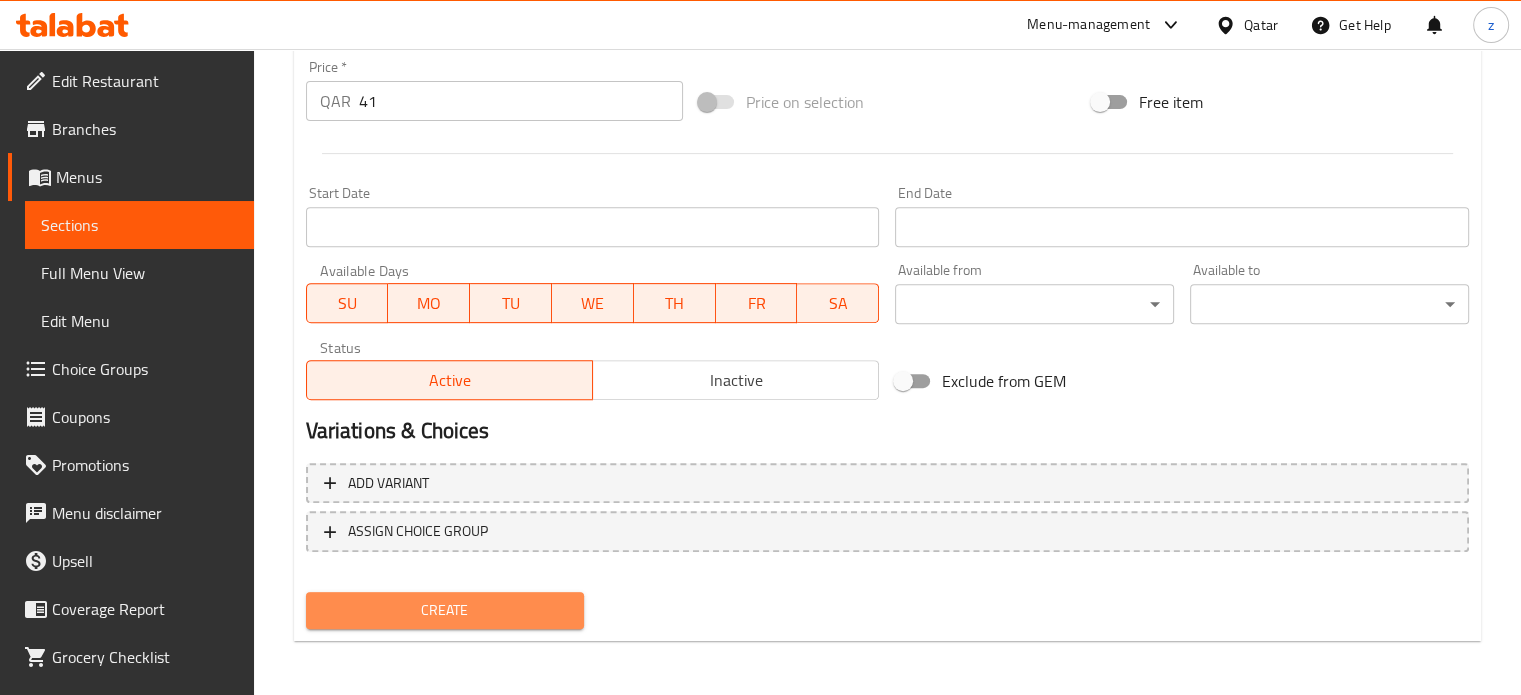 click on "Create" at bounding box center [445, 610] 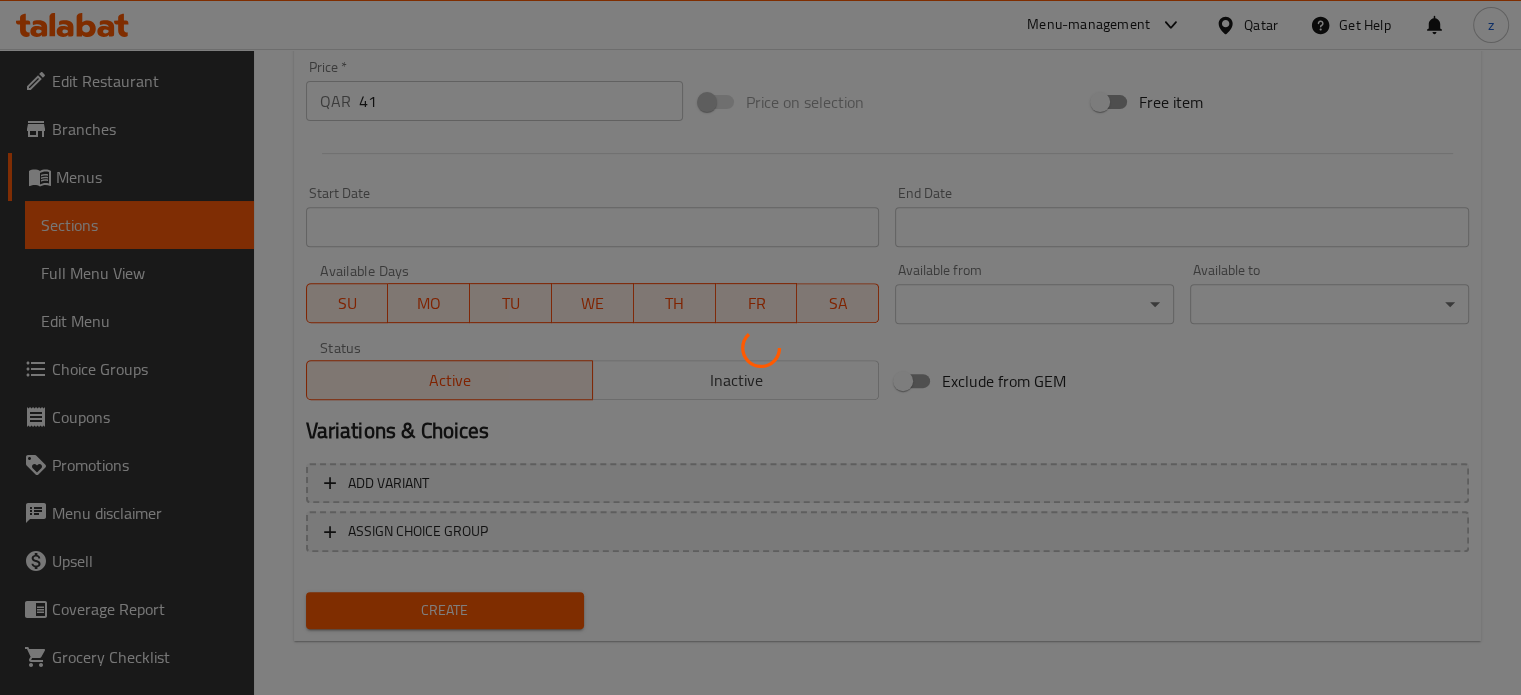 type 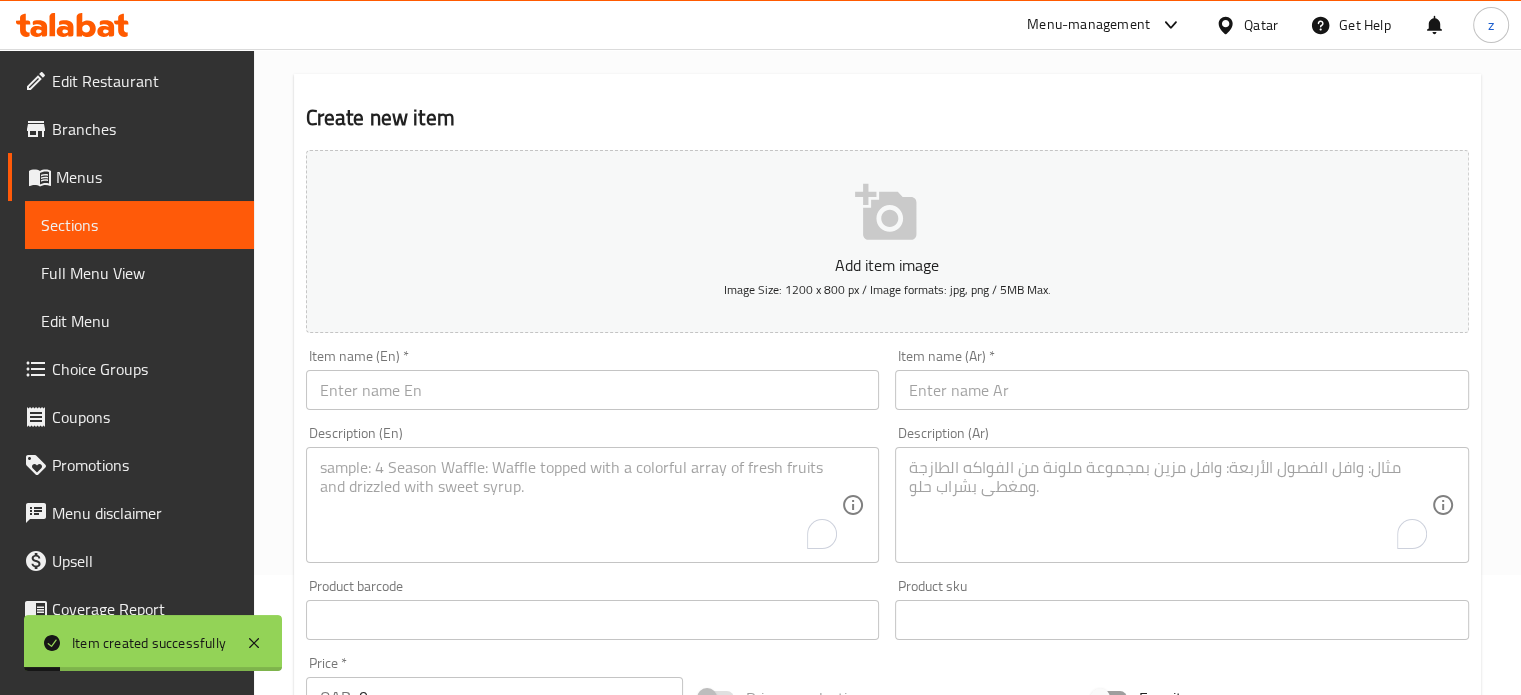 scroll, scrollTop: 0, scrollLeft: 0, axis: both 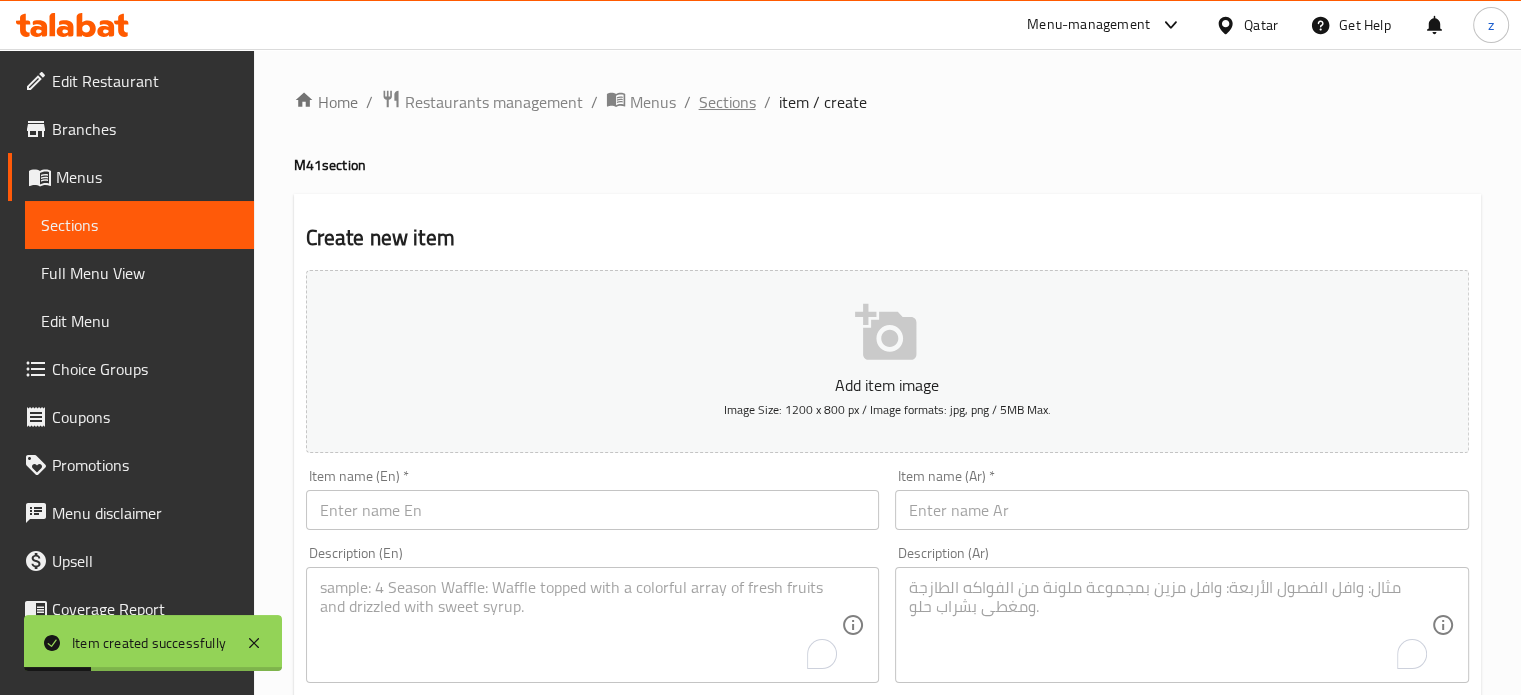 click on "Sections" at bounding box center [727, 102] 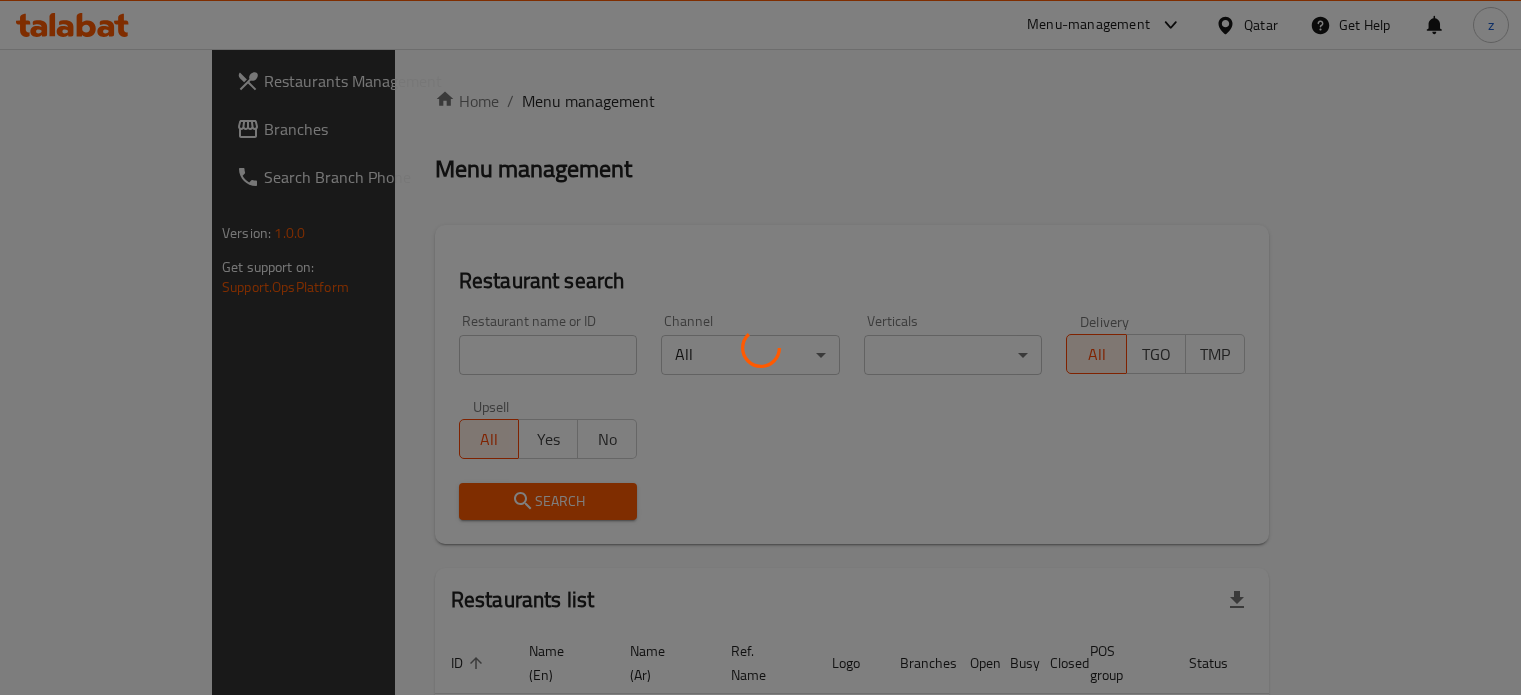 scroll, scrollTop: 0, scrollLeft: 0, axis: both 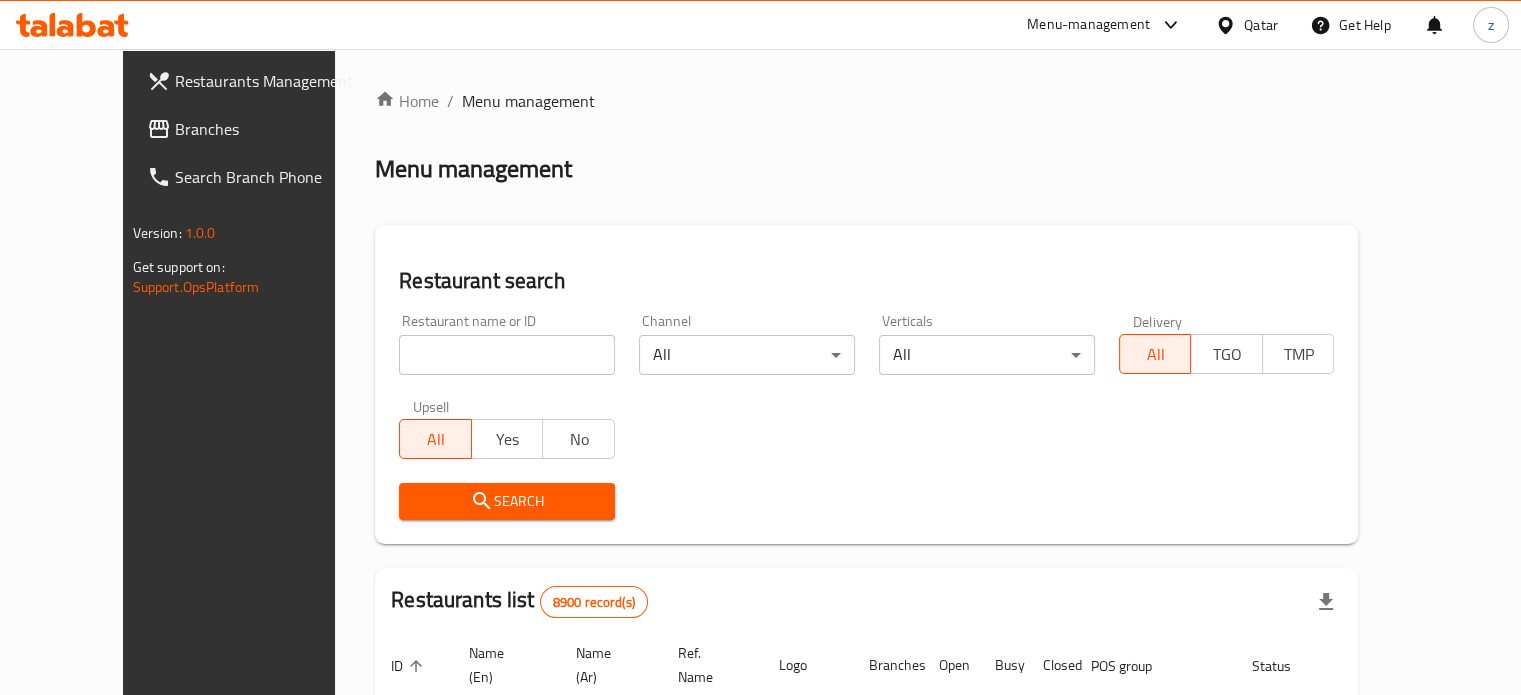 click at bounding box center [507, 355] 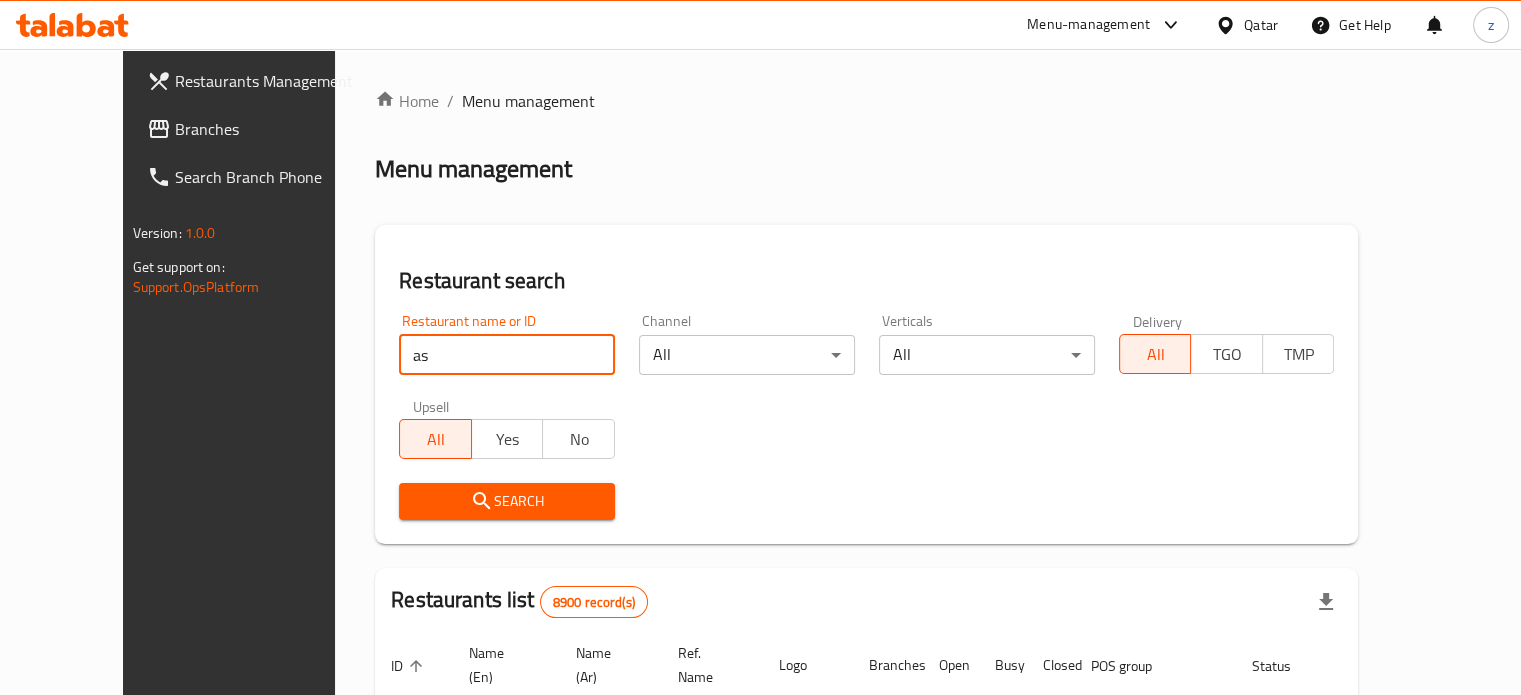 type on "ASSEER TIME" 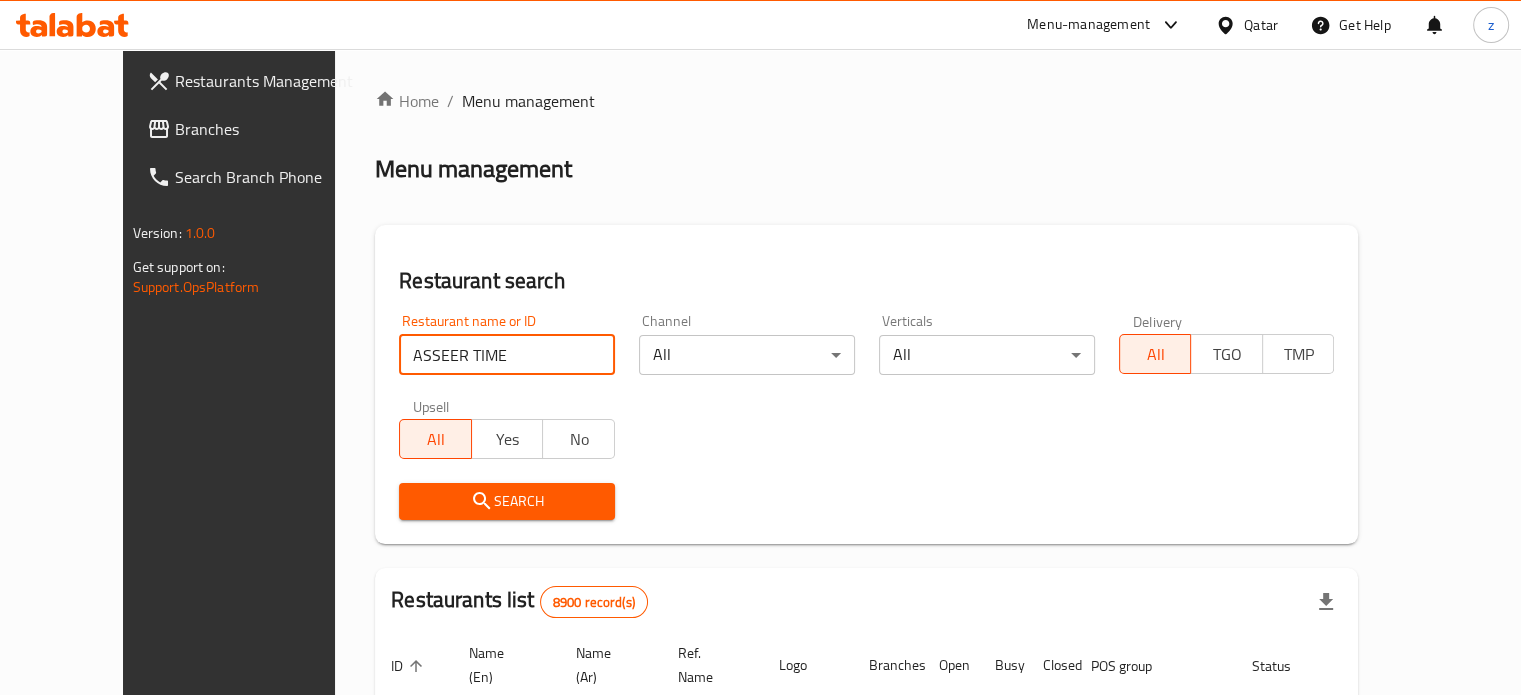 click on "Search" at bounding box center (507, 501) 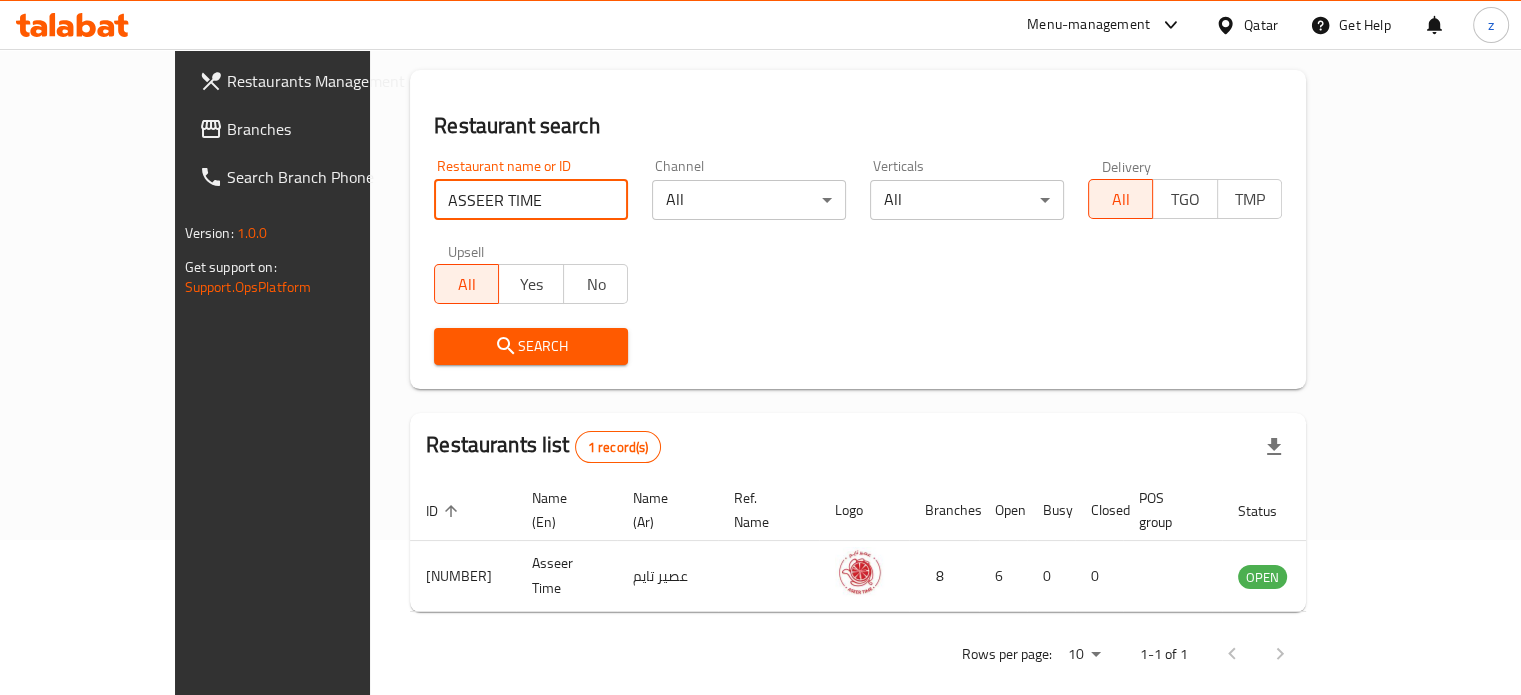 scroll, scrollTop: 156, scrollLeft: 0, axis: vertical 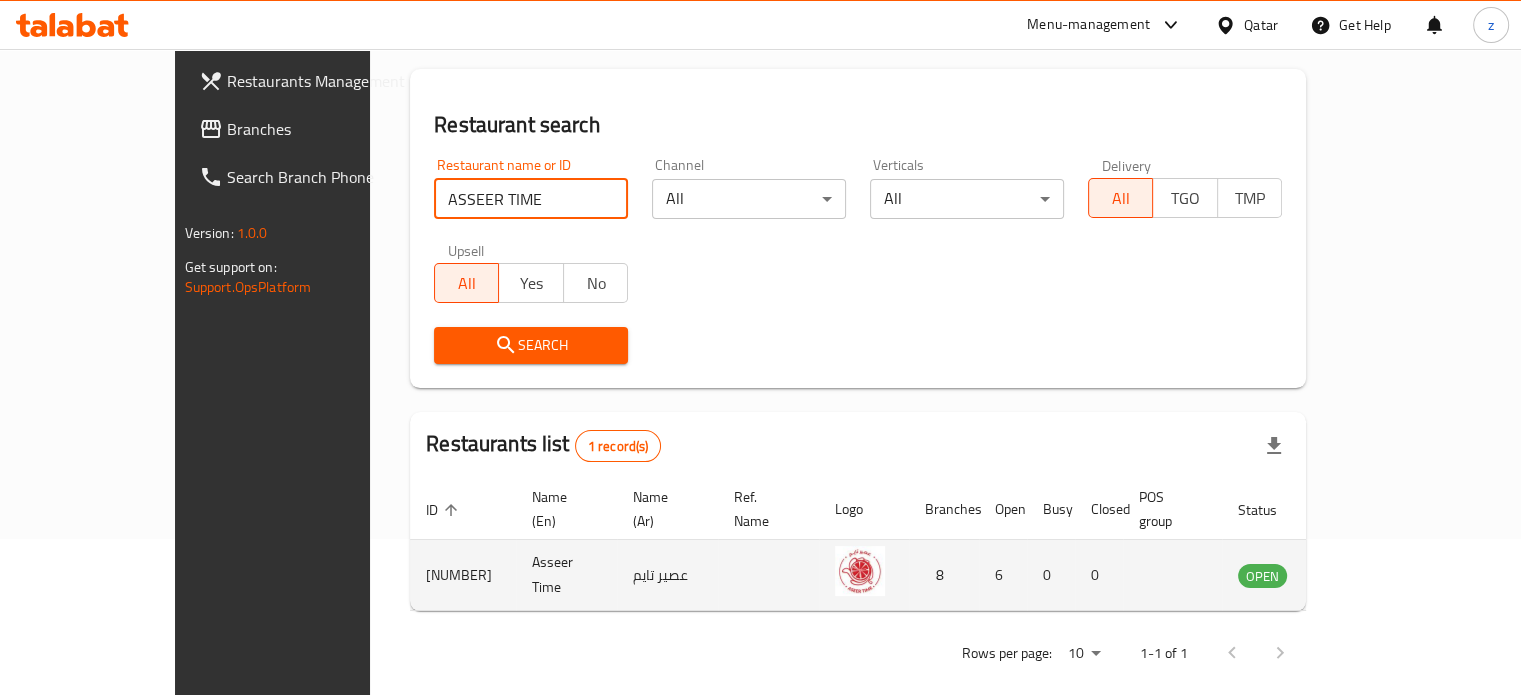 click 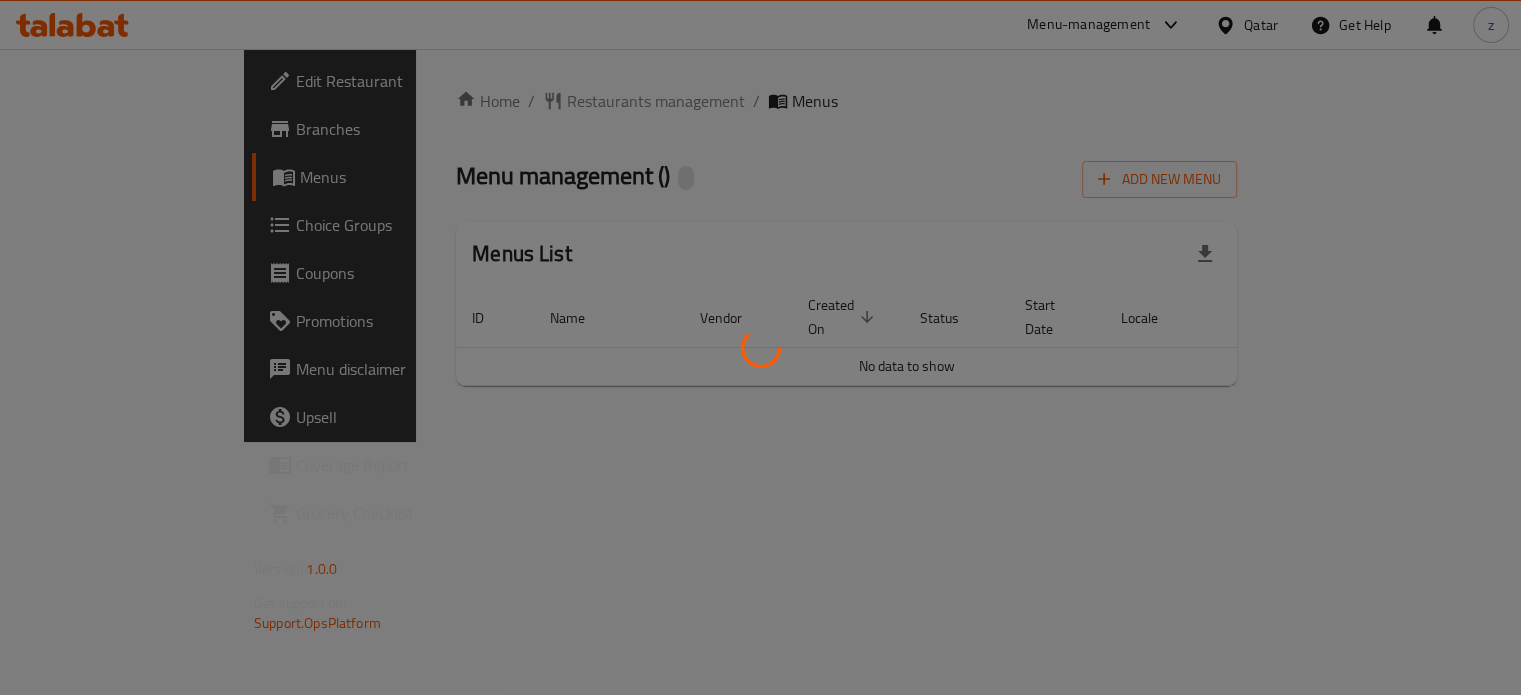 scroll, scrollTop: 0, scrollLeft: 0, axis: both 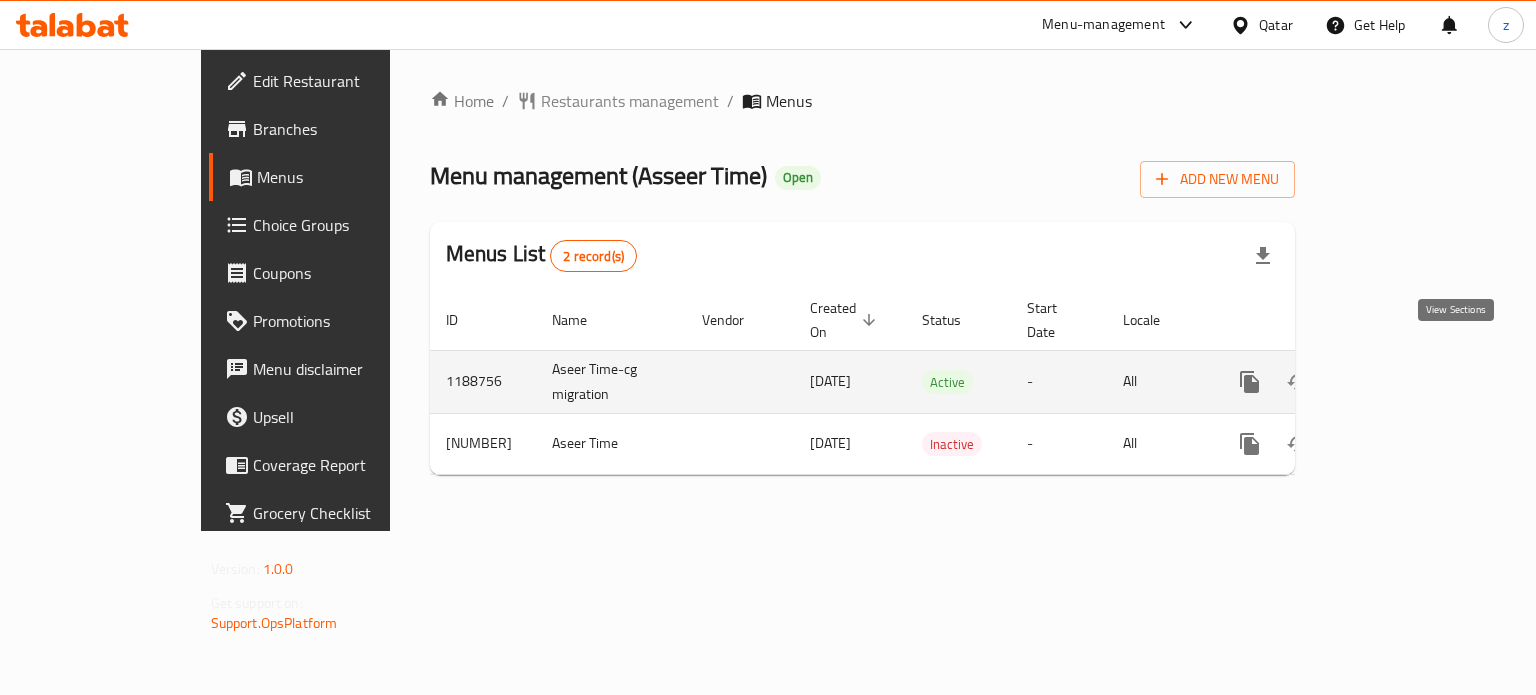 click 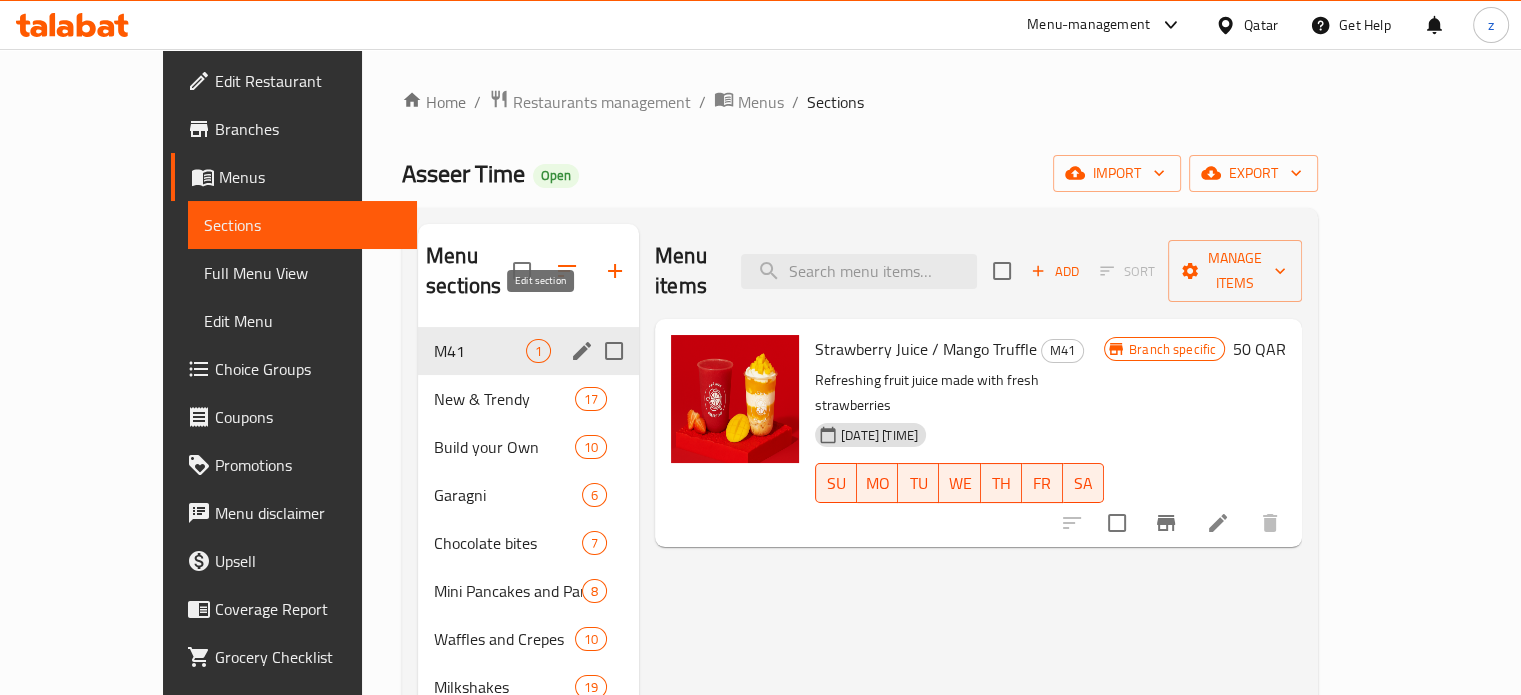 click 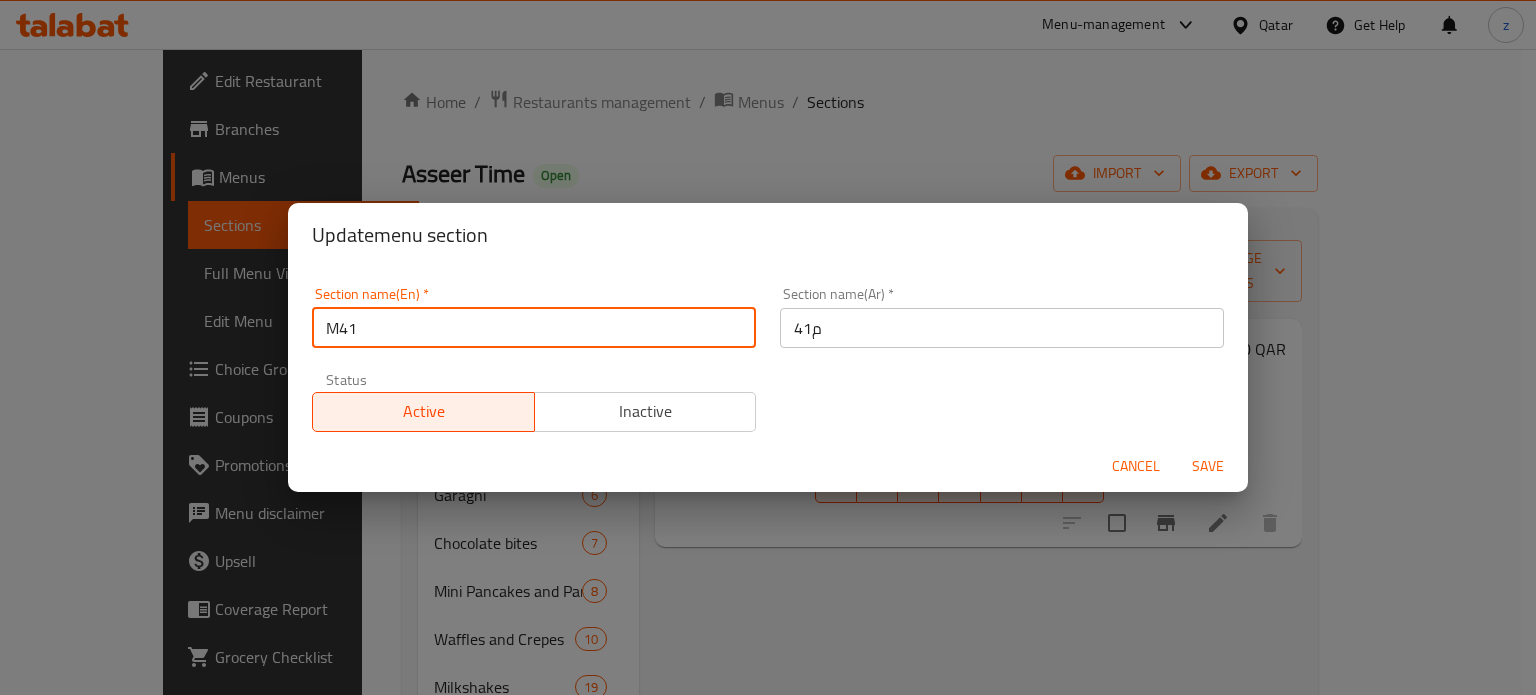 drag, startPoint x: 388, startPoint y: 315, endPoint x: 271, endPoint y: 312, distance: 117.03845 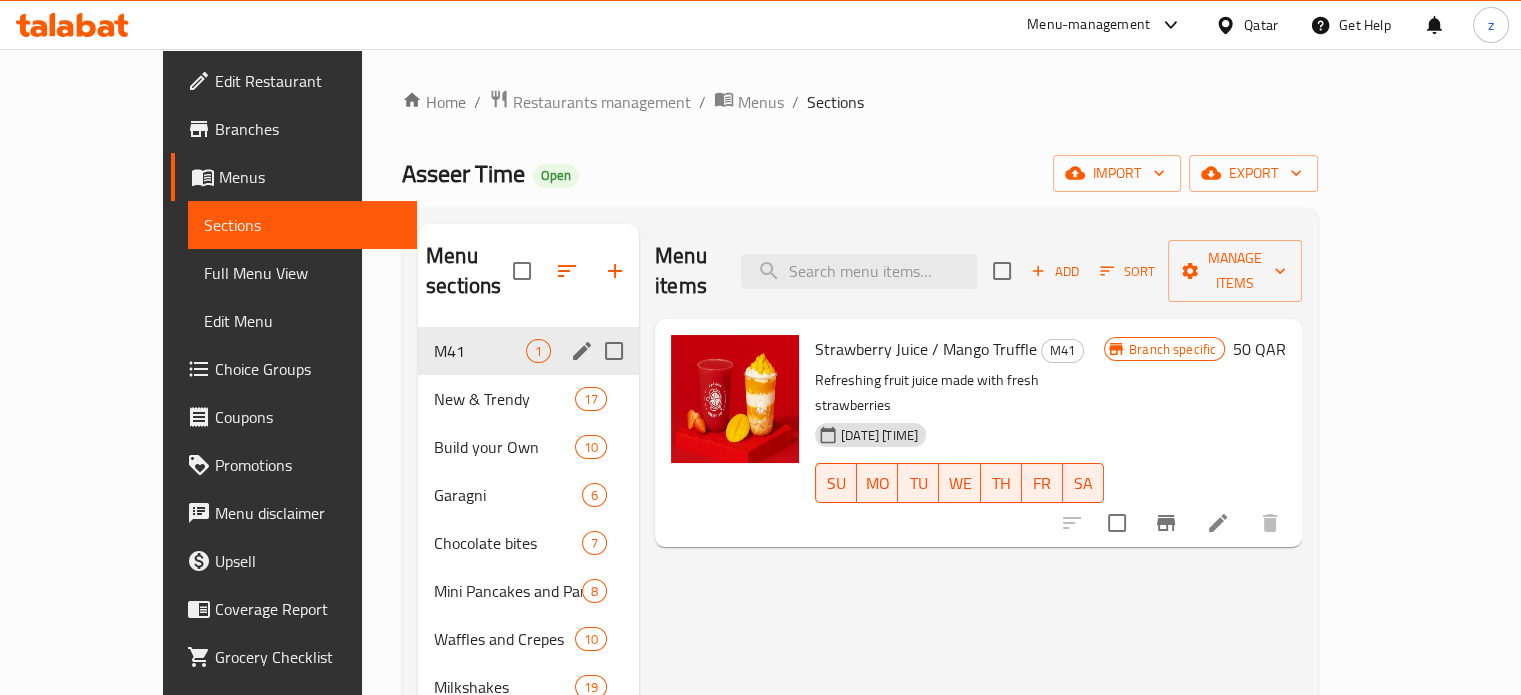 click 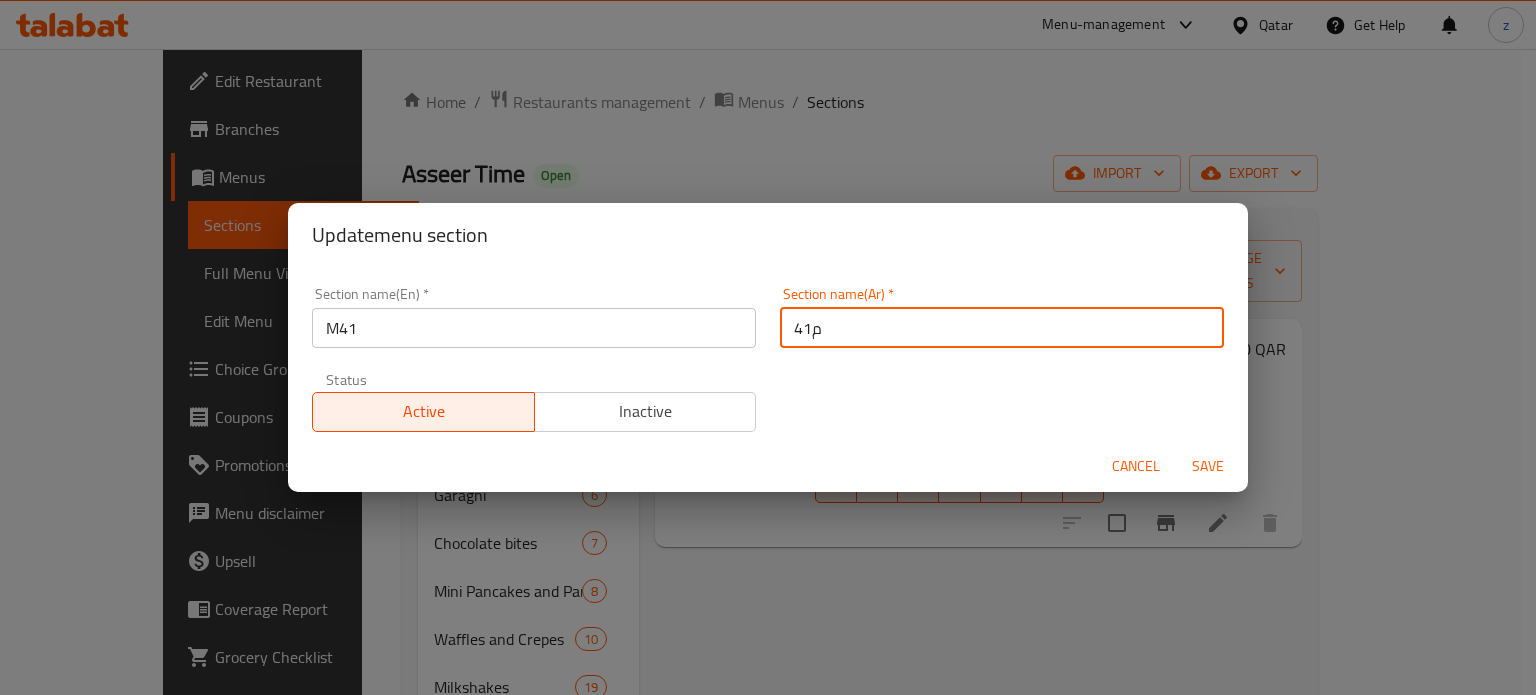 drag, startPoint x: 833, startPoint y: 323, endPoint x: 792, endPoint y: 324, distance: 41.01219 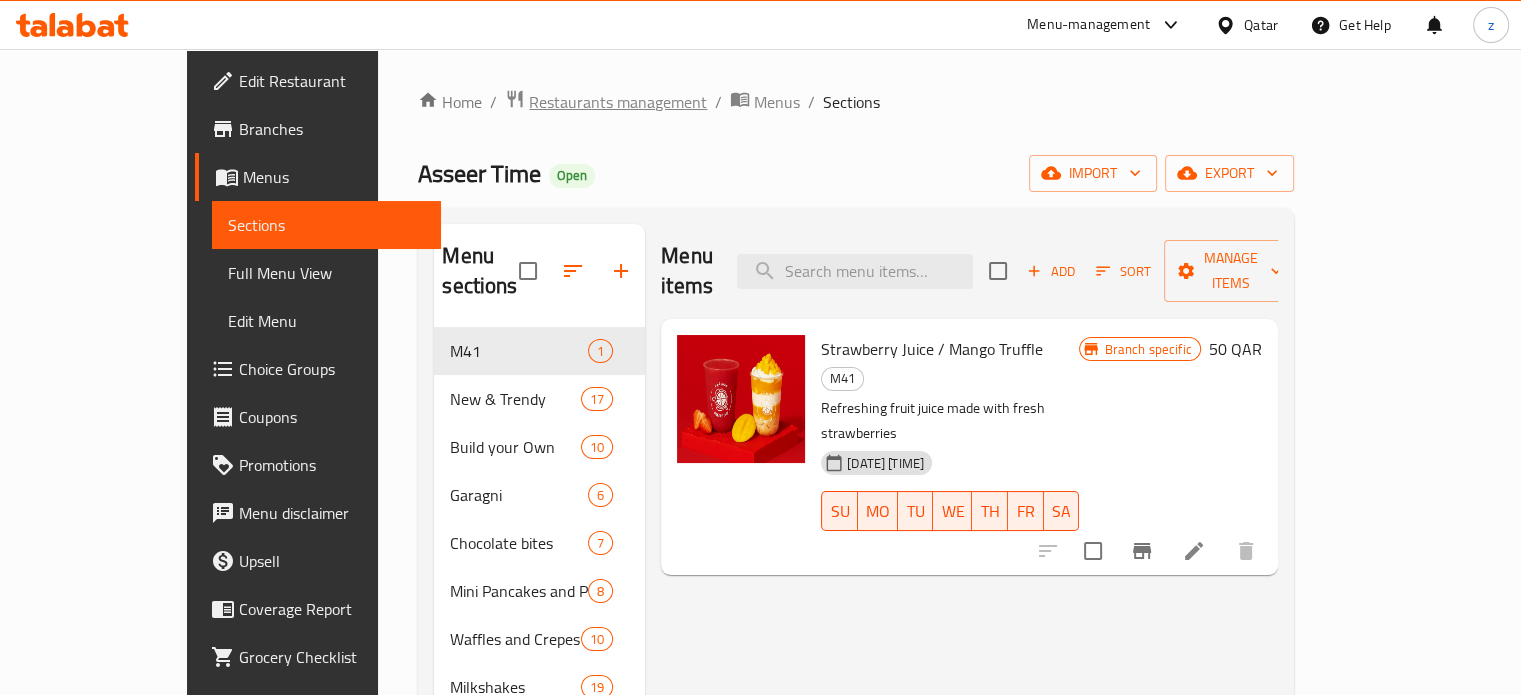 click on "Restaurants management" at bounding box center [618, 102] 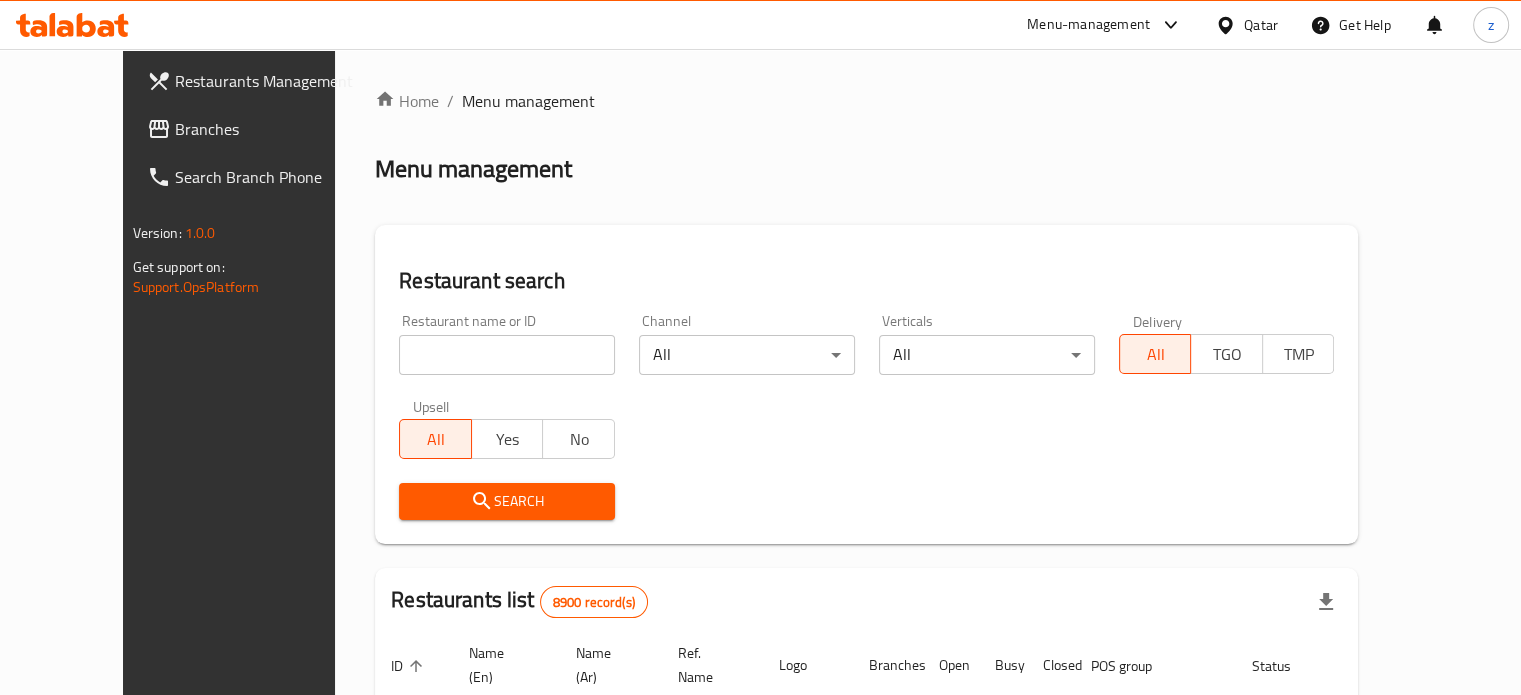 click at bounding box center [507, 355] 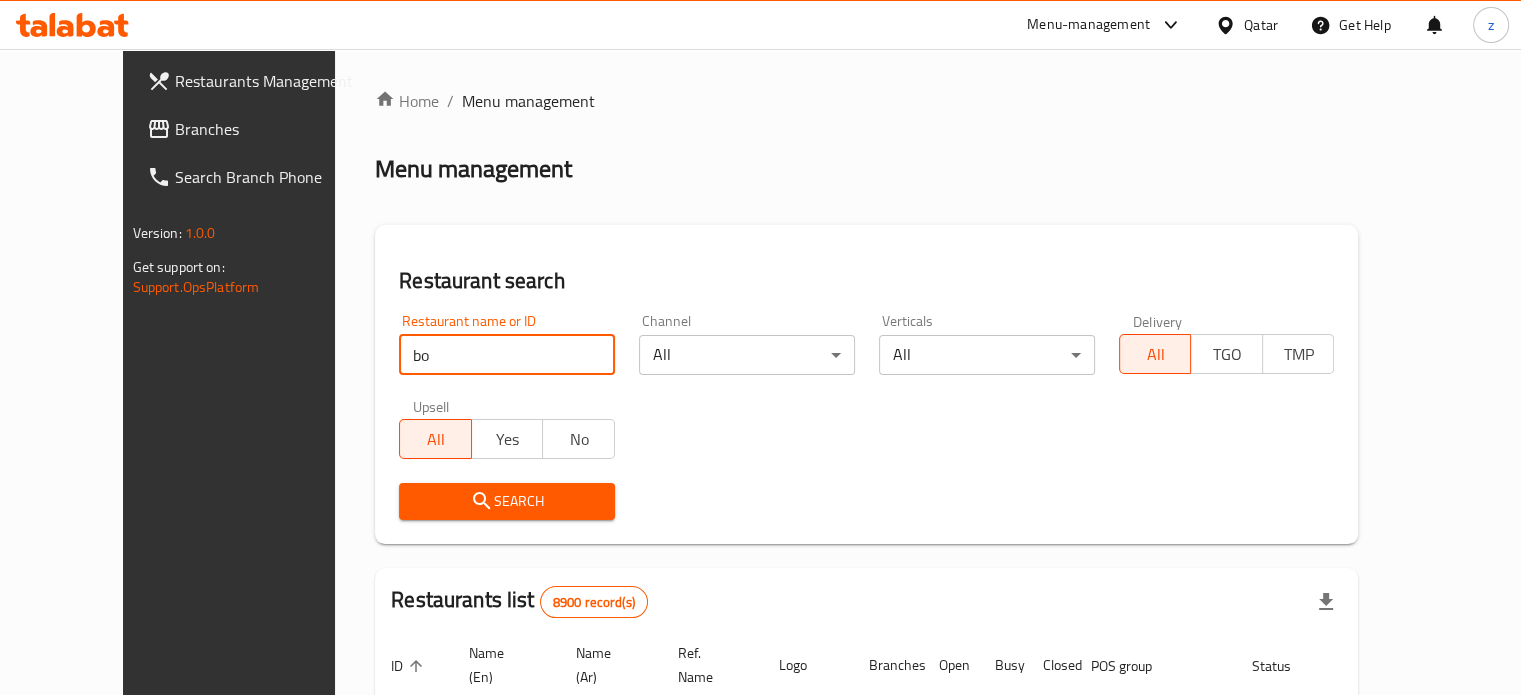type on "Botamba" 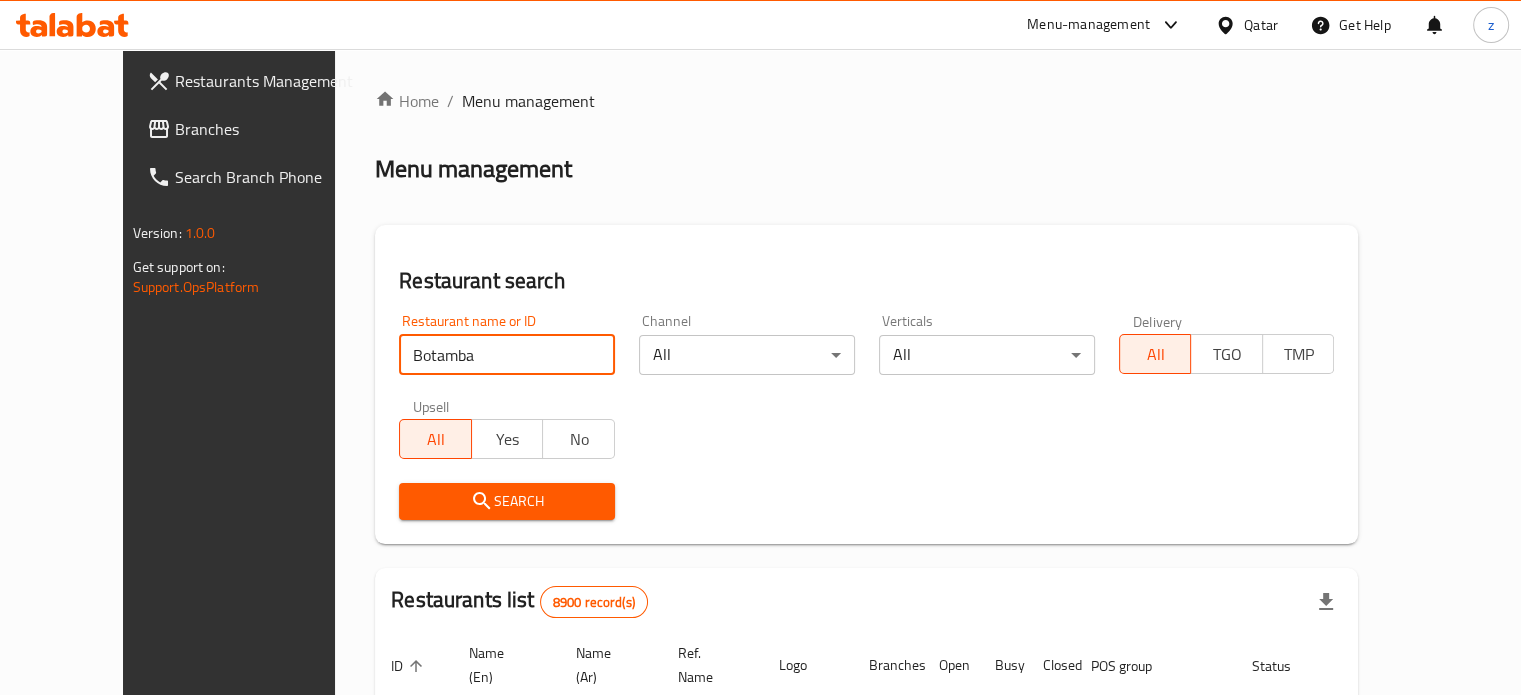 click on "Search" at bounding box center [507, 501] 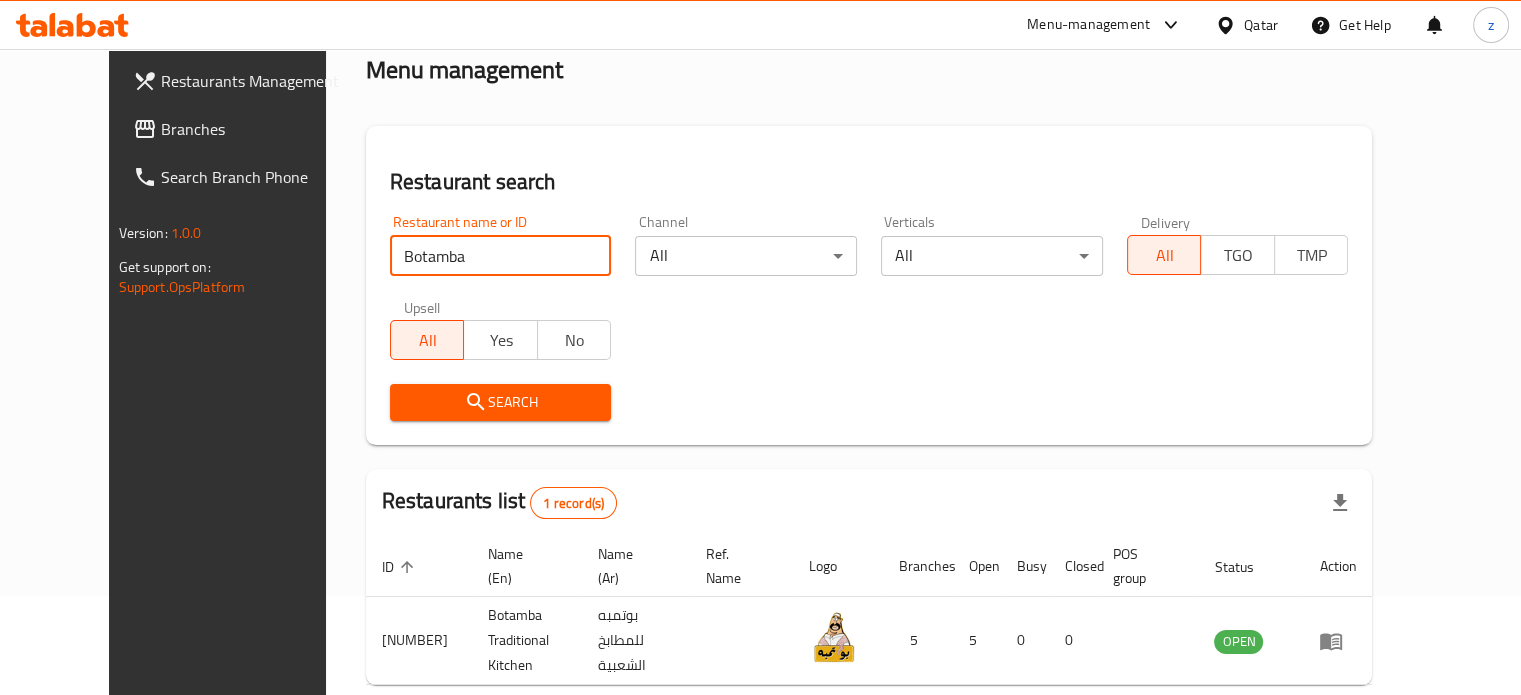 scroll, scrollTop: 180, scrollLeft: 0, axis: vertical 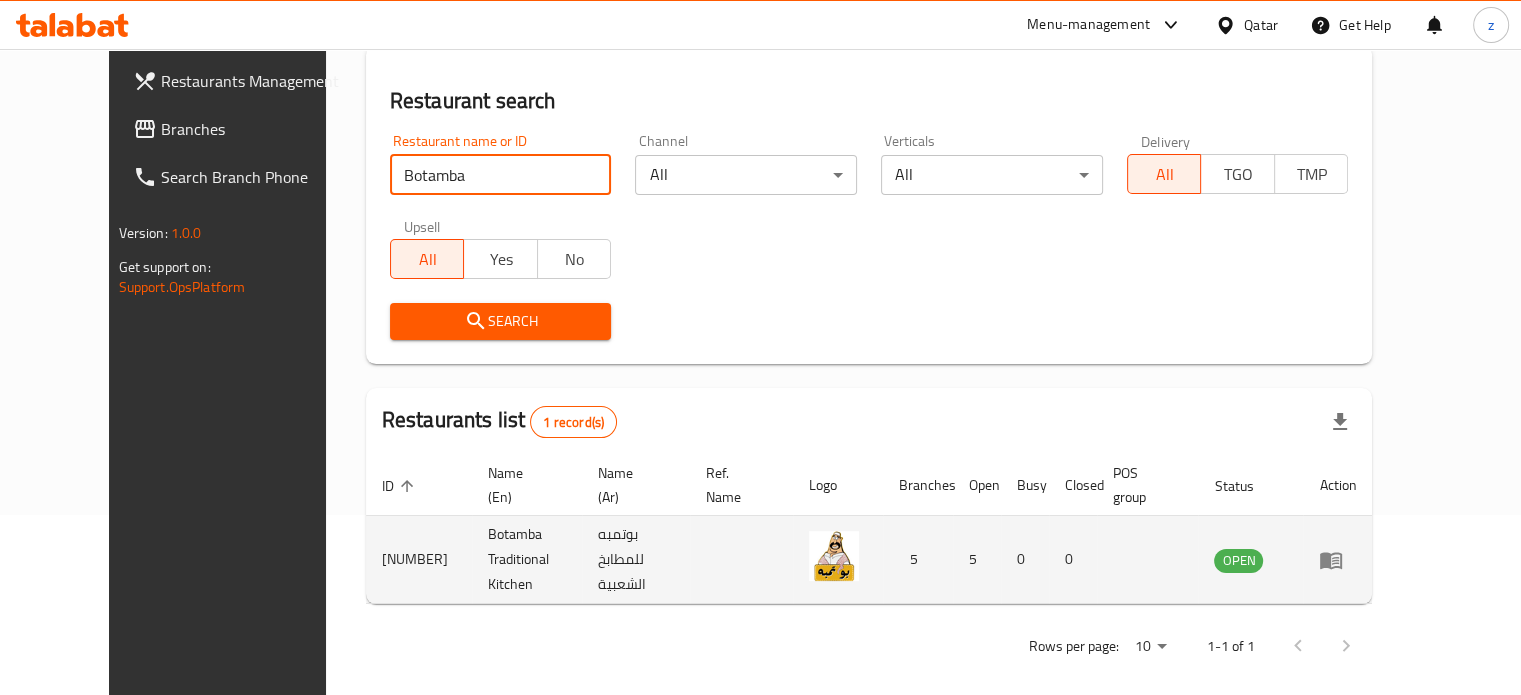 click 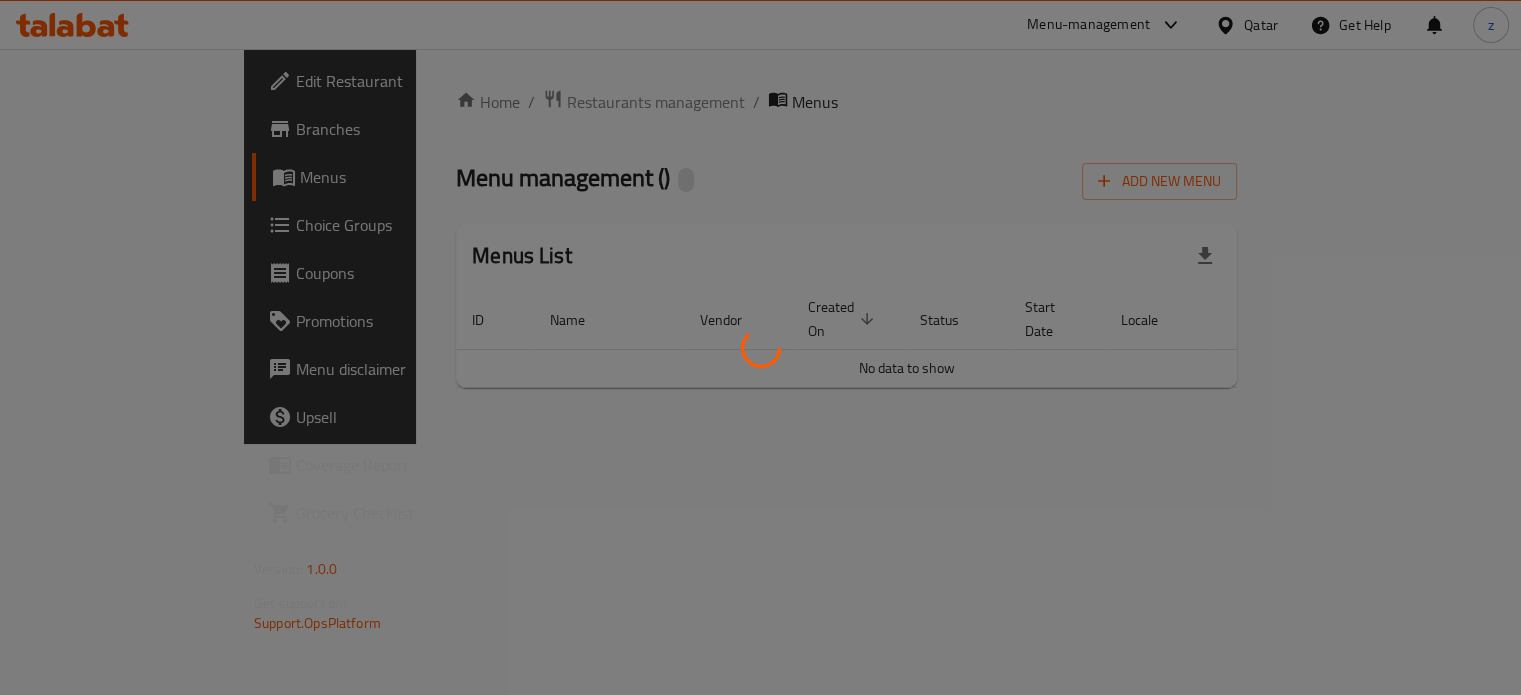 scroll, scrollTop: 0, scrollLeft: 0, axis: both 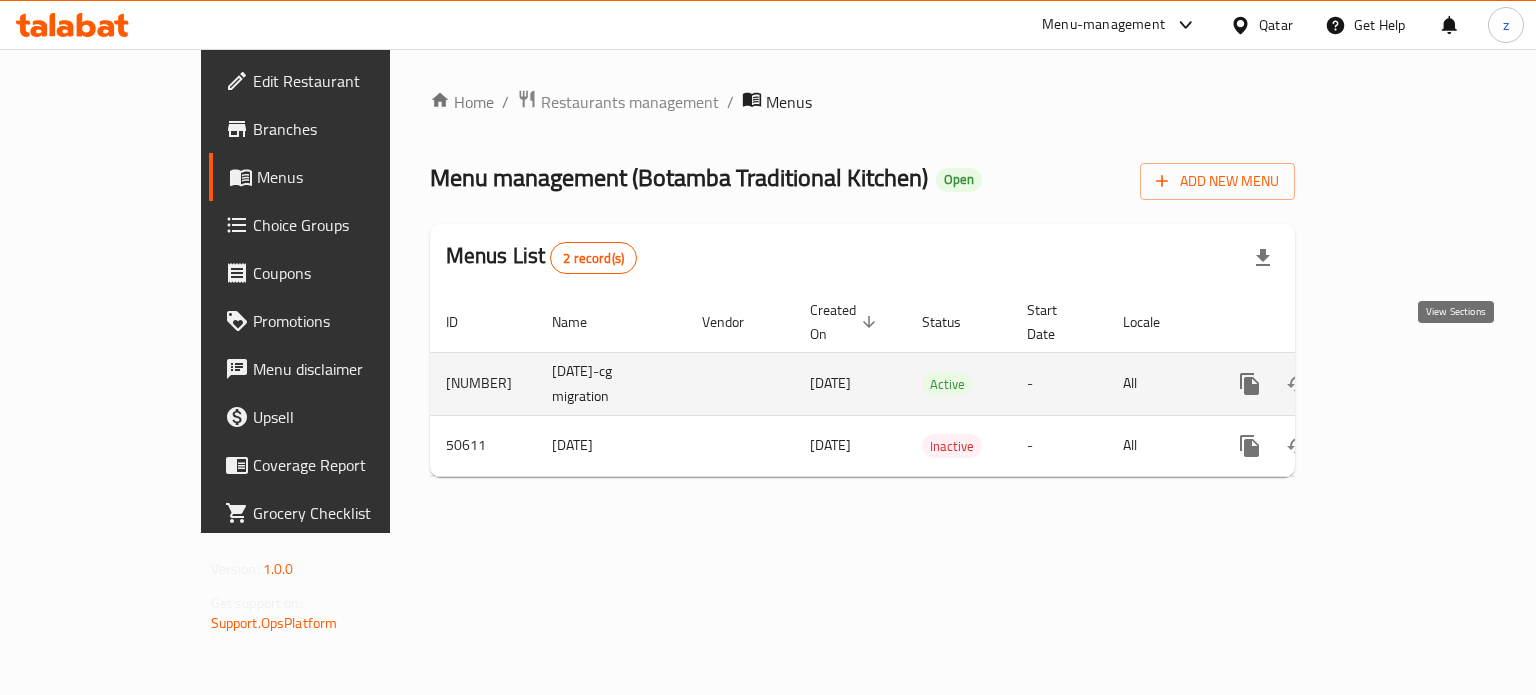 click 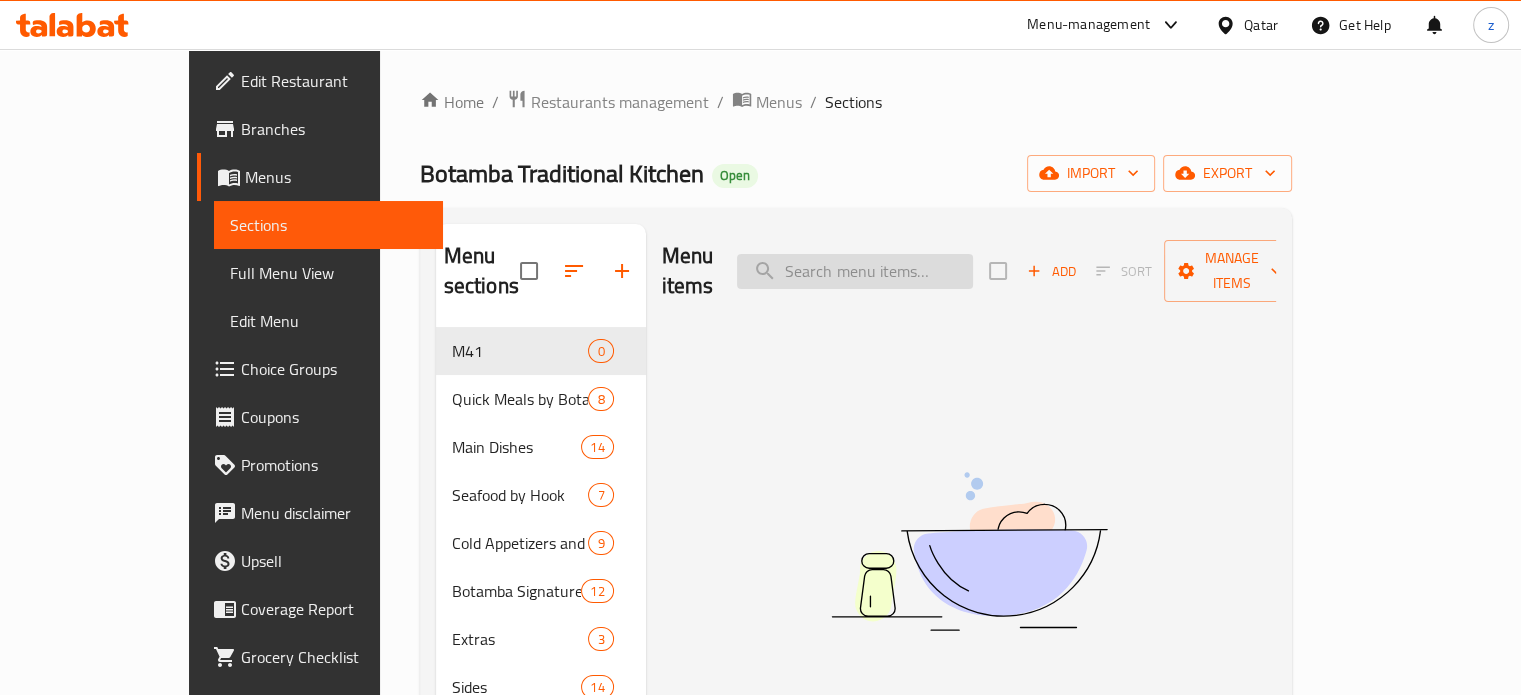 click at bounding box center (855, 271) 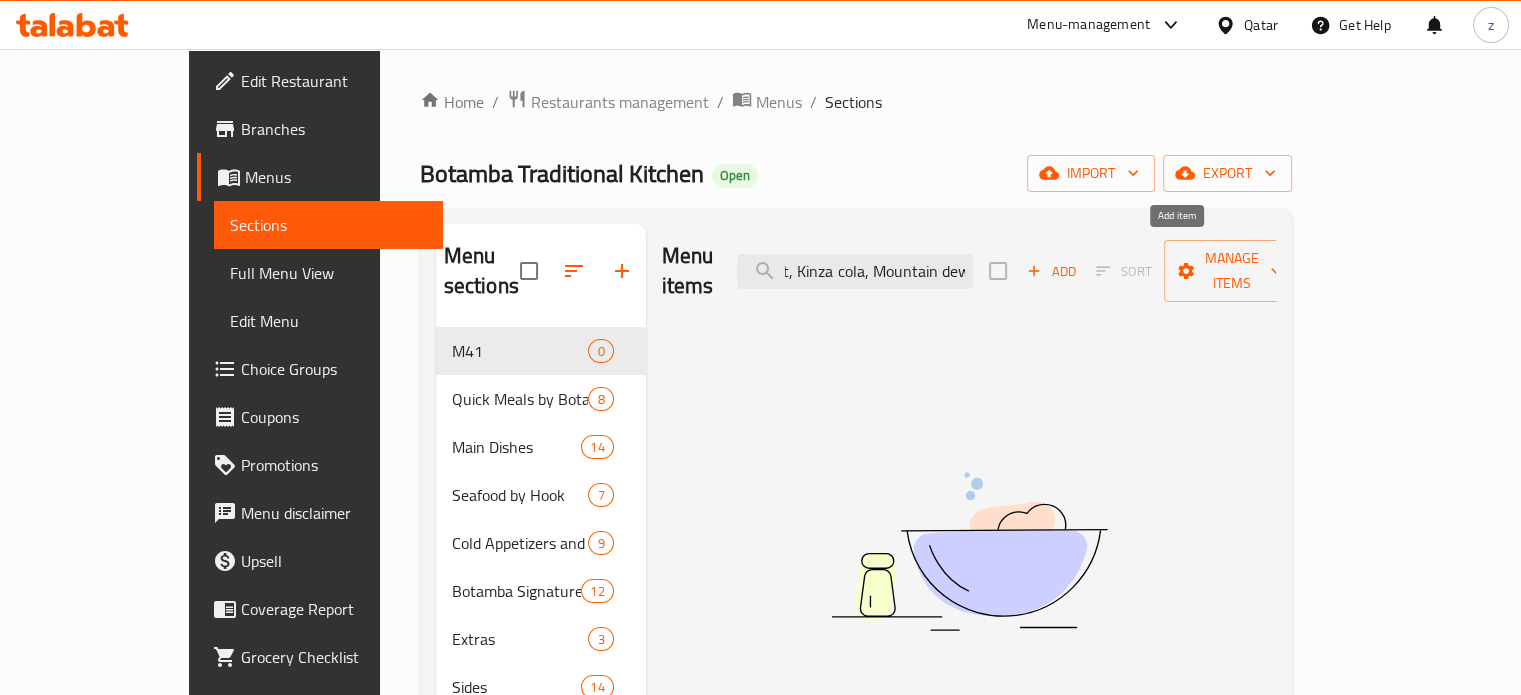drag, startPoint x: 896, startPoint y: 257, endPoint x: 1168, endPoint y: 251, distance: 272.06616 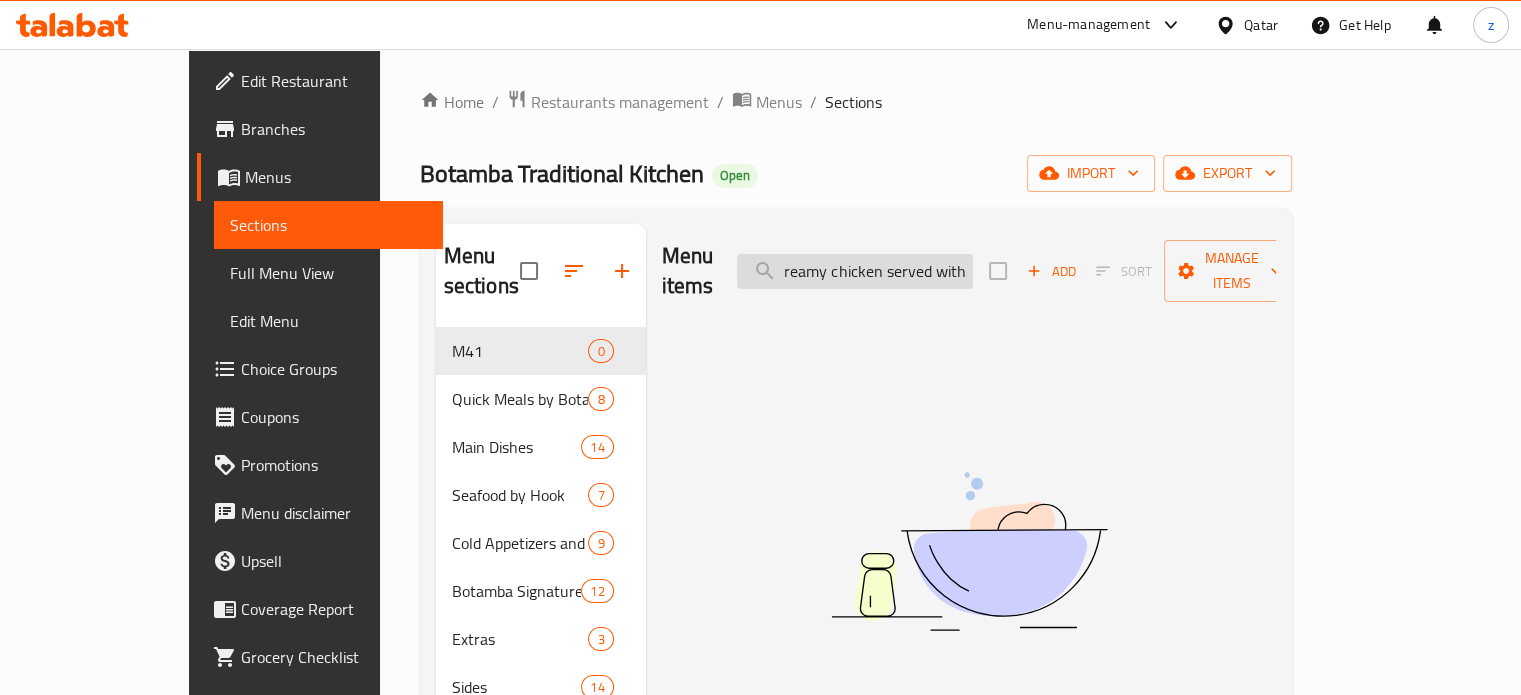 scroll, scrollTop: 0, scrollLeft: 0, axis: both 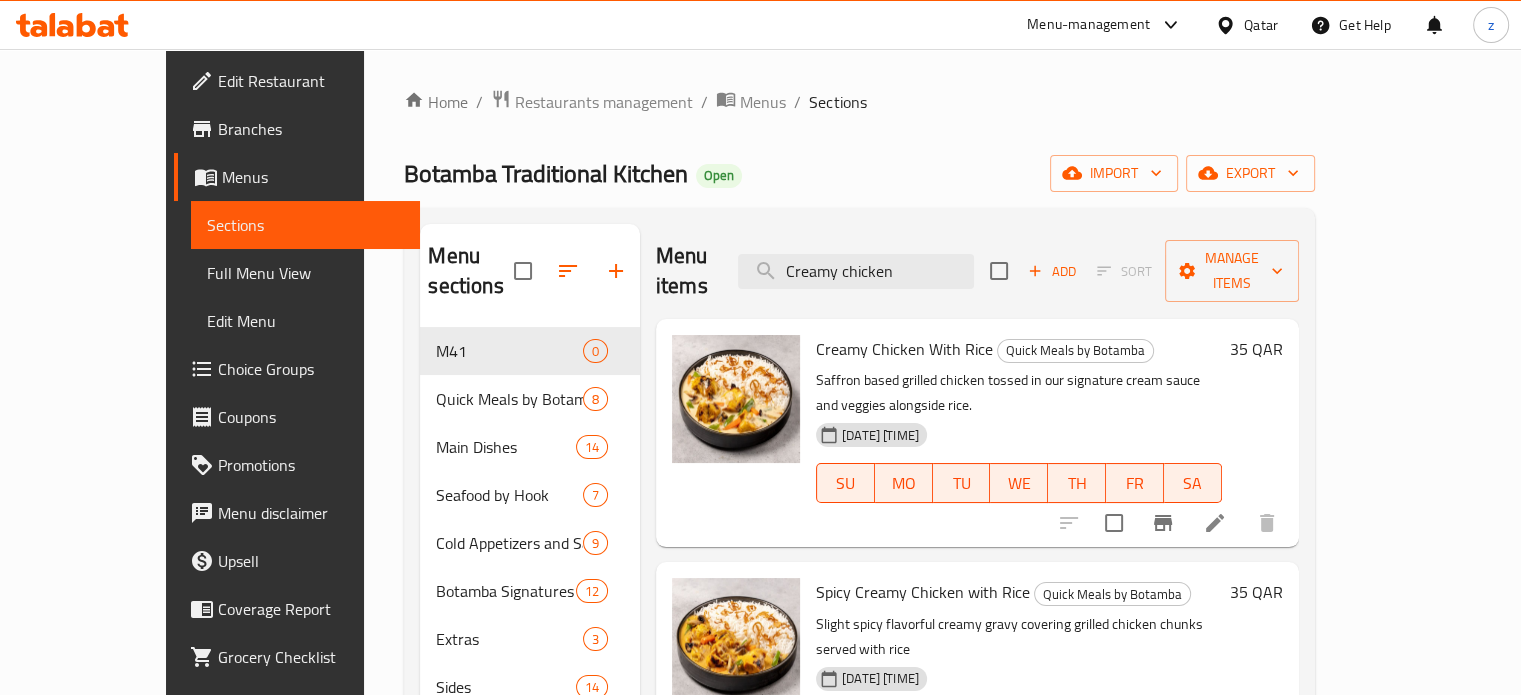 type on "Creamy chicken" 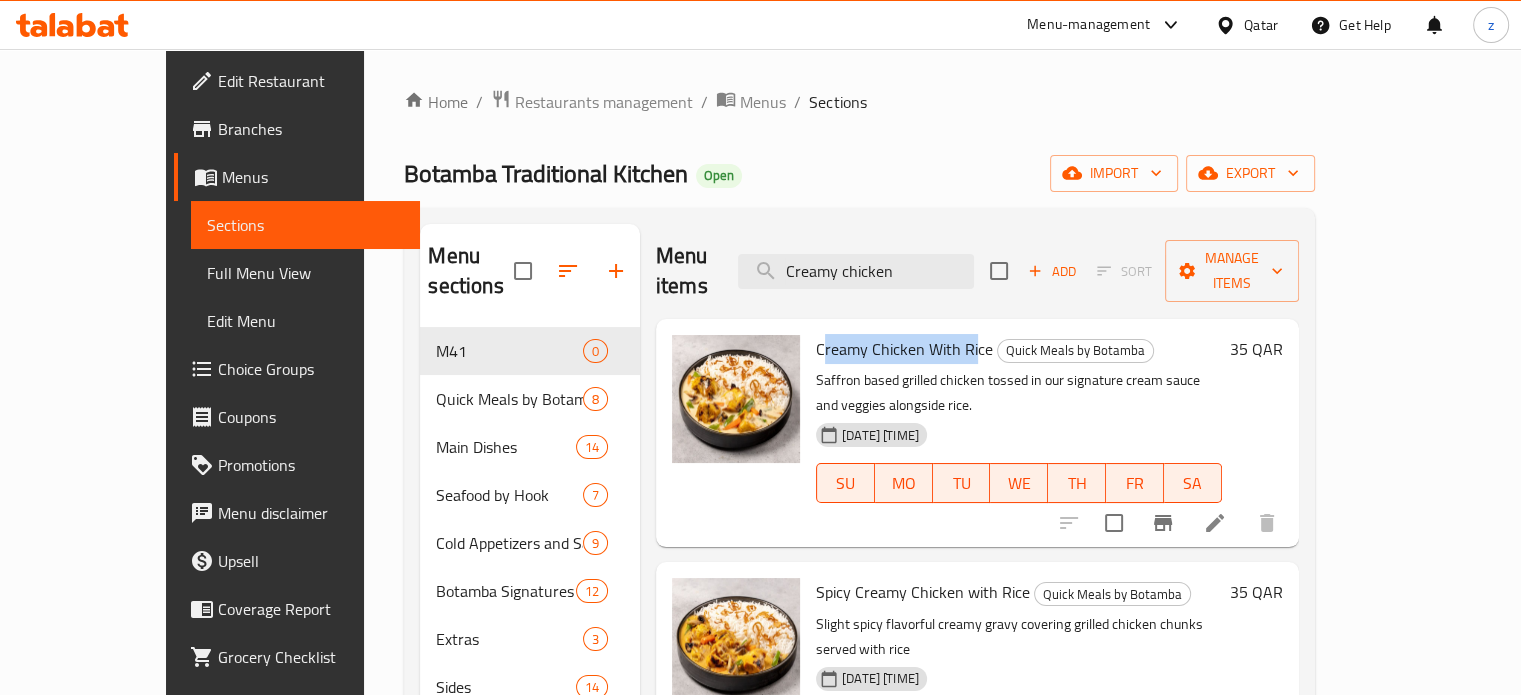 drag, startPoint x: 783, startPoint y: 306, endPoint x: 934, endPoint y: 313, distance: 151.16217 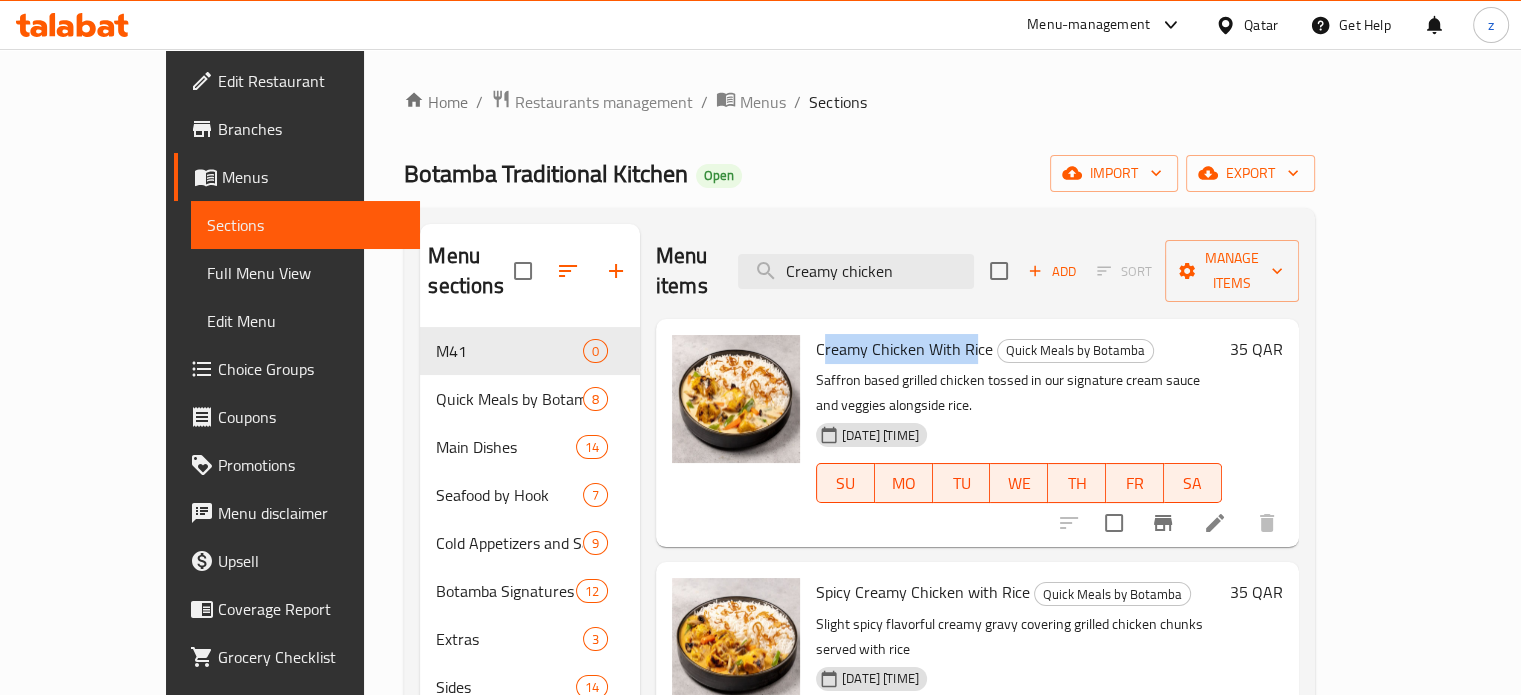 click on "Creamy Chicken With Rice" at bounding box center (904, 349) 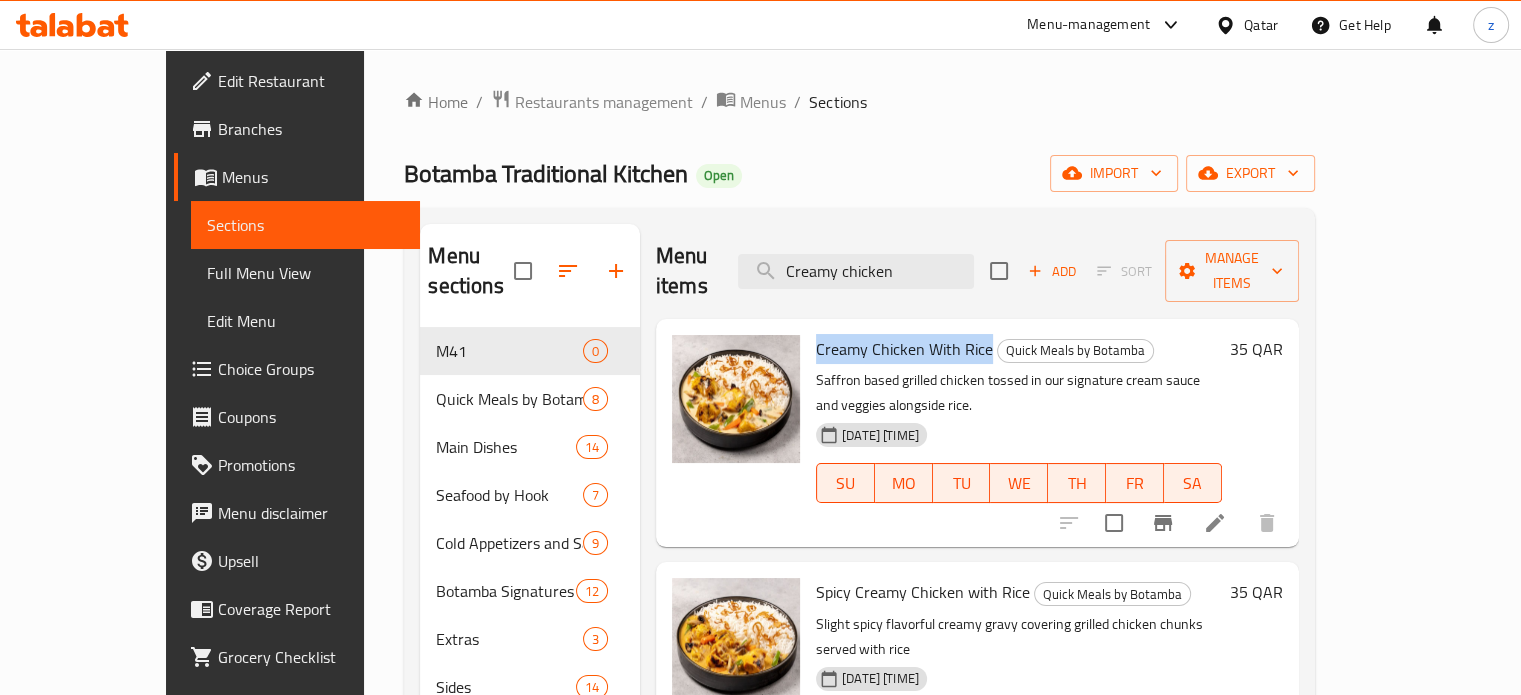 drag, startPoint x: 767, startPoint y: 315, endPoint x: 946, endPoint y: 315, distance: 179 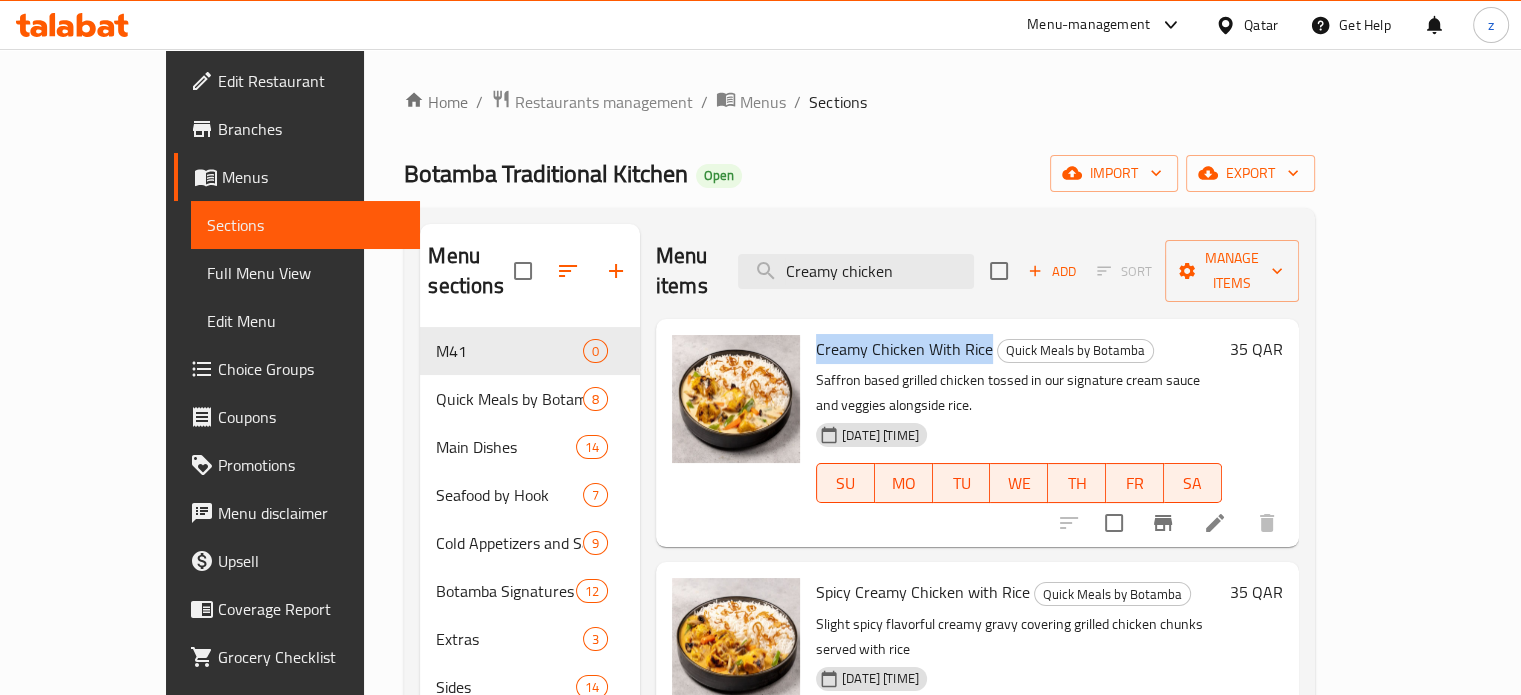 copy on "Creamy Chicken With Rice" 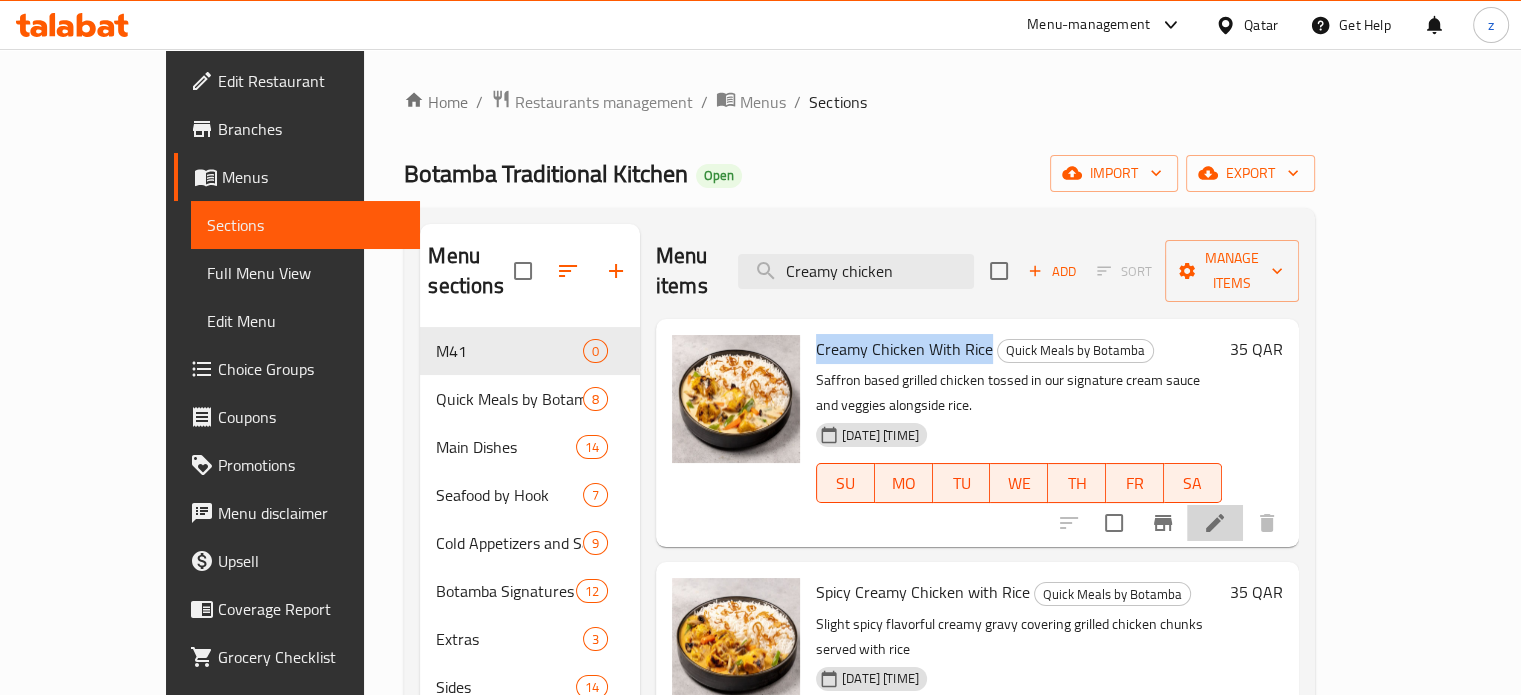 click at bounding box center (1215, 523) 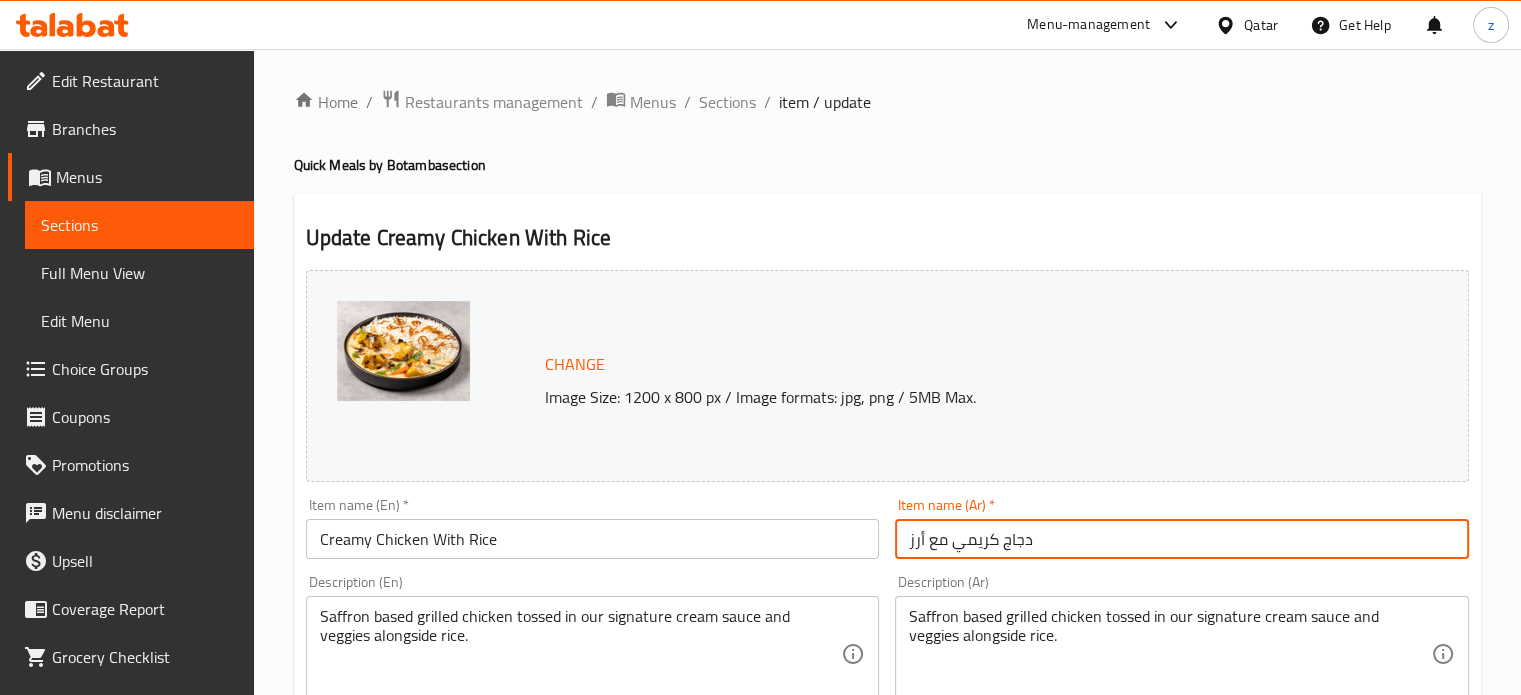 drag, startPoint x: 1044, startPoint y: 545, endPoint x: 904, endPoint y: 532, distance: 140.60228 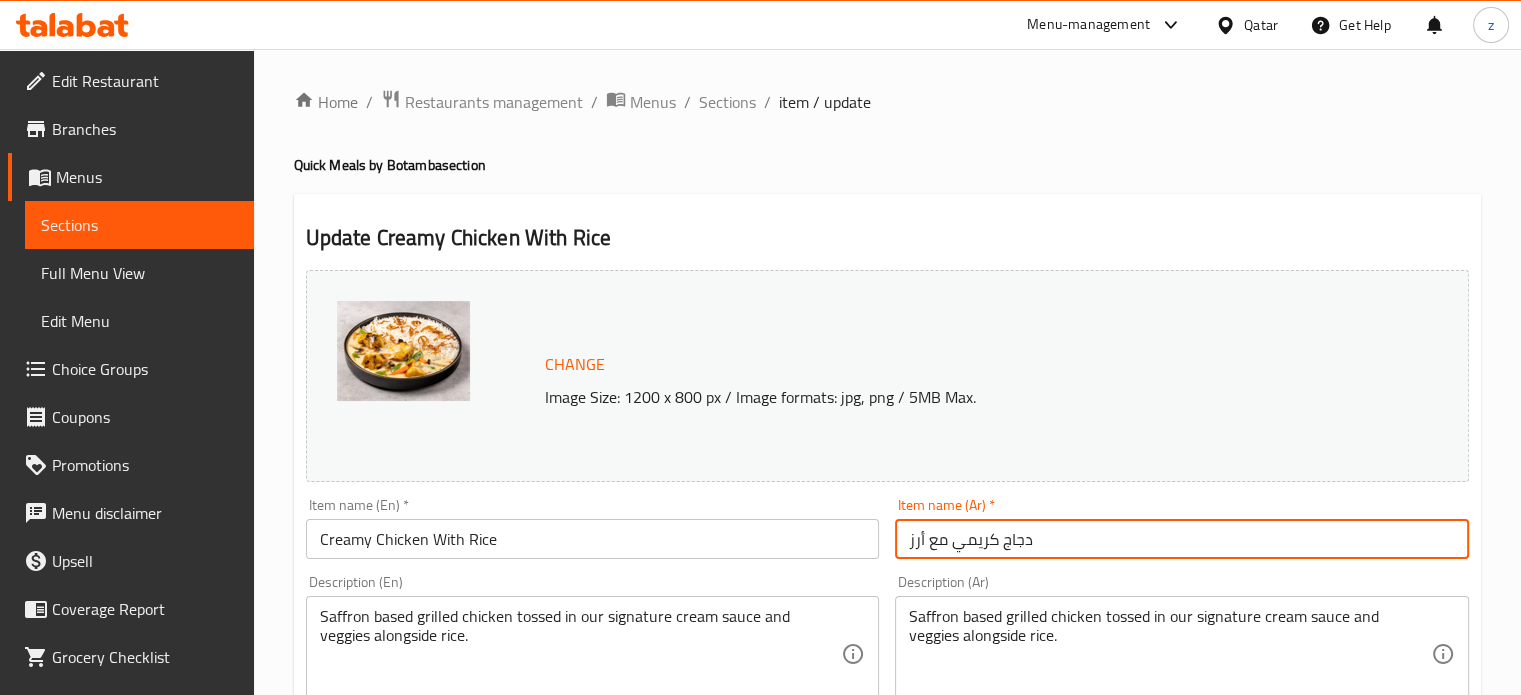 click on "دجاج كريمي مع أرز" at bounding box center (1182, 539) 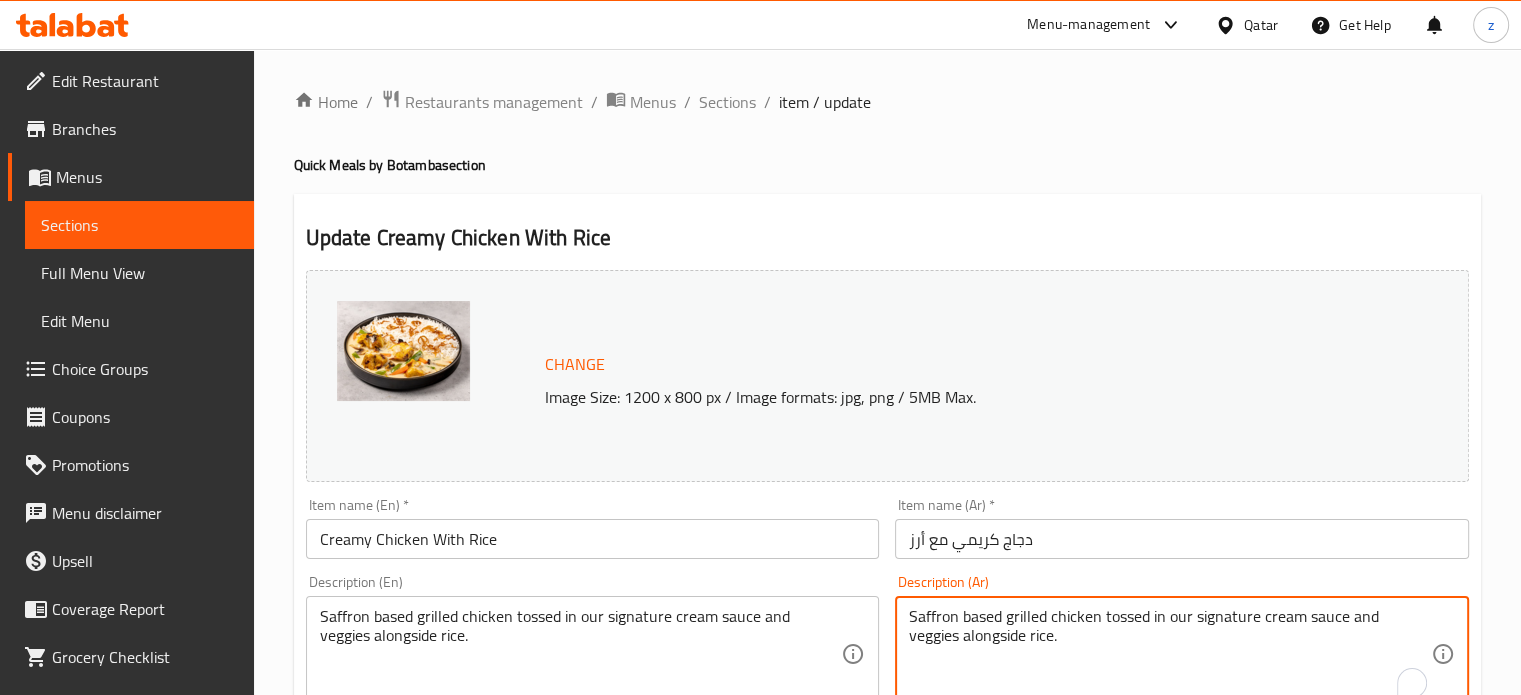 drag, startPoint x: 892, startPoint y: 615, endPoint x: 884, endPoint y: 598, distance: 18.788294 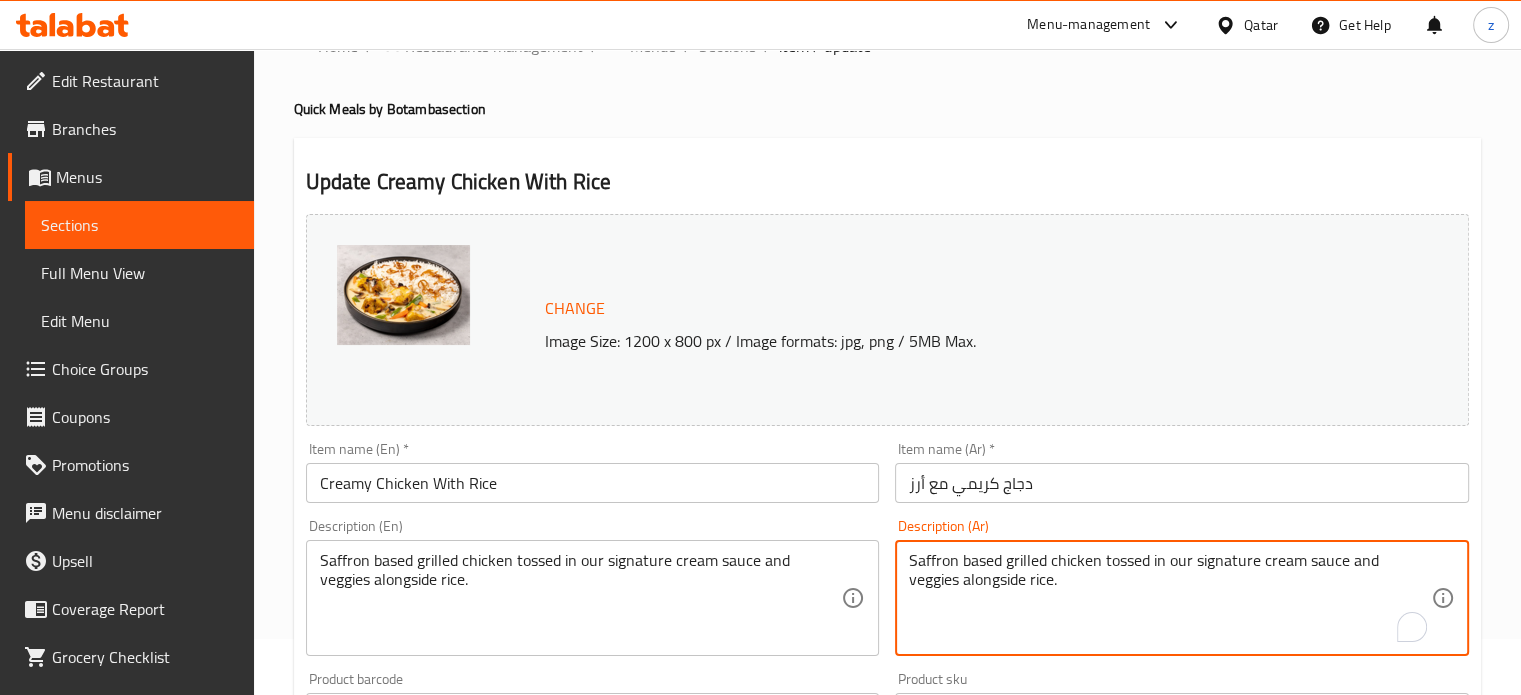 scroll, scrollTop: 0, scrollLeft: 0, axis: both 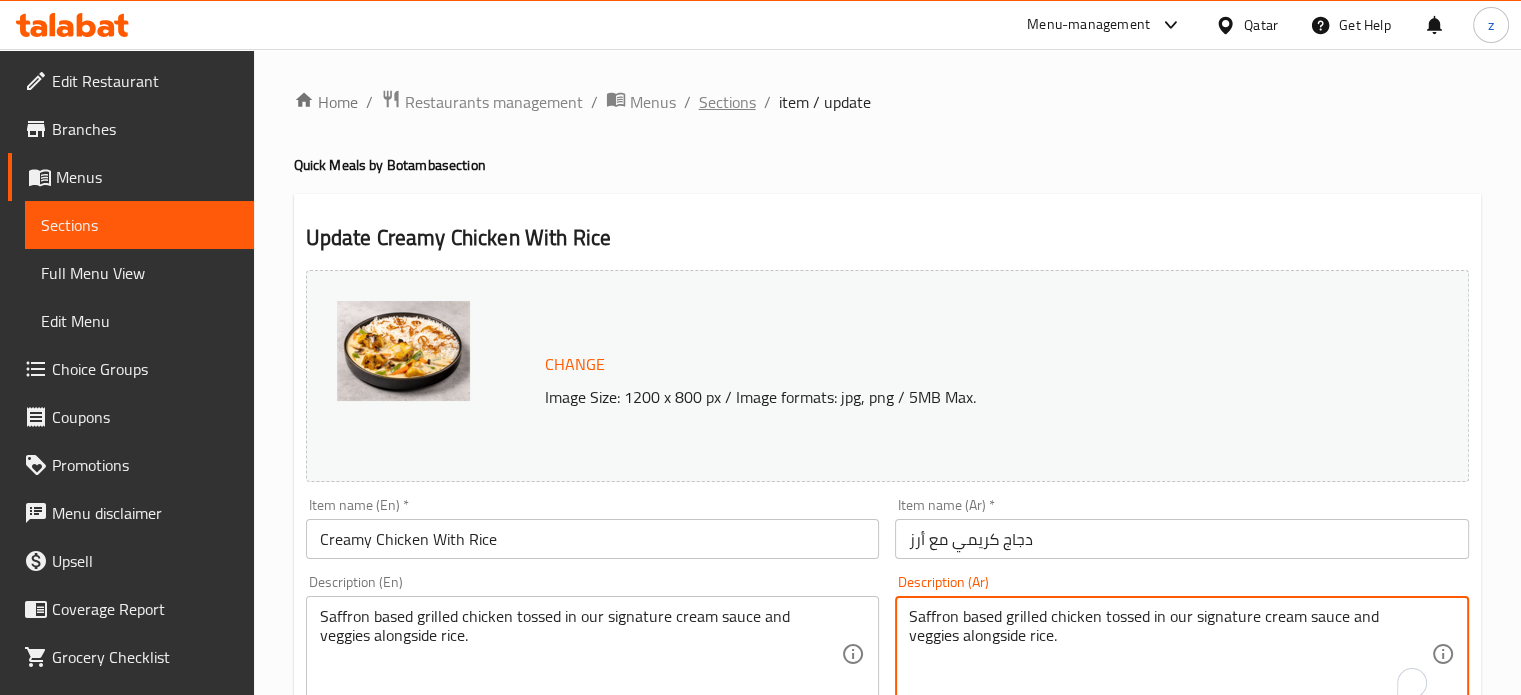 click on "Sections" at bounding box center [727, 102] 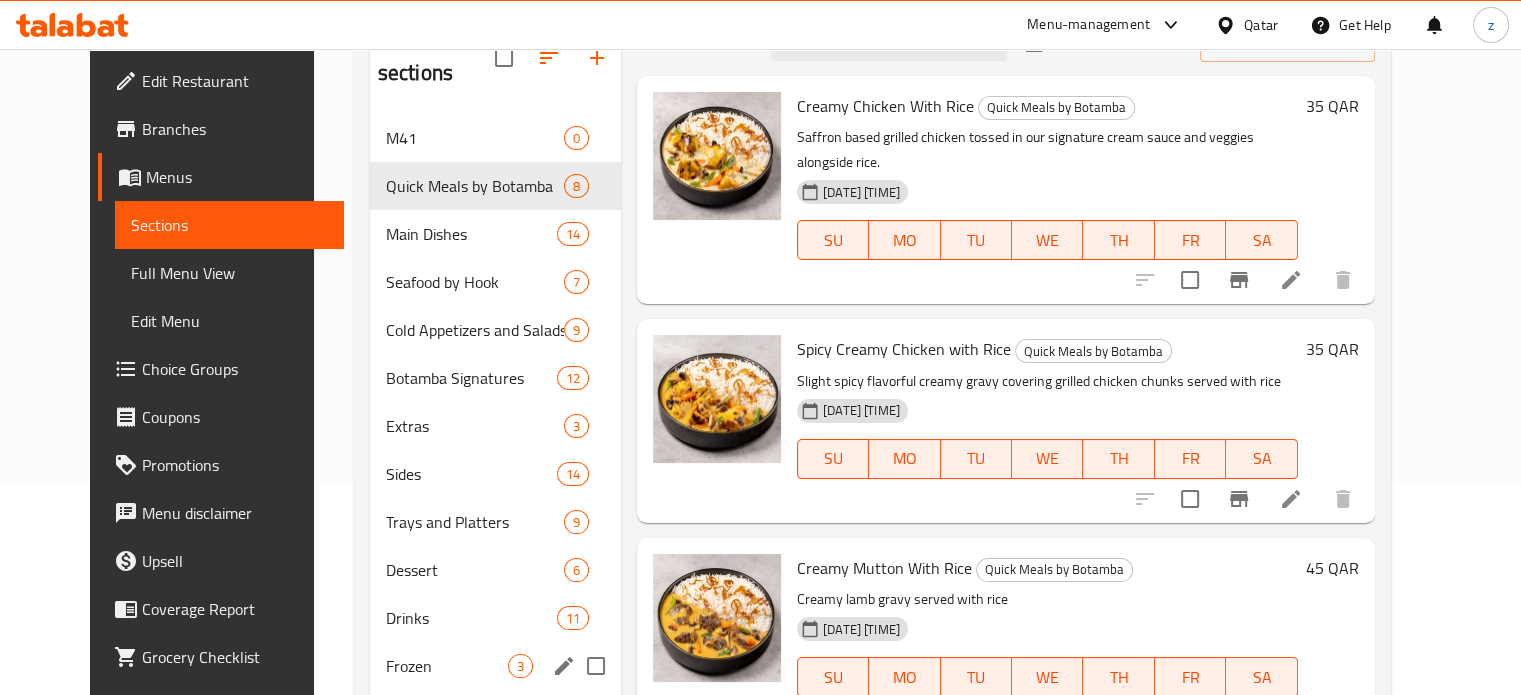 scroll, scrollTop: 289, scrollLeft: 0, axis: vertical 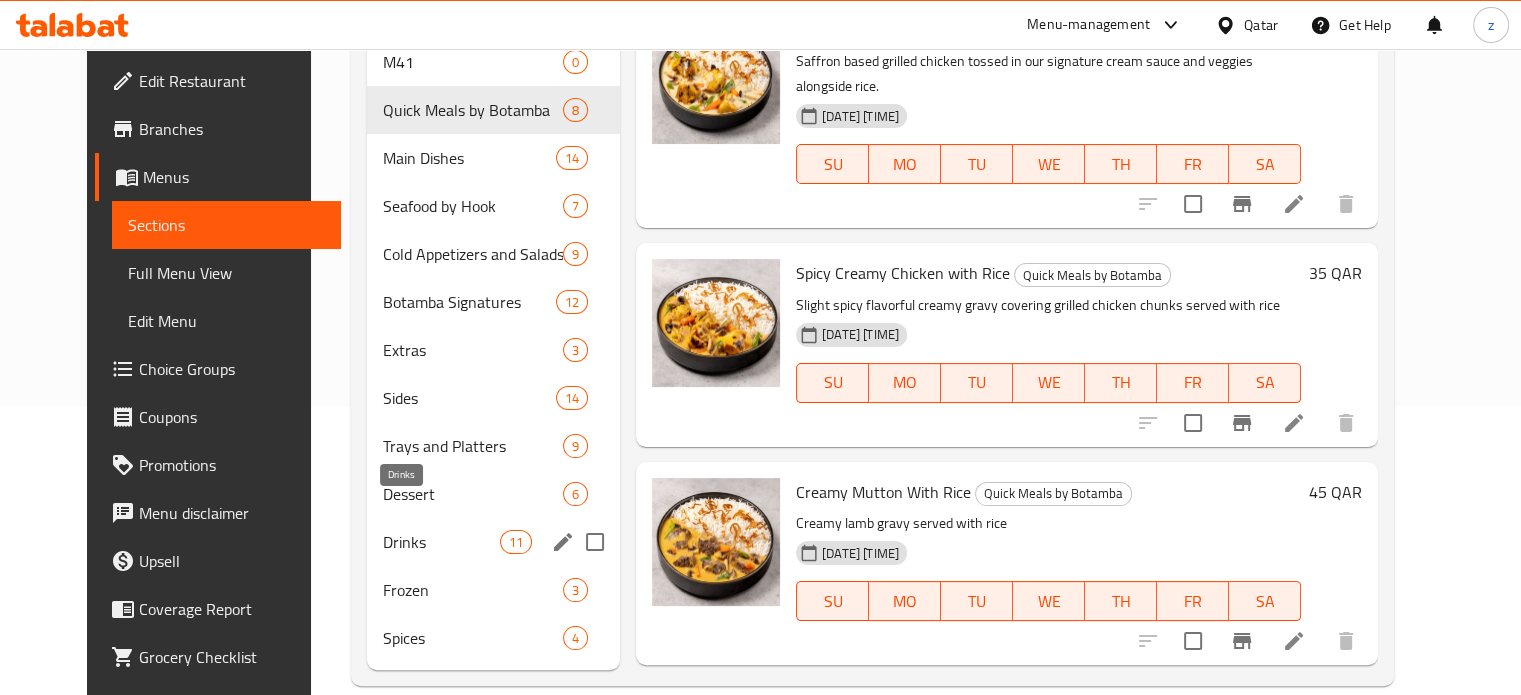 click on "Drinks" at bounding box center (441, 542) 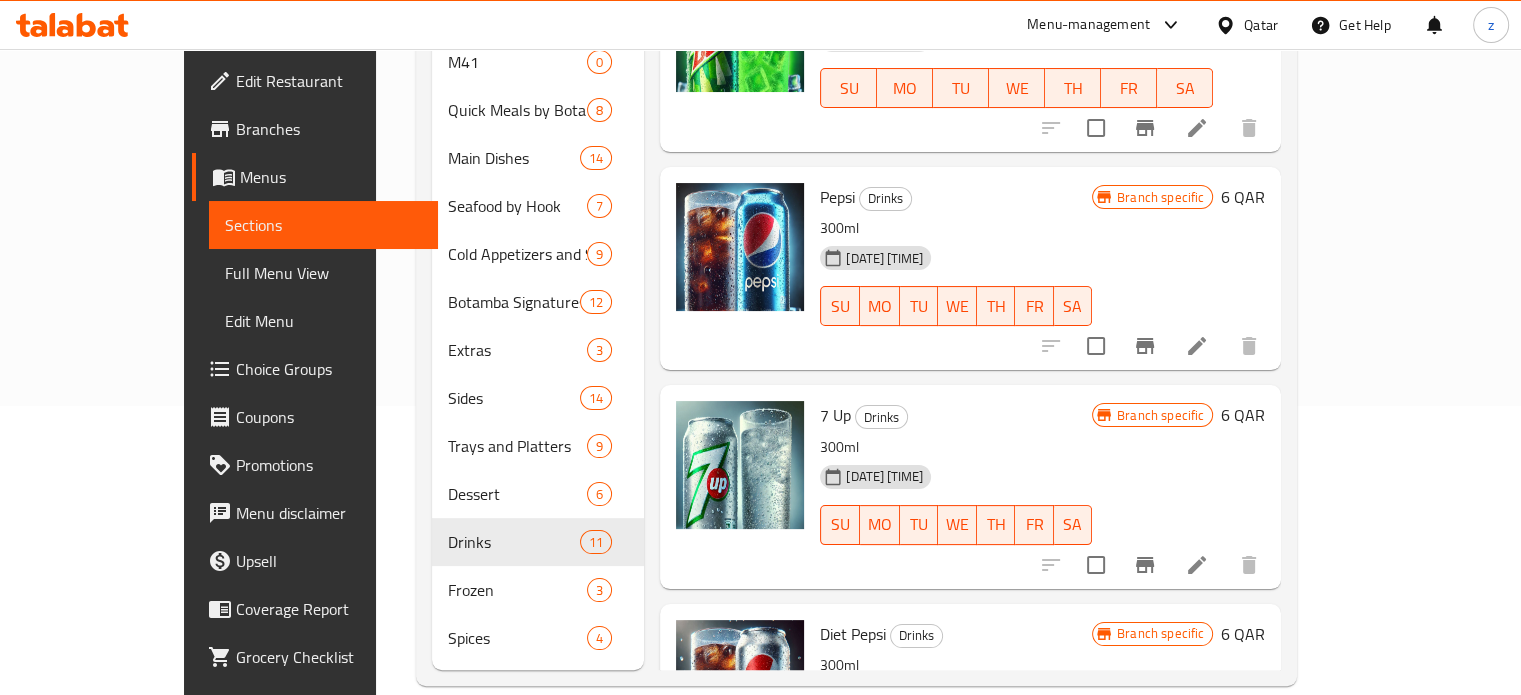 scroll, scrollTop: 700, scrollLeft: 0, axis: vertical 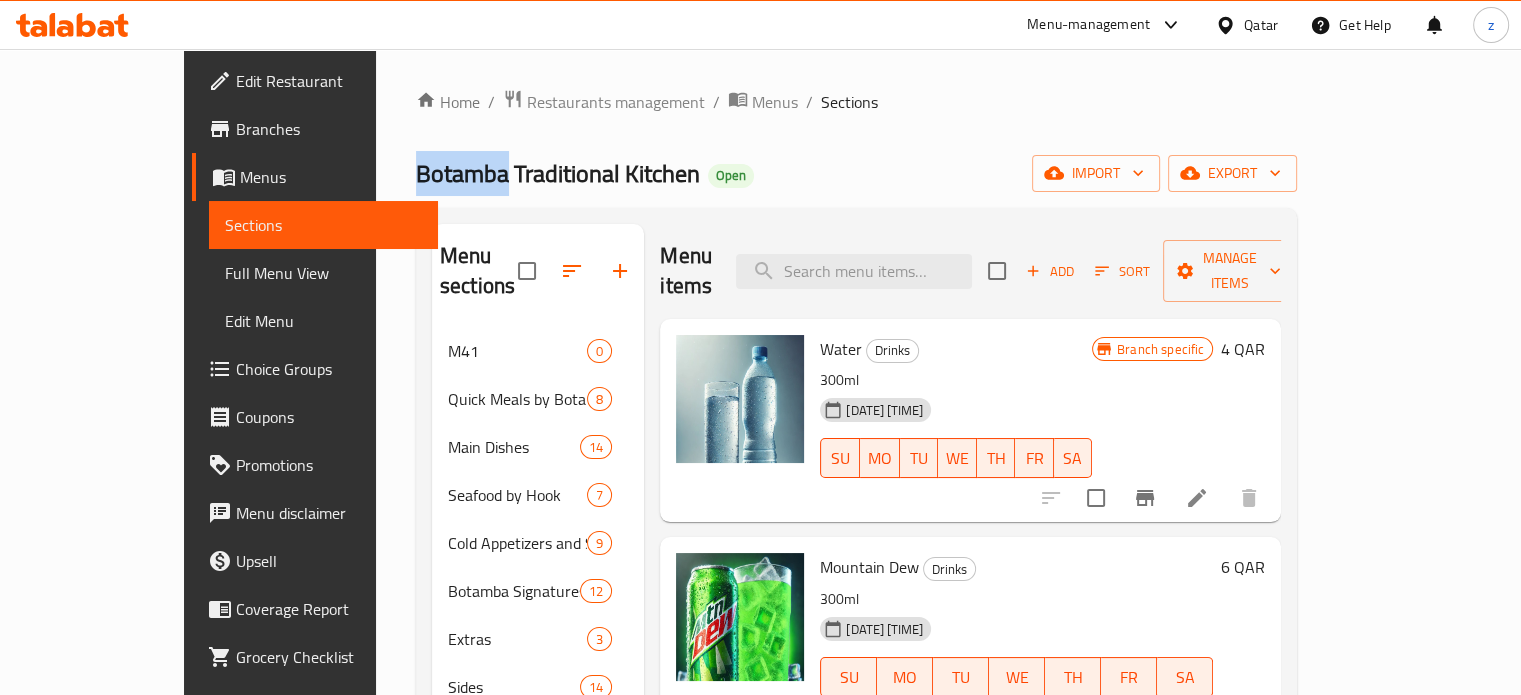 drag, startPoint x: 290, startPoint y: 168, endPoint x: 388, endPoint y: 171, distance: 98.045906 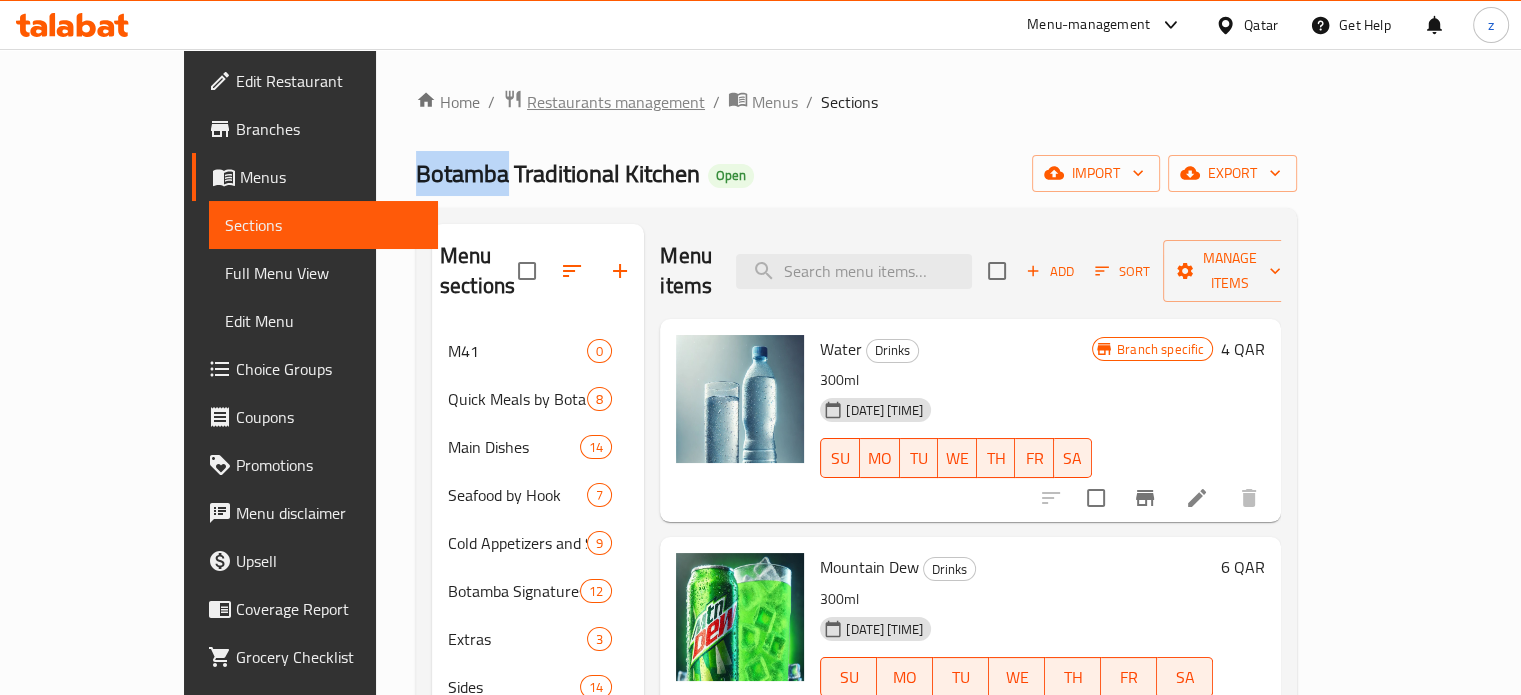 click on "Restaurants management" at bounding box center (616, 102) 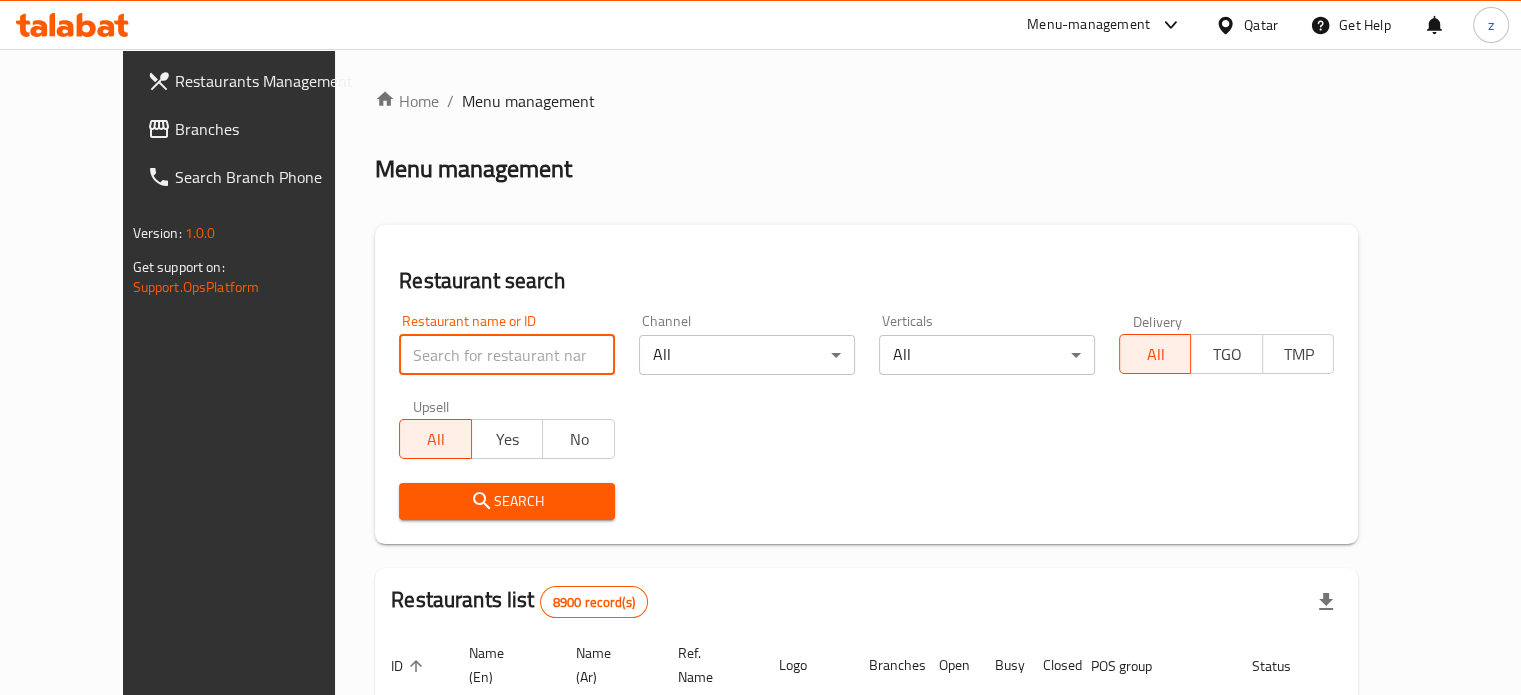 click at bounding box center (507, 355) 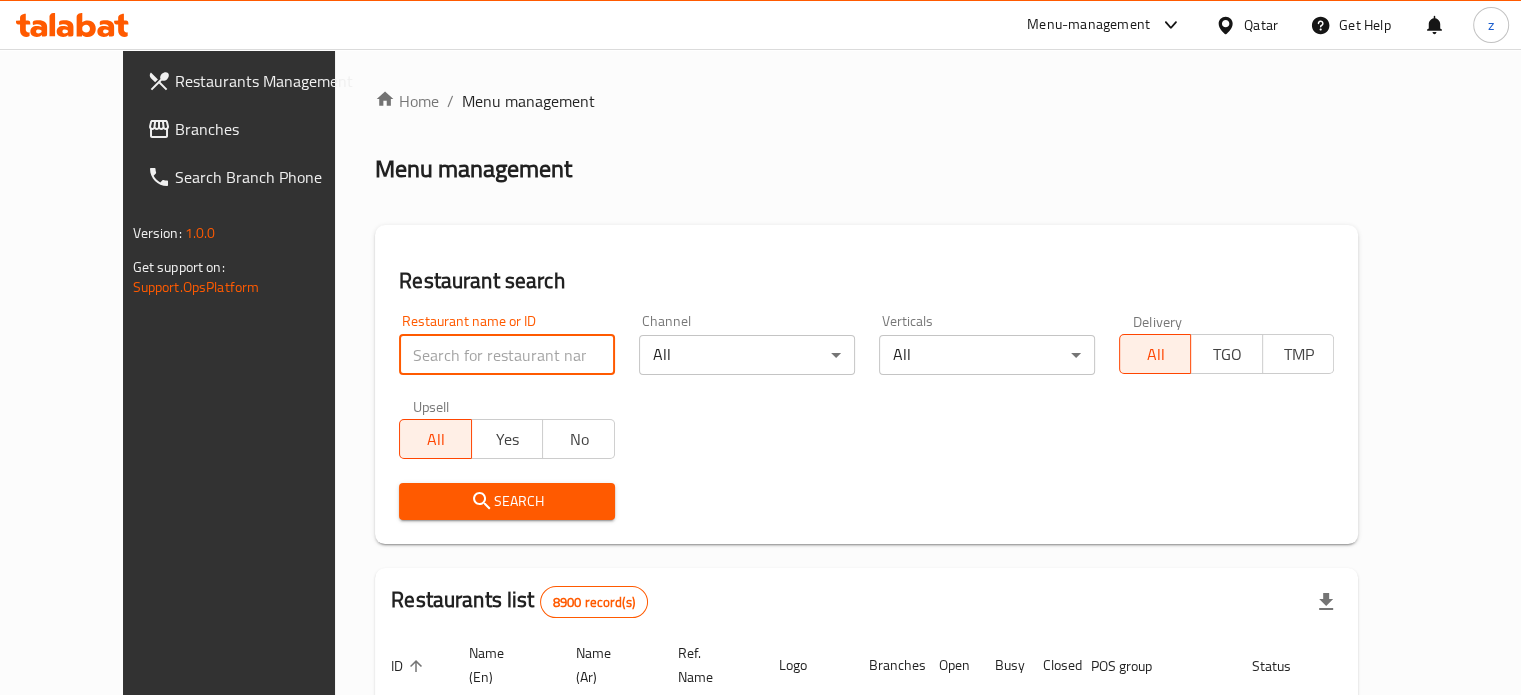 paste on "Botamba" 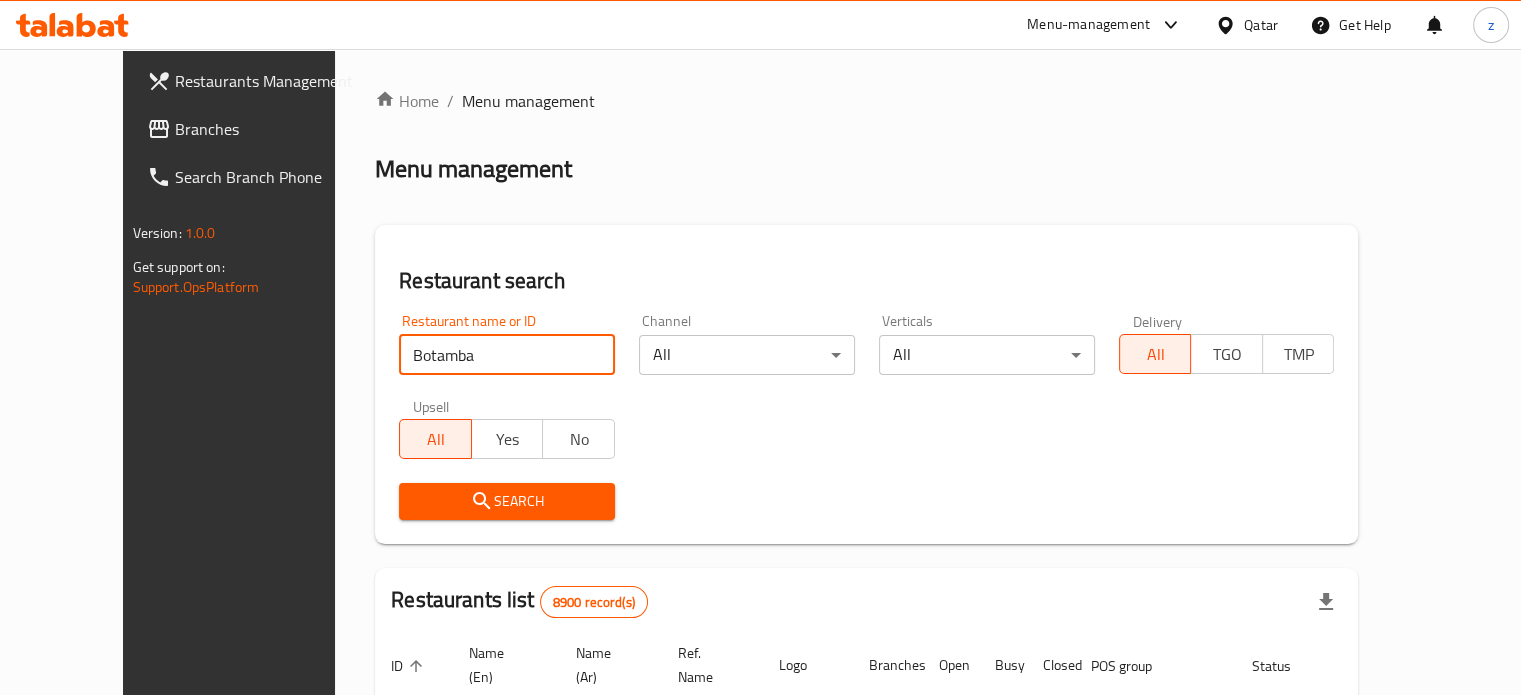 type on "Botamba" 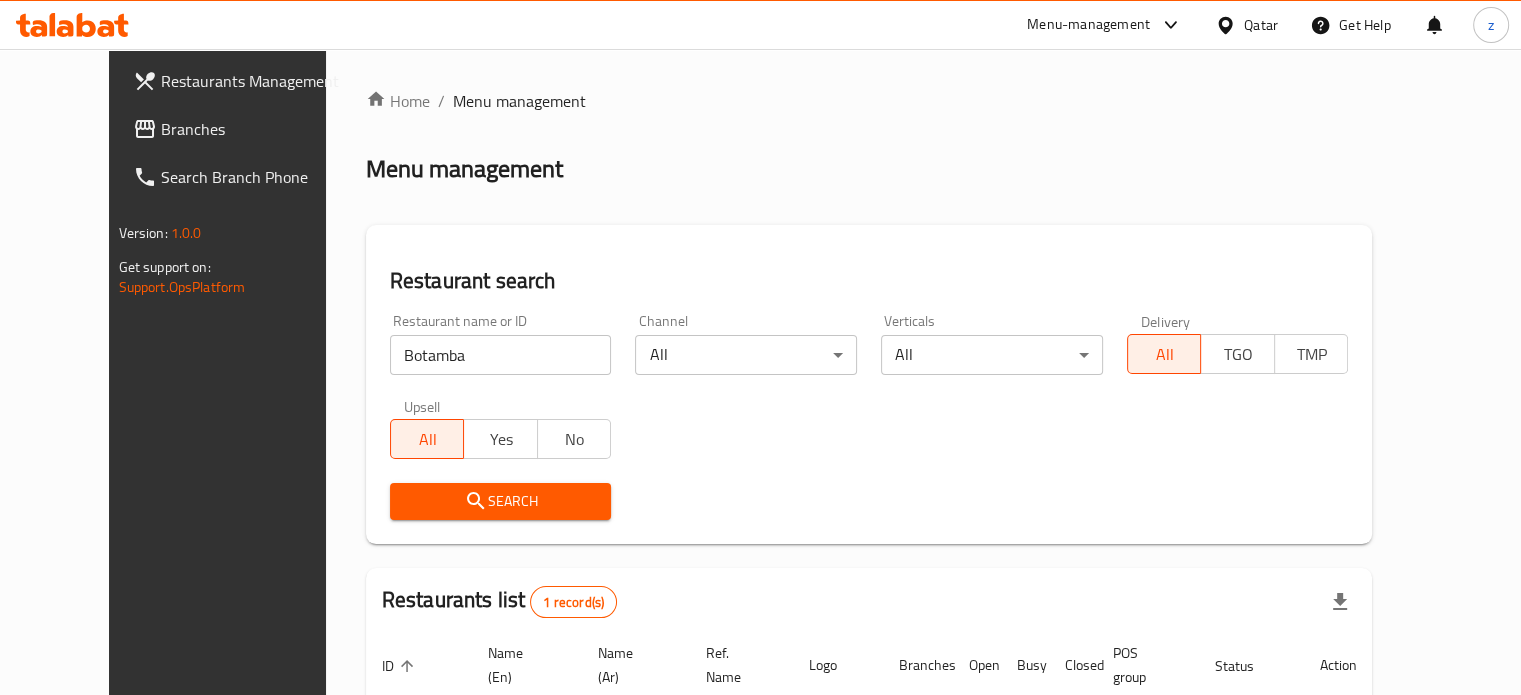 click on "Restaurant name or ID Botamba Restaurant name or ID Channel All ​ Verticals All ​ Delivery All TGO TMP Upsell All Yes No   Search" at bounding box center (869, 417) 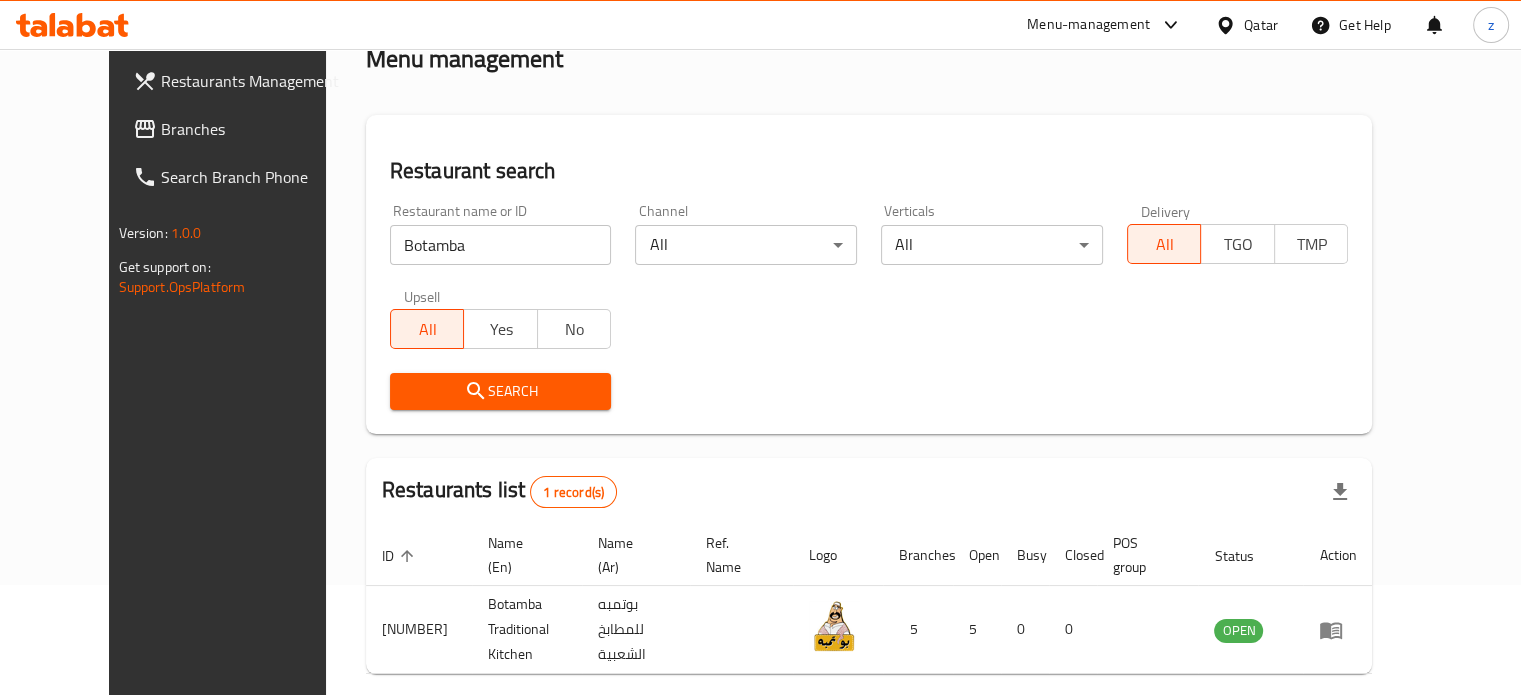 scroll, scrollTop: 180, scrollLeft: 0, axis: vertical 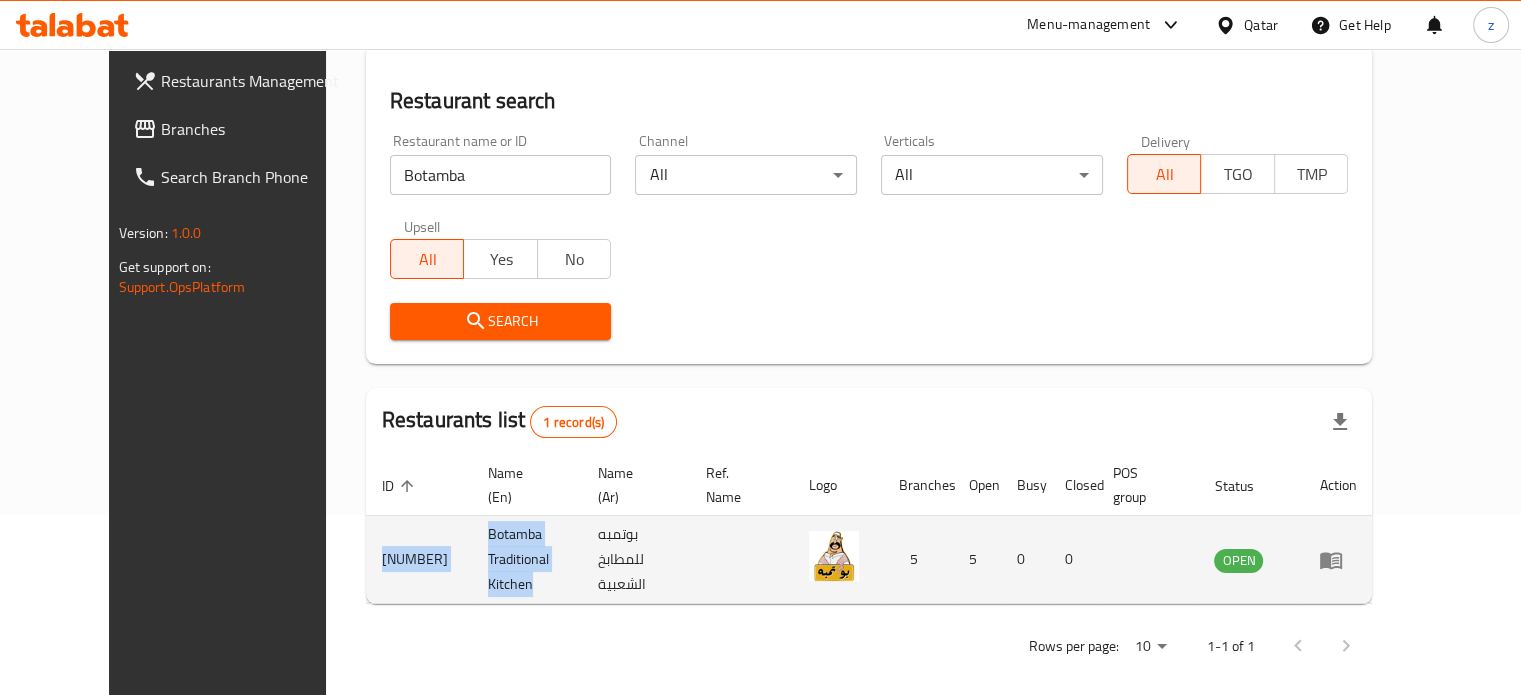 drag, startPoint x: 462, startPoint y: 563, endPoint x: 303, endPoint y: 532, distance: 161.99382 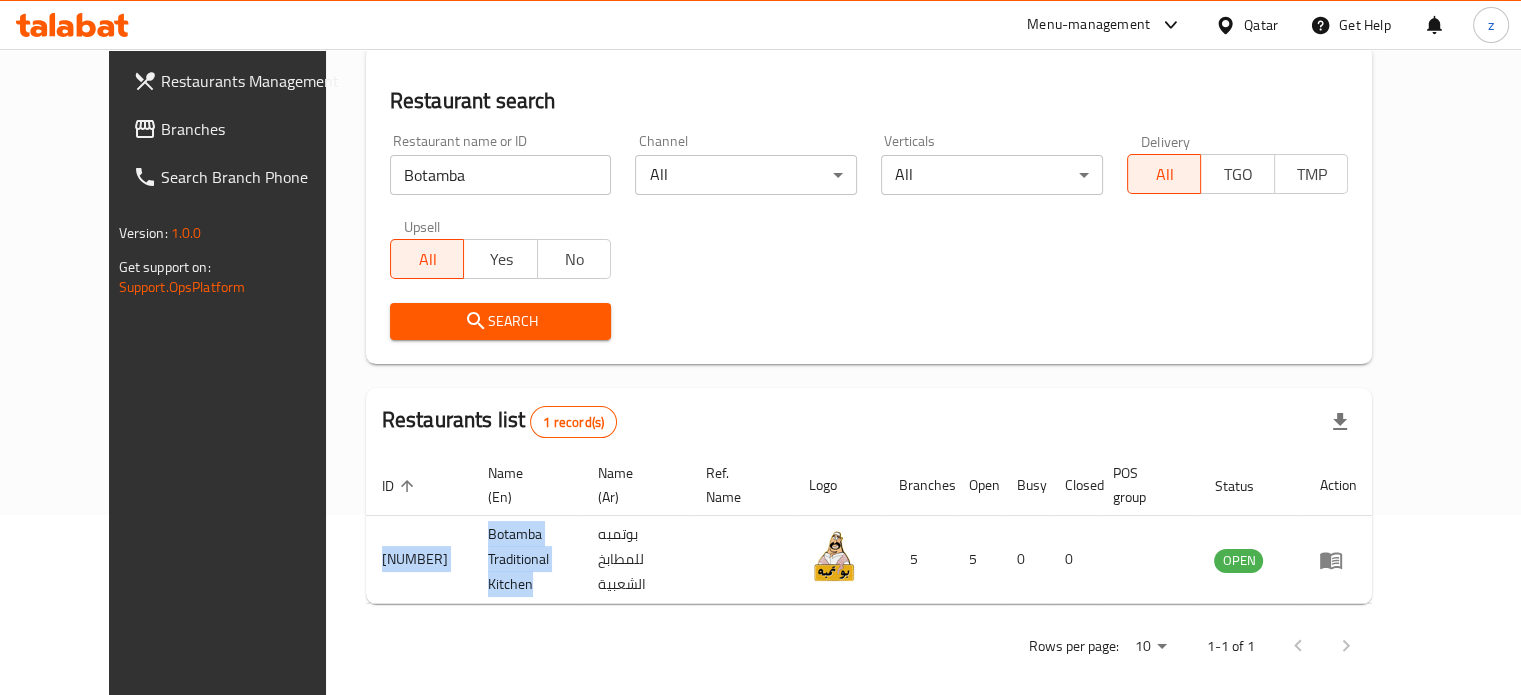 copy on "25178 Botamba Traditional Kitchen" 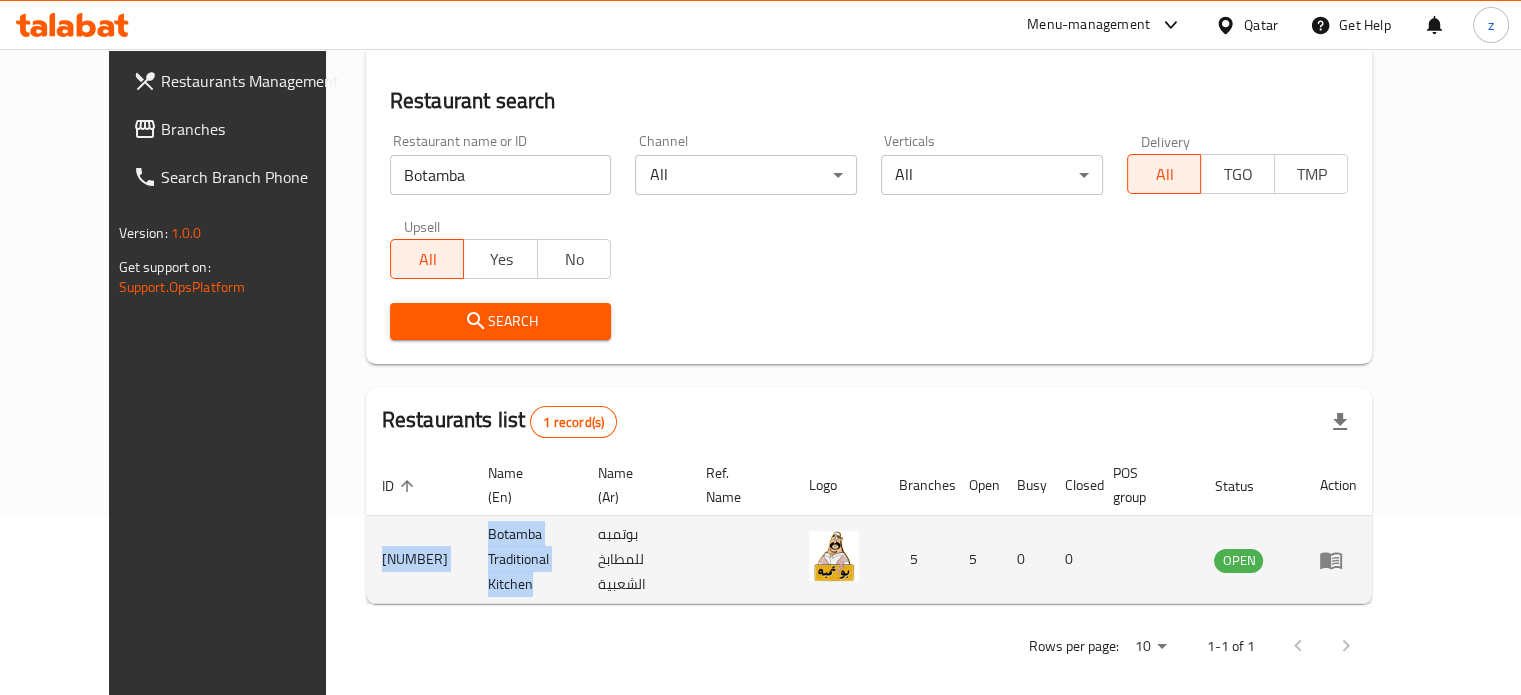 click 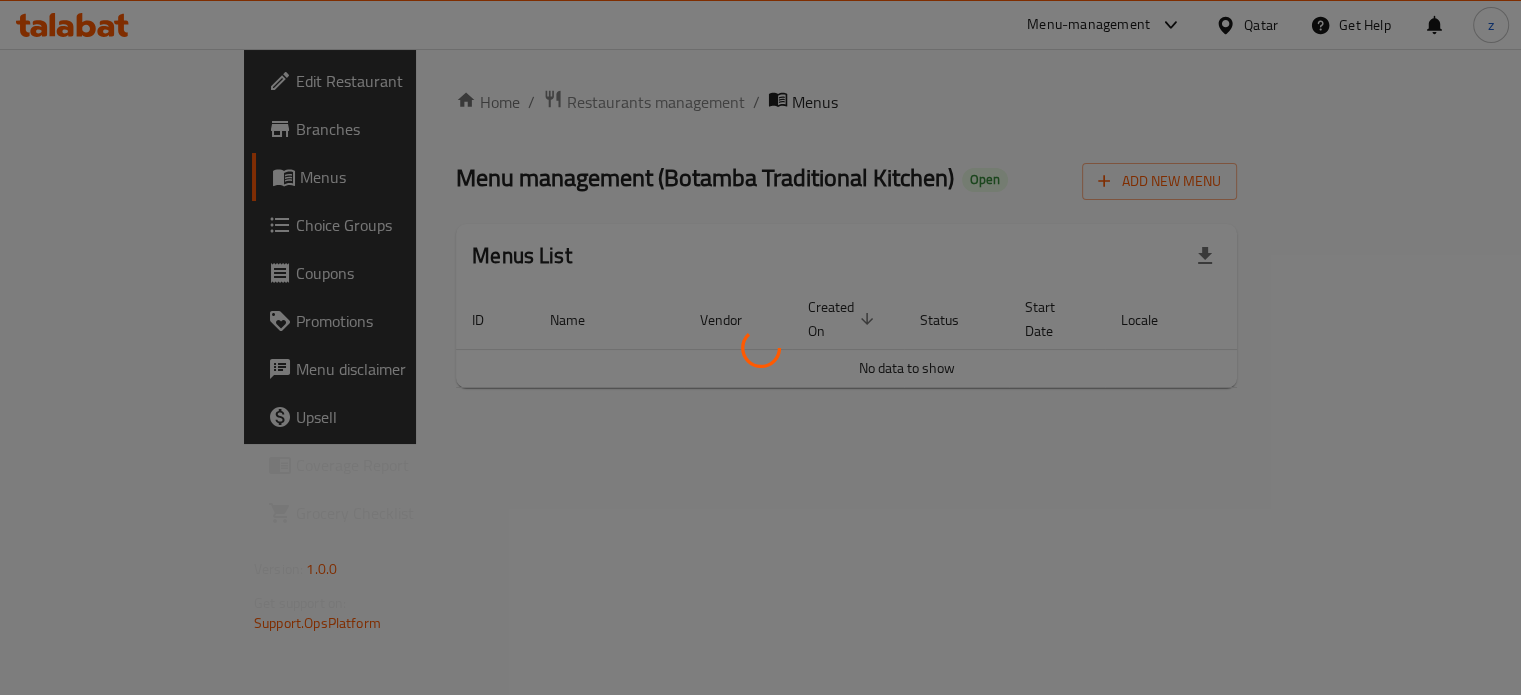scroll, scrollTop: 0, scrollLeft: 0, axis: both 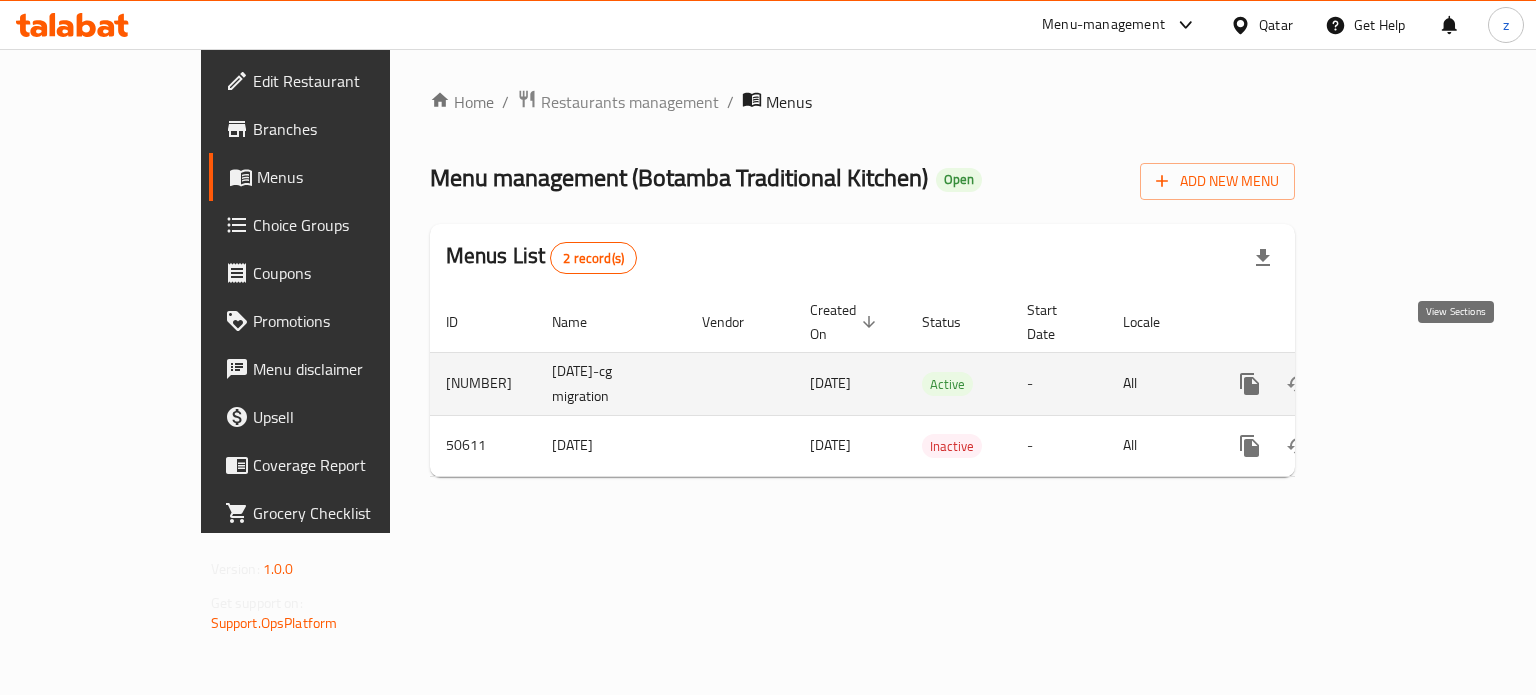 click 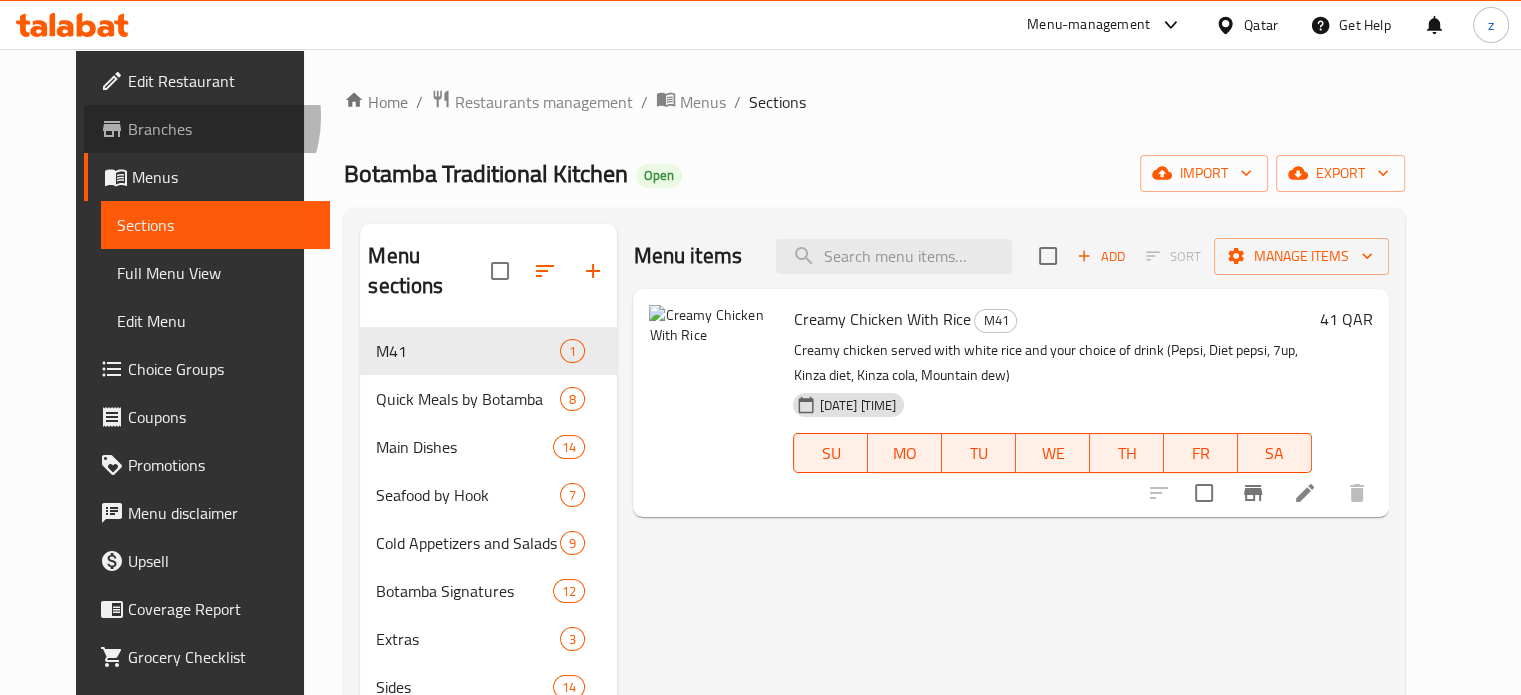 click on "Branches" at bounding box center [221, 129] 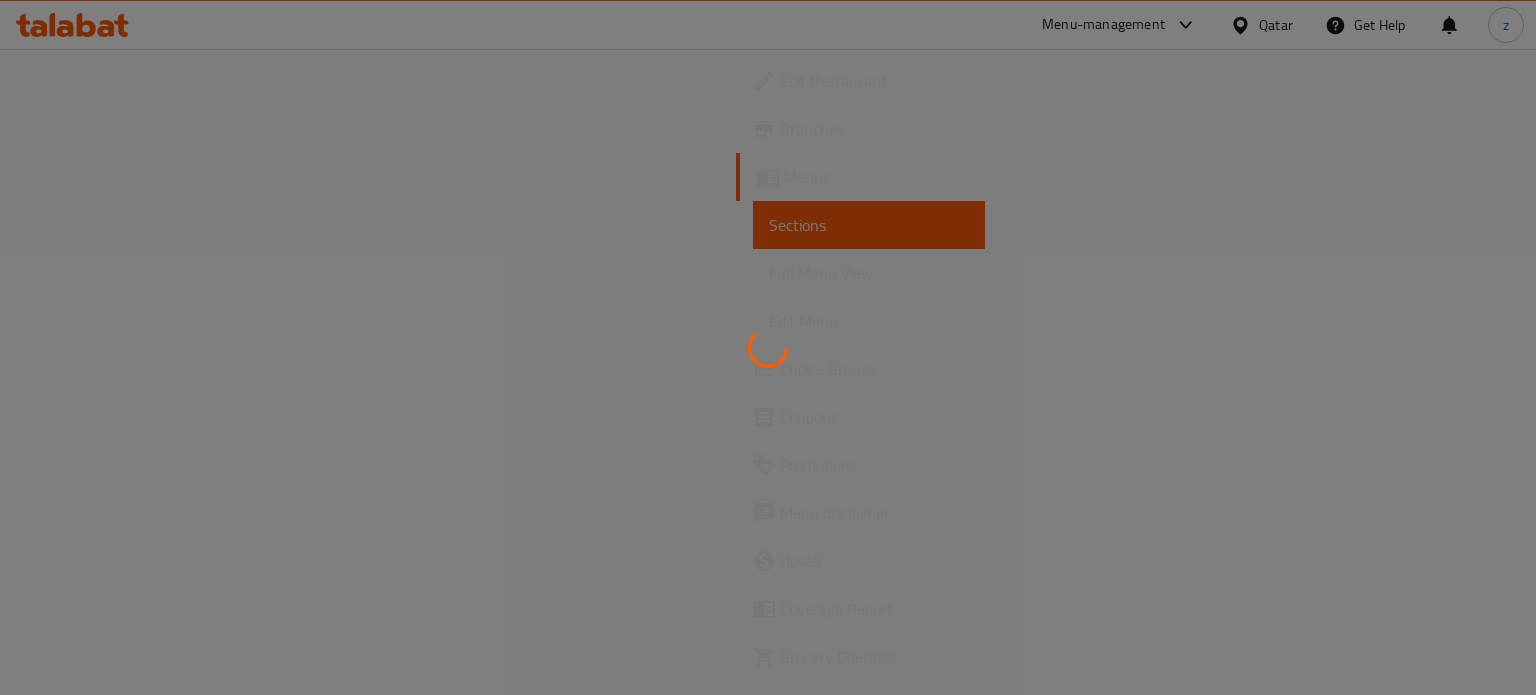 scroll, scrollTop: 0, scrollLeft: 0, axis: both 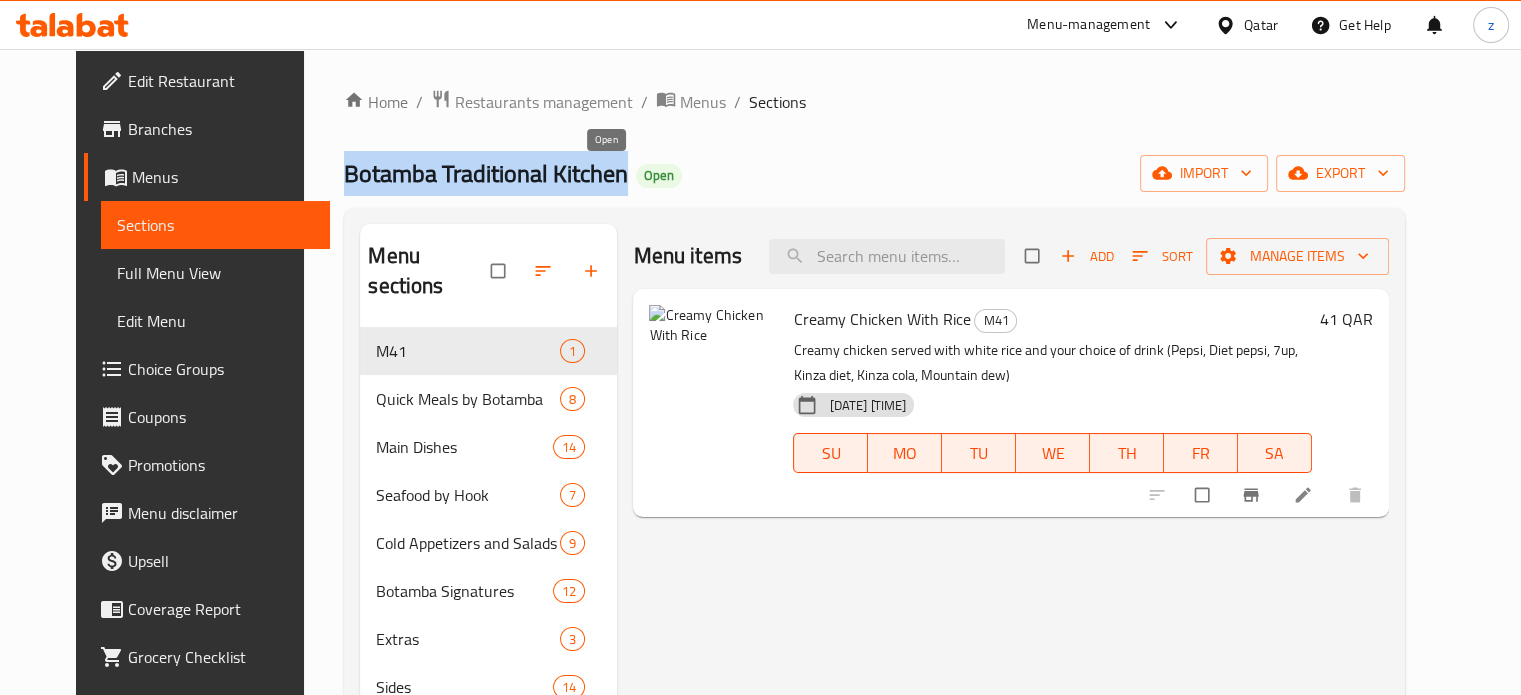 drag, startPoint x: 299, startPoint y: 165, endPoint x: 587, endPoint y: 172, distance: 288.08505 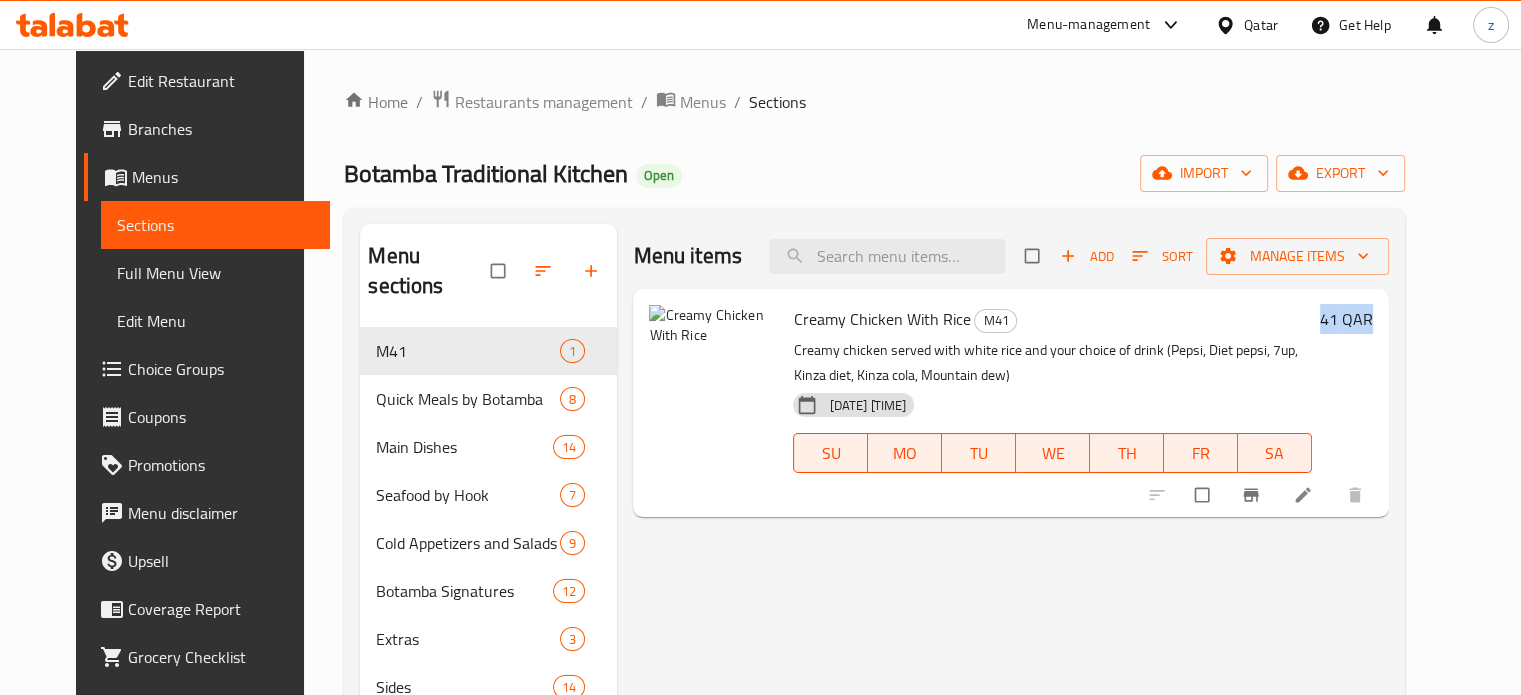 drag, startPoint x: 1396, startPoint y: 315, endPoint x: 1456, endPoint y: 318, distance: 60.074955 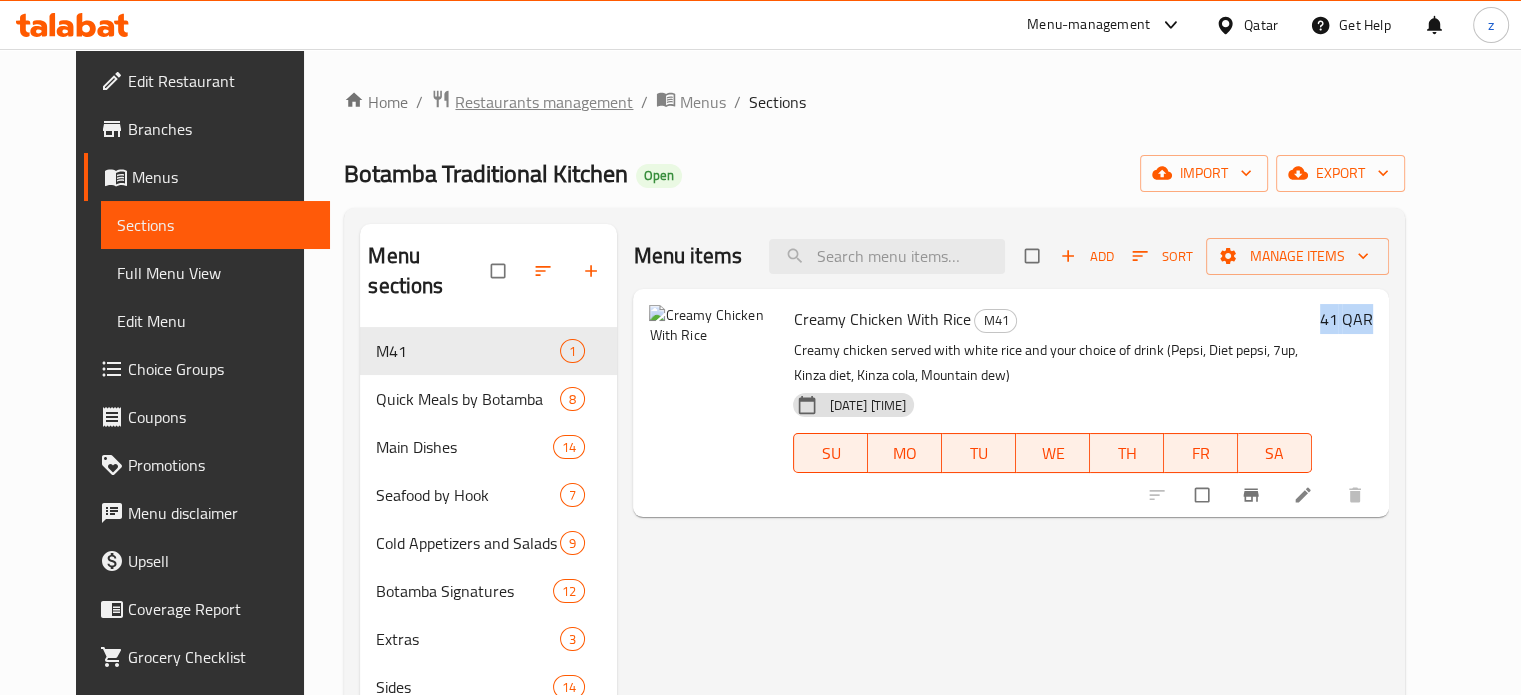 click on "Restaurants management" at bounding box center (544, 102) 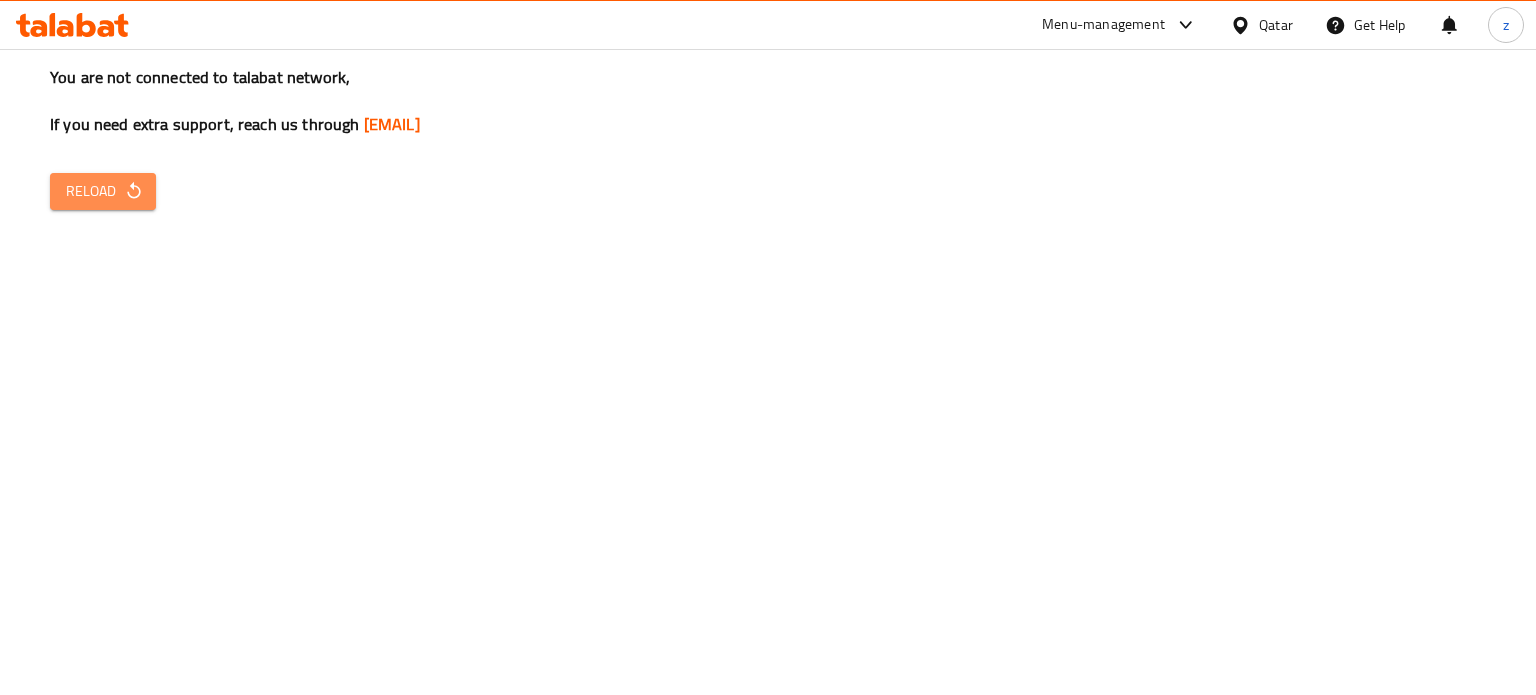 click on "Reload" at bounding box center (103, 191) 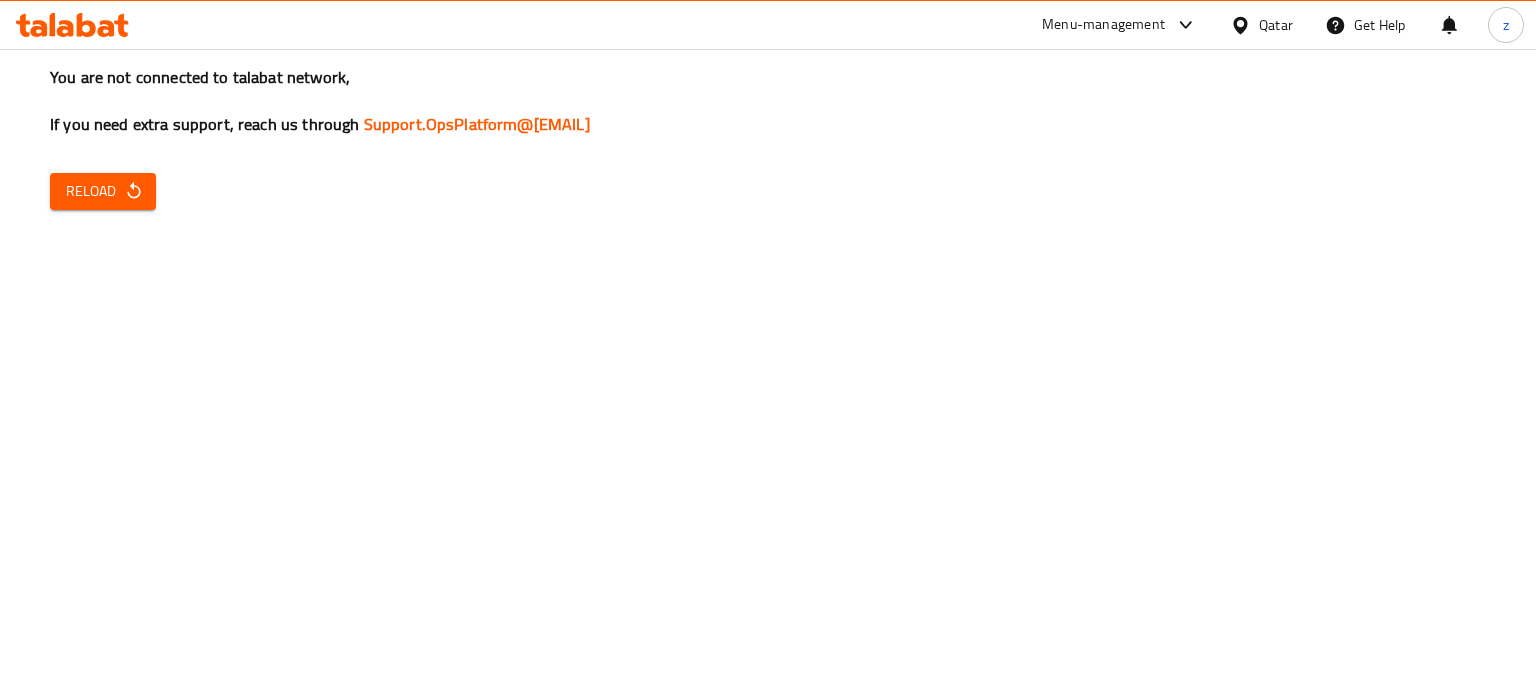 scroll, scrollTop: 0, scrollLeft: 0, axis: both 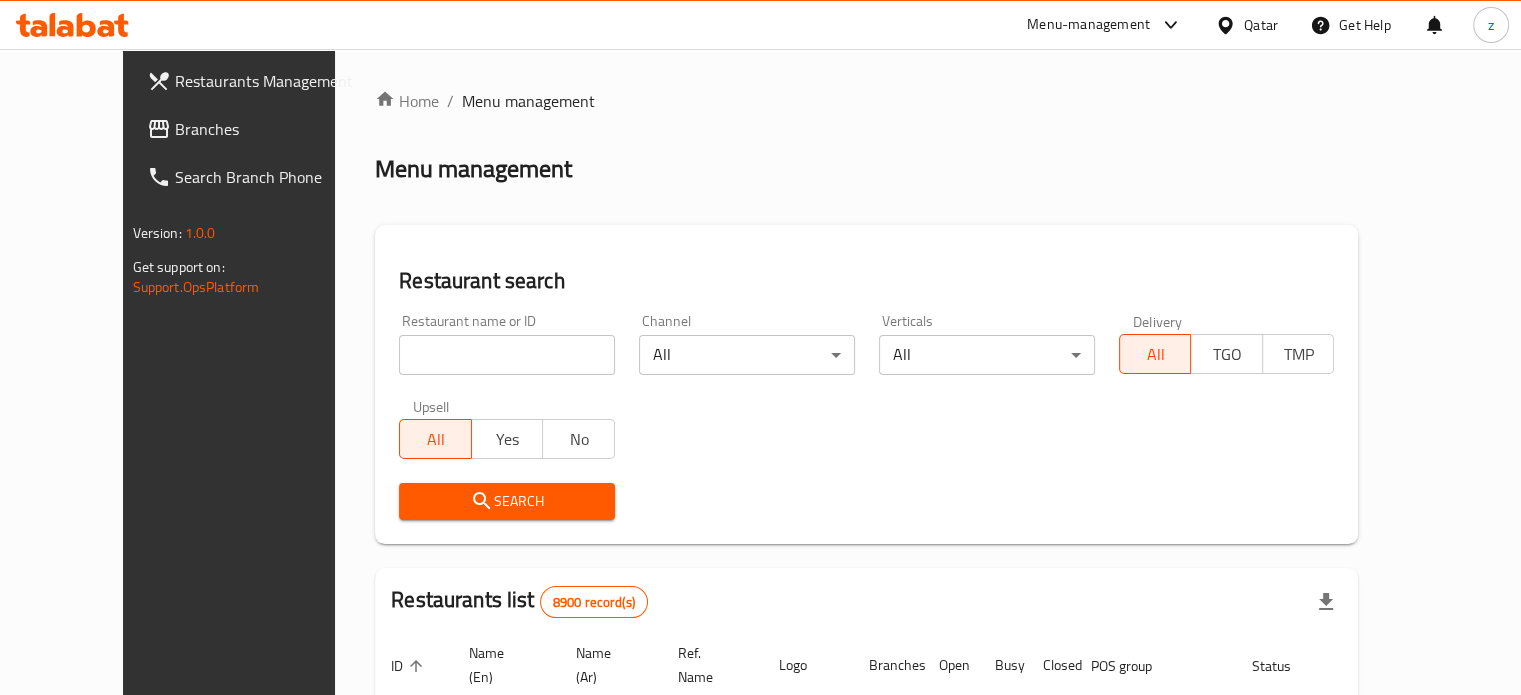 click at bounding box center [507, 355] 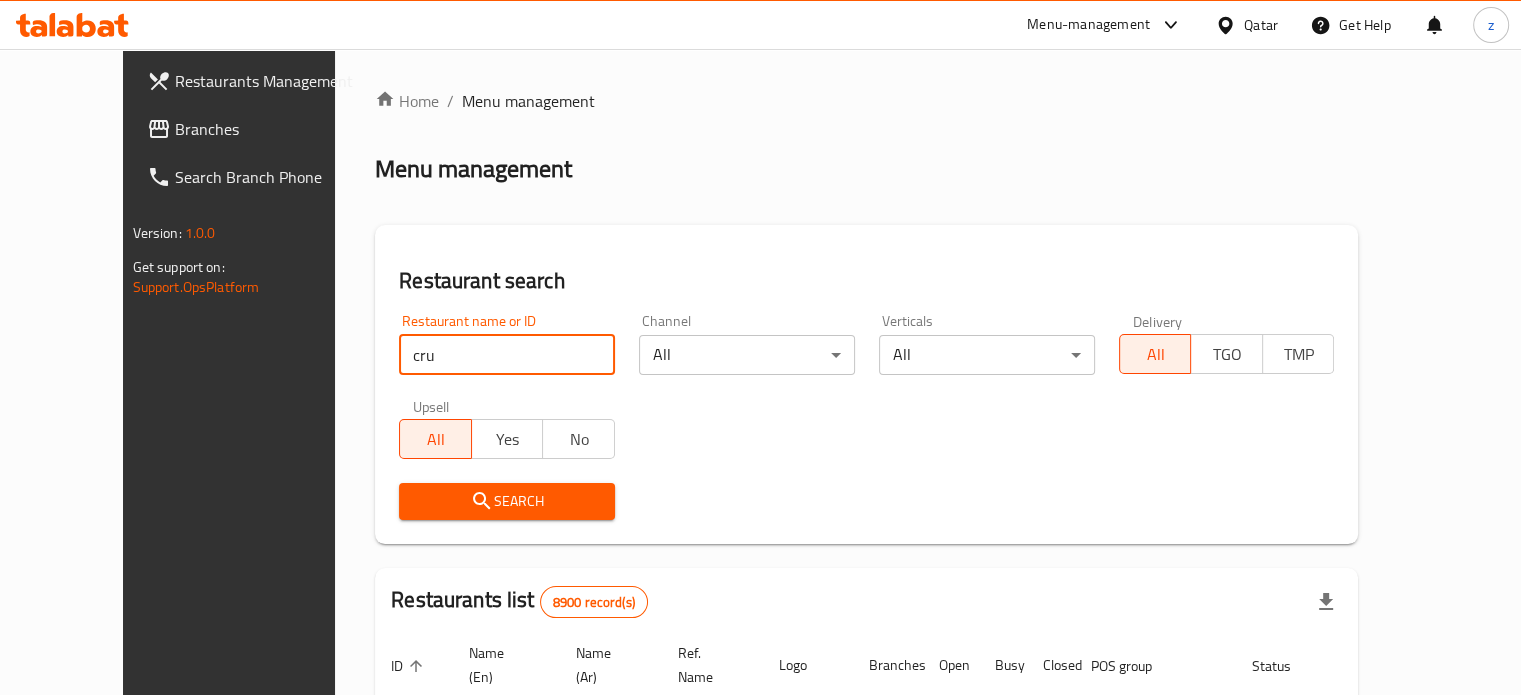 type on "CRUNCHY" 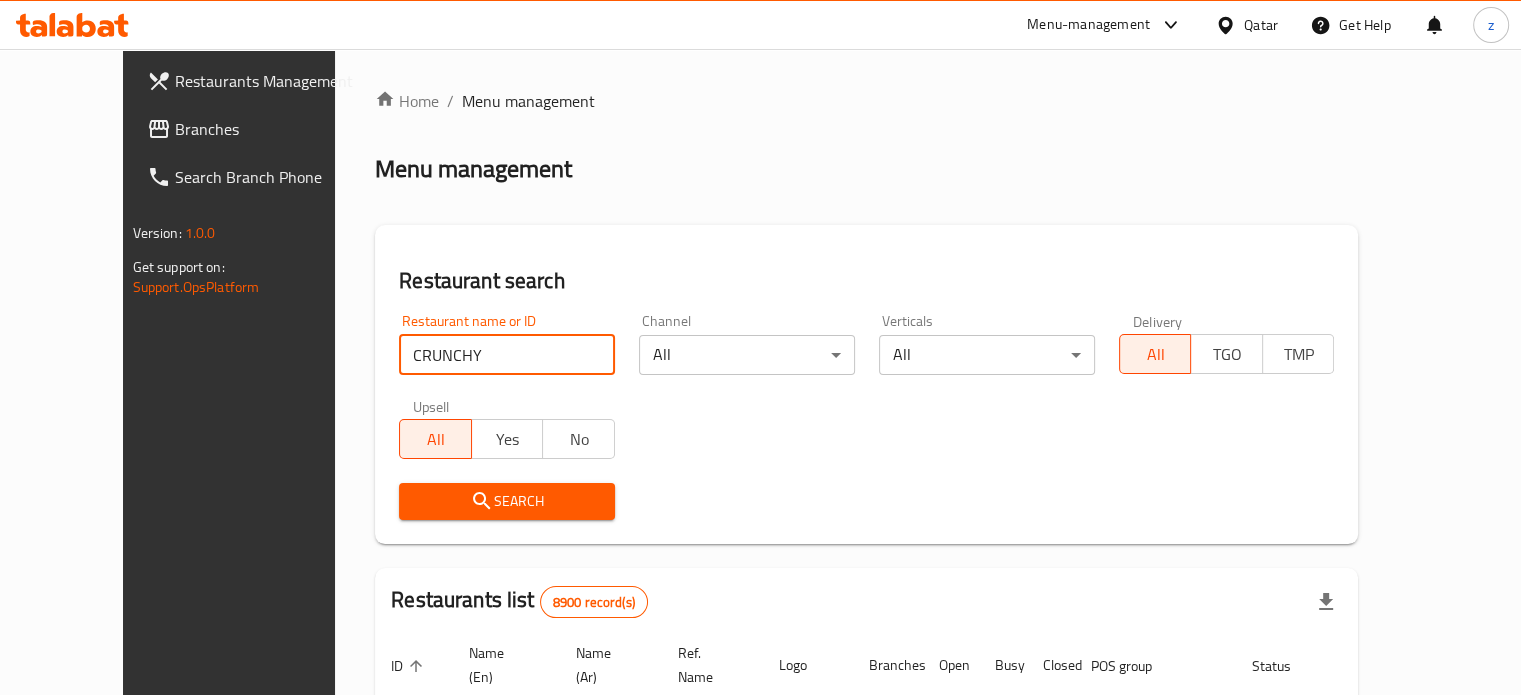 click on "Search" at bounding box center [507, 501] 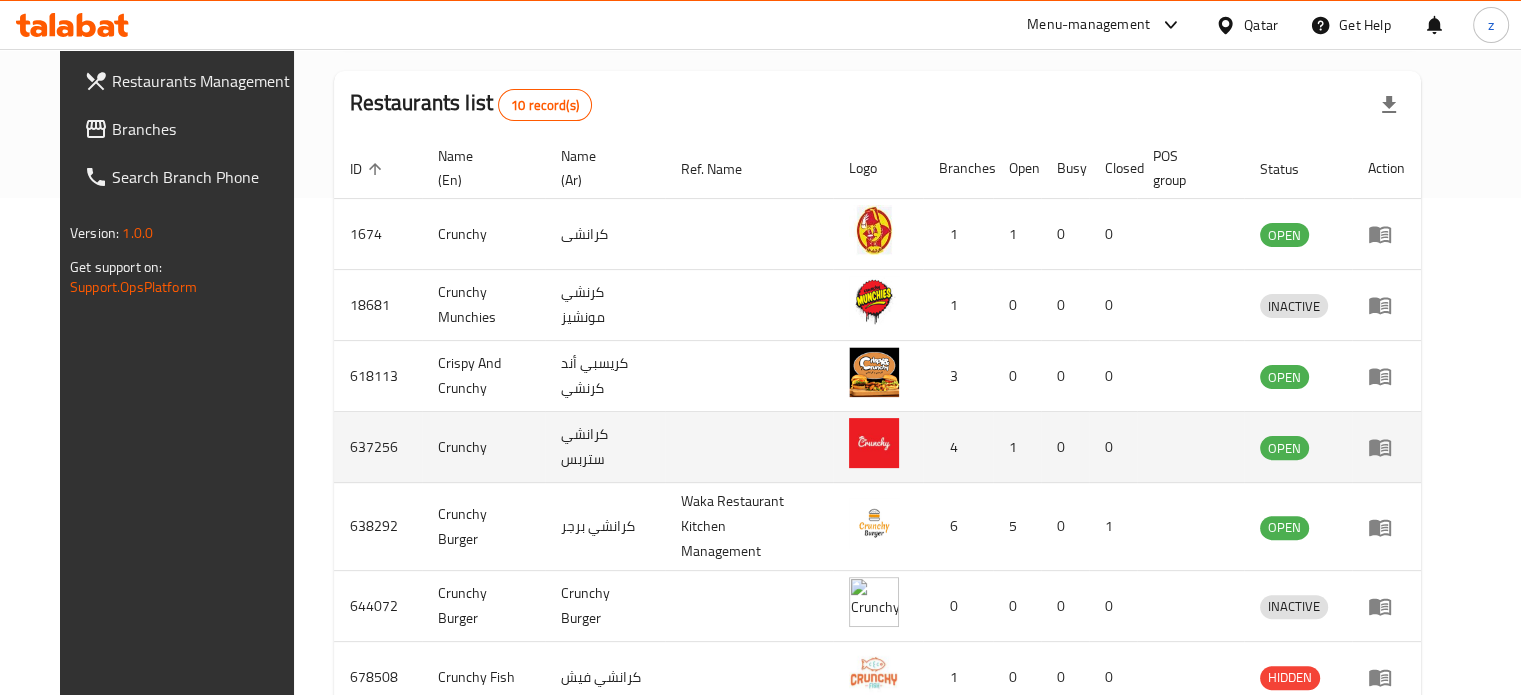 scroll, scrollTop: 600, scrollLeft: 0, axis: vertical 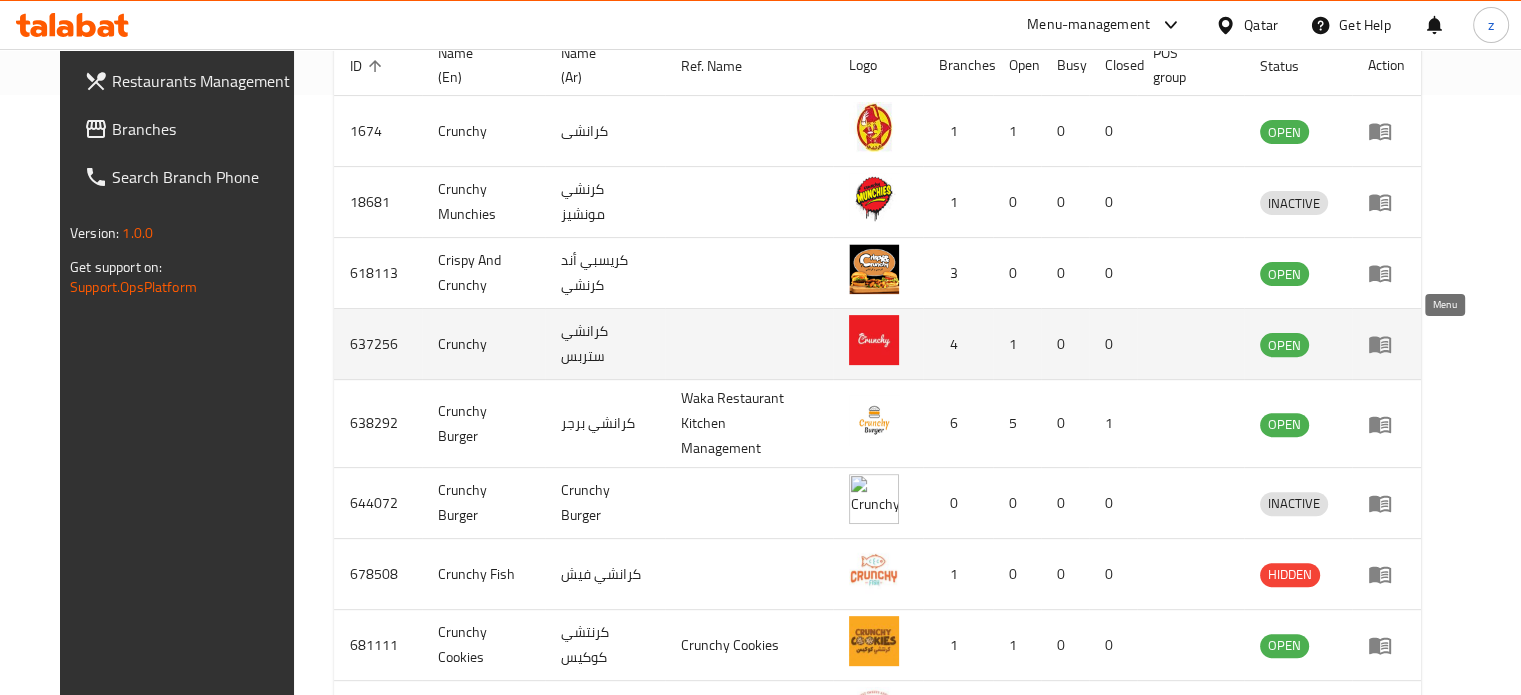 click 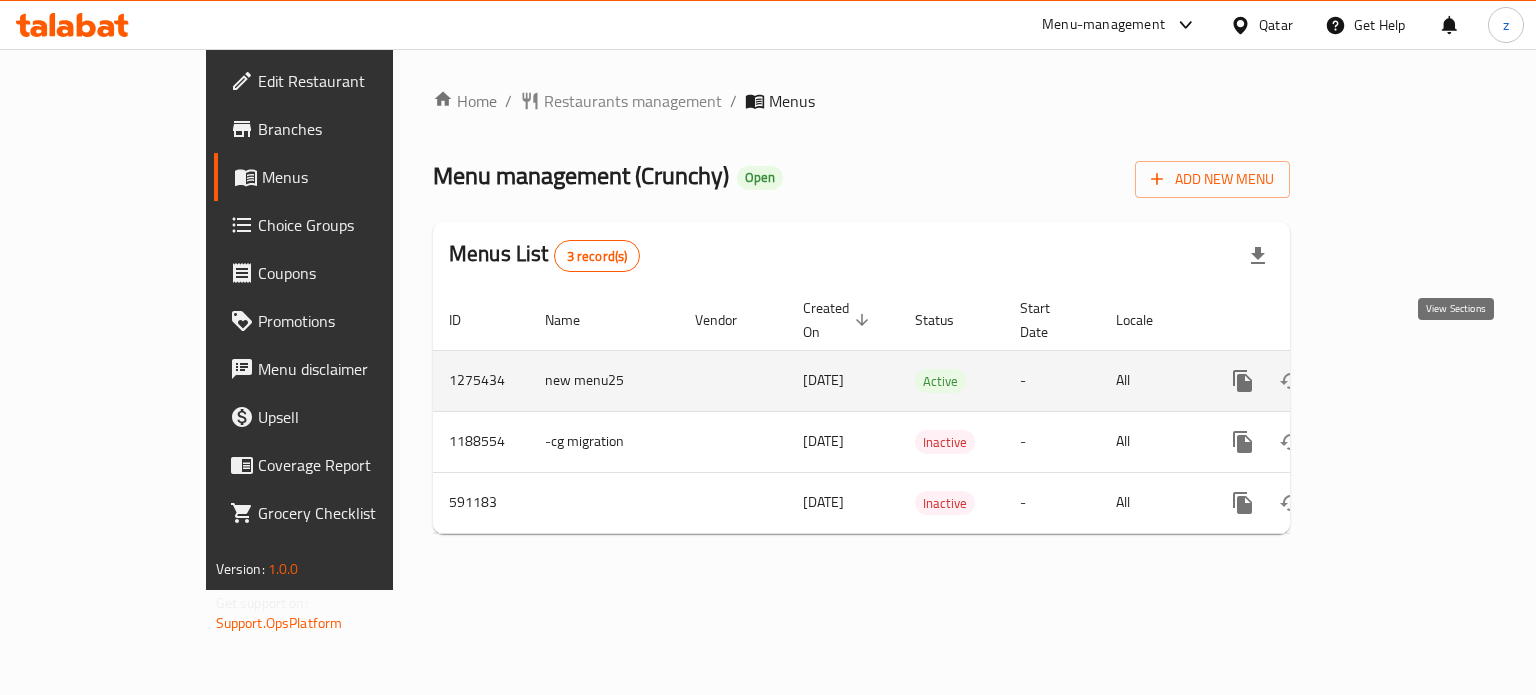 click 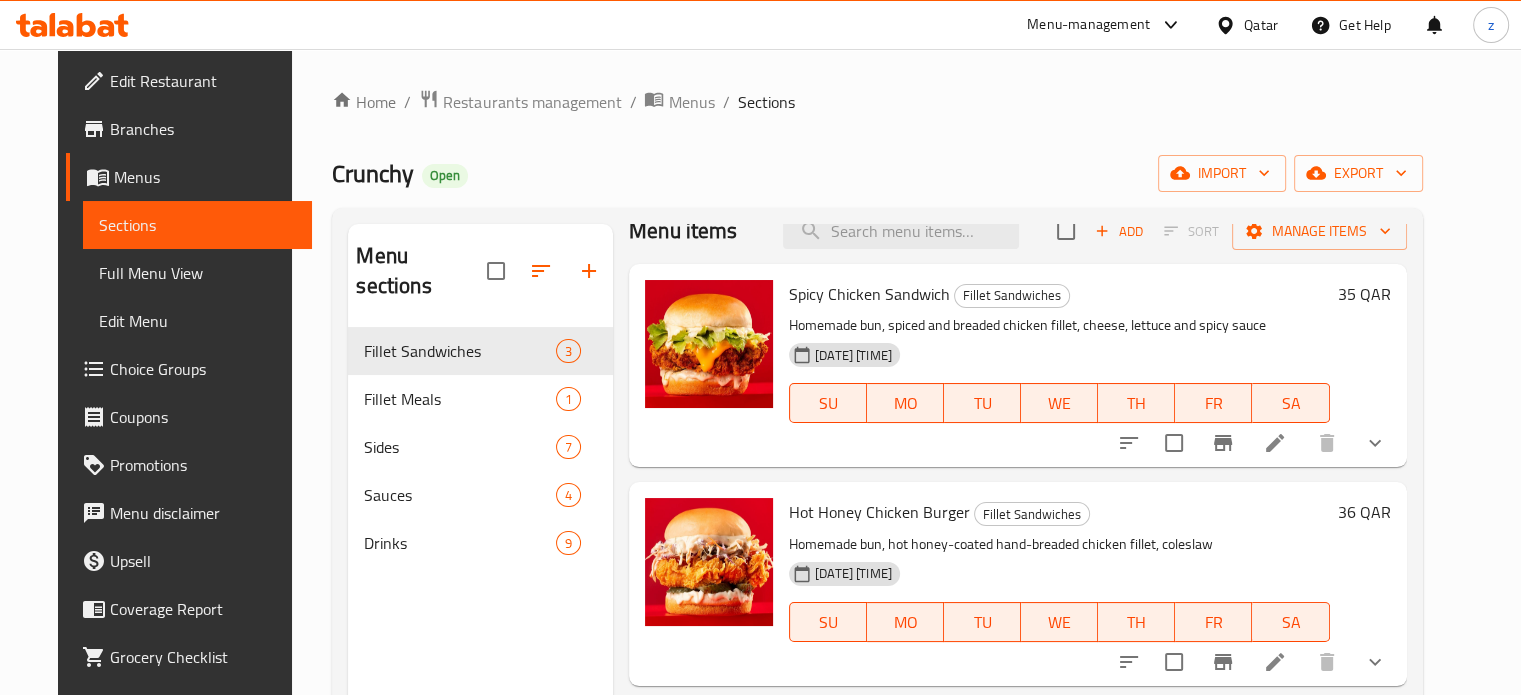 scroll, scrollTop: 35, scrollLeft: 0, axis: vertical 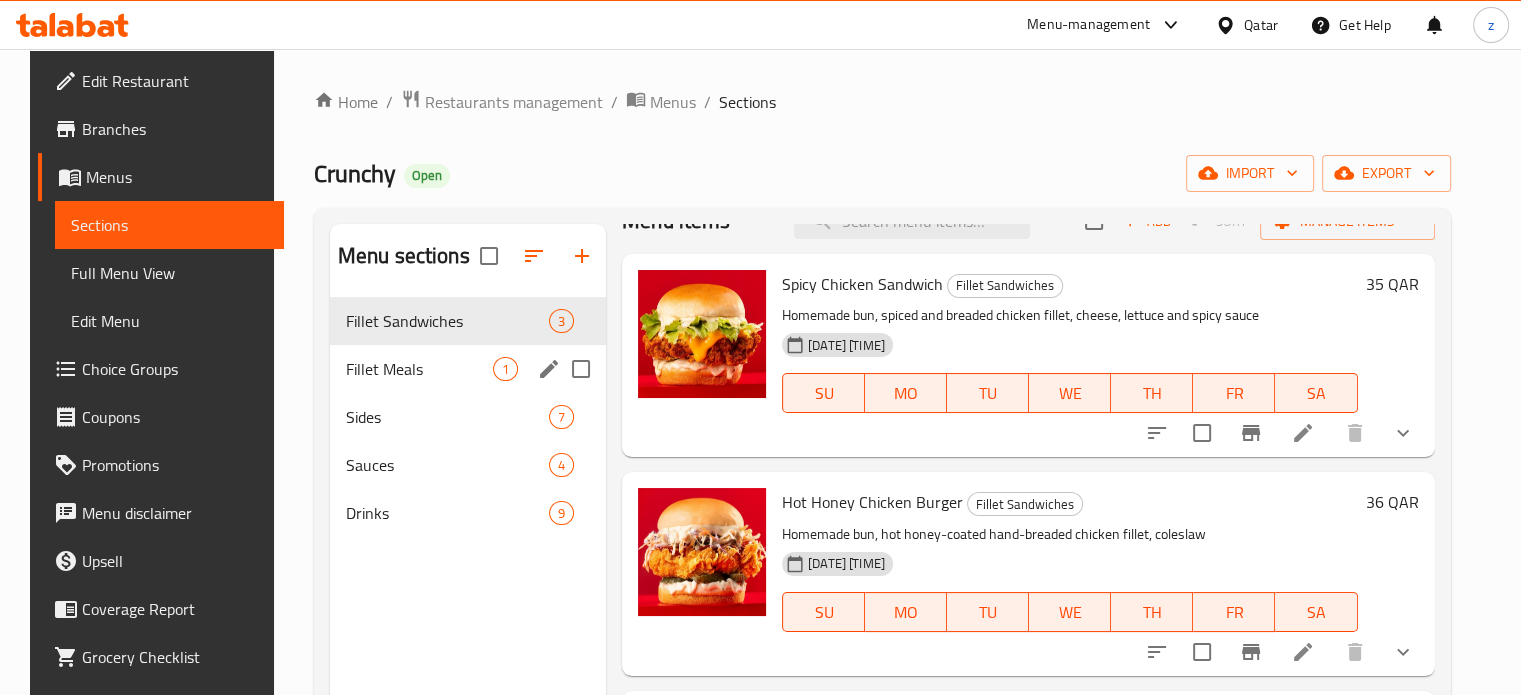 click on "Fillet Meals" at bounding box center (419, 369) 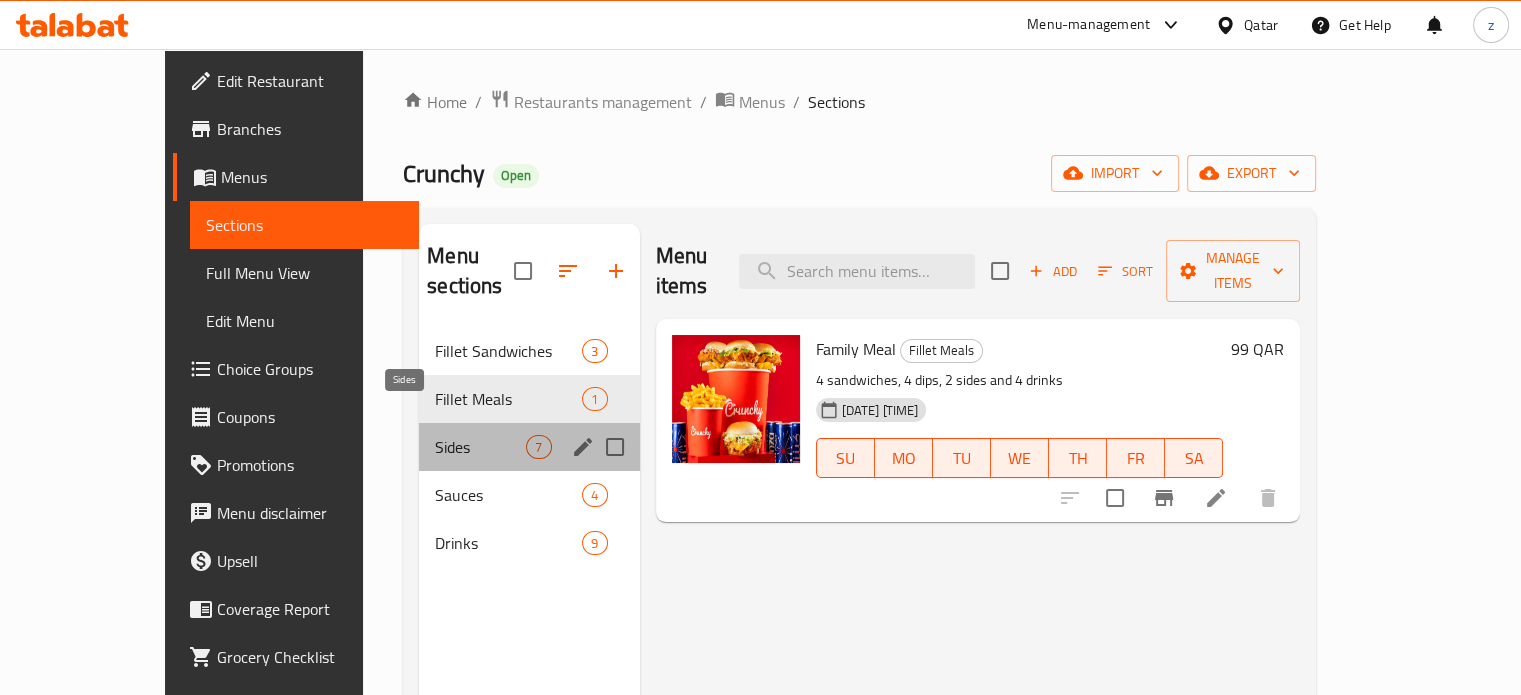 click on "Sides" at bounding box center [480, 447] 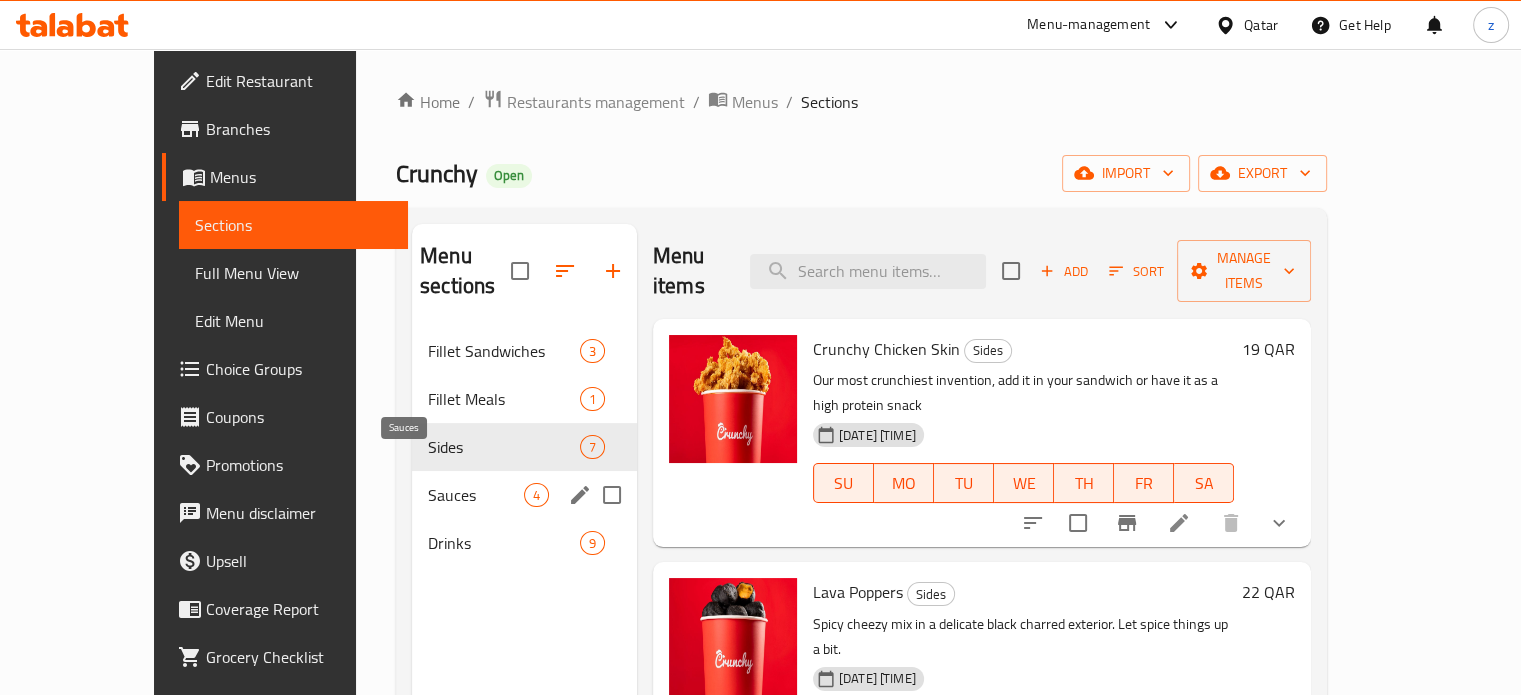 click on "Sauces" at bounding box center (476, 495) 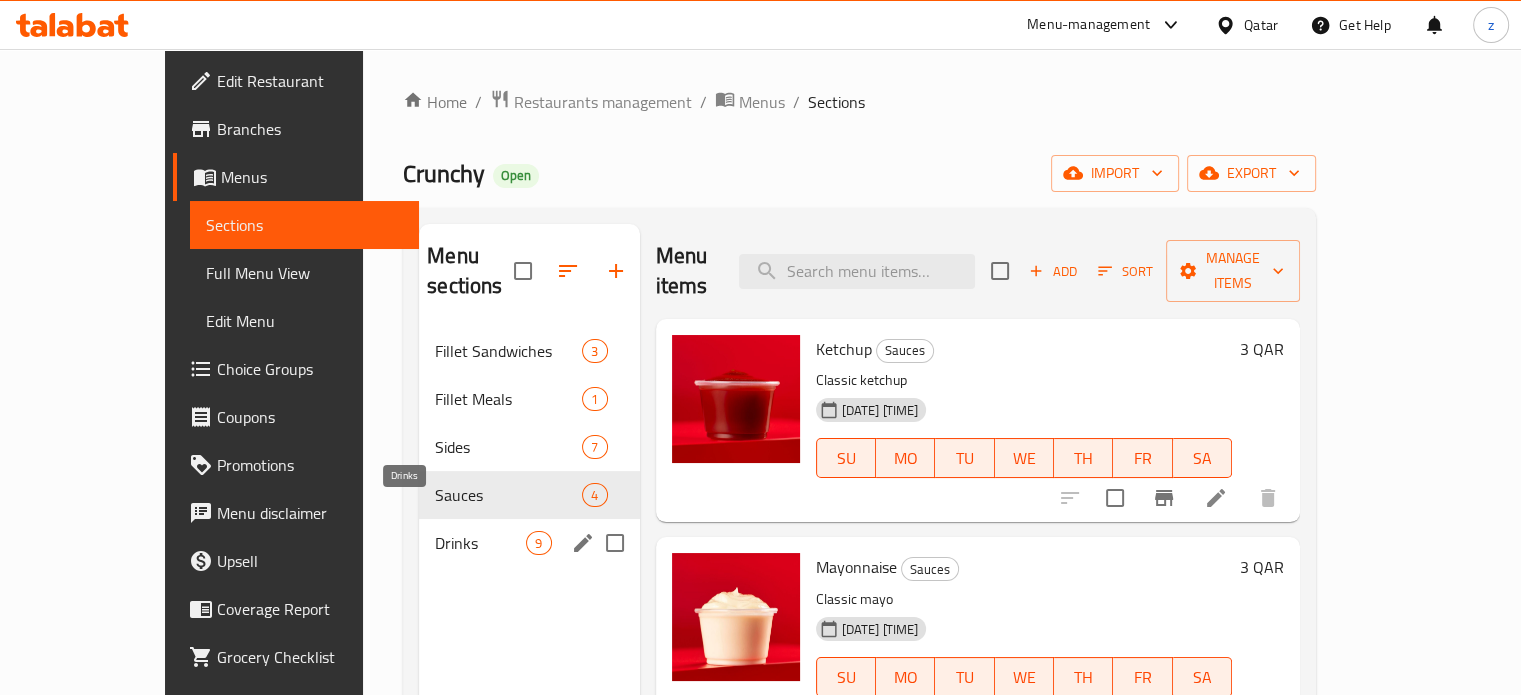 click on "Drinks" at bounding box center [480, 543] 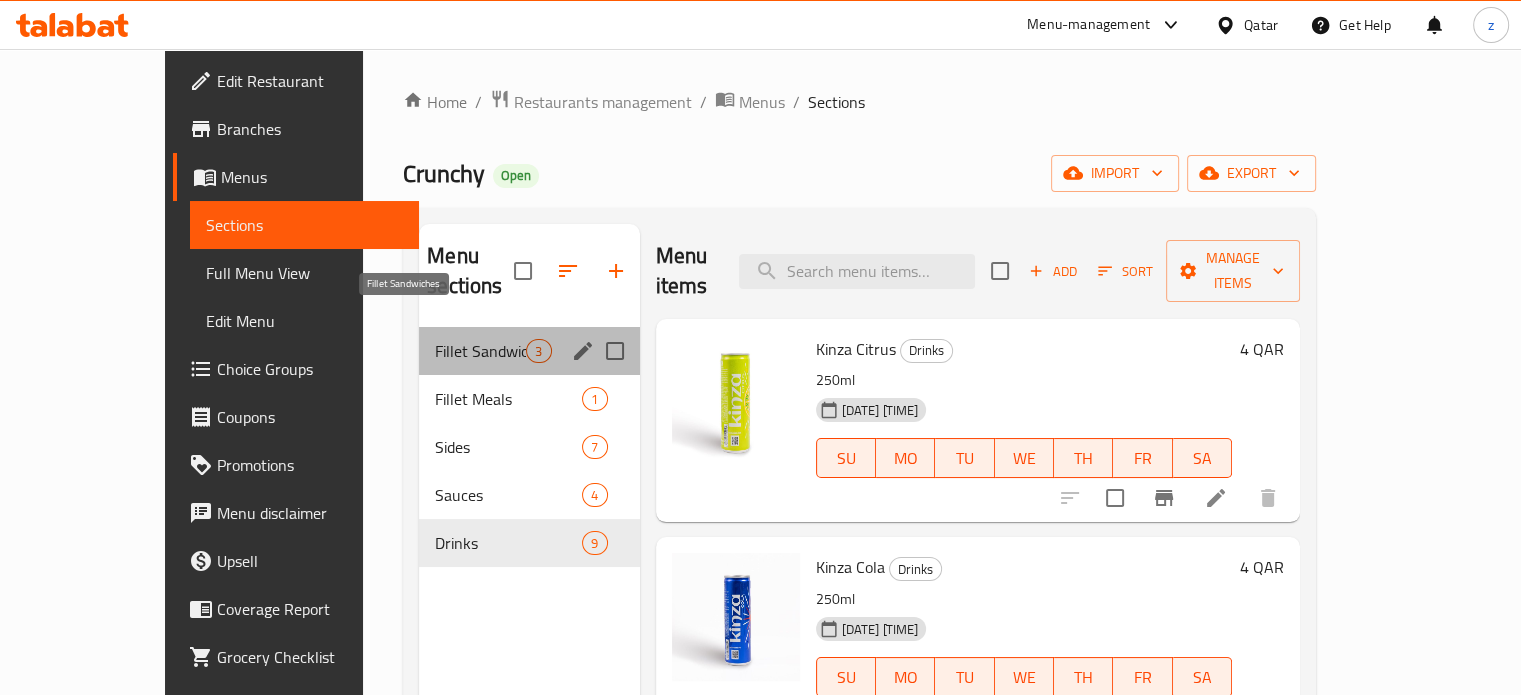 click on "Fillet Sandwiches" at bounding box center (480, 351) 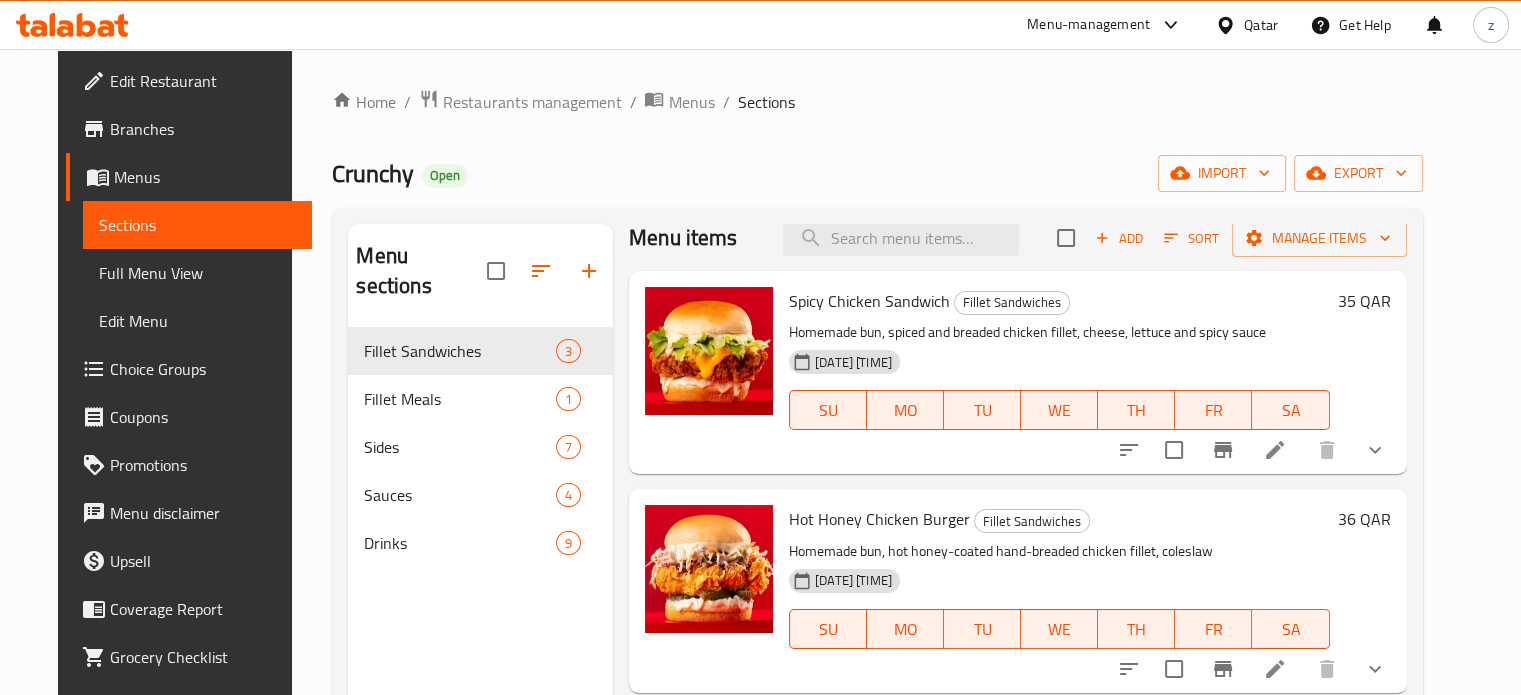 scroll, scrollTop: 35, scrollLeft: 0, axis: vertical 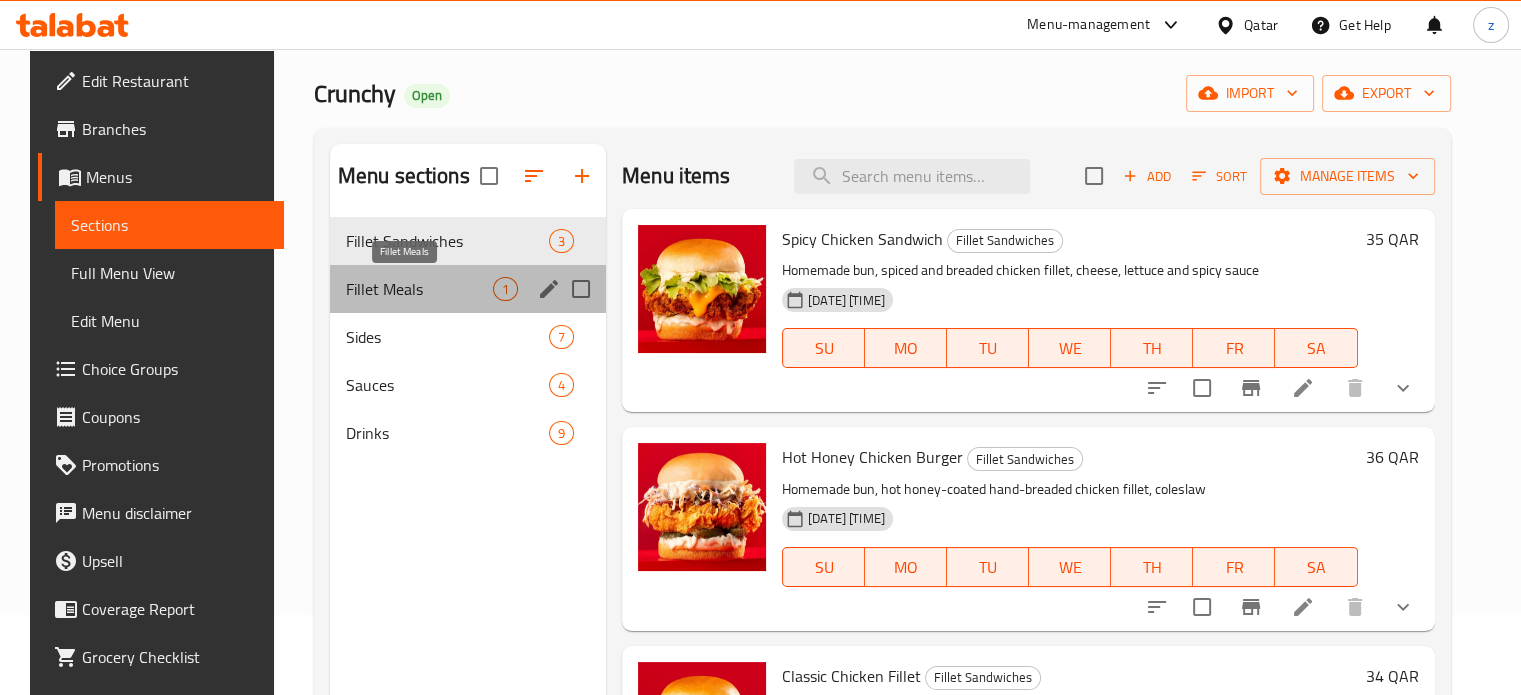 click on "Fillet Meals" at bounding box center [419, 289] 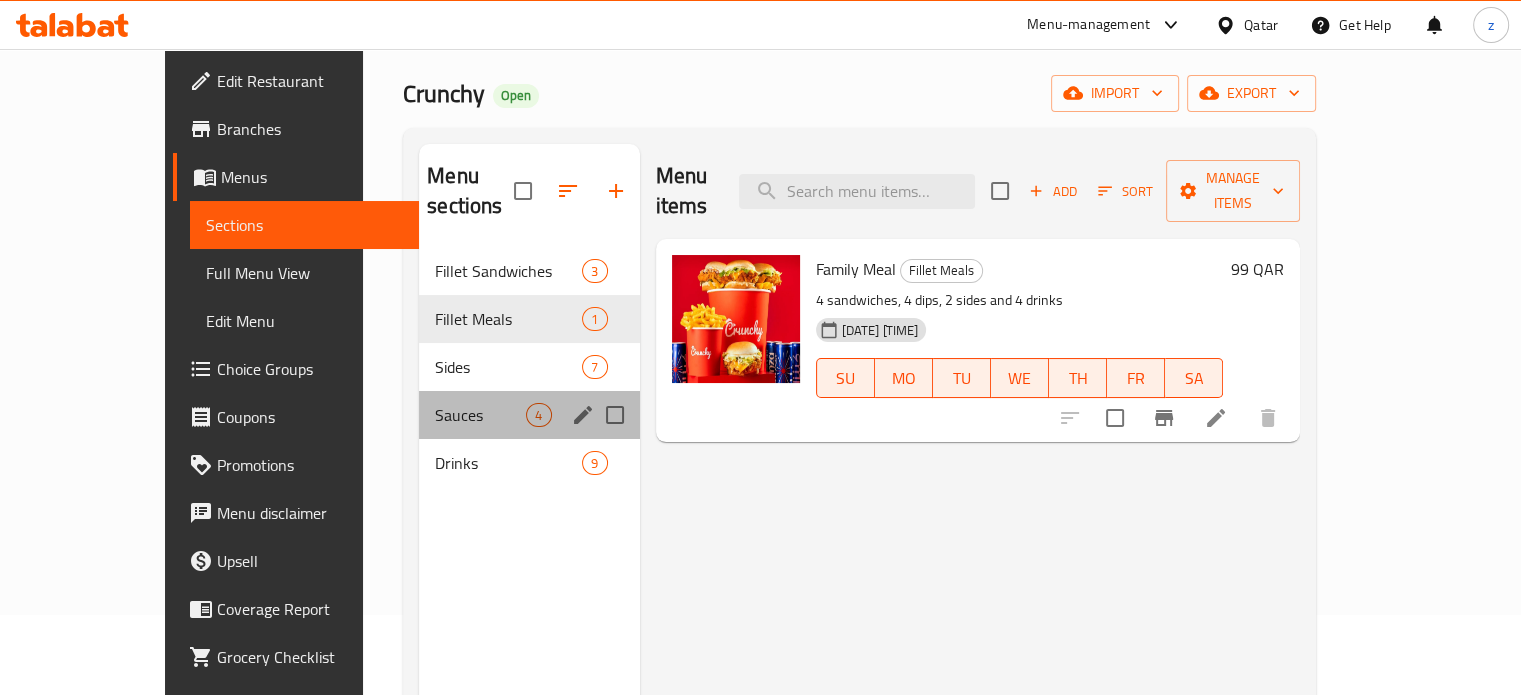 click on "Sauces 4" at bounding box center [529, 415] 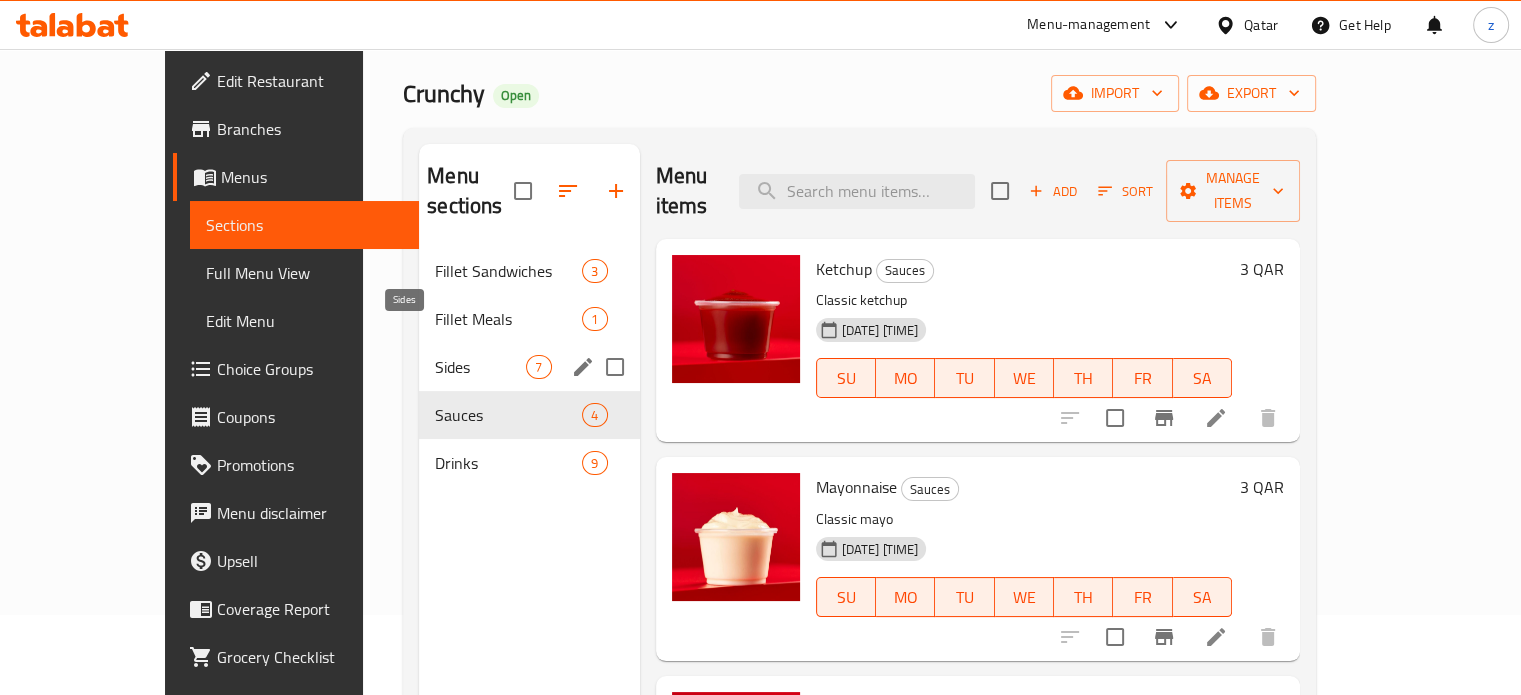 click on "Sides" at bounding box center (480, 367) 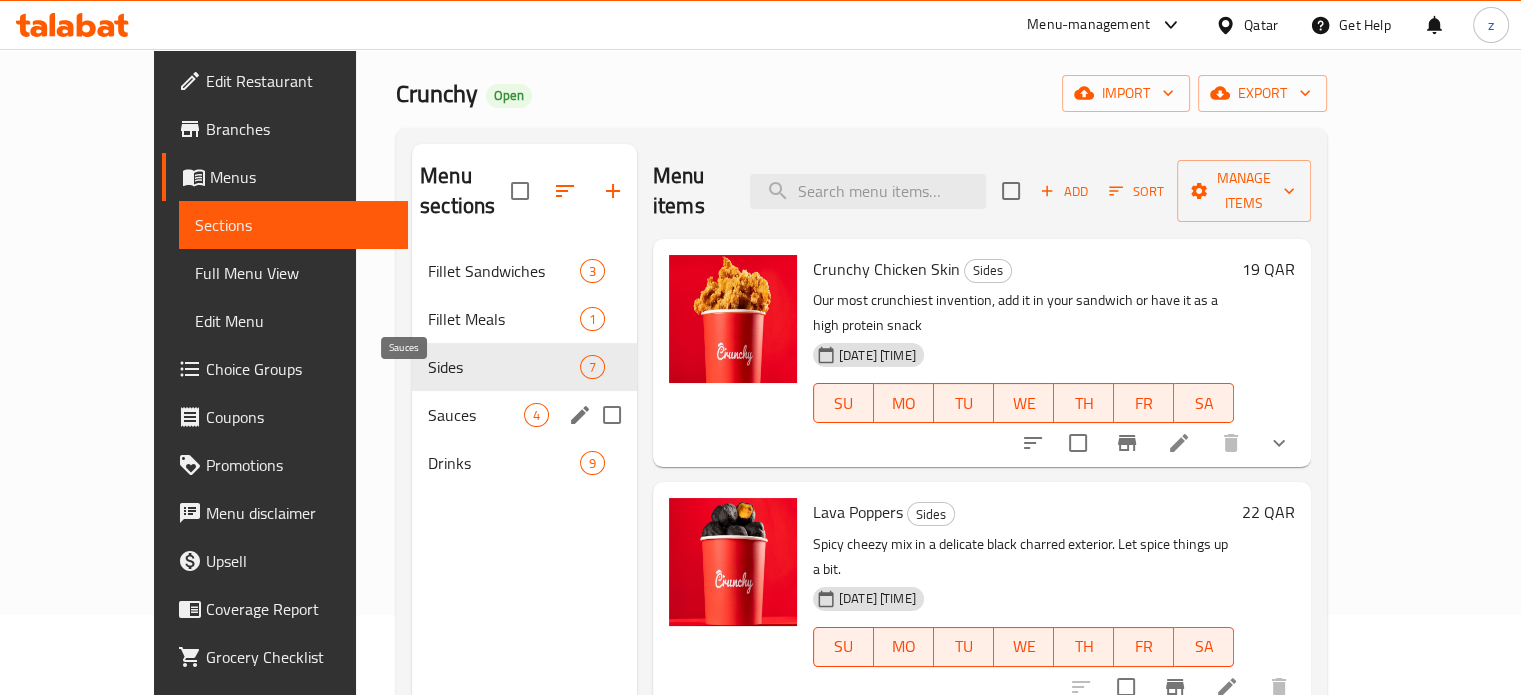 click on "Sauces" at bounding box center (476, 415) 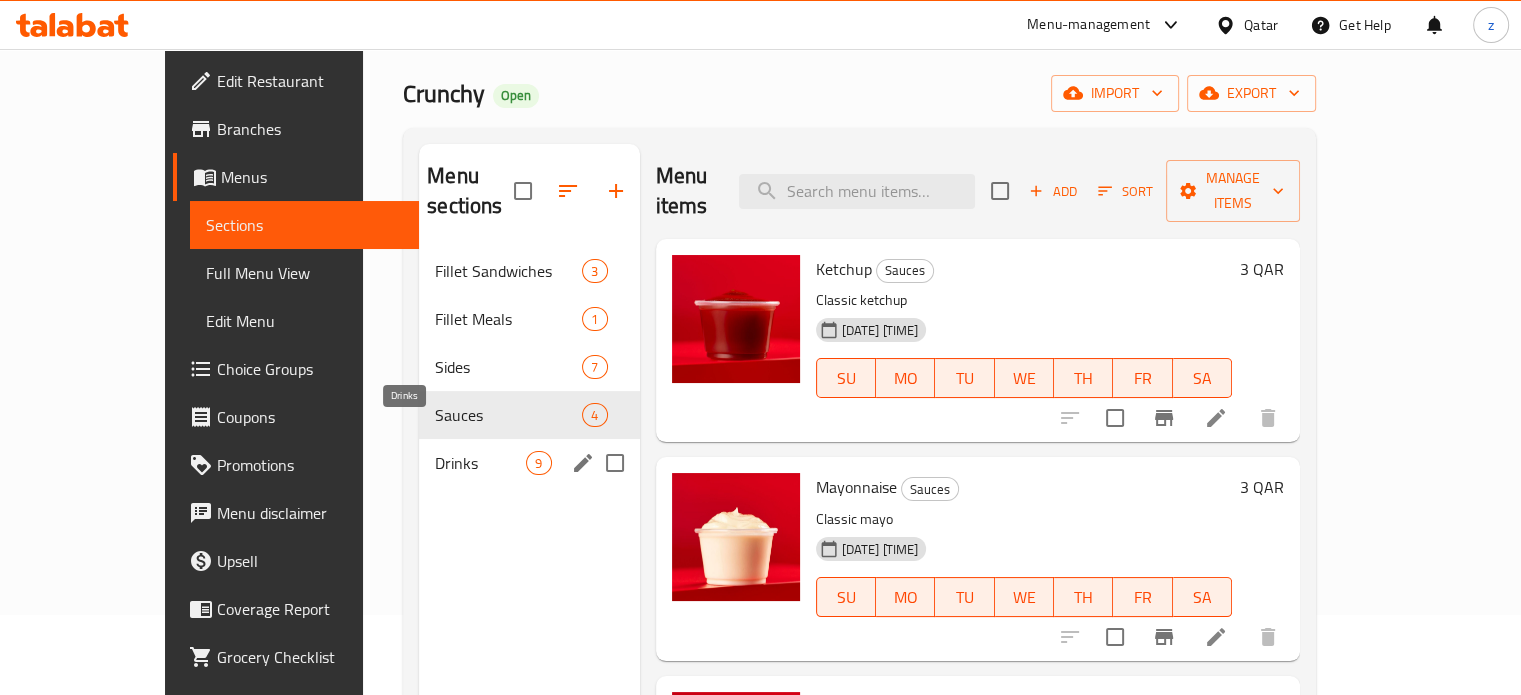 click on "Drinks" at bounding box center [480, 463] 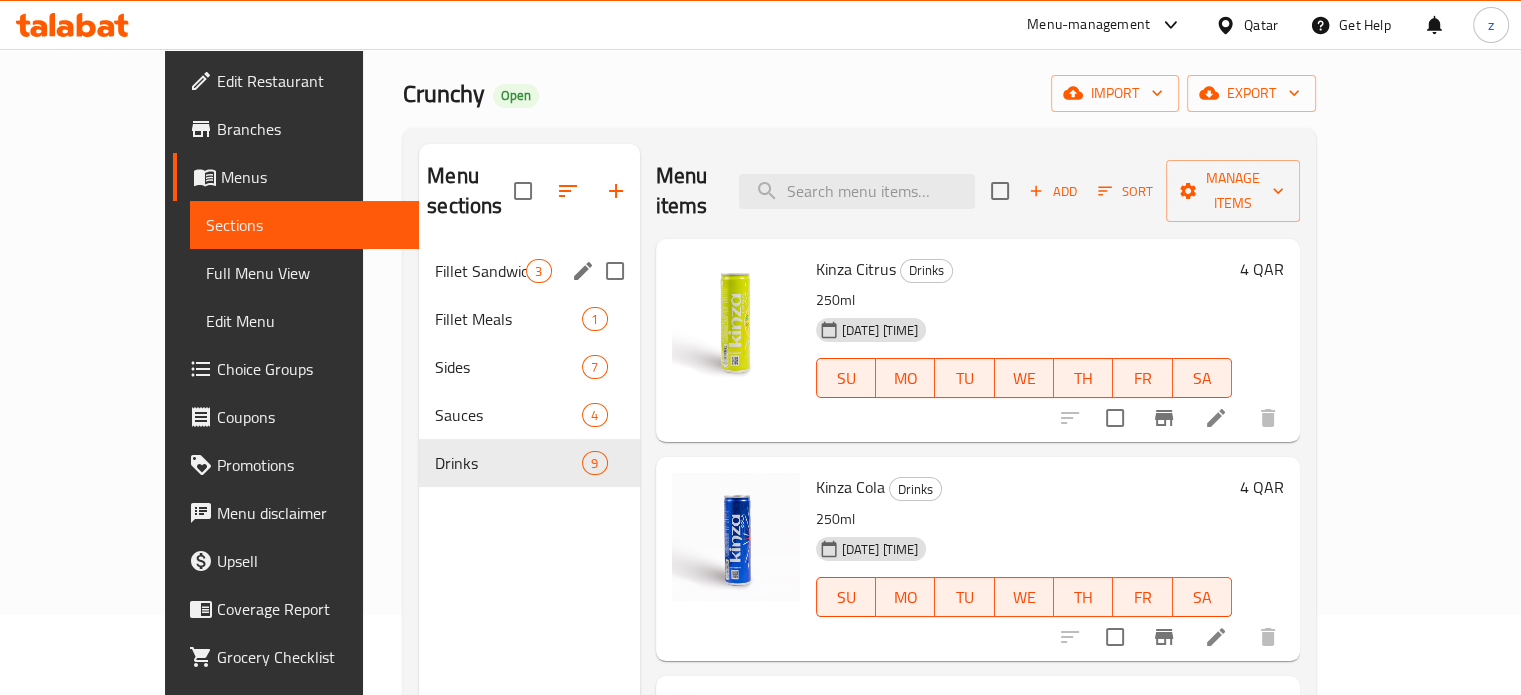 click on "Fillet Sandwiches" at bounding box center (480, 271) 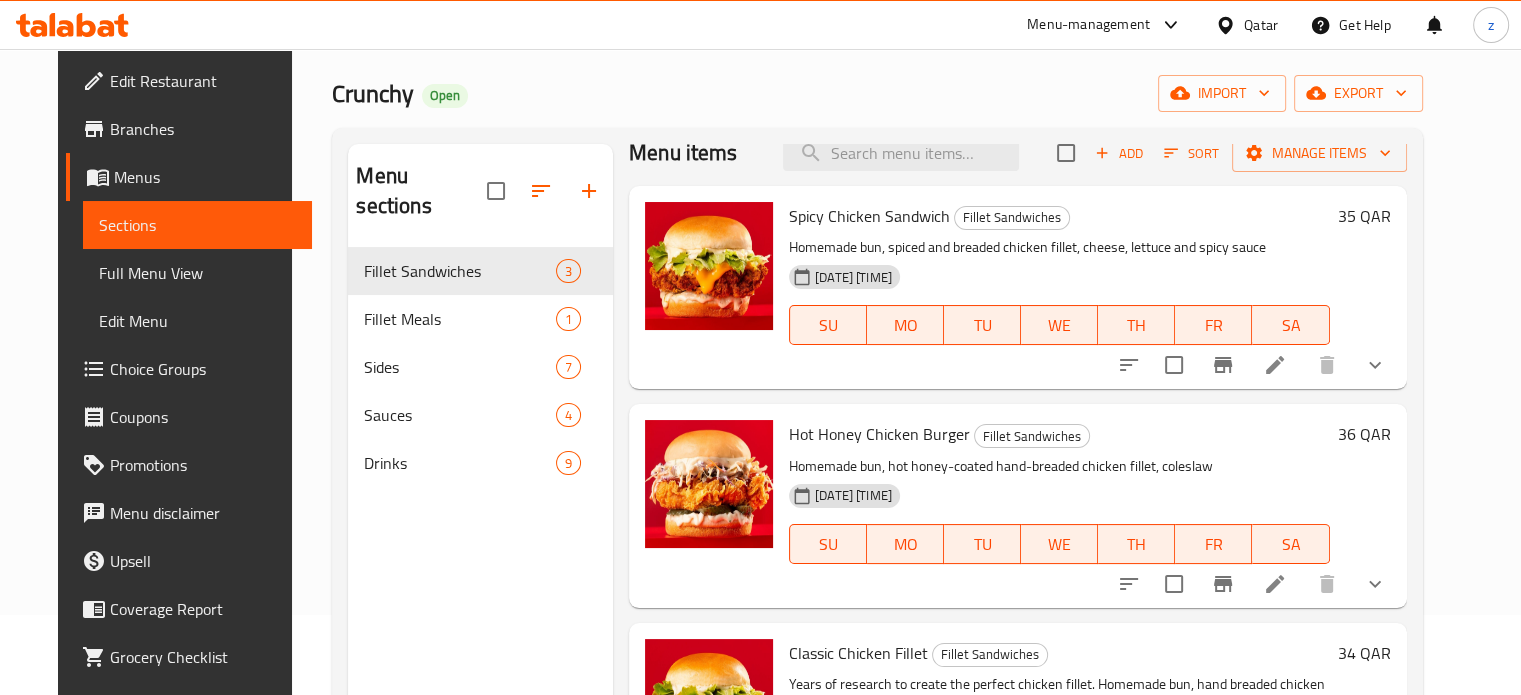 scroll, scrollTop: 35, scrollLeft: 0, axis: vertical 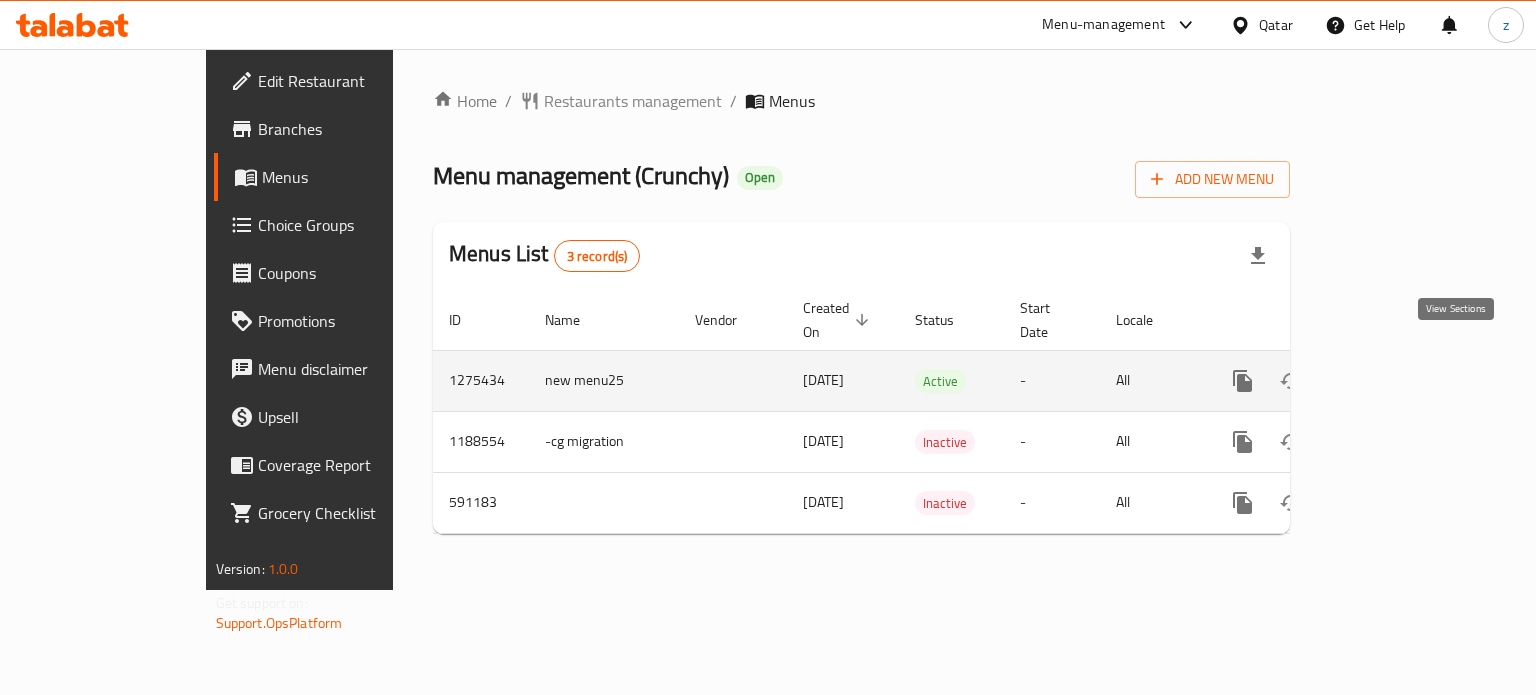 click at bounding box center (1387, 381) 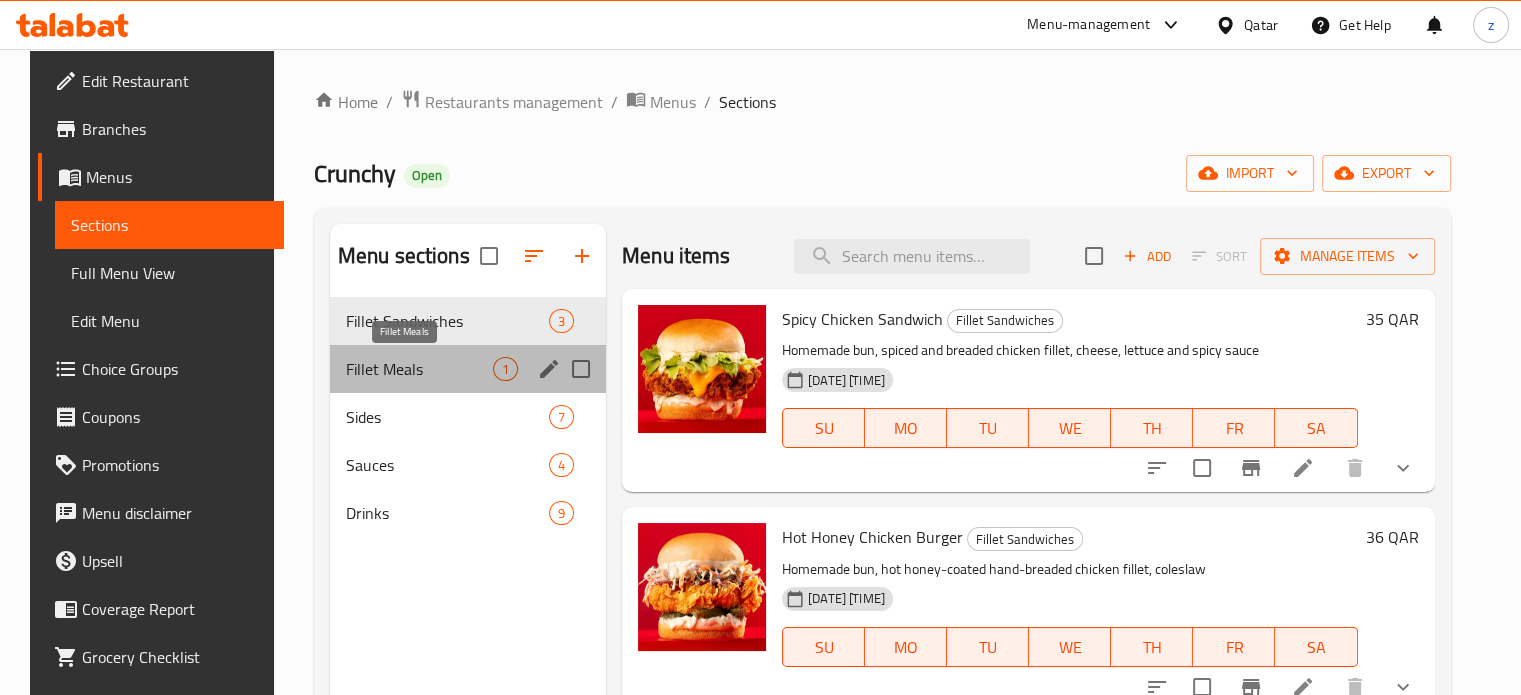 click on "Fillet Meals" at bounding box center (419, 369) 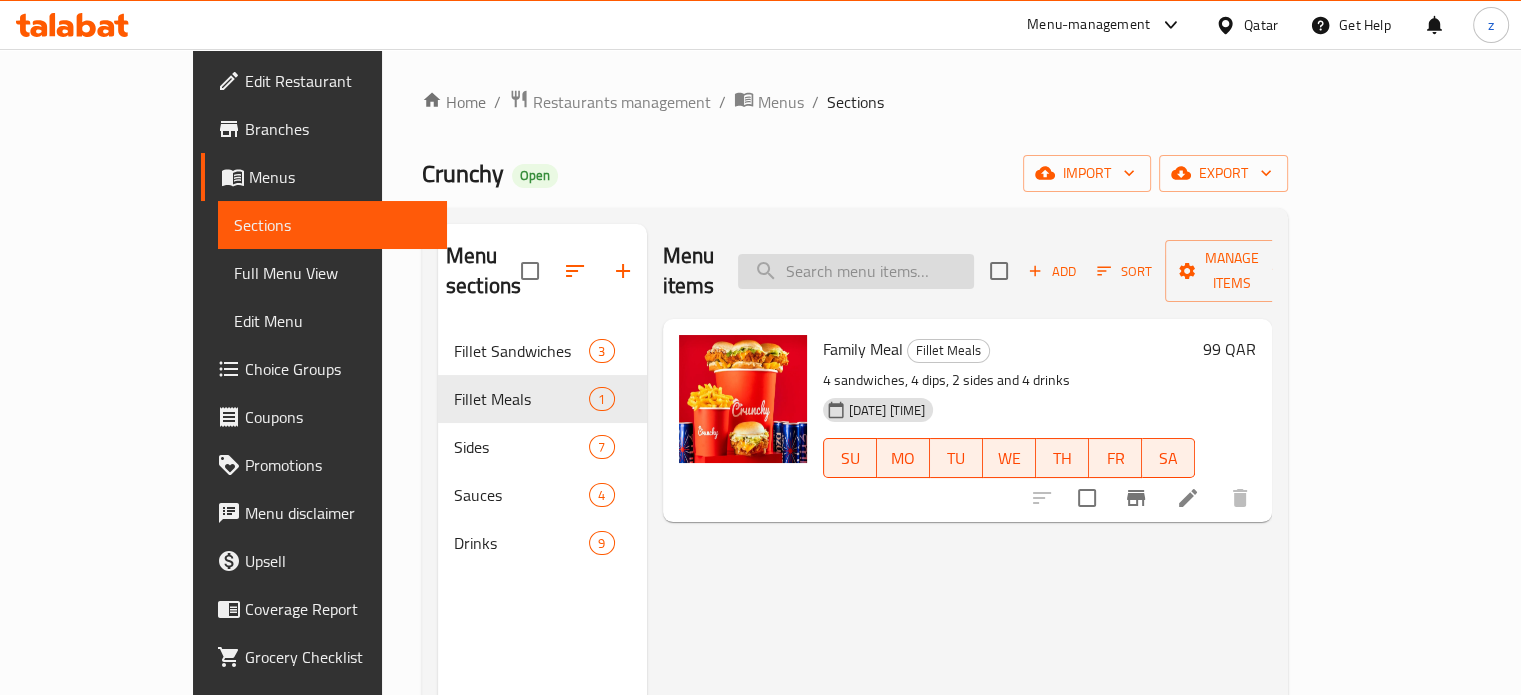 click at bounding box center [856, 271] 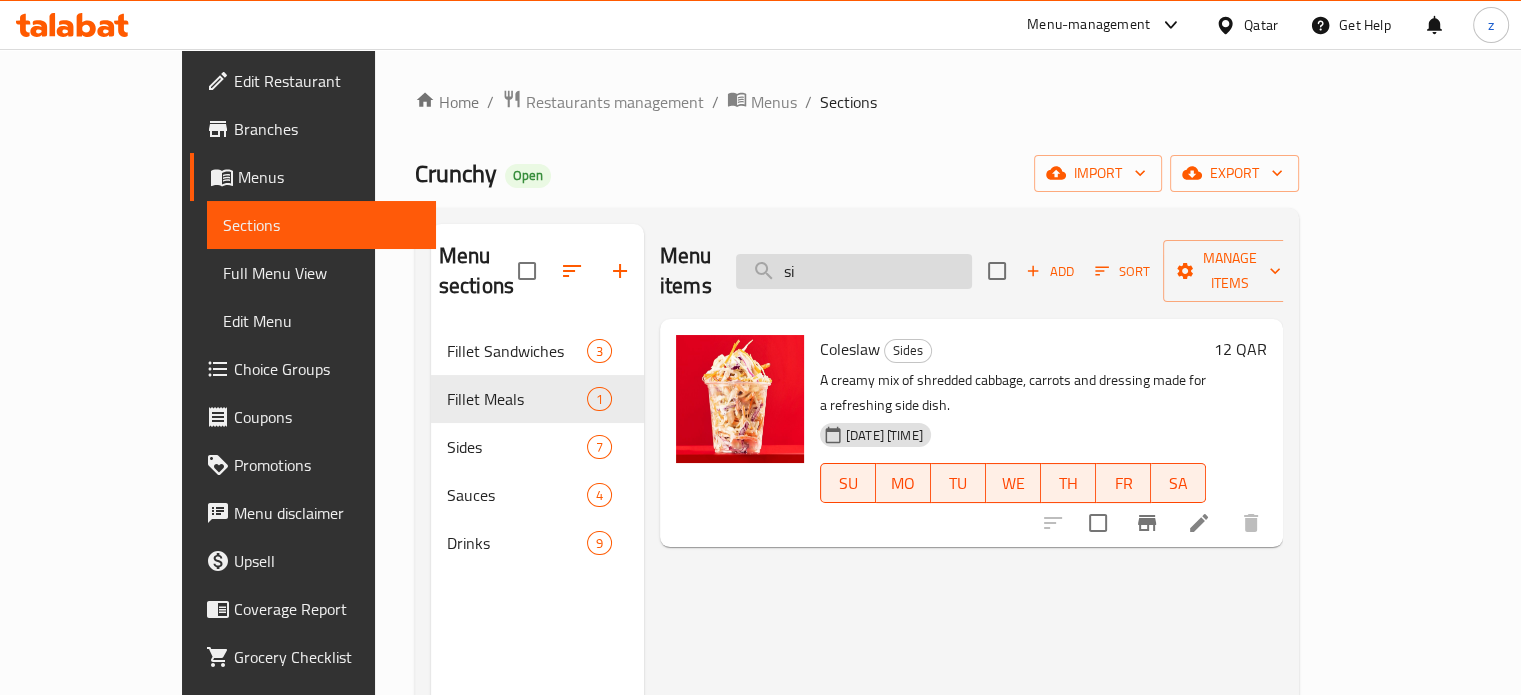 type on "s" 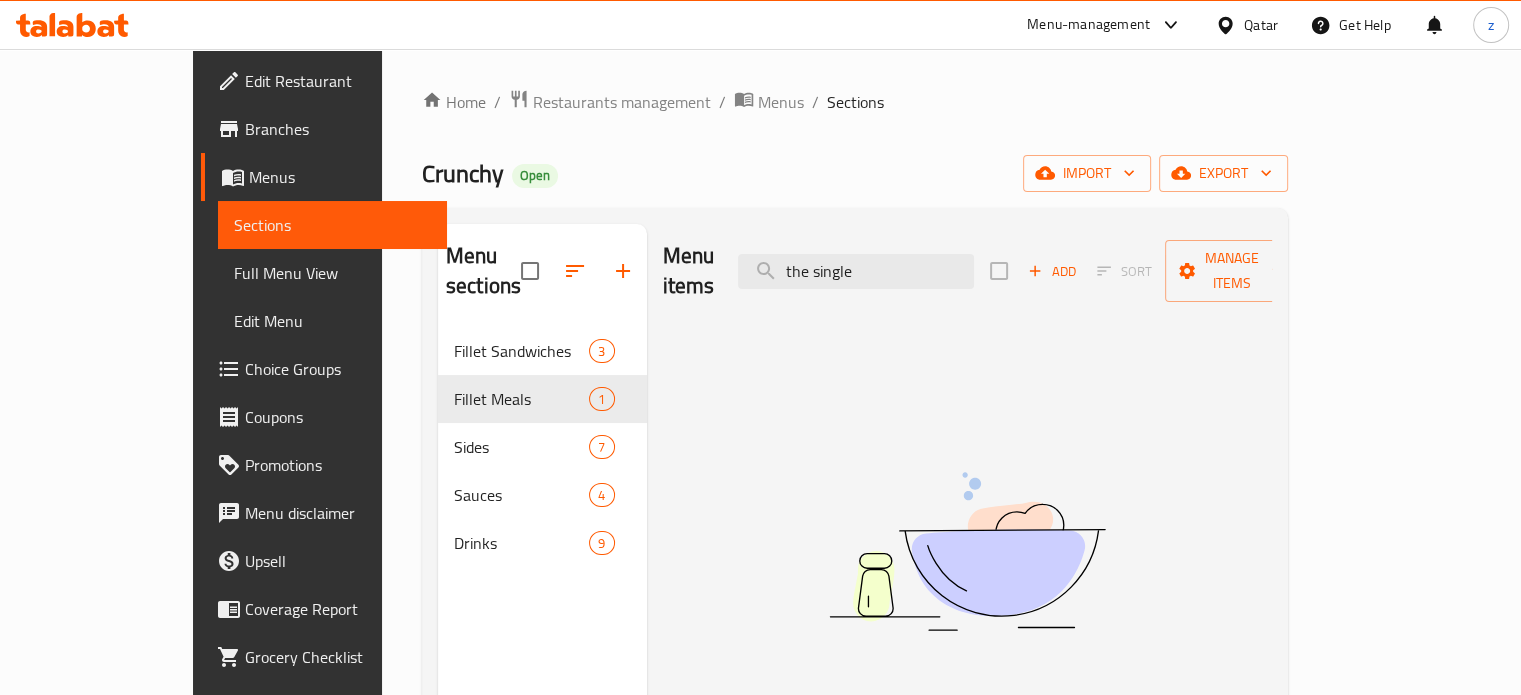 type on "the single" 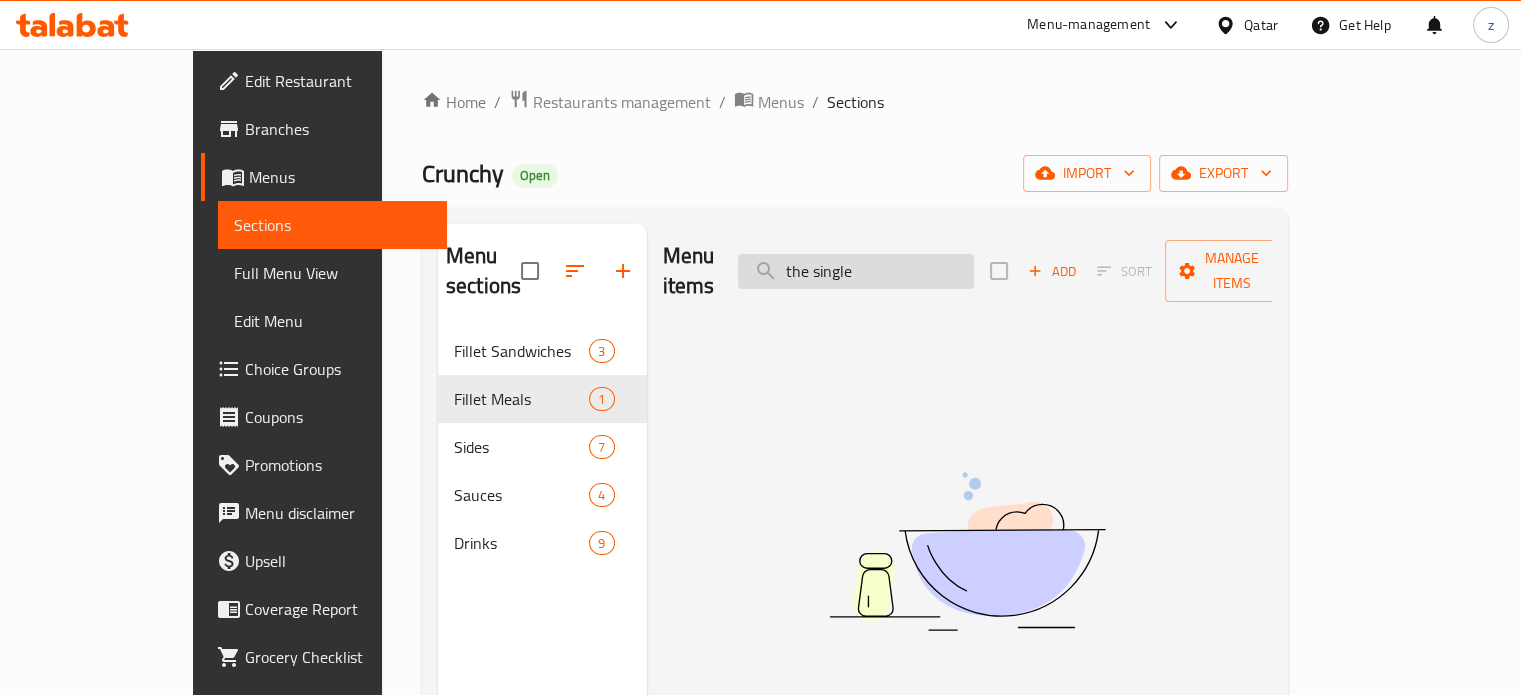 drag, startPoint x: 941, startPoint y: 239, endPoint x: 842, endPoint y: 253, distance: 99.985 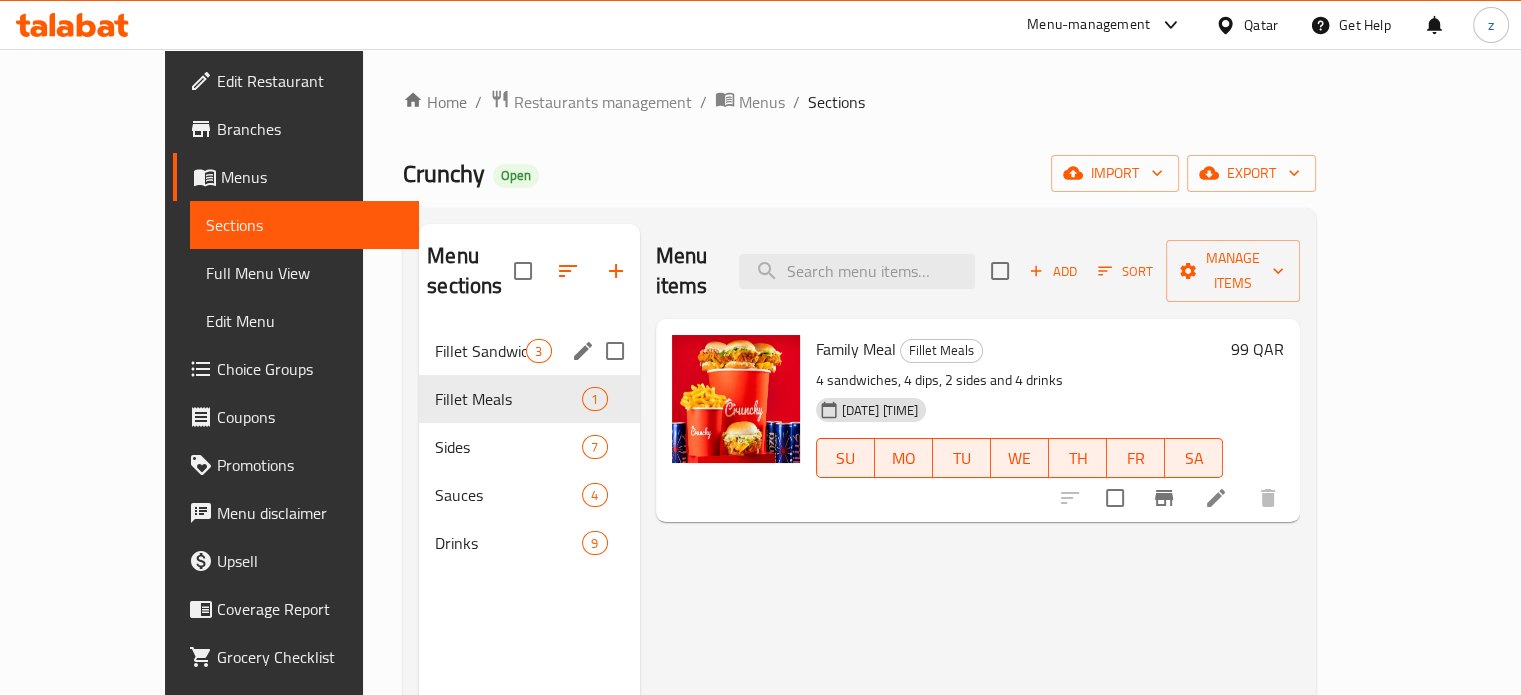 click on "Fillet Sandwiches" at bounding box center [480, 351] 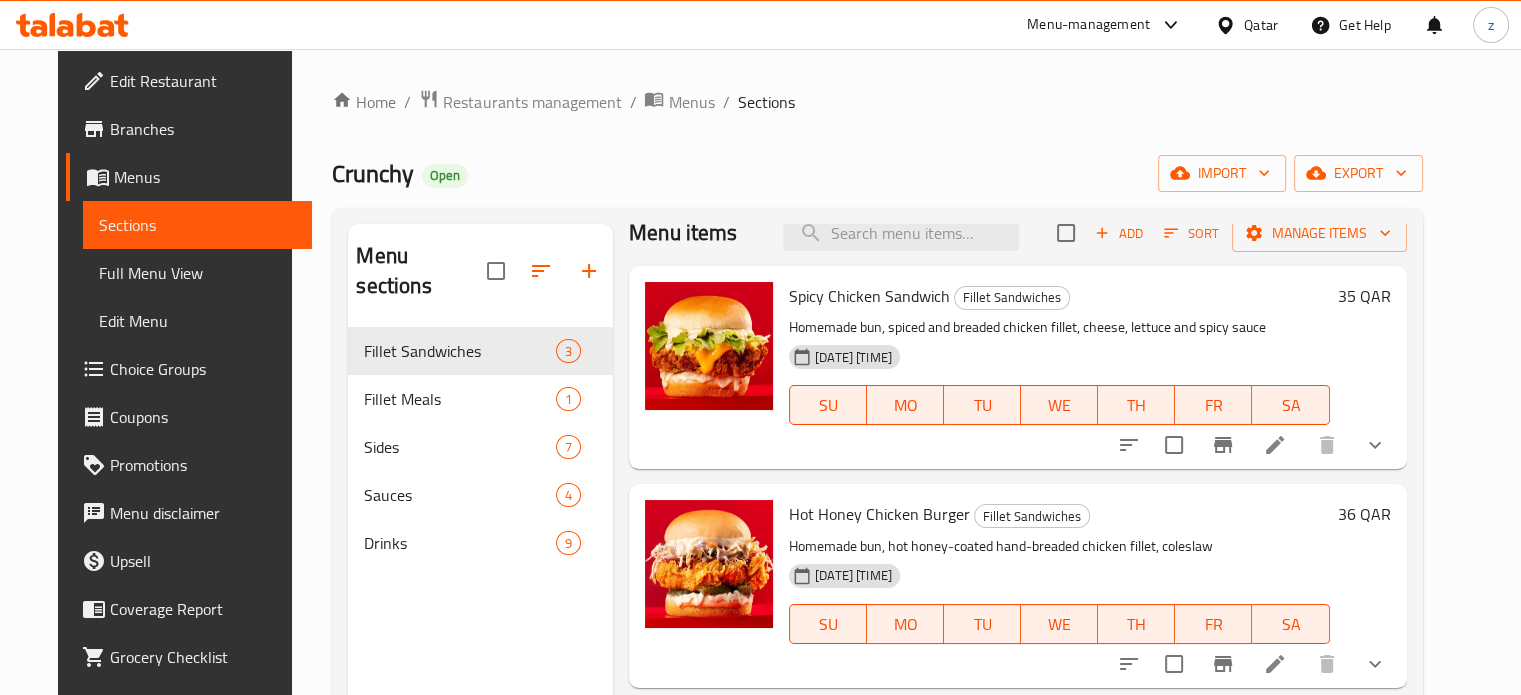 scroll, scrollTop: 35, scrollLeft: 0, axis: vertical 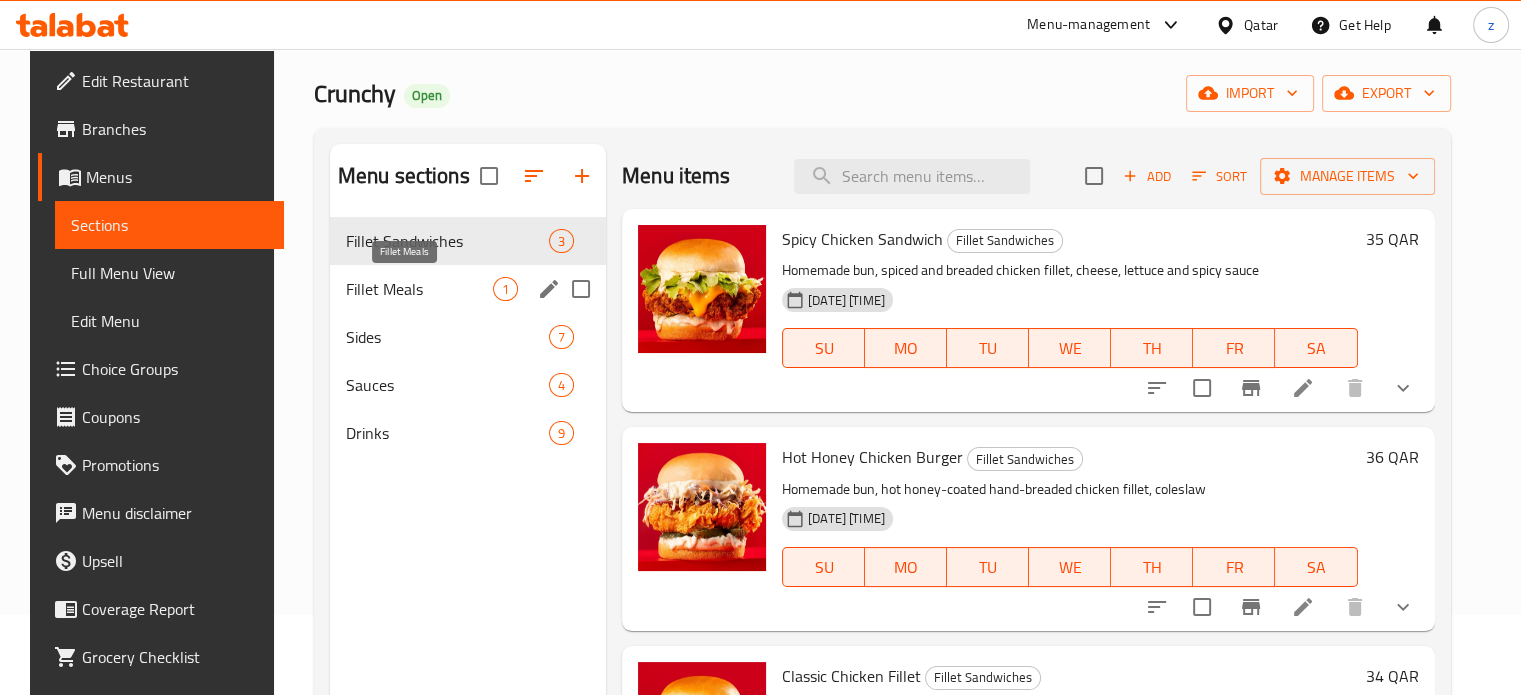 click on "Fillet Meals" at bounding box center [419, 289] 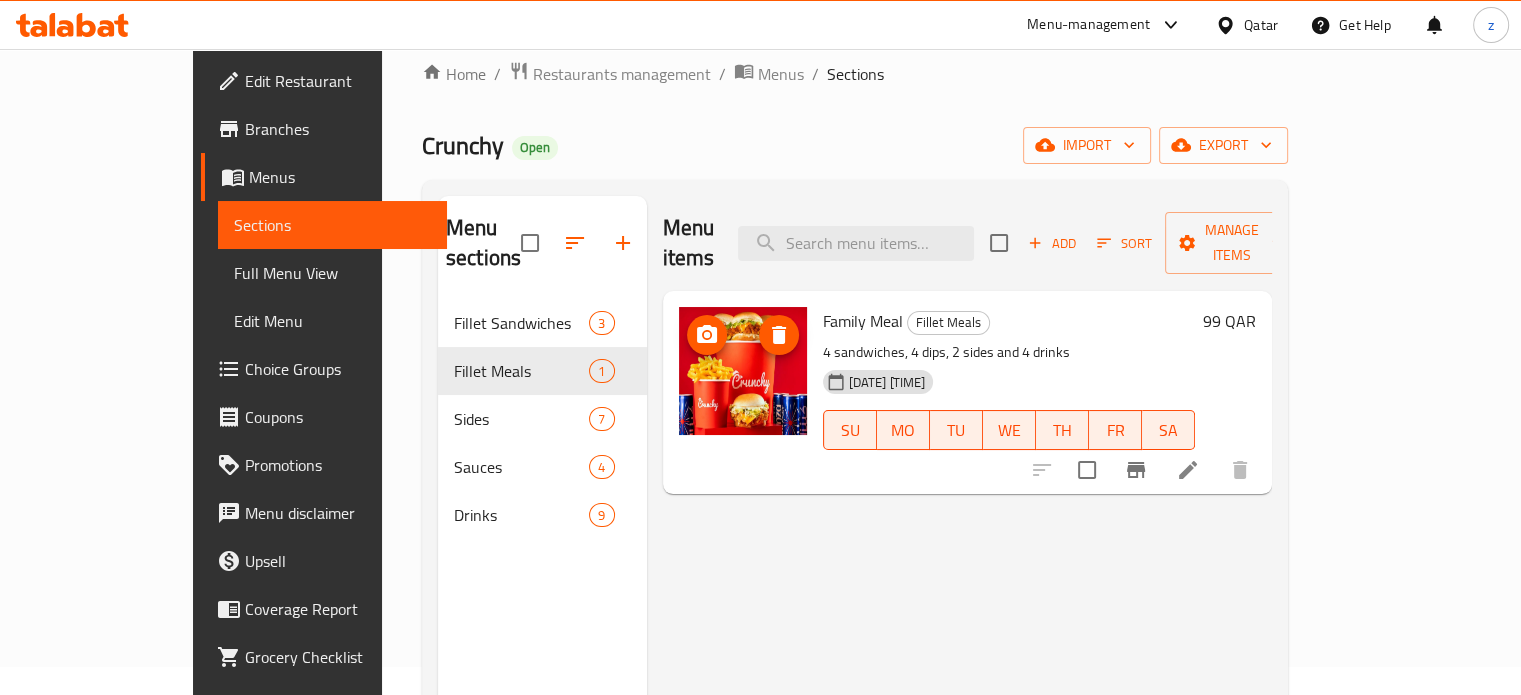 scroll, scrollTop: 0, scrollLeft: 0, axis: both 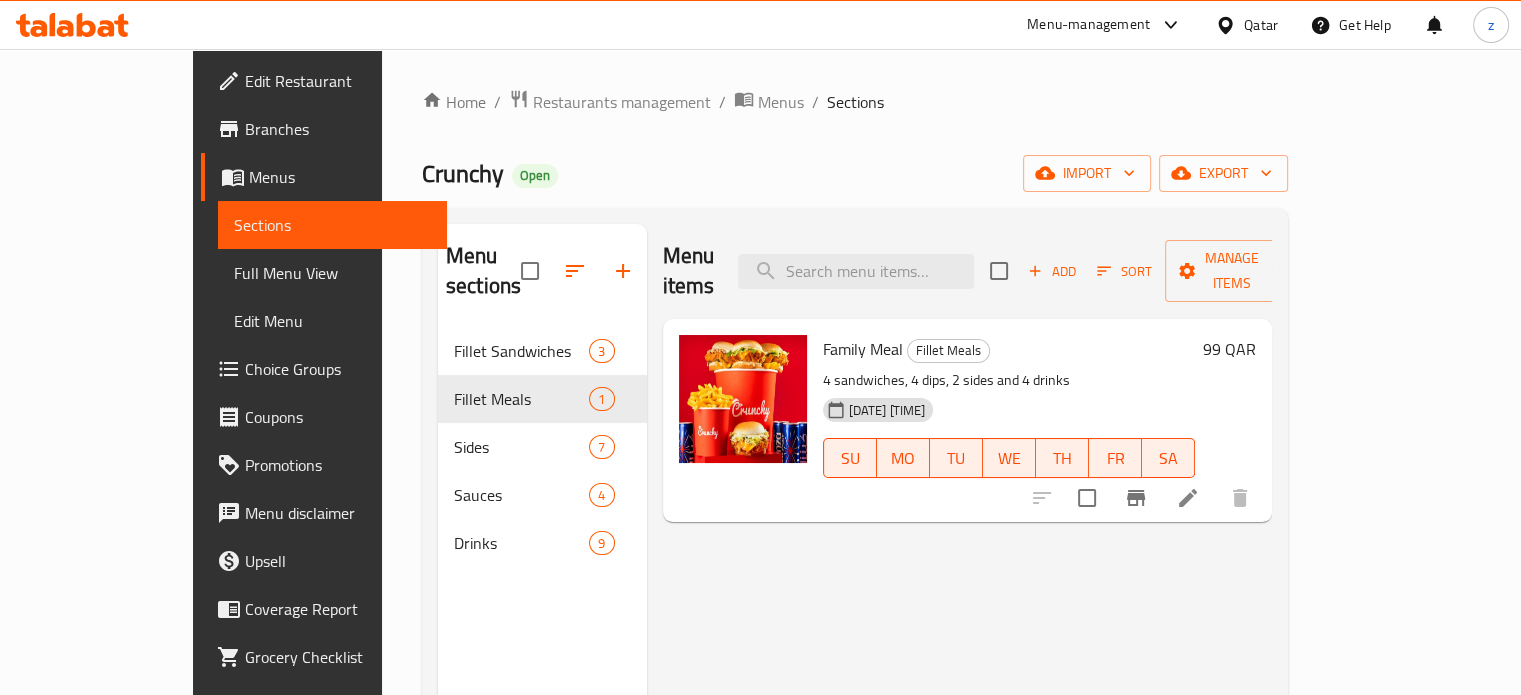 click on "Menu-management" at bounding box center (1088, 25) 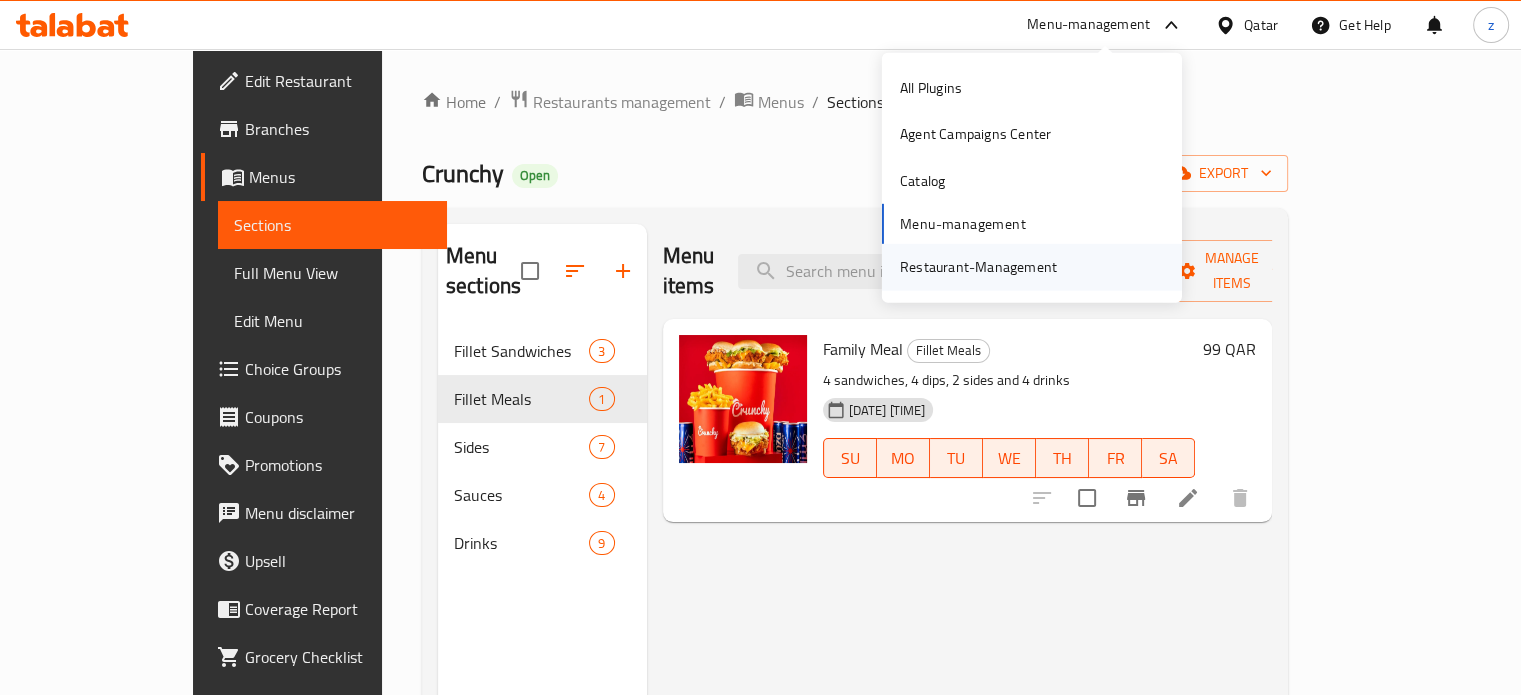 click on "Restaurant-Management" at bounding box center (978, 267) 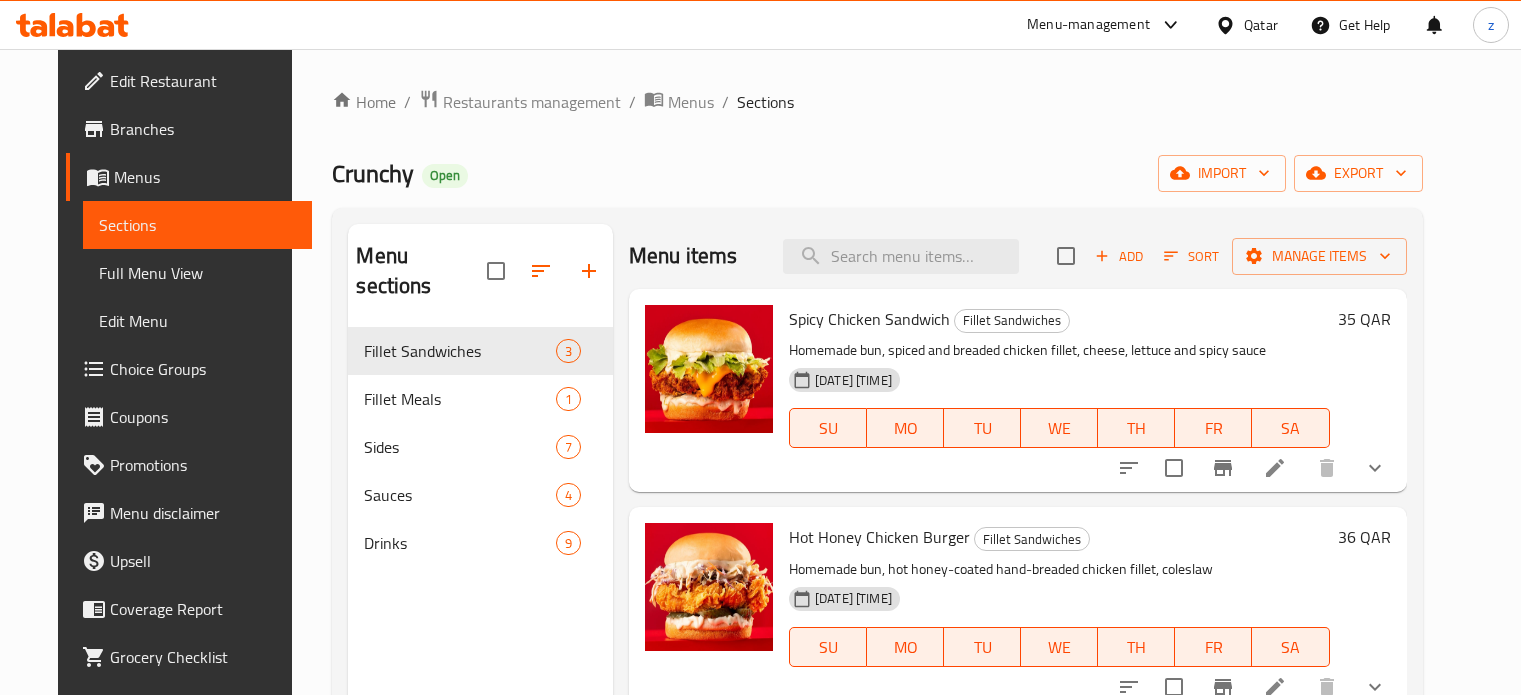 scroll, scrollTop: 0, scrollLeft: 0, axis: both 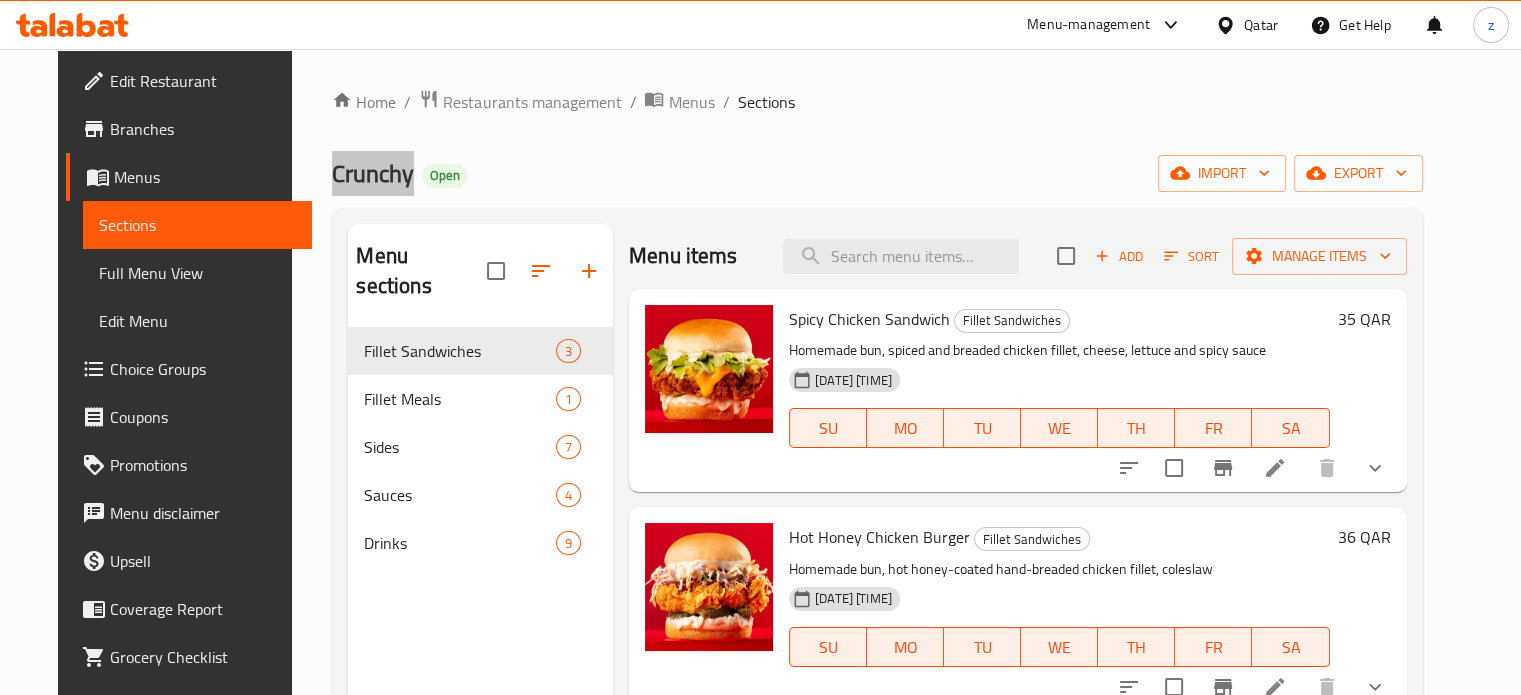 drag, startPoint x: 333, startPoint y: 171, endPoint x: 374, endPoint y: 175, distance: 41.19466 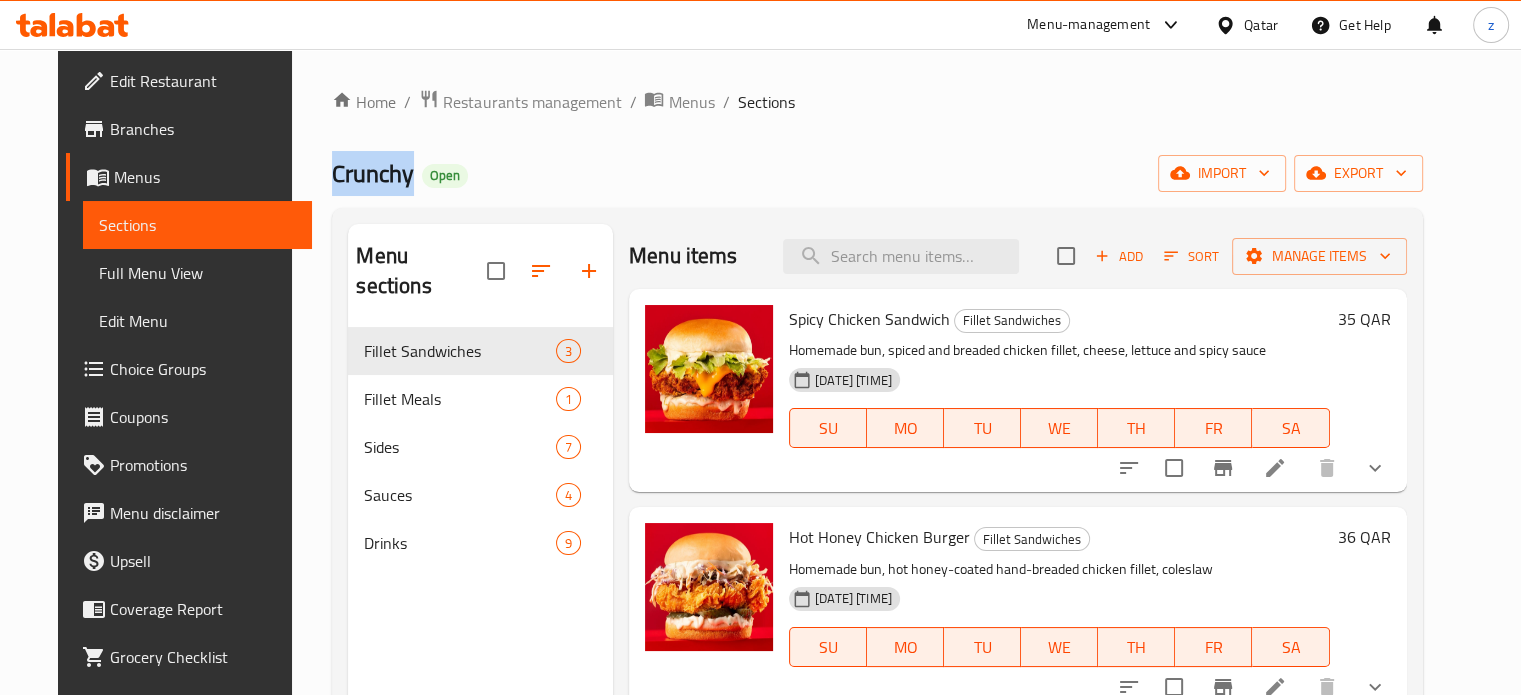 click on "Home / Restaurants management / Menus / Sections Crunchy Open import export Menu sections Fillet Sandwiches 3 Fillet Meals 1 Sides 7 Sauces 4 Drinks 9 Menu items Add Sort Manage items Spicy Chicken Sandwich   Fillet Sandwiches Homemade bun, spiced and breaded chicken fillet, cheese, lettuce and spicy sauce 29-07-2025 11:15 AM SU MO TU WE TH FR SA 35   QAR Hot Honey Chicken Burger   Fillet Sandwiches Homemade bun, hot honey-coated hand-breaded chicken fillet, coleslaw 29-07-2025 11:16 AM SU MO TU WE TH FR SA 36   QAR Classic Chicken Fillet   Fillet Sandwiches Years of research to create the perfect chicken fillet. Homemade bun, hand breaded chicken fillet, cheese, lettuce and classic sauce. 30-07-2025 08:51 AM SU MO TU WE TH FR SA 34   QAR" at bounding box center [877, 512] 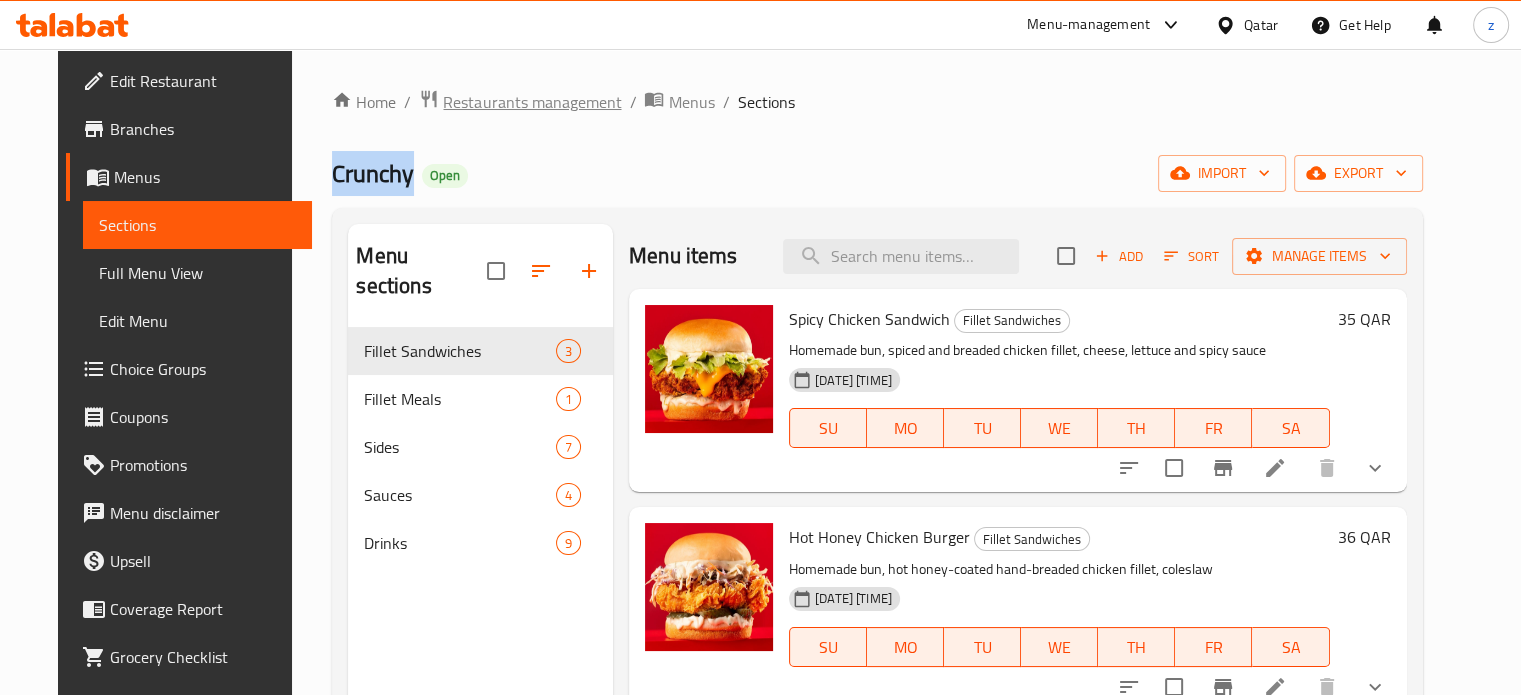 click on "Restaurants management" at bounding box center (532, 102) 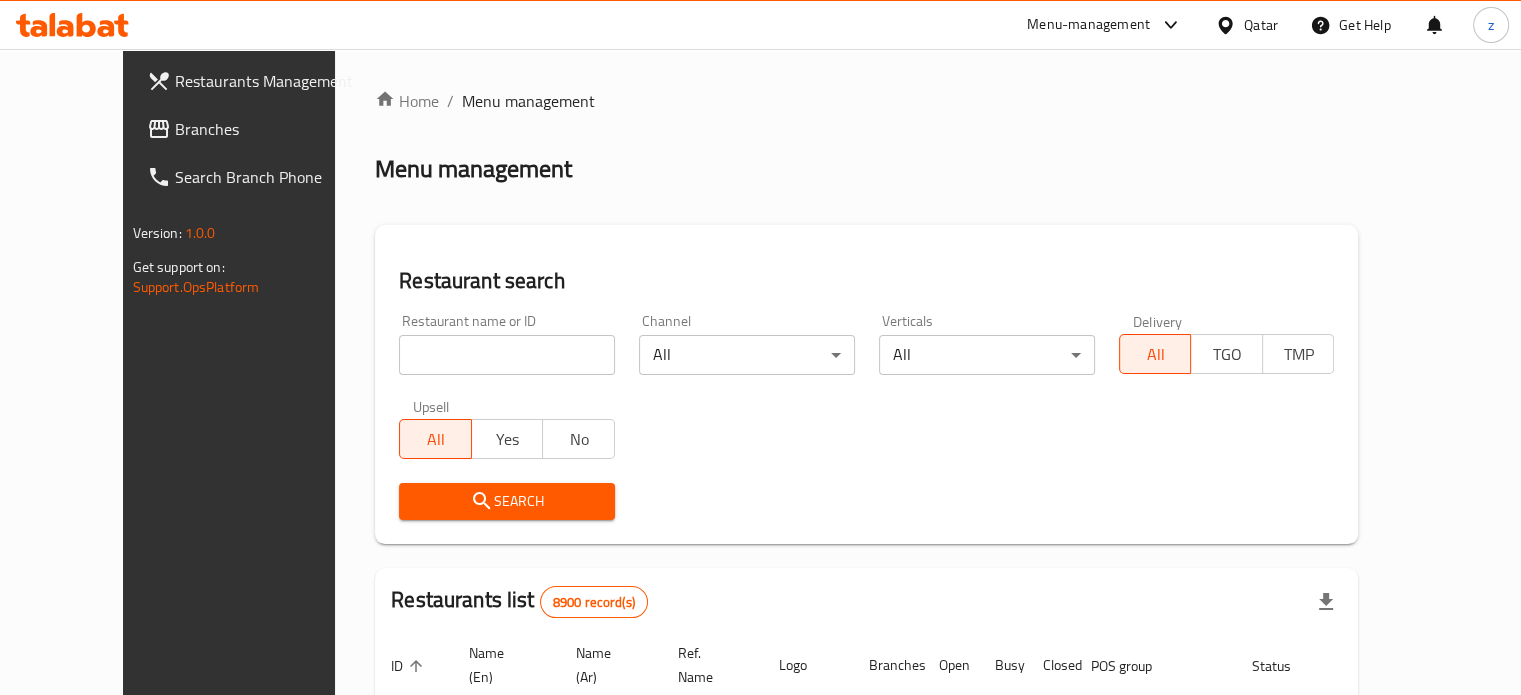 click at bounding box center [507, 355] 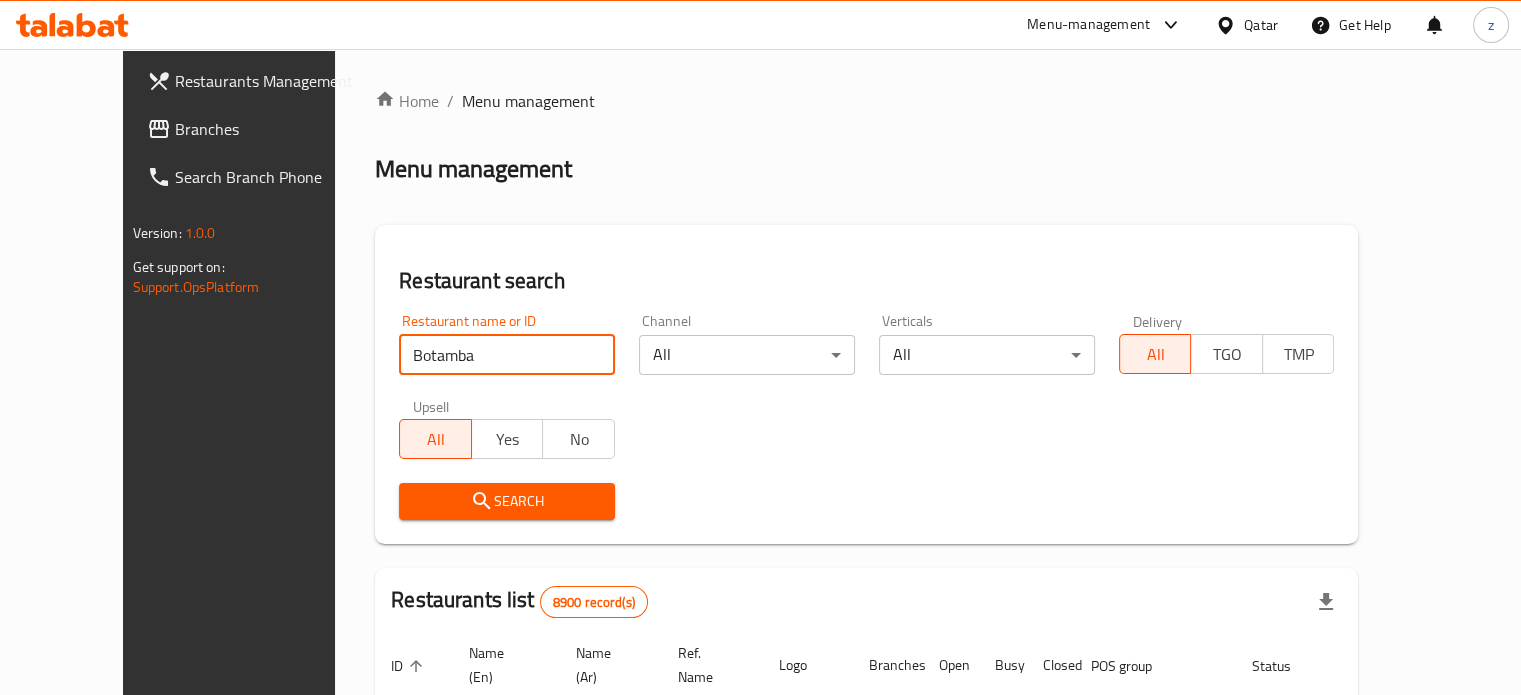 click on "Search" at bounding box center (507, 501) 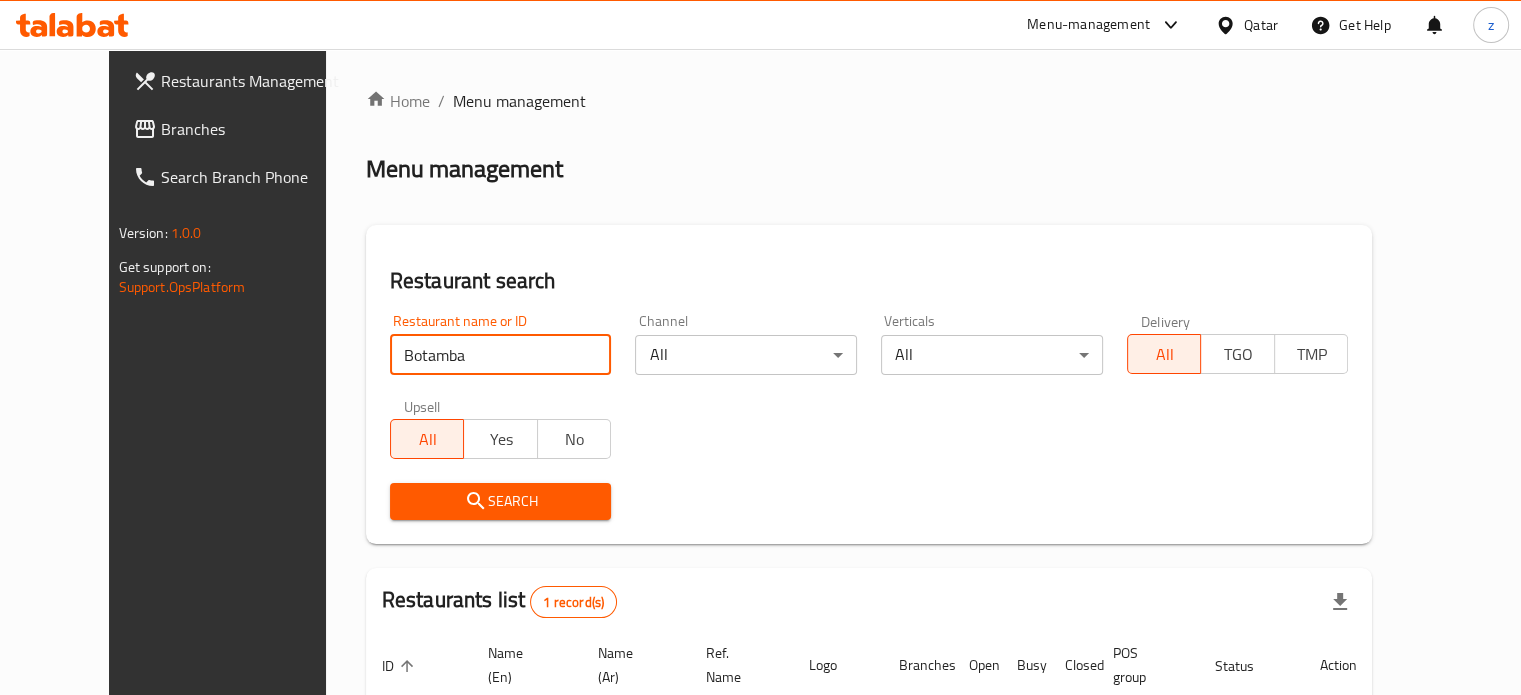 click on "Search" at bounding box center (501, 501) 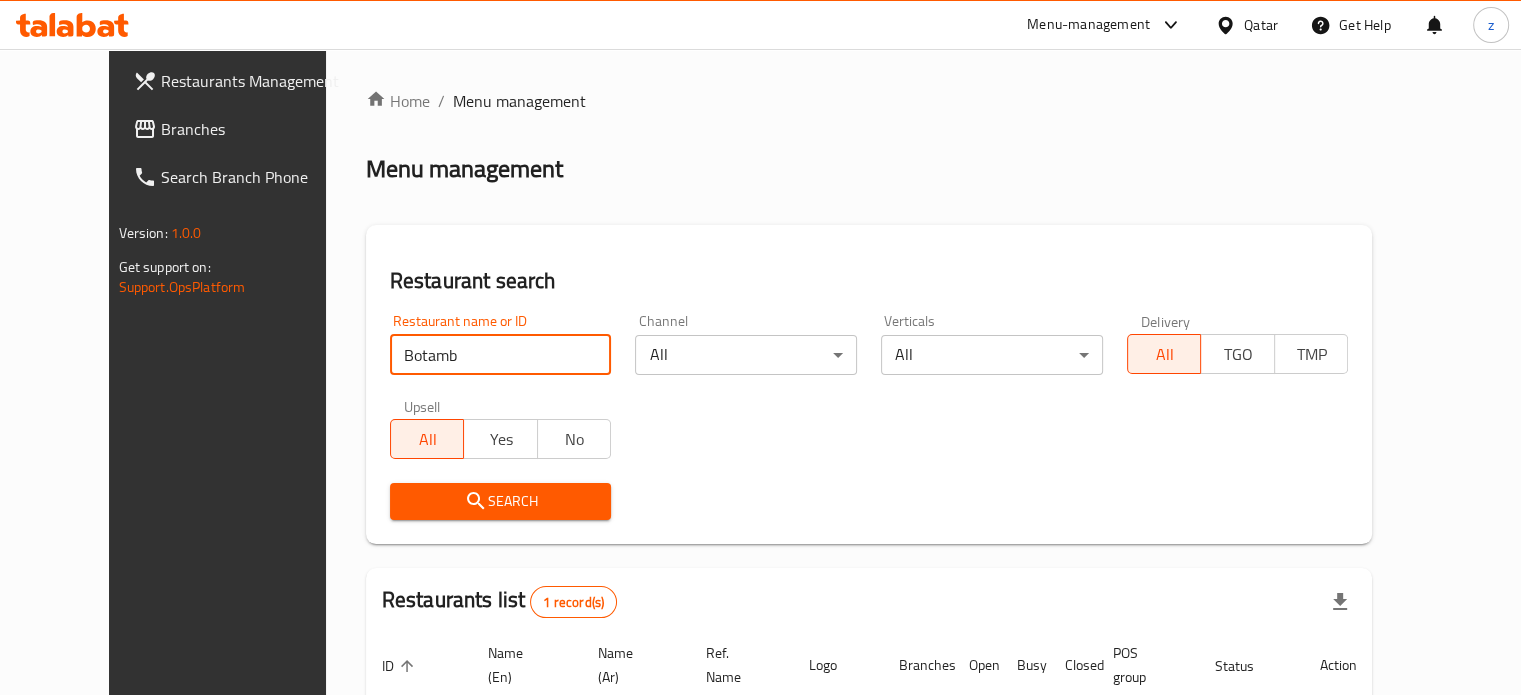 type on "Botamba" 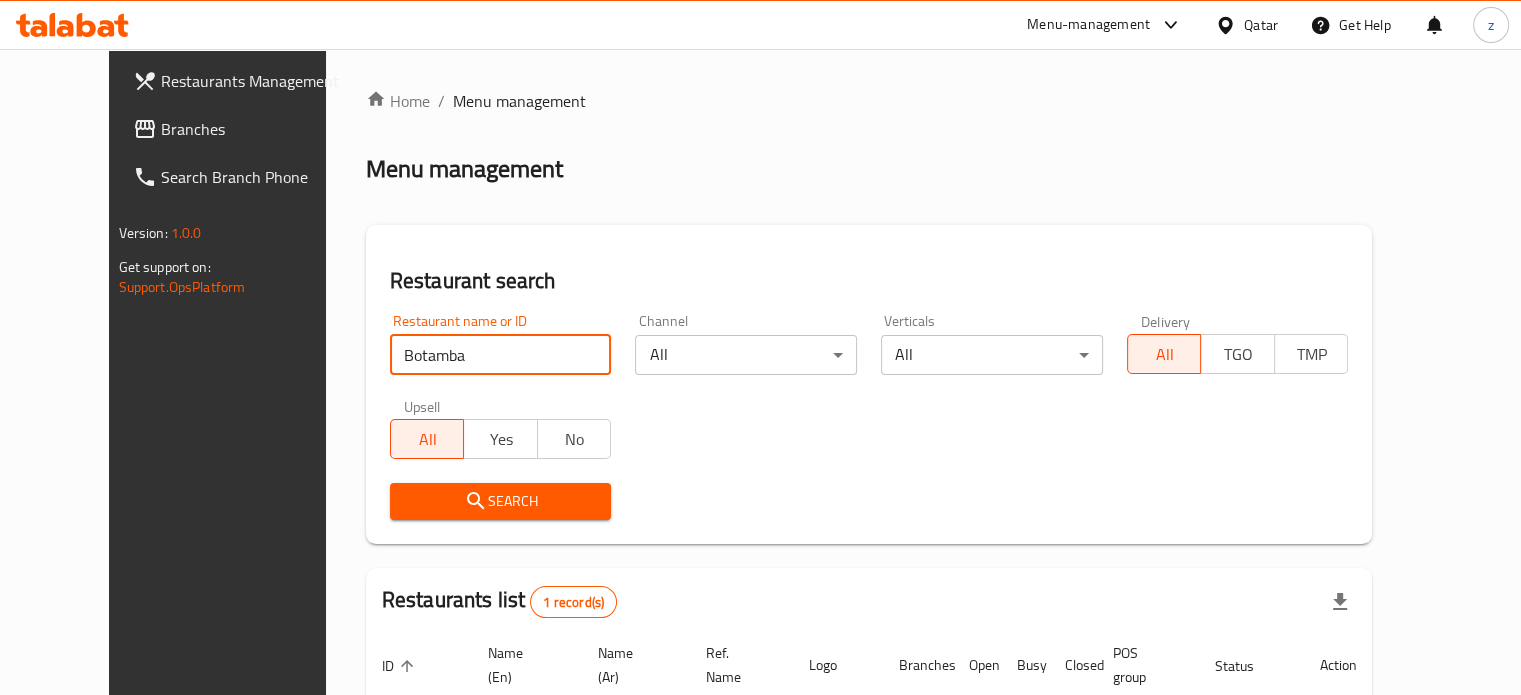 click on "Search" at bounding box center (501, 501) 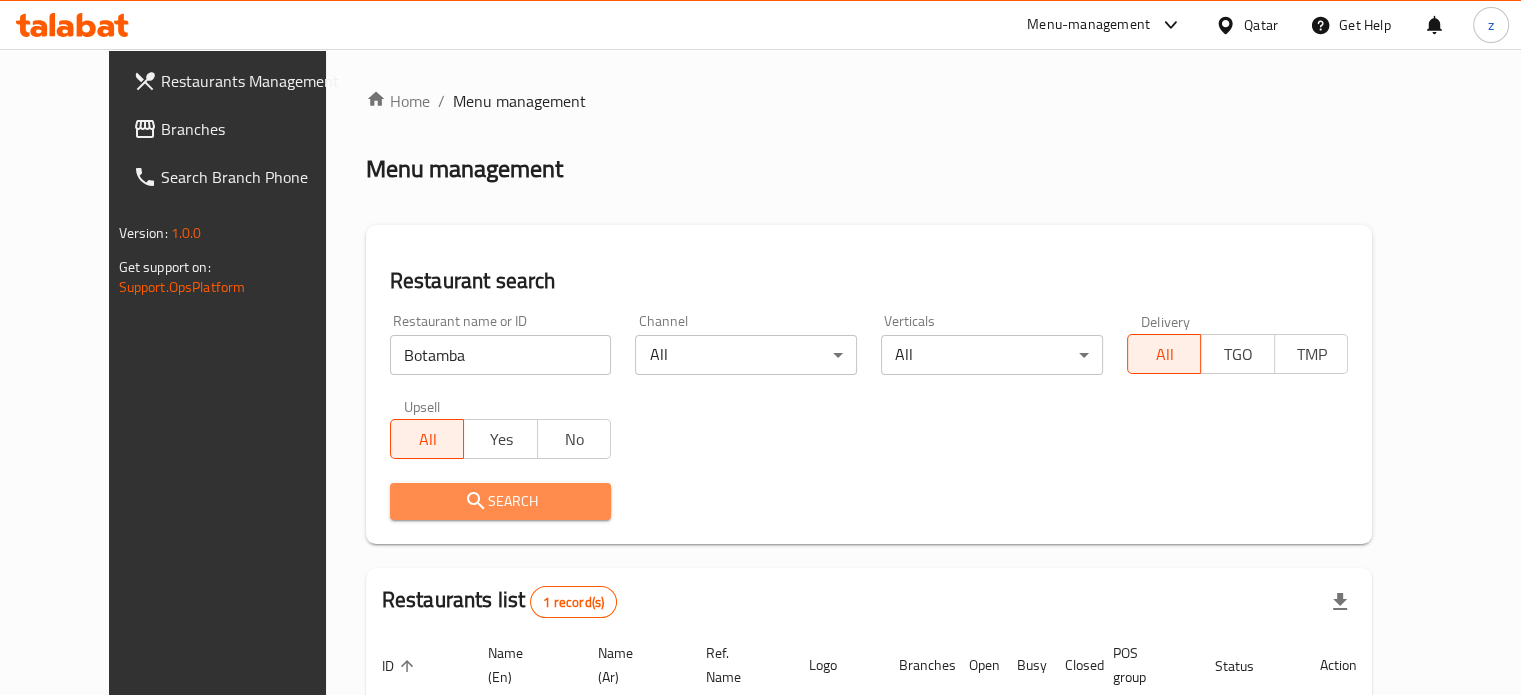 click on "Search" at bounding box center (501, 501) 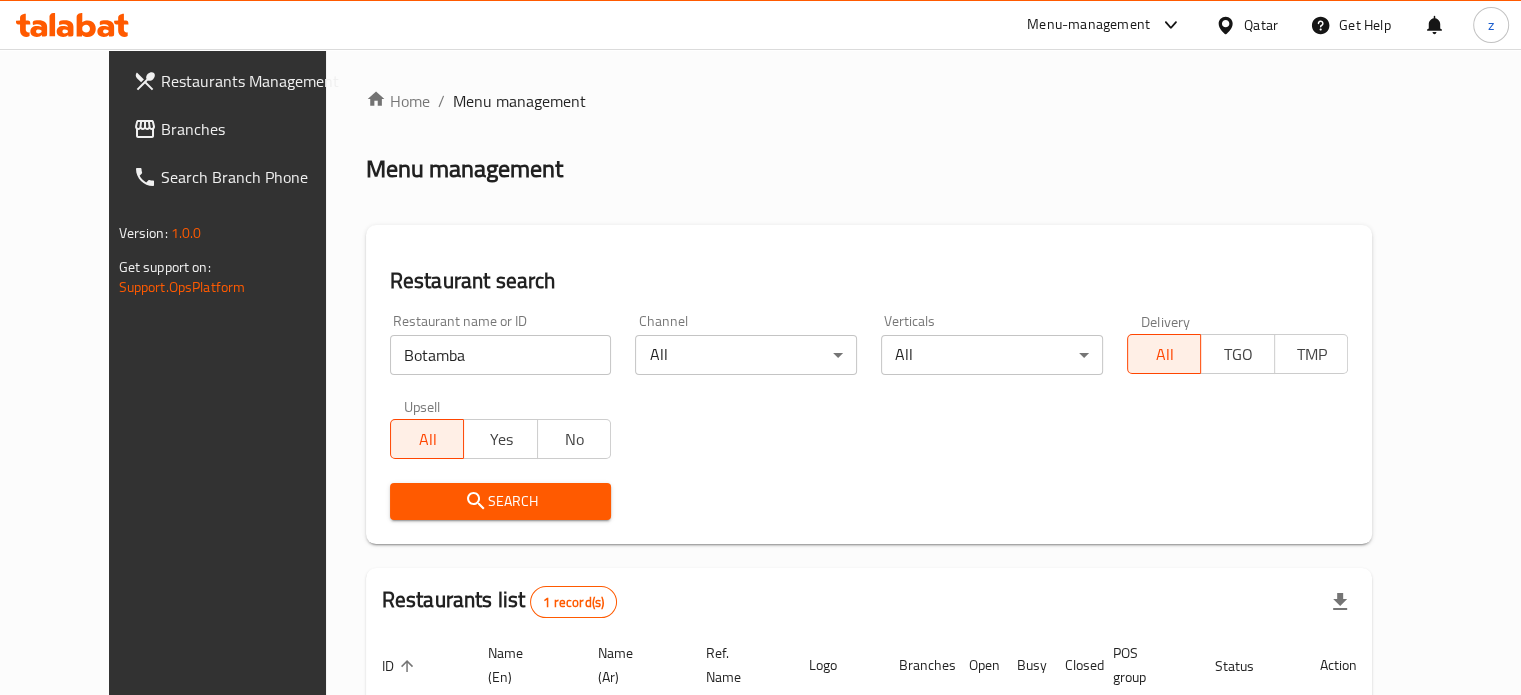 click on "Search" at bounding box center (501, 501) 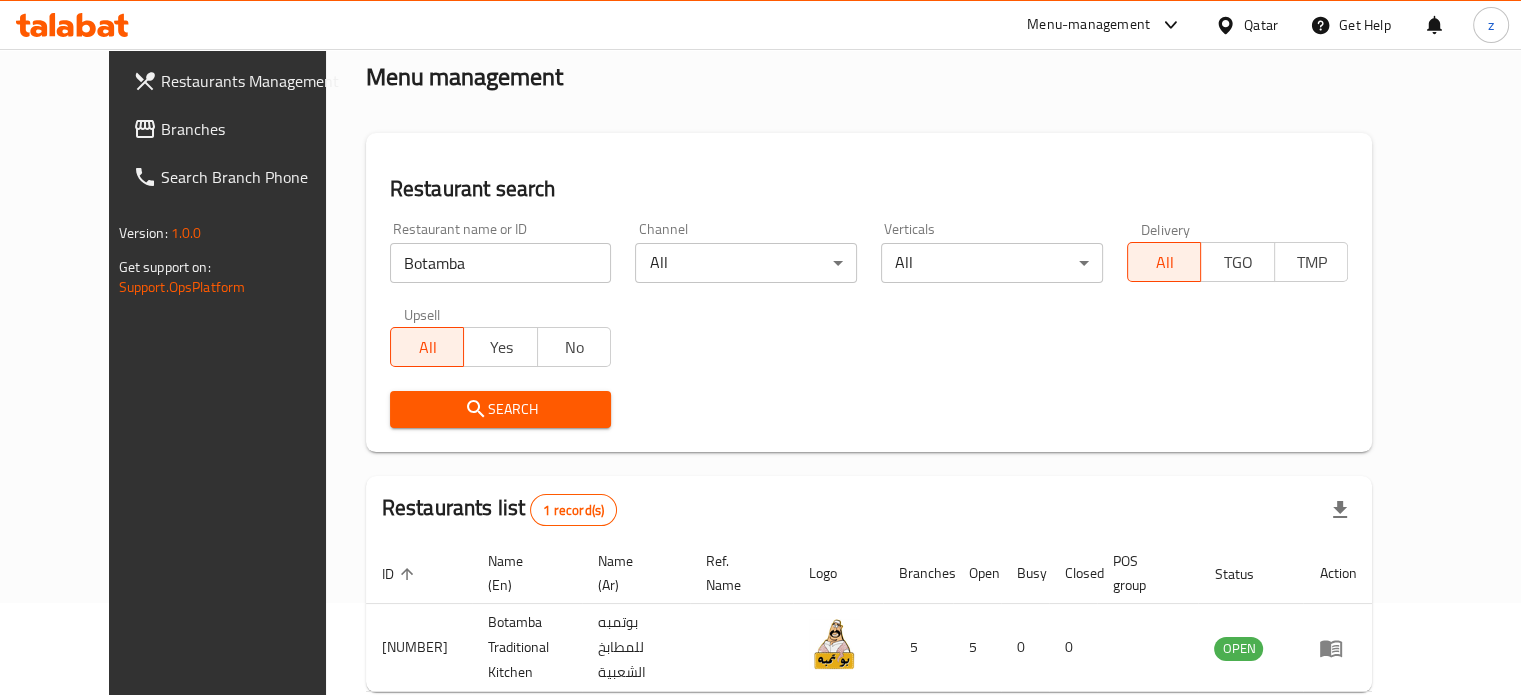 scroll, scrollTop: 180, scrollLeft: 0, axis: vertical 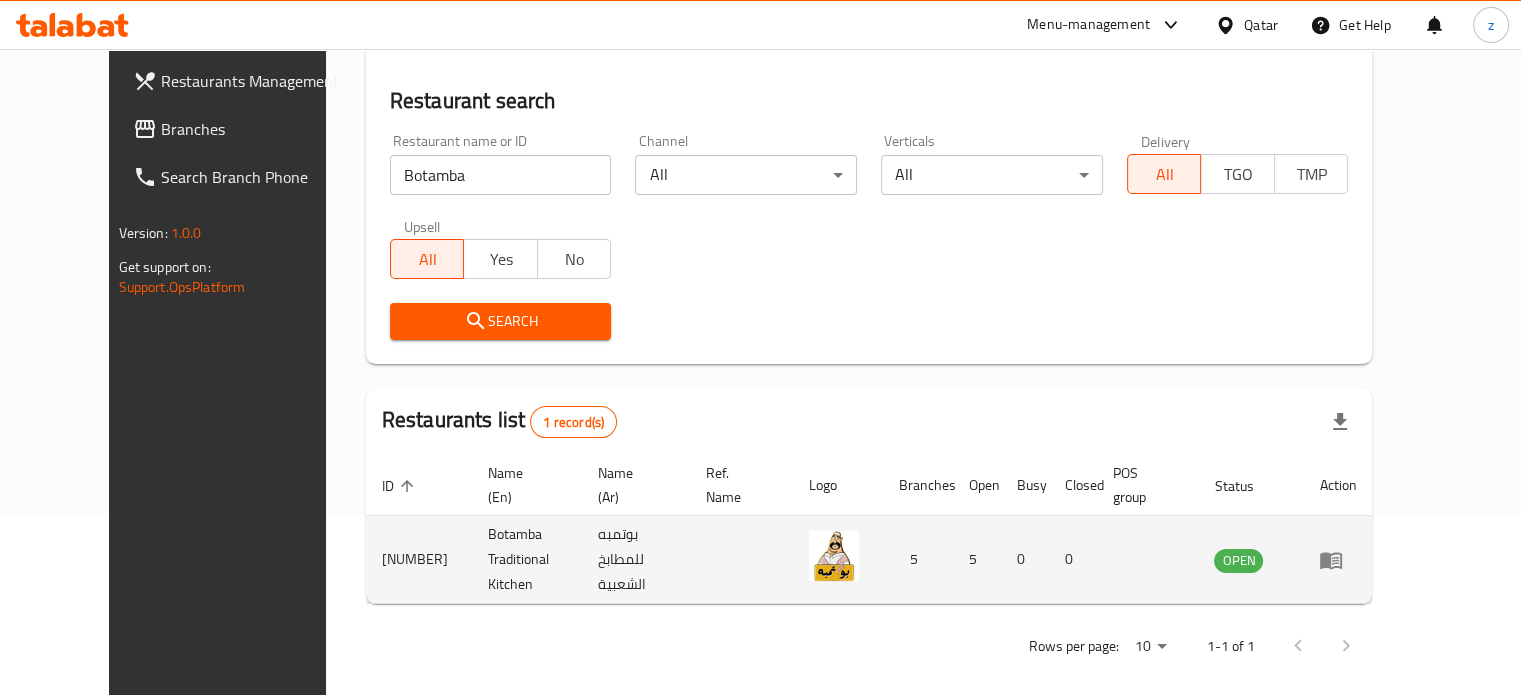 click 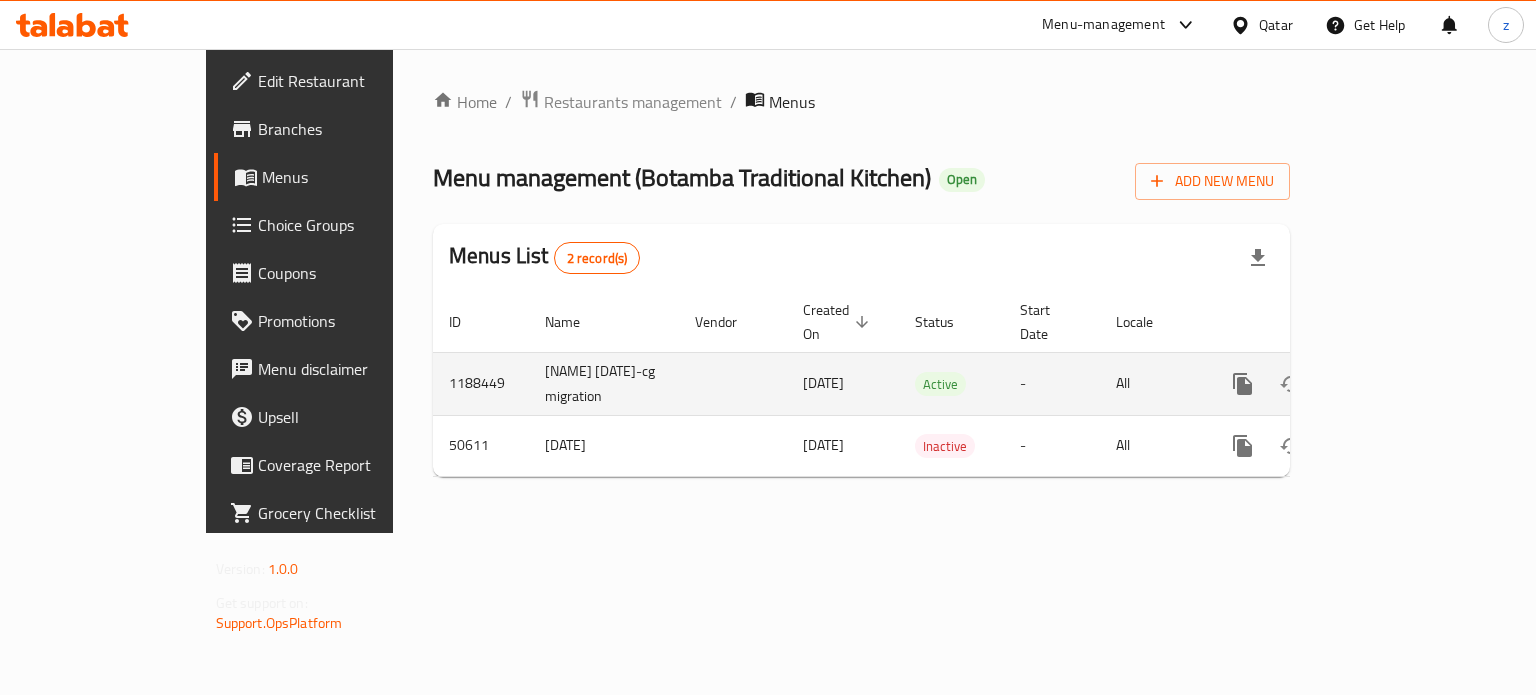 click 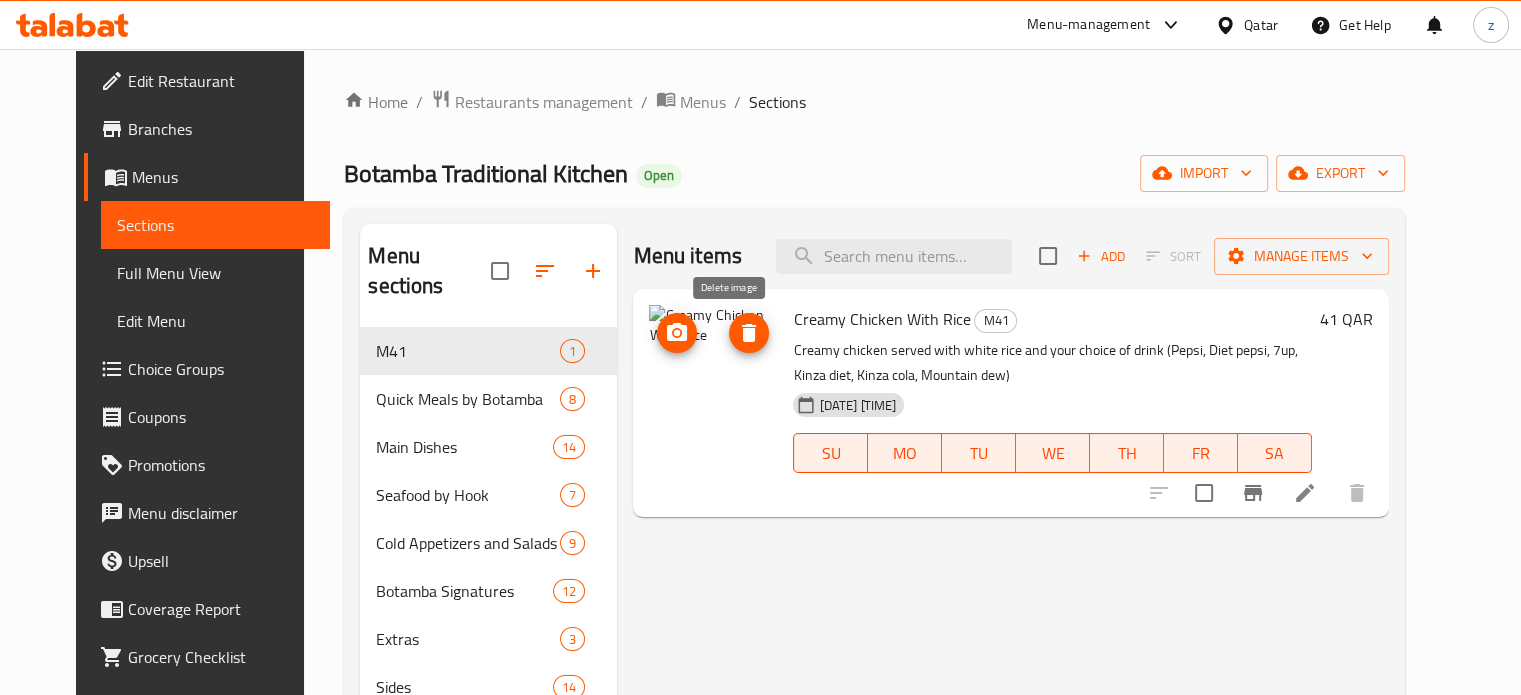 click 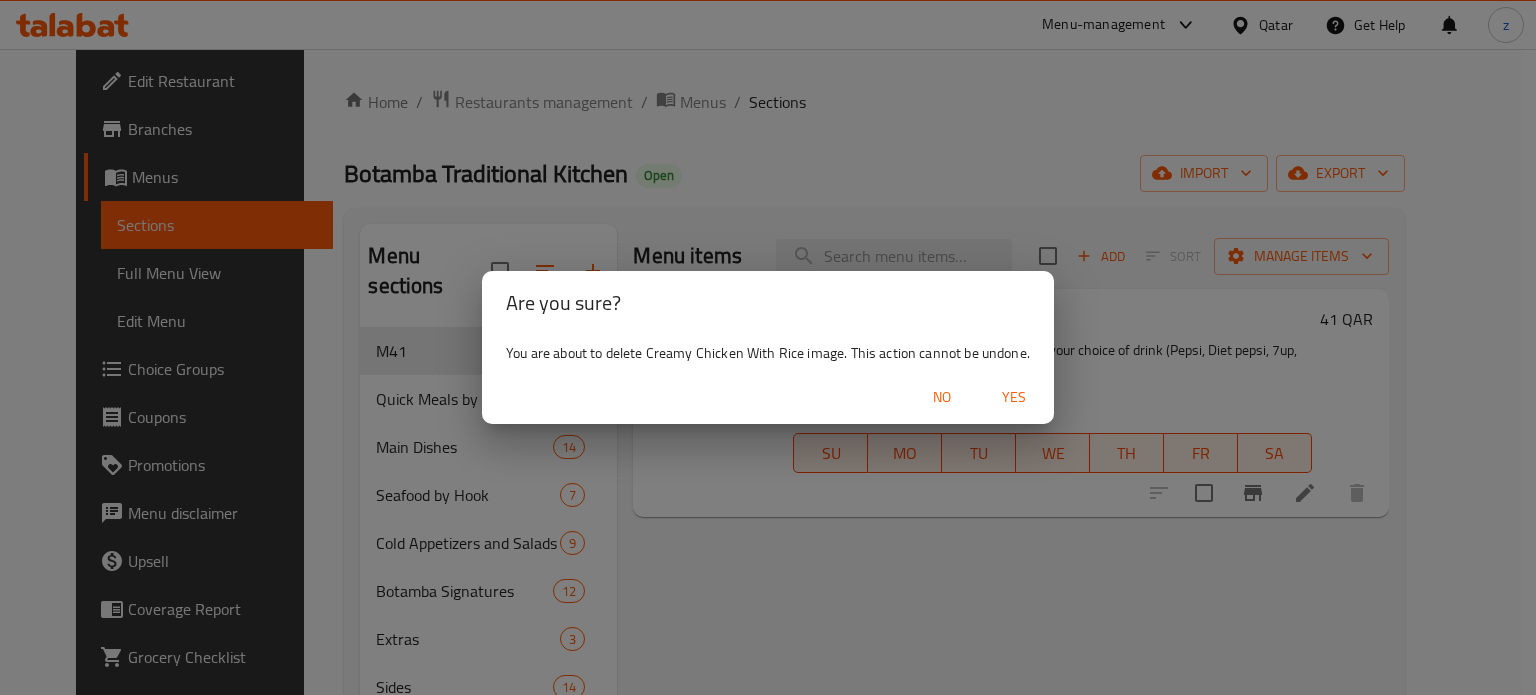 click on "Yes" at bounding box center [1014, 397] 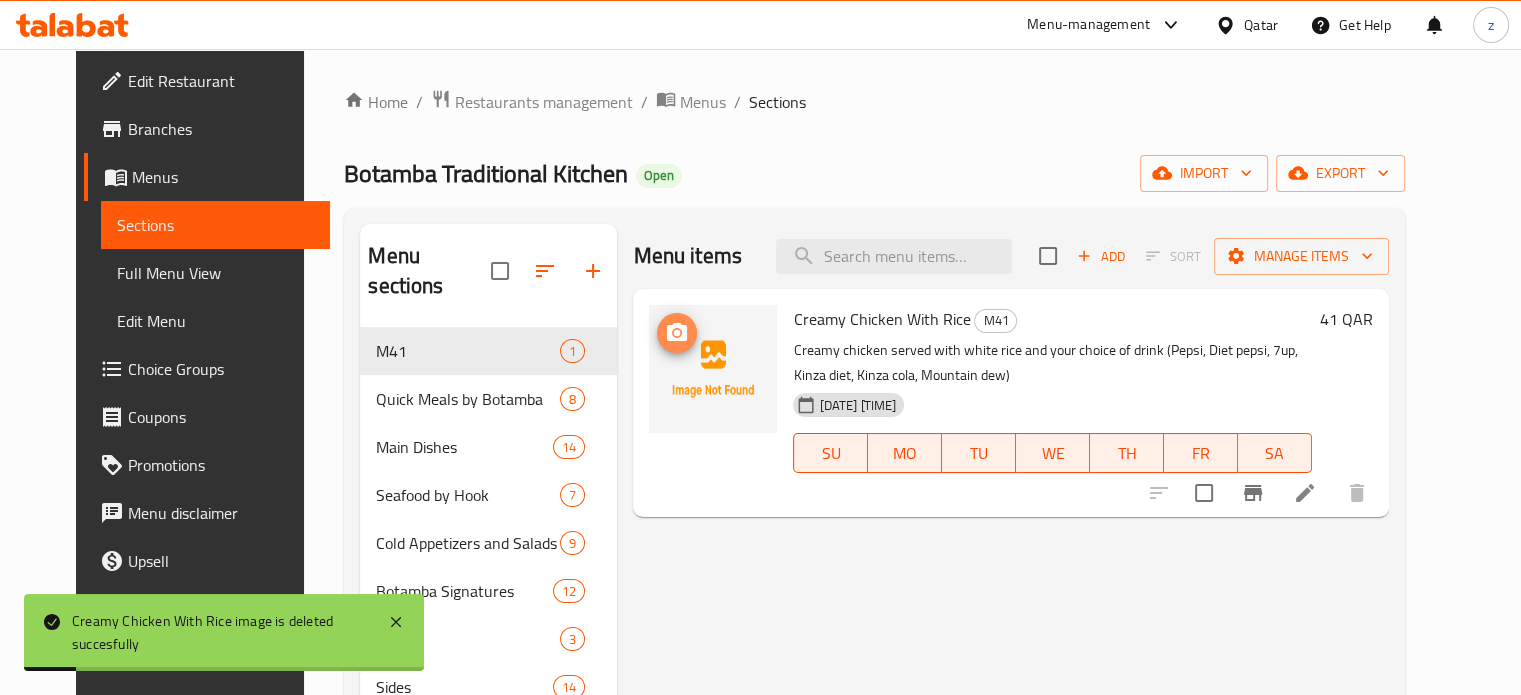 click 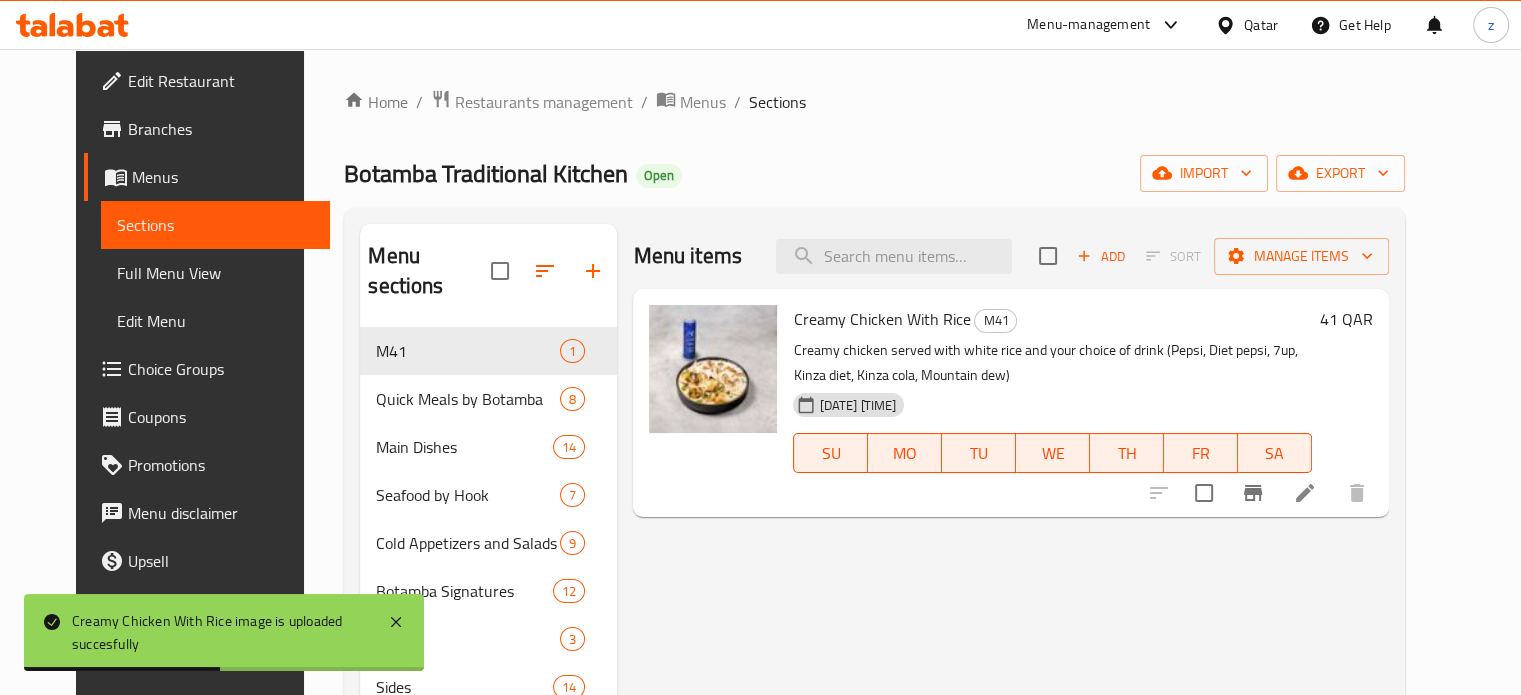 click on "Menu items Add Sort Manage items Creamy Chicken With Rice   M41 Creamy chicken served with white rice and your choice of drink (Pepsi, Diet pepsi, 7up, Kinza diet, Kinza cola, Mountain dew)  03-08-2025 09:25 AM SU MO TU WE TH FR SA 41   QAR" at bounding box center [1002, 591] 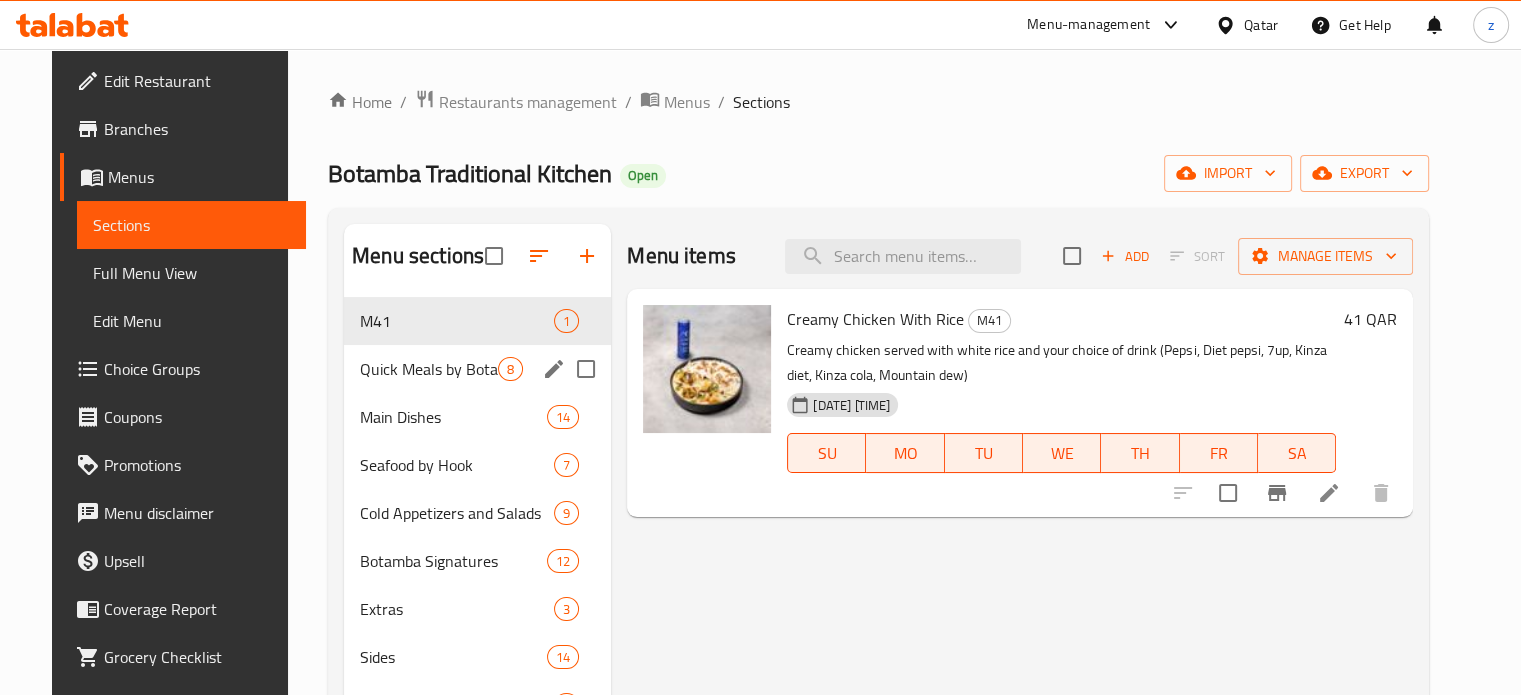 click on "Quick Meals by Botamba" at bounding box center [429, 369] 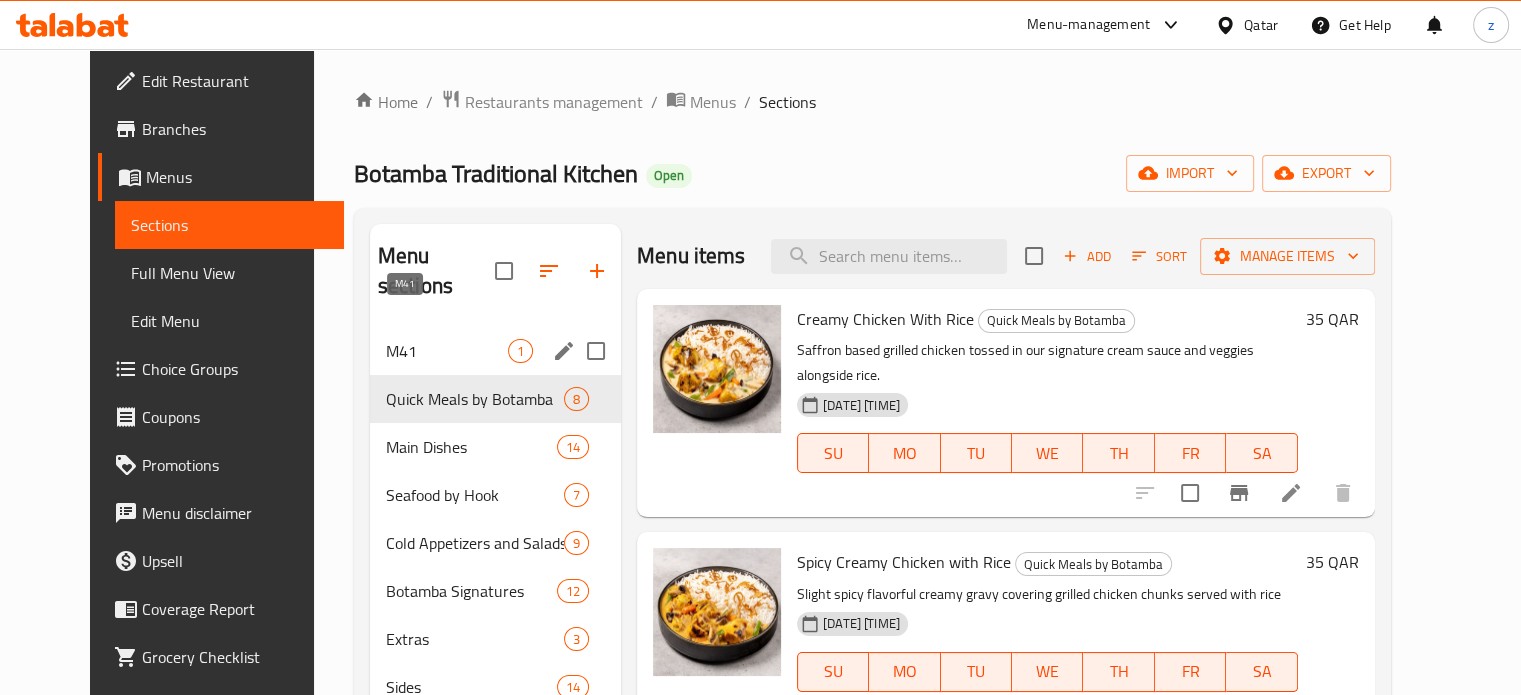 click on "M41" at bounding box center (447, 351) 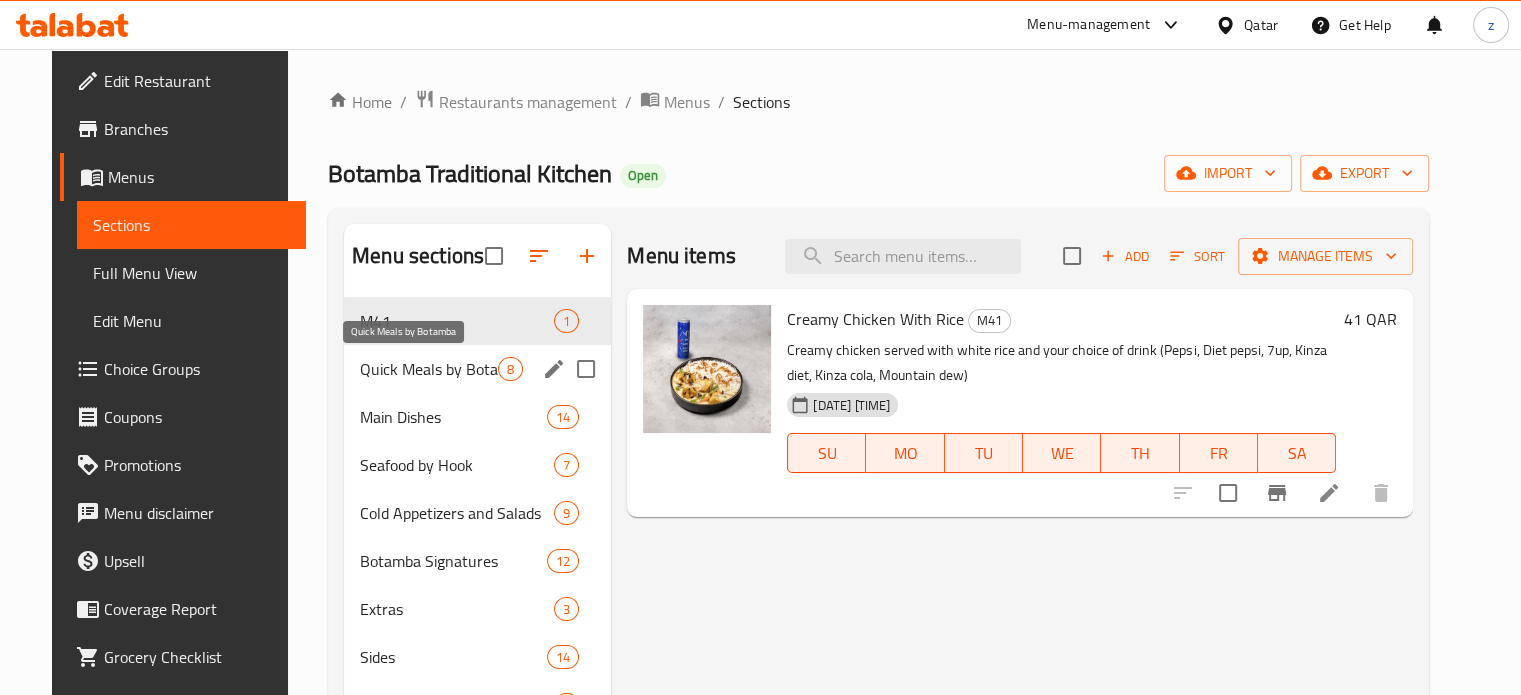 click on "Quick Meals by Botamba" at bounding box center [429, 369] 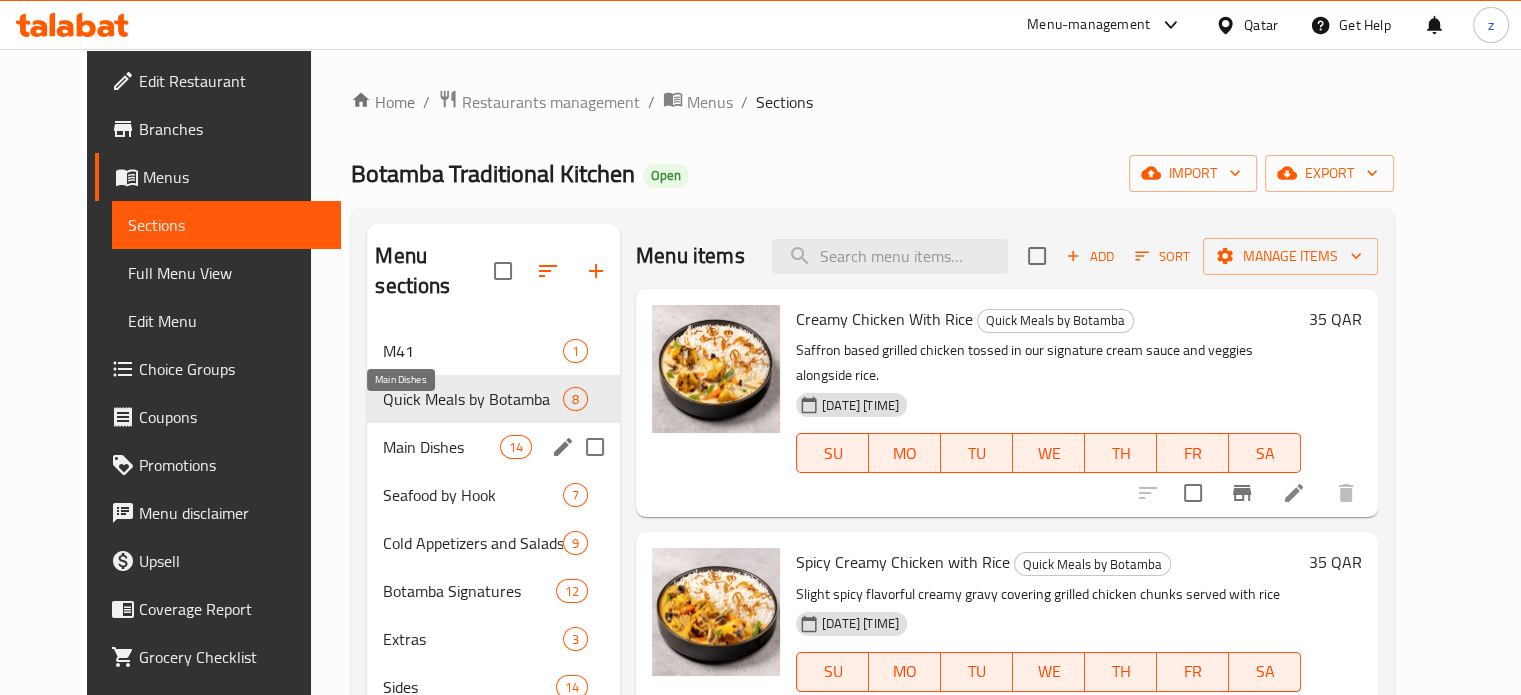 click on "Main Dishes" at bounding box center [441, 447] 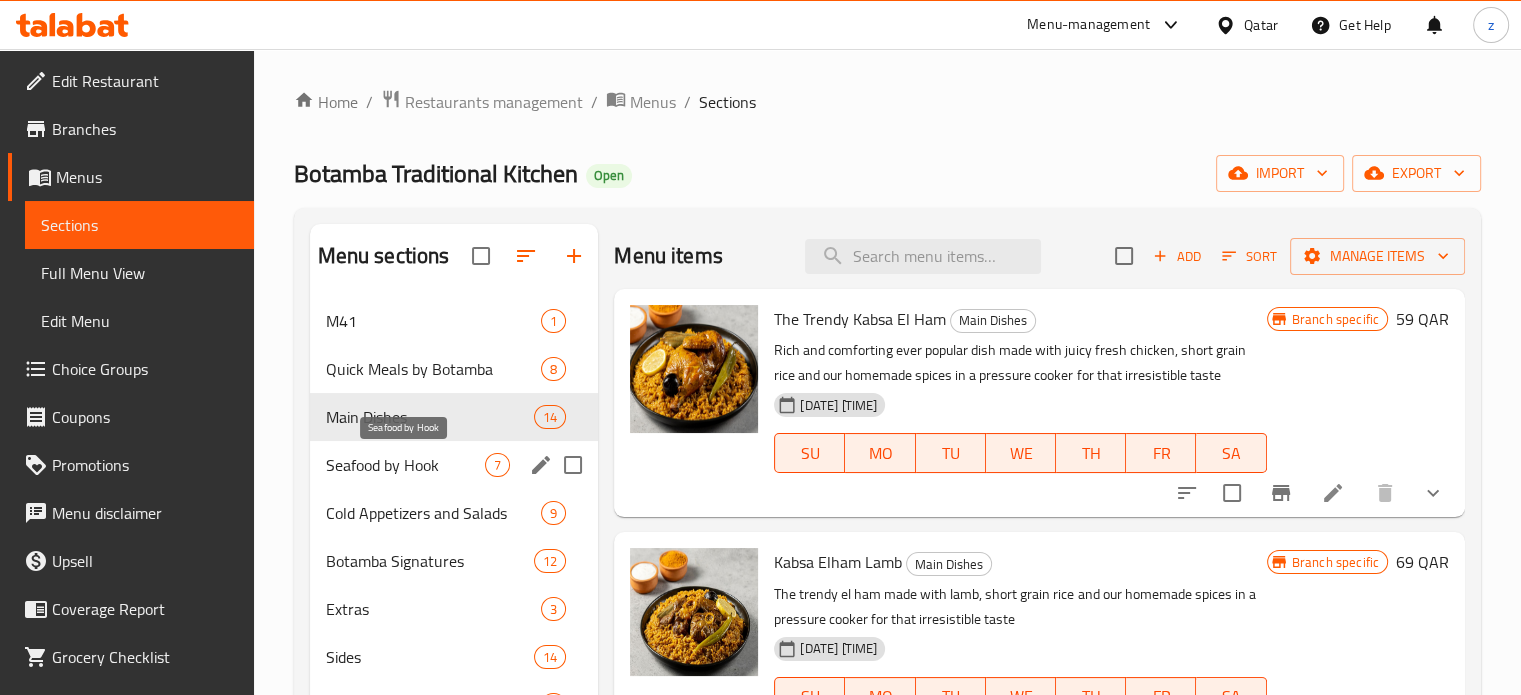 click on "Seafood by Hook" at bounding box center (406, 465) 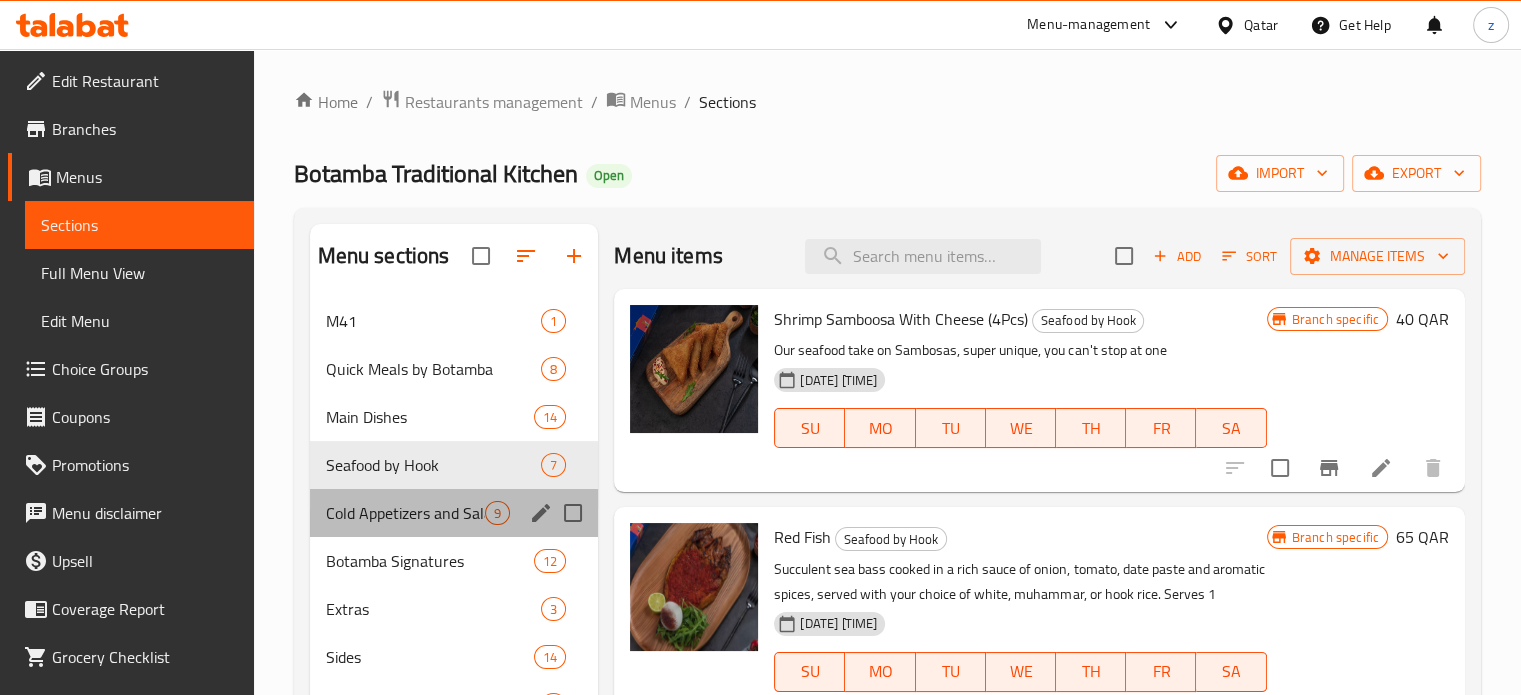drag, startPoint x: 423, startPoint y: 497, endPoint x: 420, endPoint y: 515, distance: 18.248287 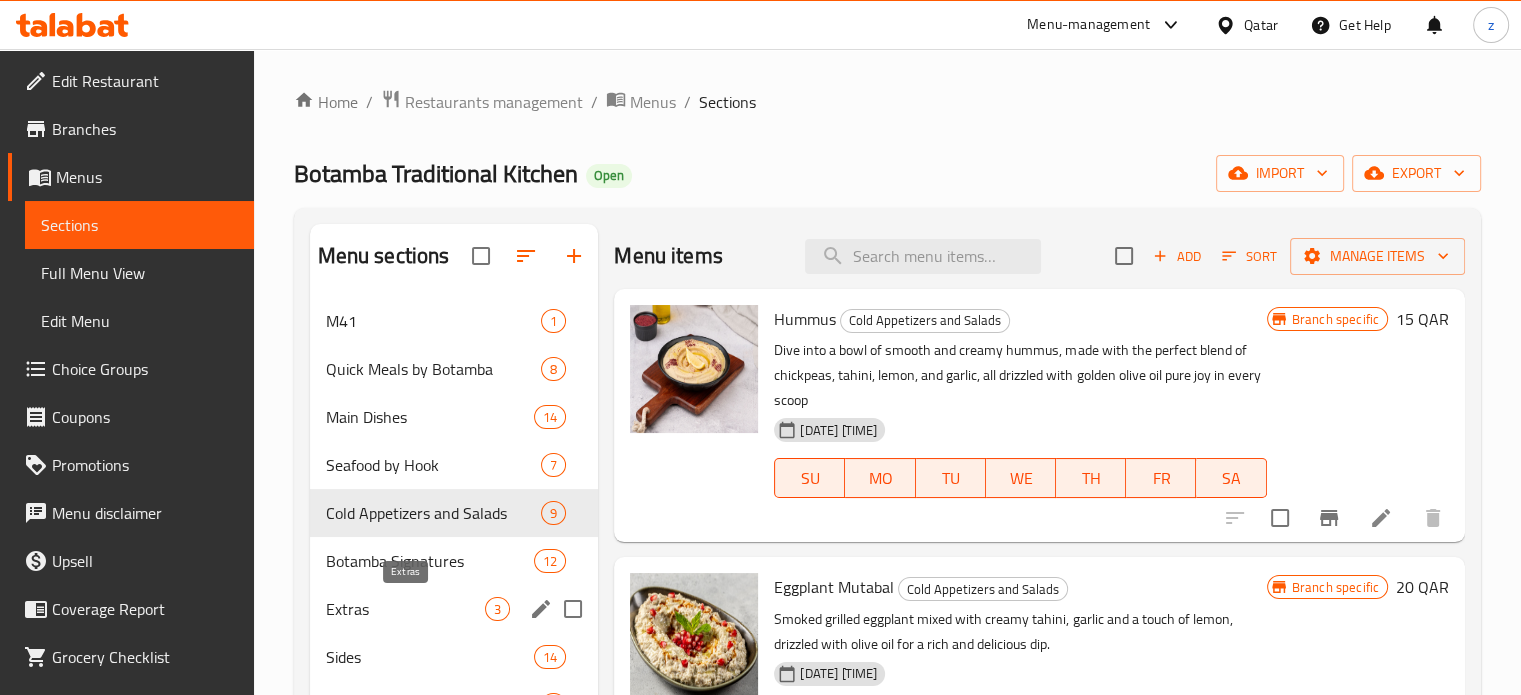 scroll, scrollTop: 200, scrollLeft: 0, axis: vertical 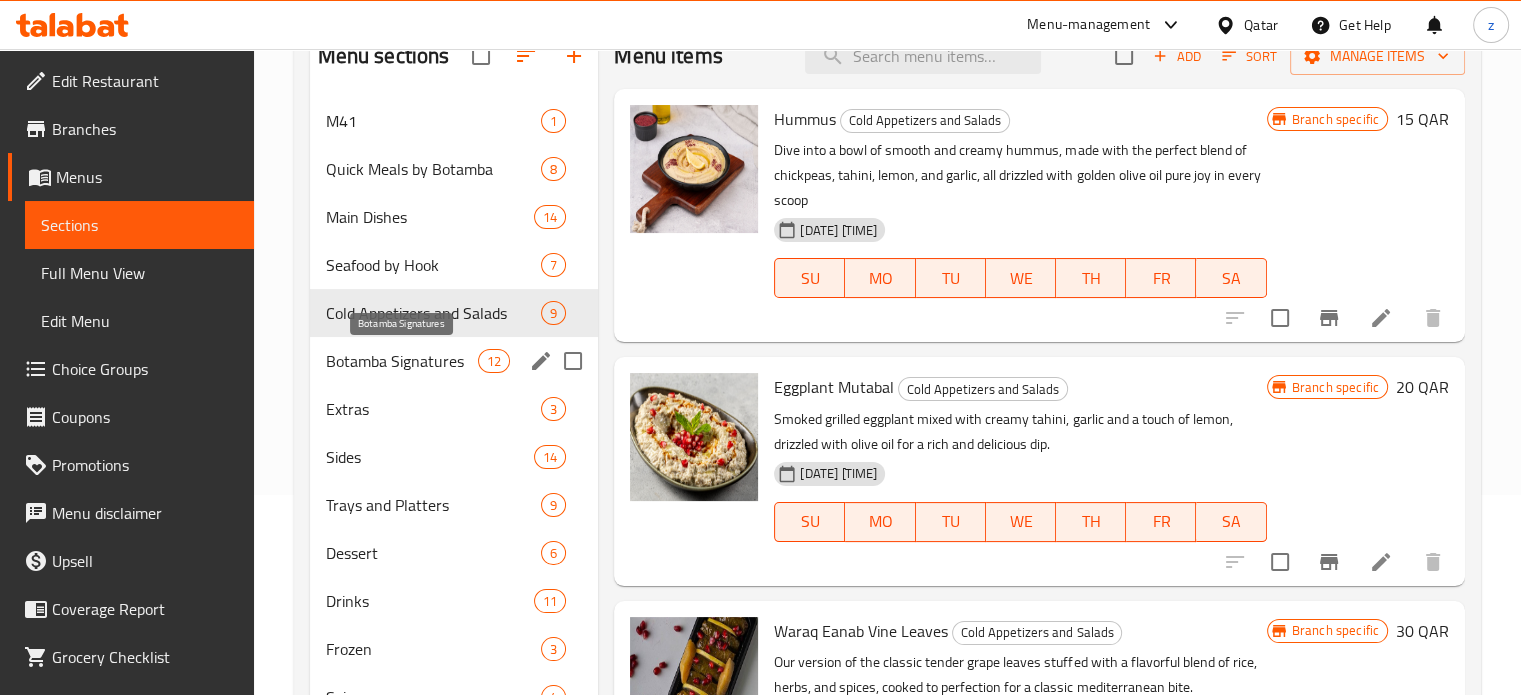 click on "Botamba Signatures" at bounding box center [402, 361] 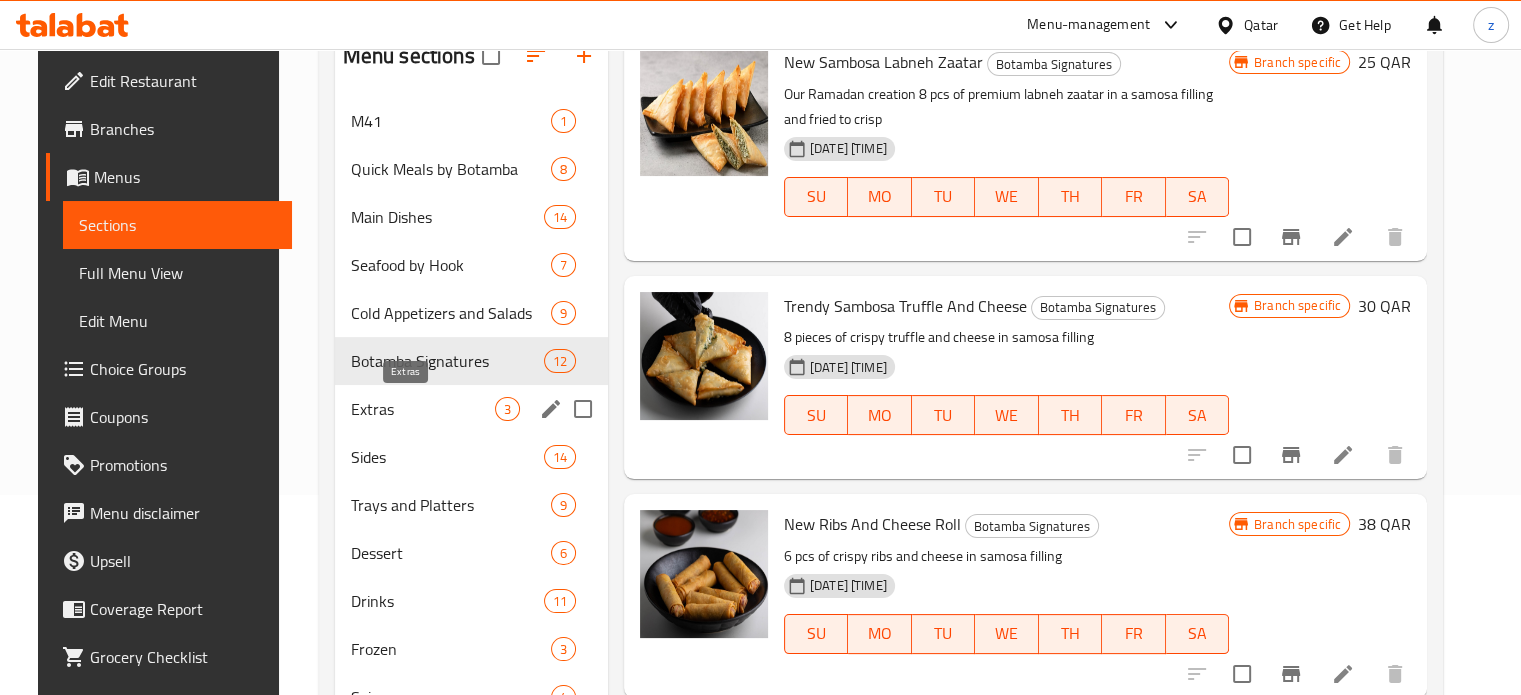 click on "Extras" at bounding box center (423, 409) 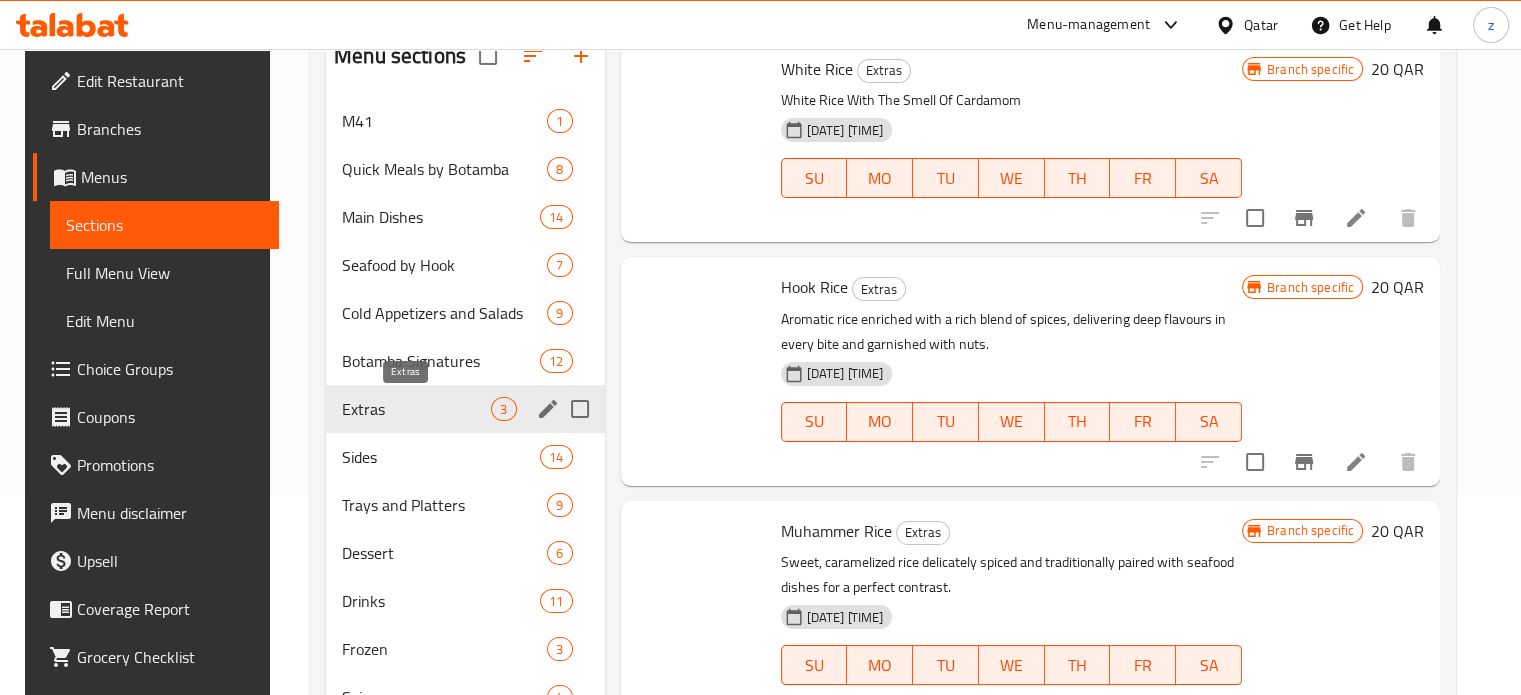 scroll, scrollTop: 50, scrollLeft: 0, axis: vertical 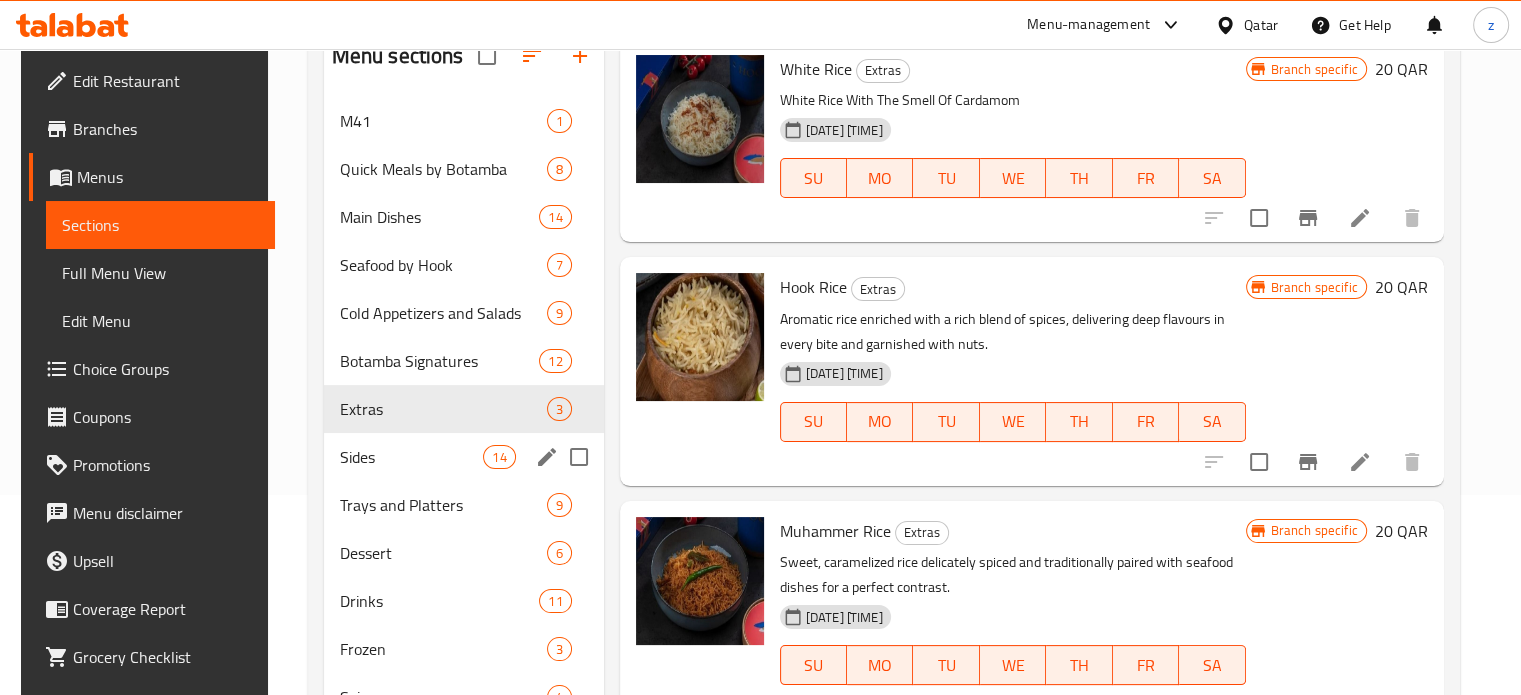drag, startPoint x: 374, startPoint y: 470, endPoint x: 395, endPoint y: 511, distance: 46.06517 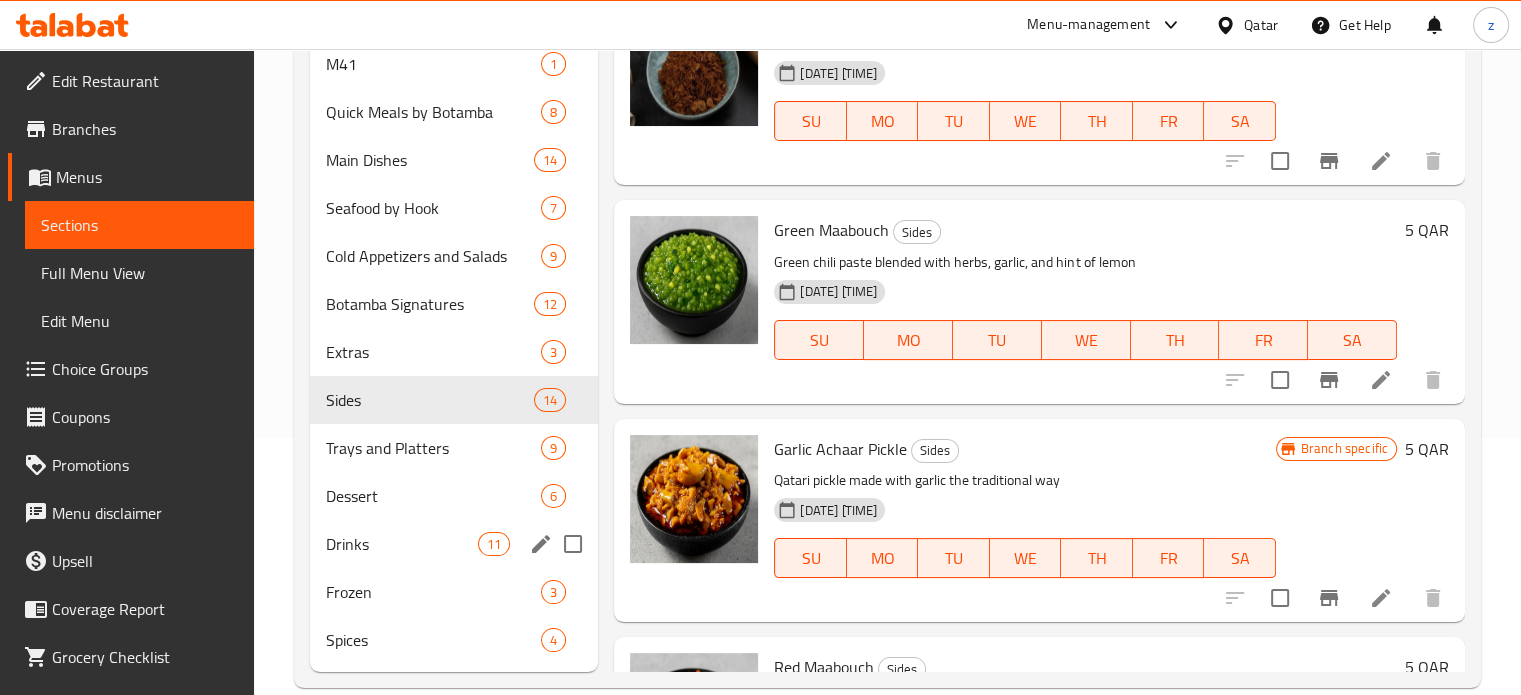 scroll, scrollTop: 289, scrollLeft: 0, axis: vertical 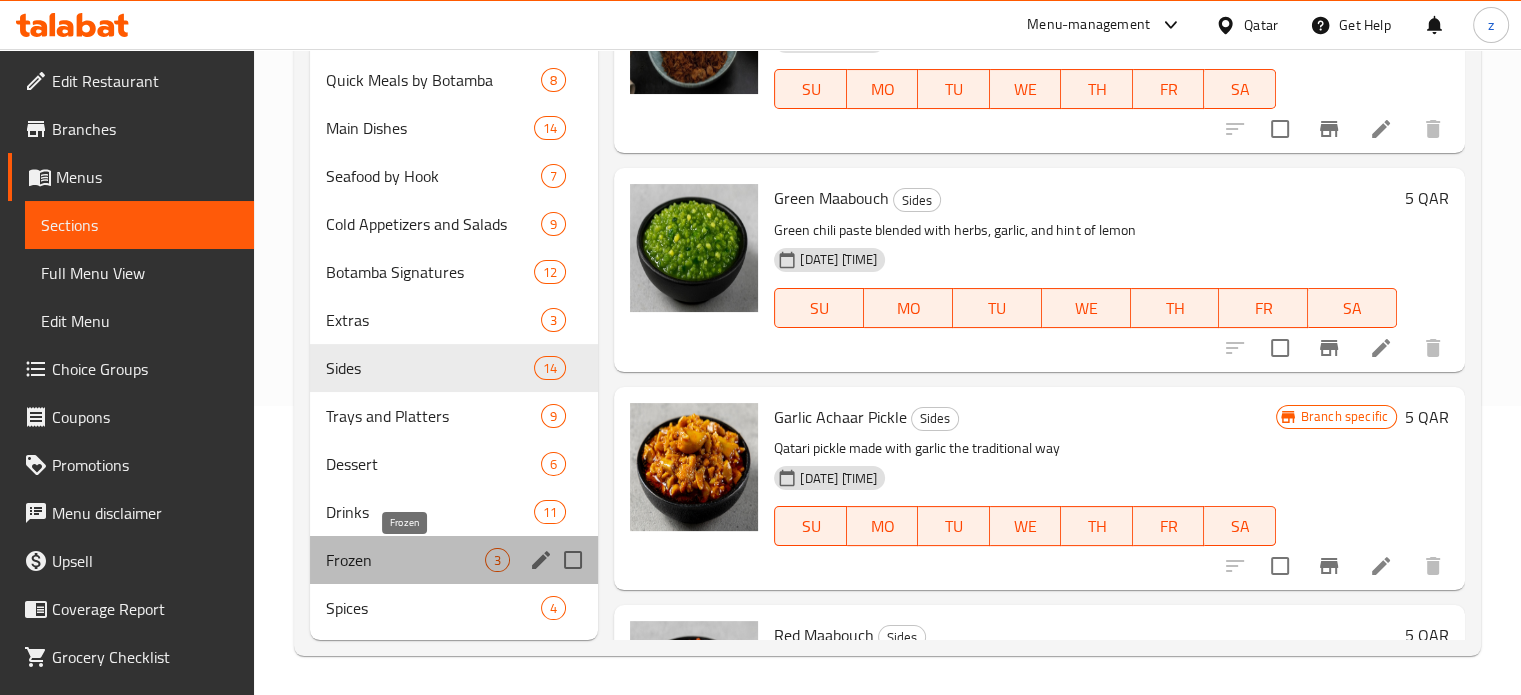 click on "Frozen" at bounding box center (406, 560) 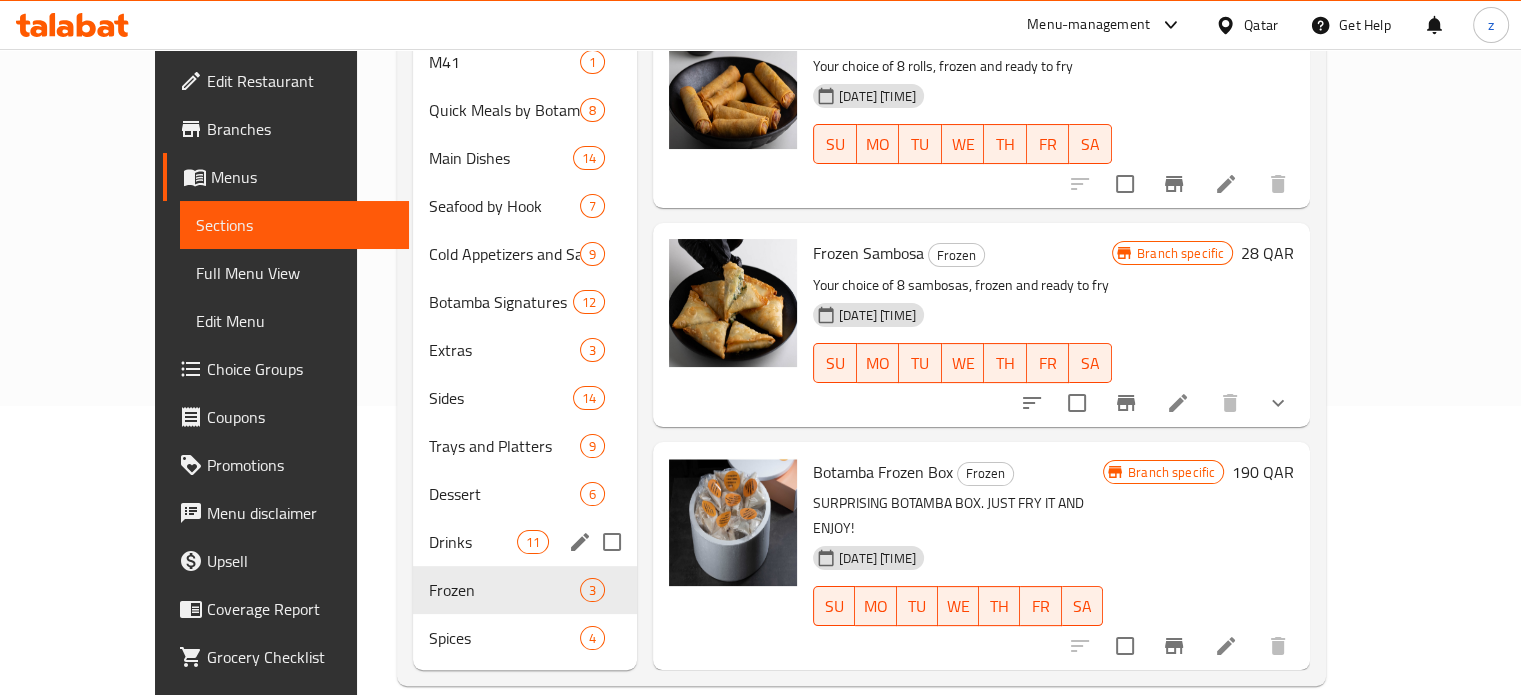 scroll, scrollTop: 0, scrollLeft: 0, axis: both 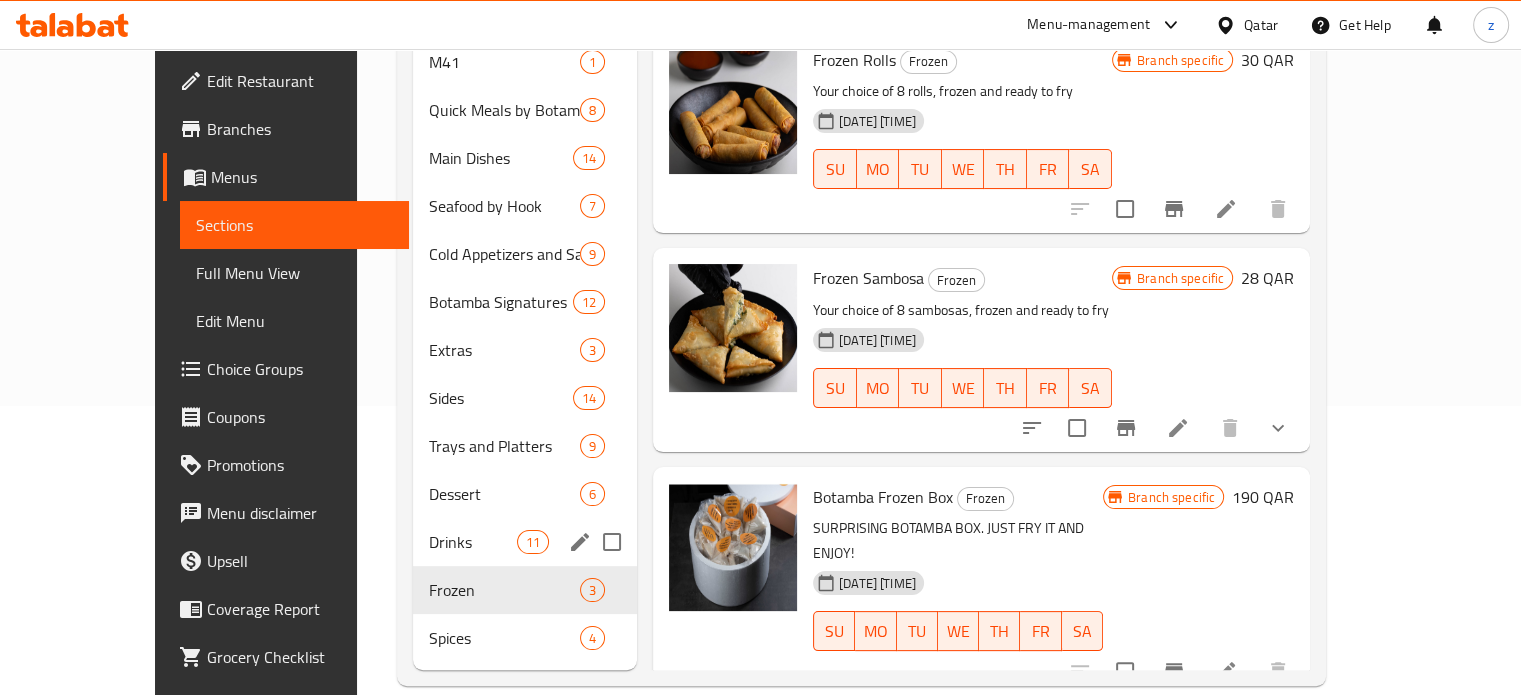 click on "Drinks" at bounding box center (473, 542) 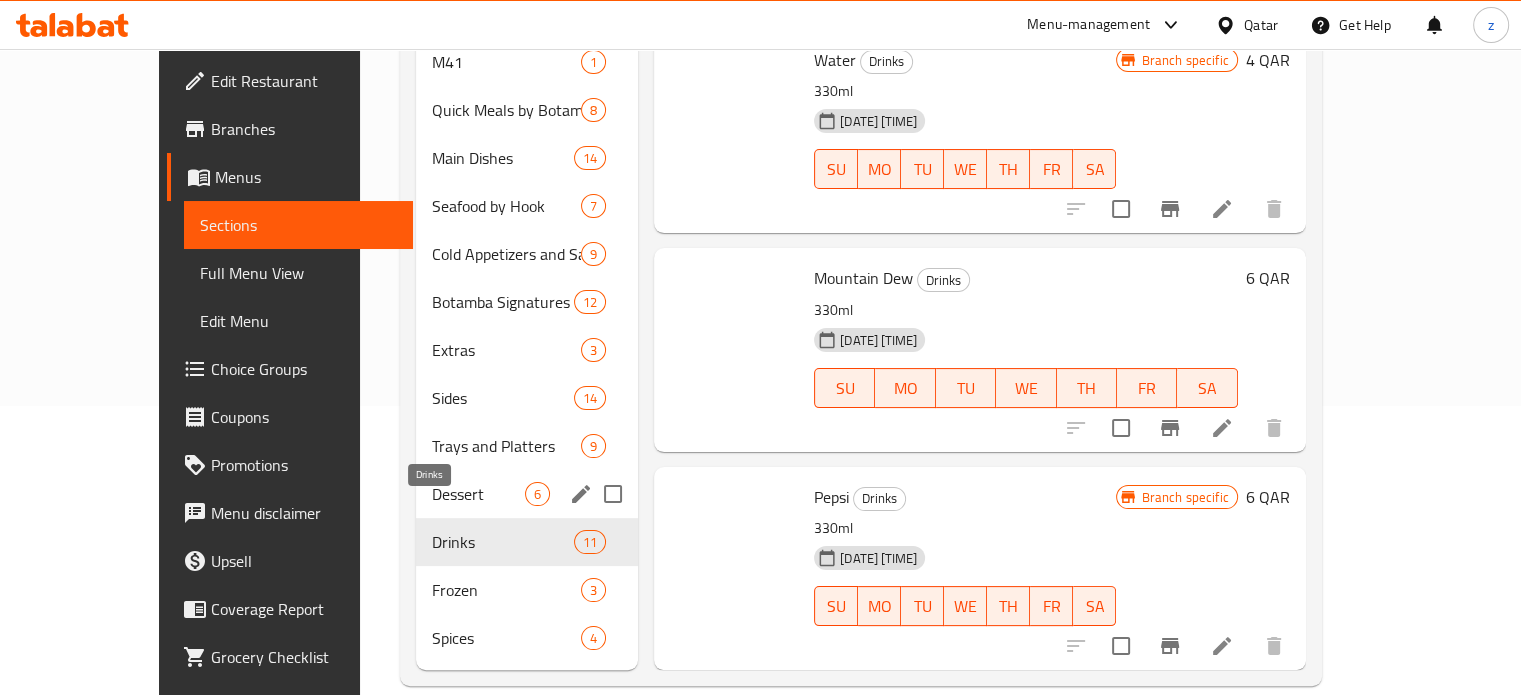 scroll, scrollTop: 50, scrollLeft: 0, axis: vertical 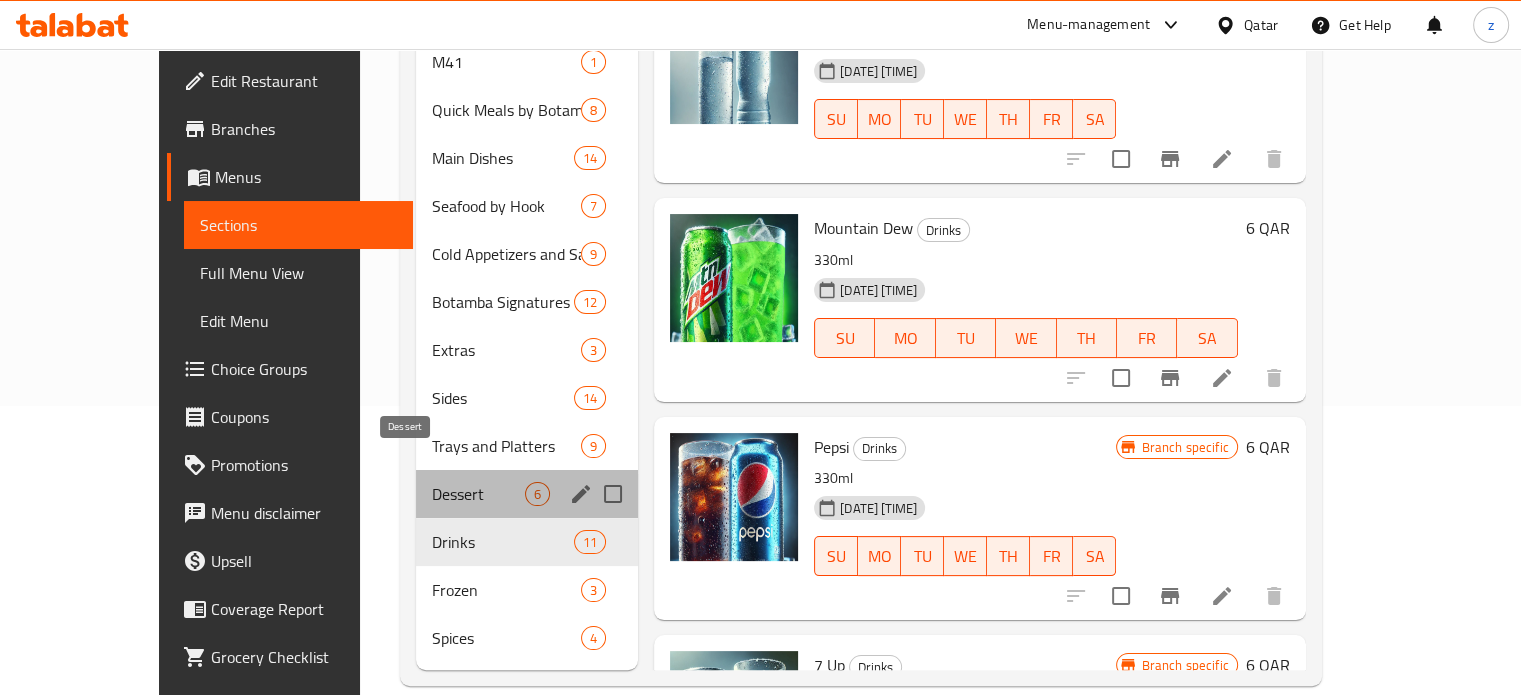 click on "Dessert" at bounding box center (478, 494) 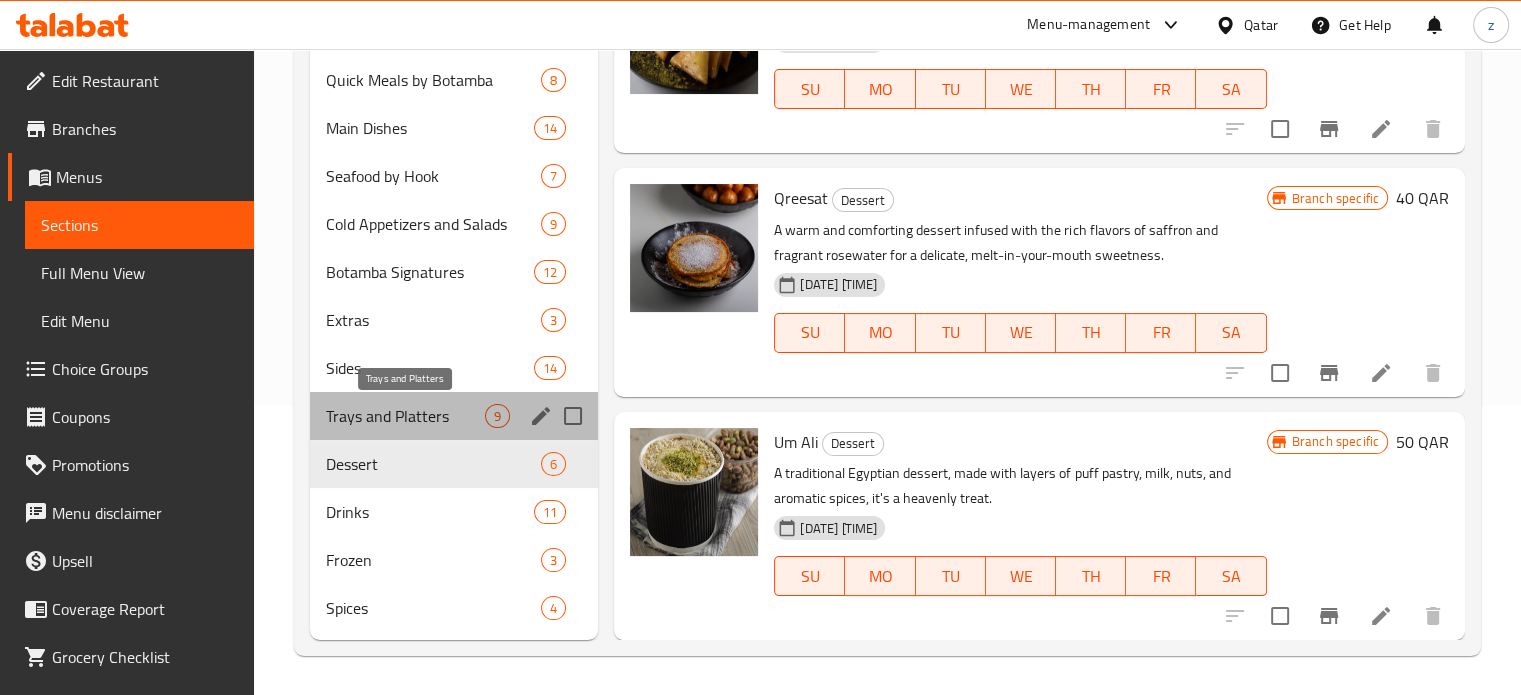 click on "Trays and Platters" at bounding box center (406, 416) 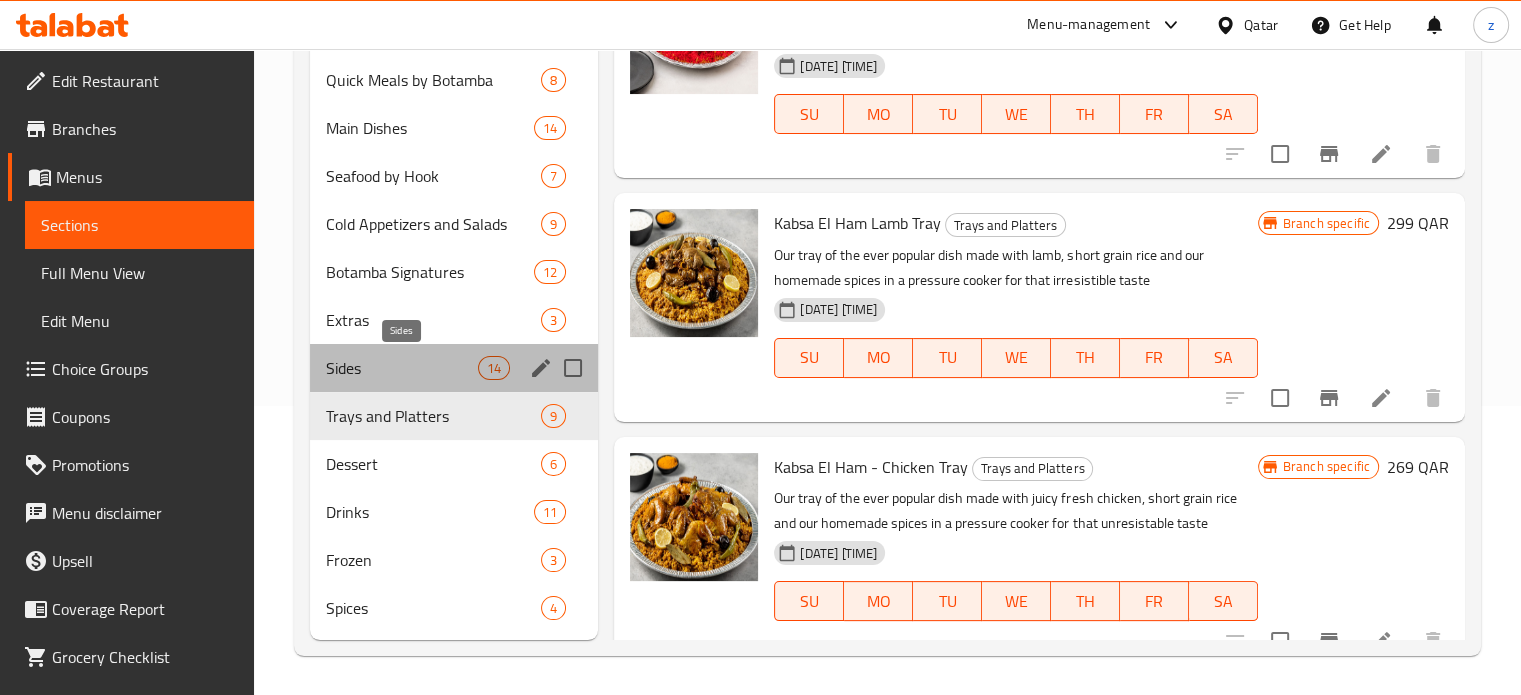click on "Sides" at bounding box center (402, 368) 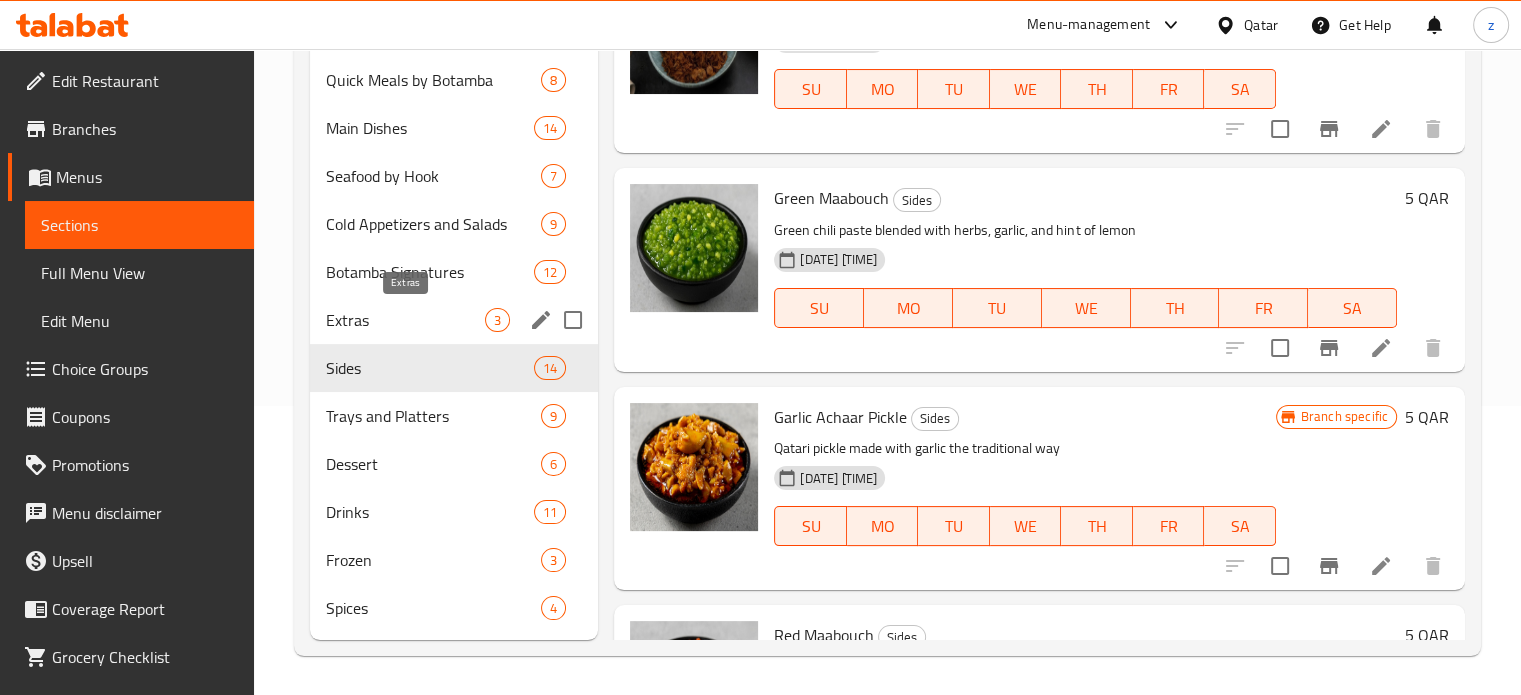 click on "Extras" at bounding box center (406, 320) 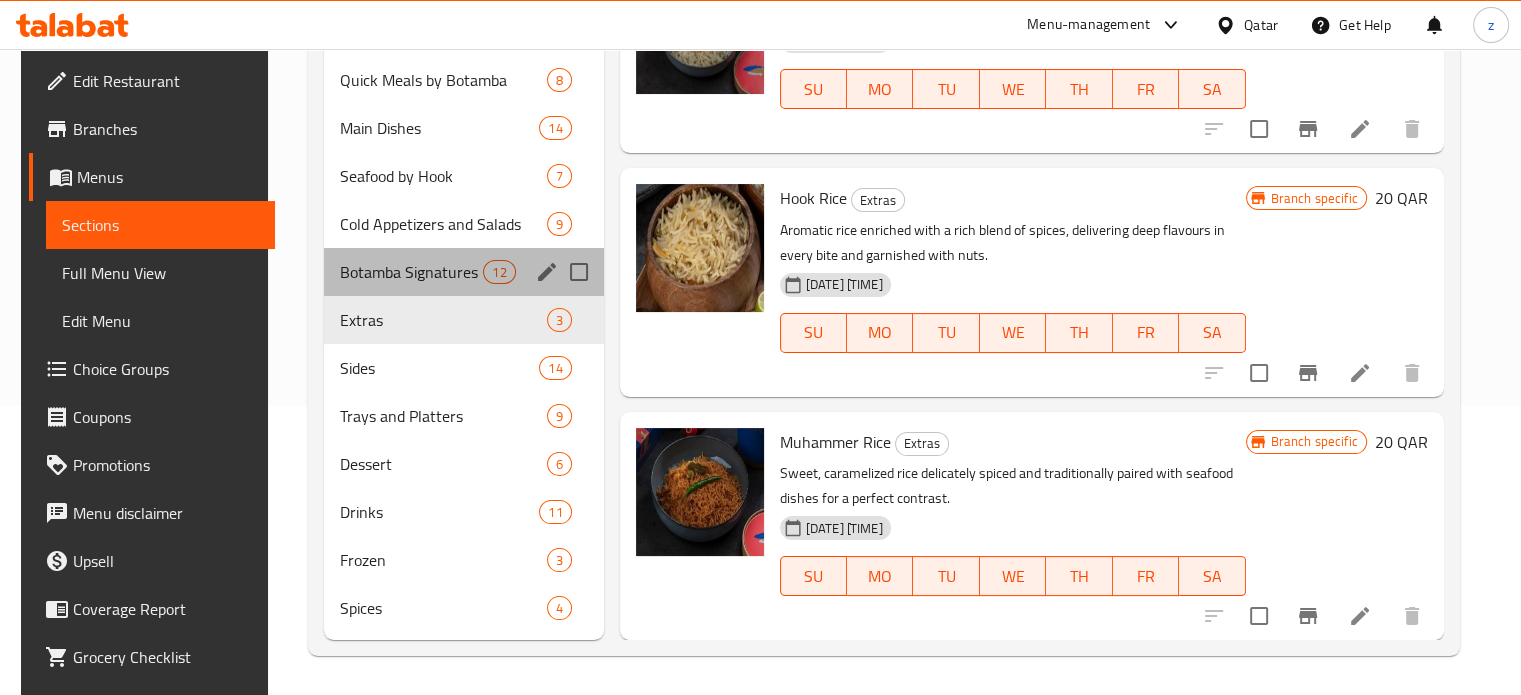 click on "Botamba Signatures 12" at bounding box center [464, 272] 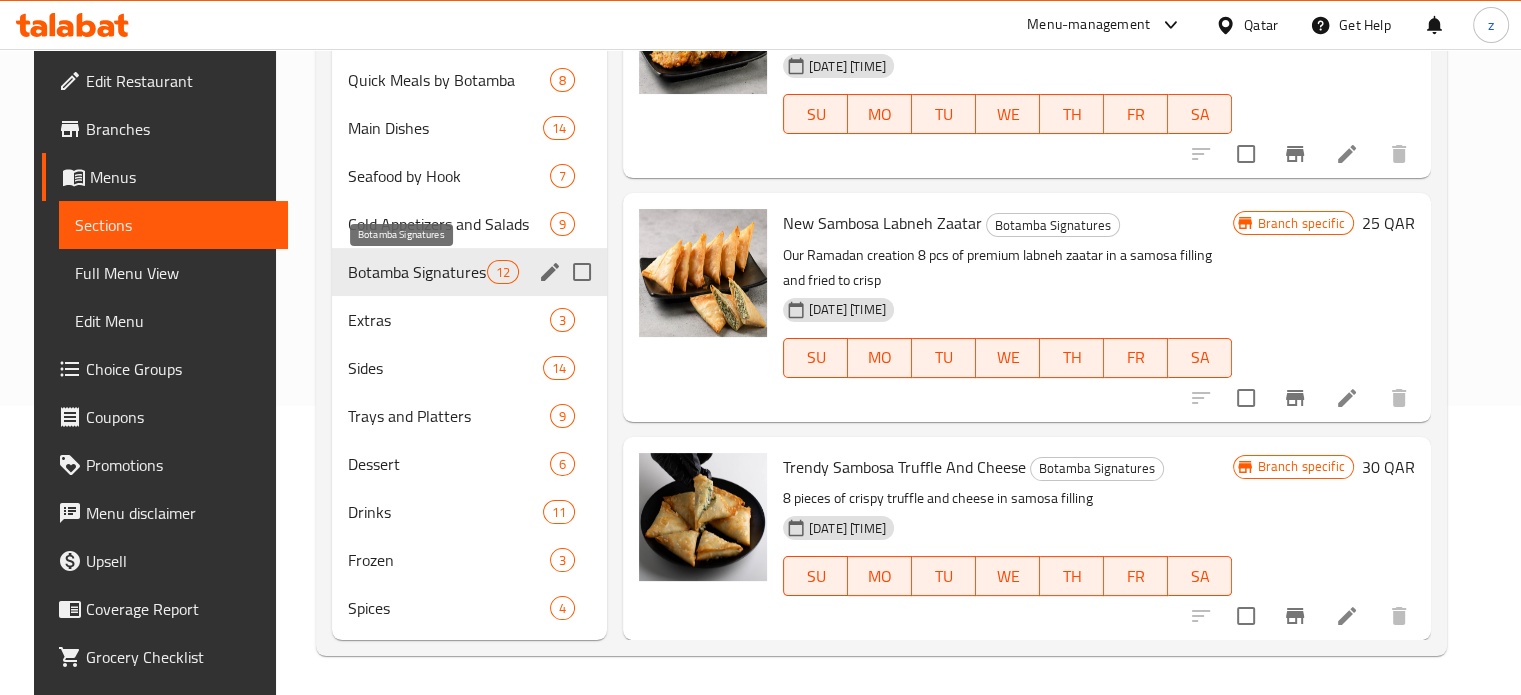 scroll, scrollTop: 189, scrollLeft: 0, axis: vertical 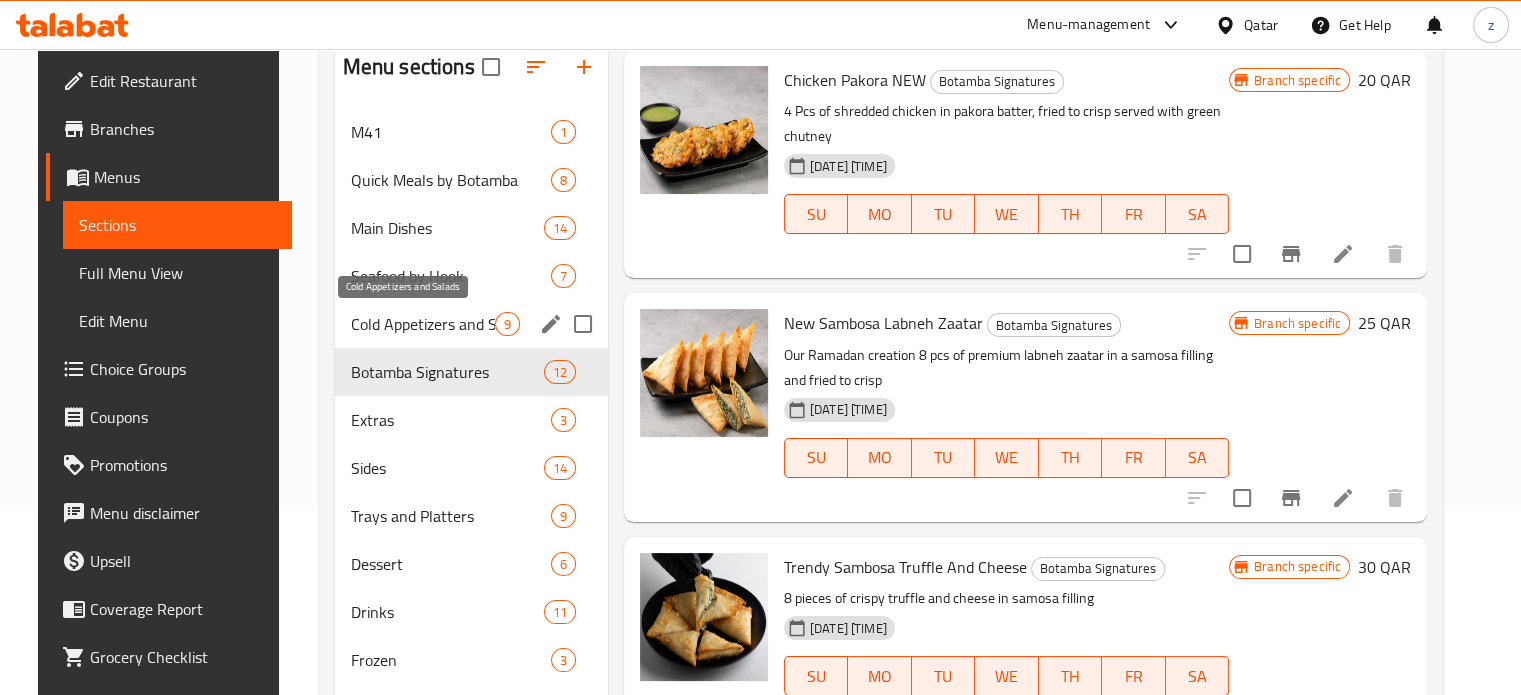 click on "Cold Appetizers and Salads 9" at bounding box center [471, 324] 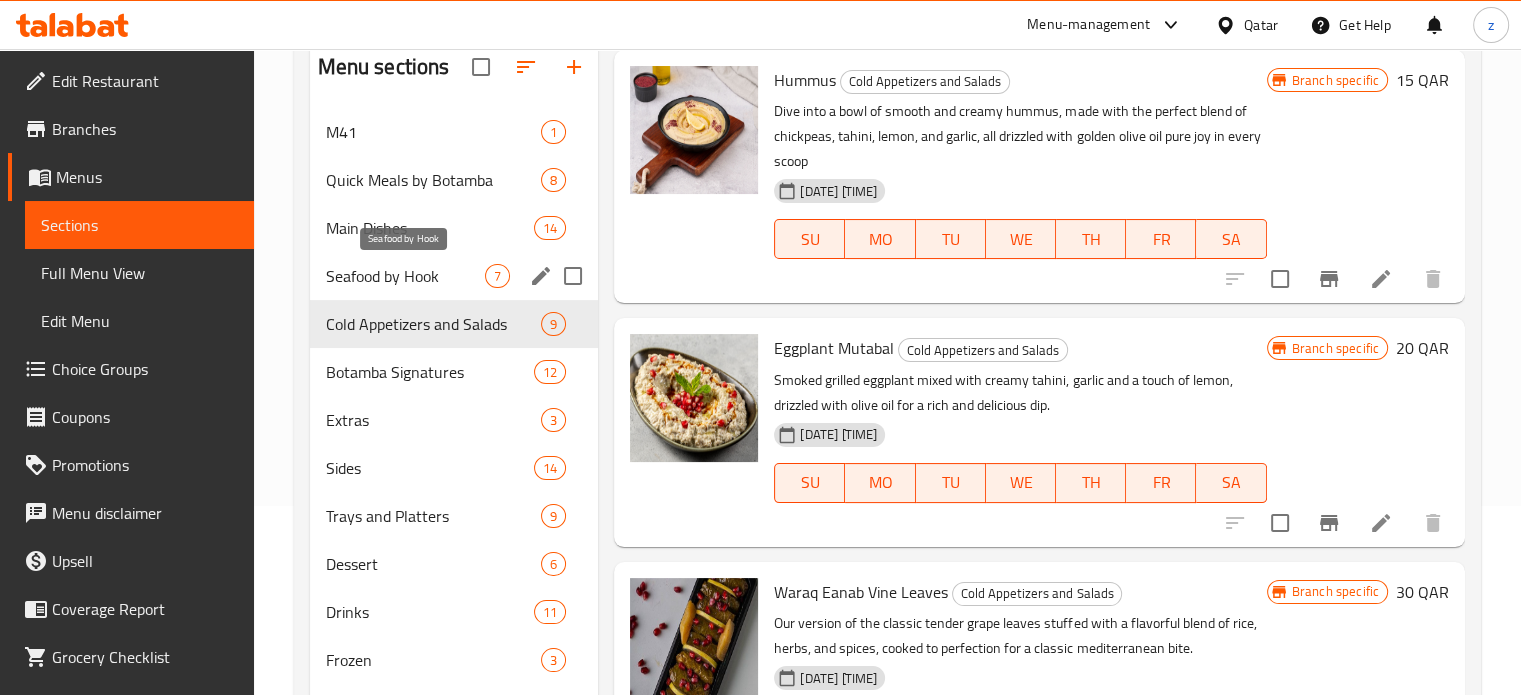 click on "Seafood by Hook" at bounding box center (406, 276) 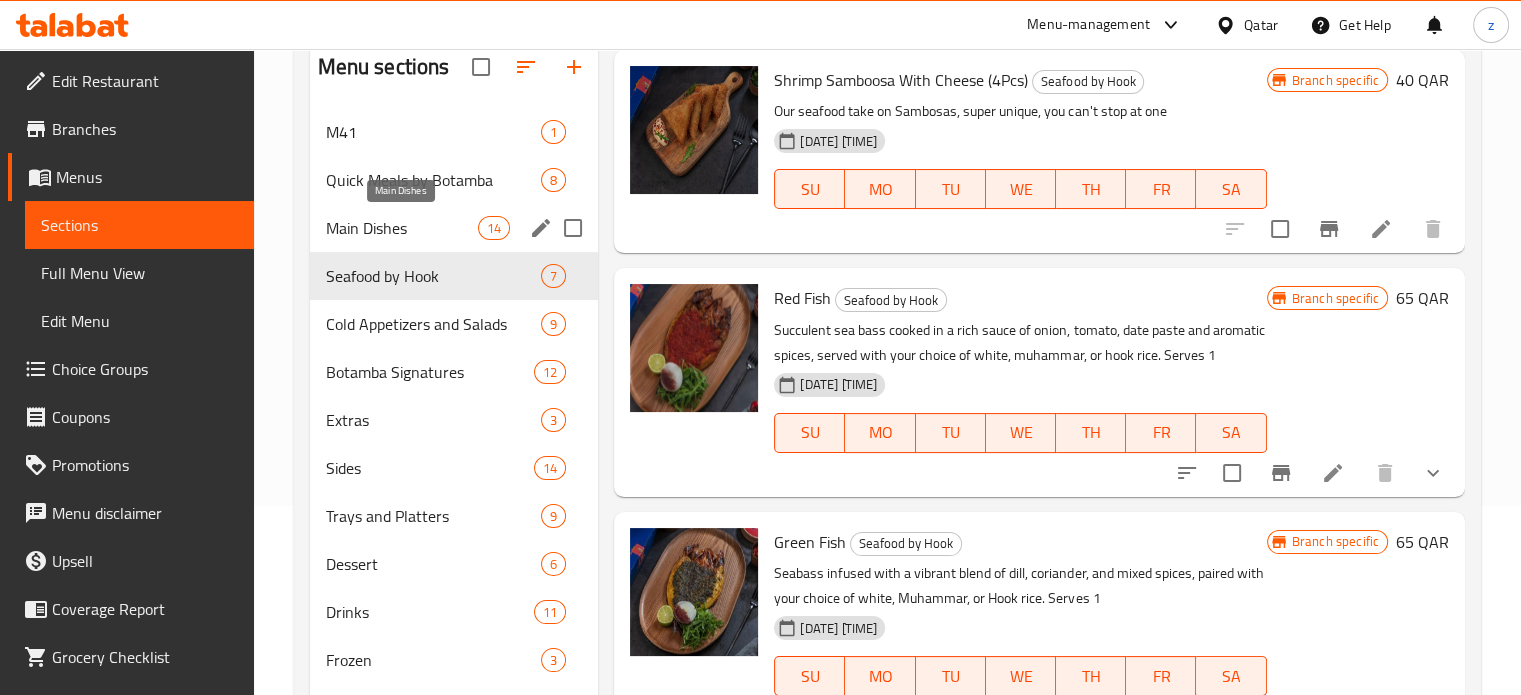 click on "Main Dishes" at bounding box center [402, 228] 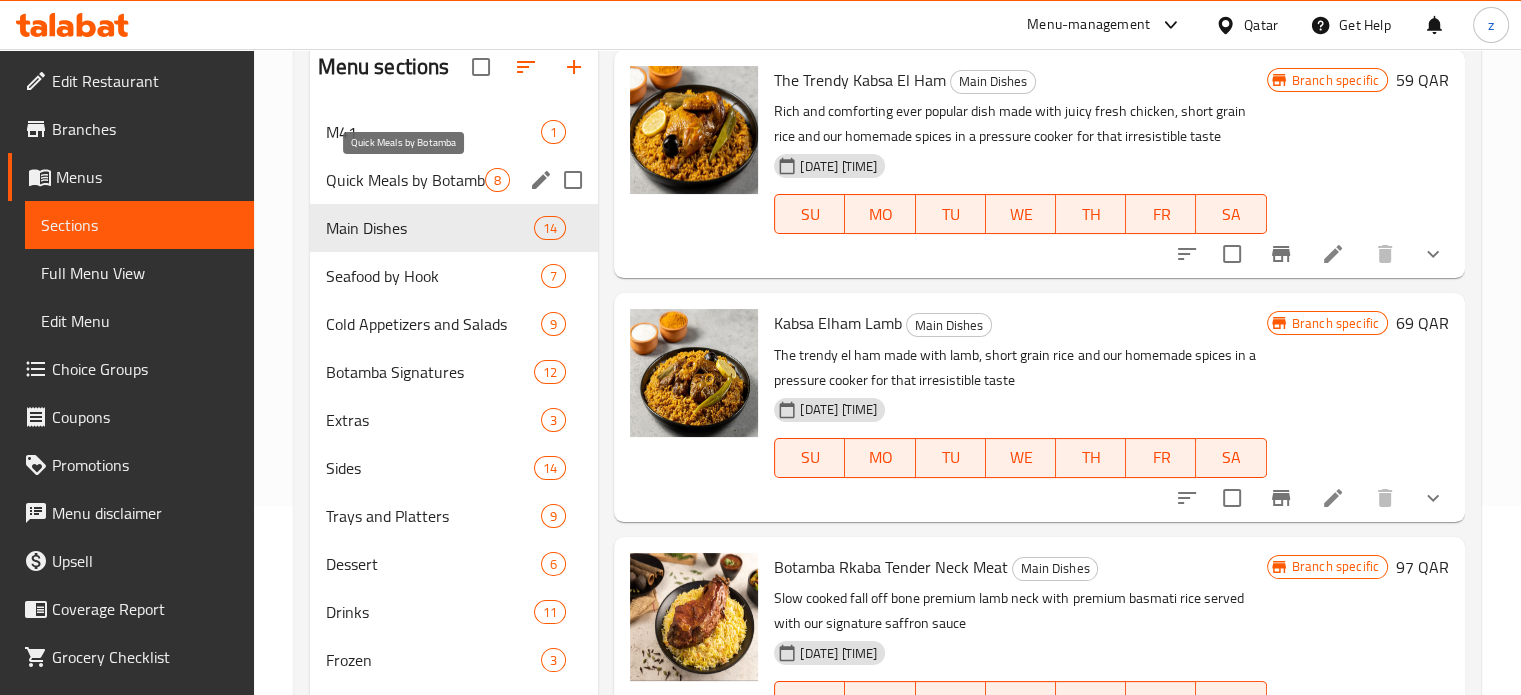 click on "Quick Meals by Botamba" at bounding box center [406, 180] 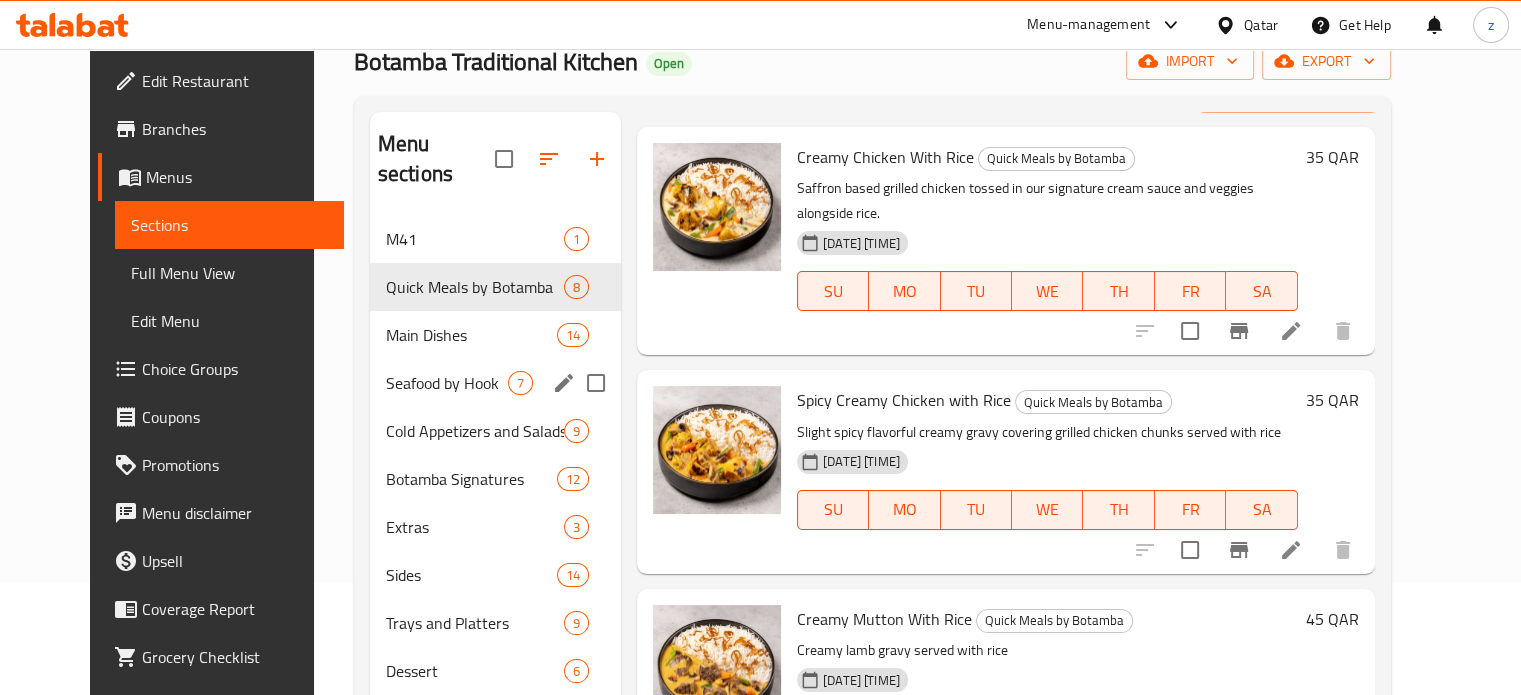 scroll, scrollTop: 0, scrollLeft: 0, axis: both 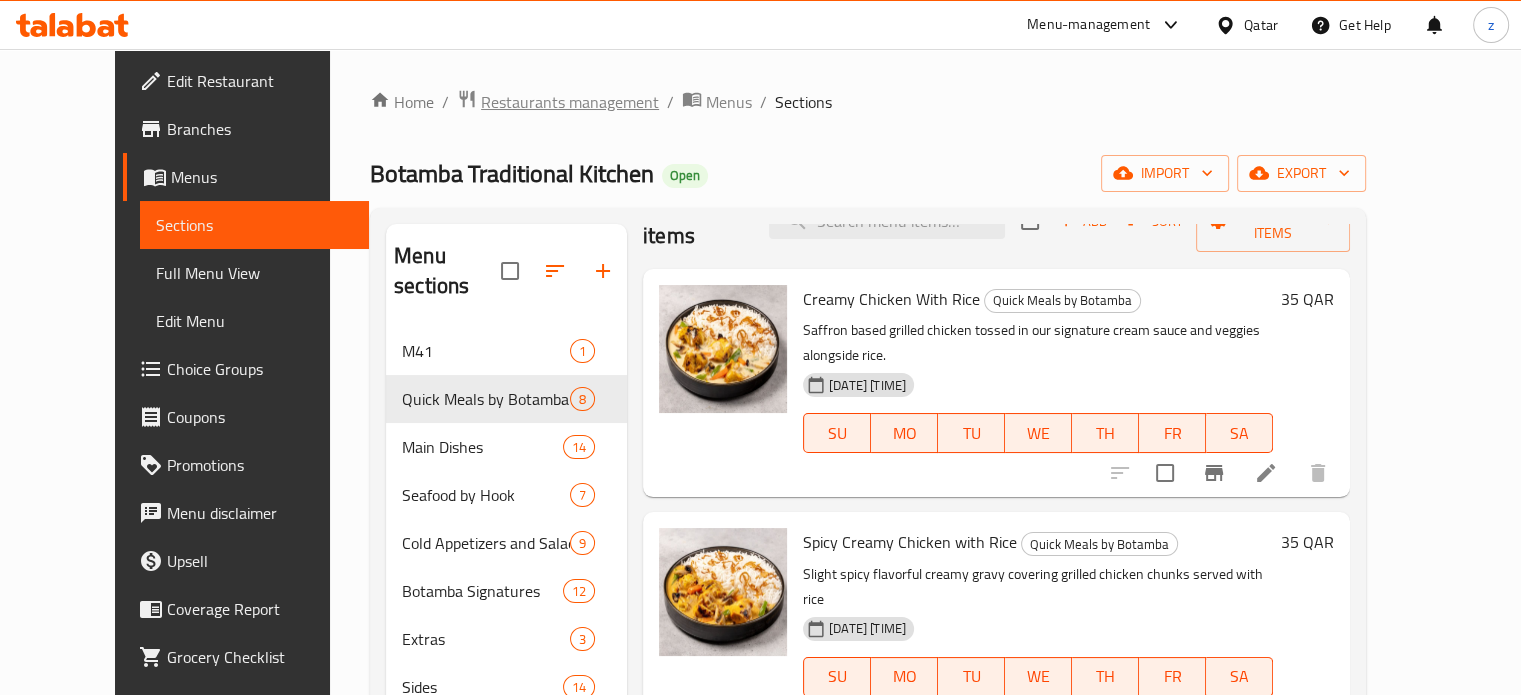 click on "Restaurants management" at bounding box center (570, 102) 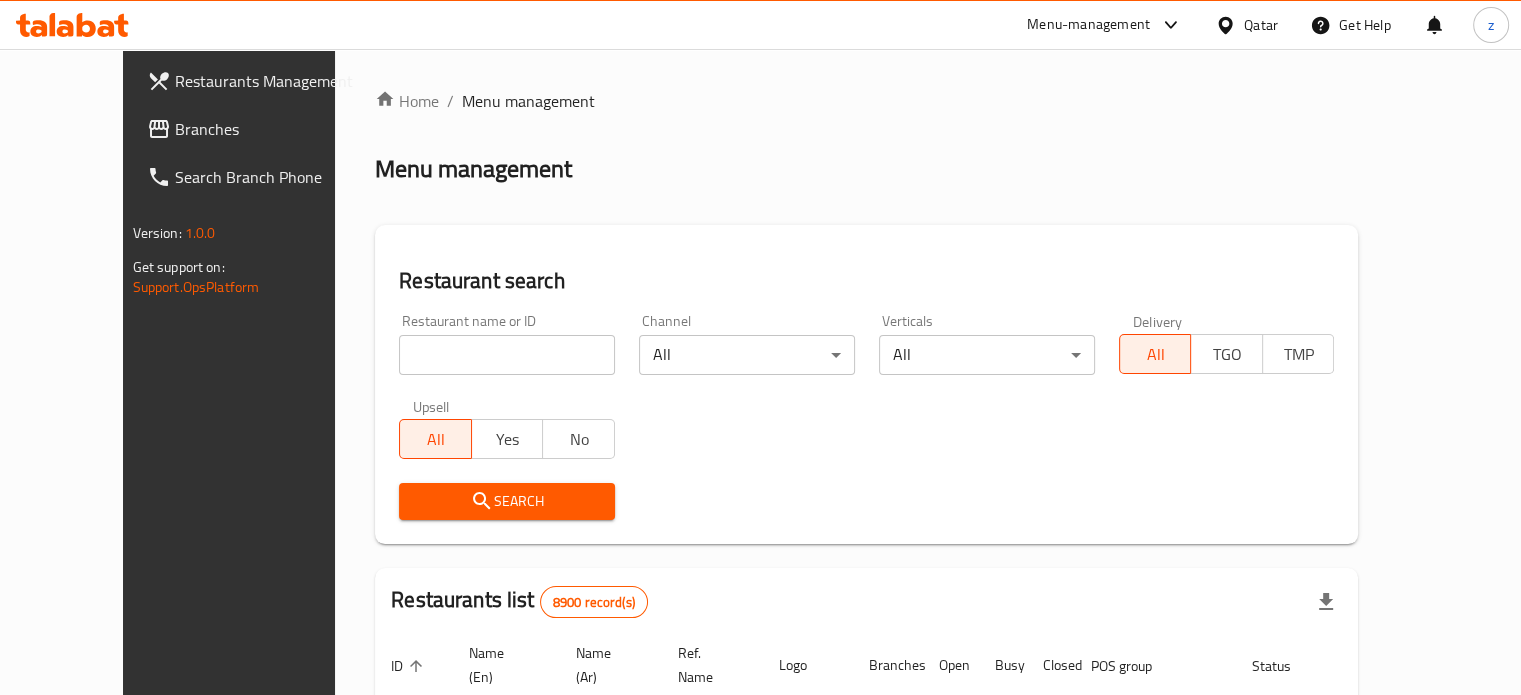 click at bounding box center (507, 355) 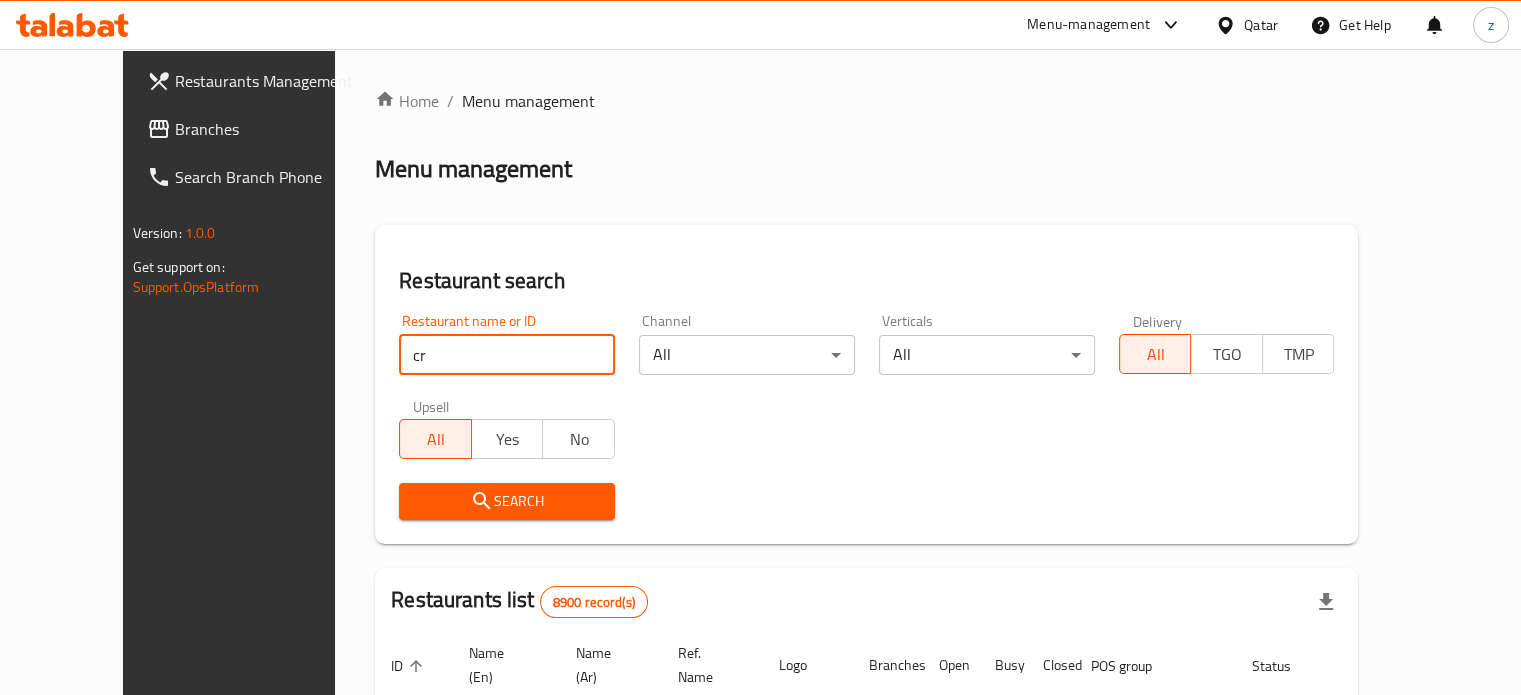 type on "CRUNCHY" 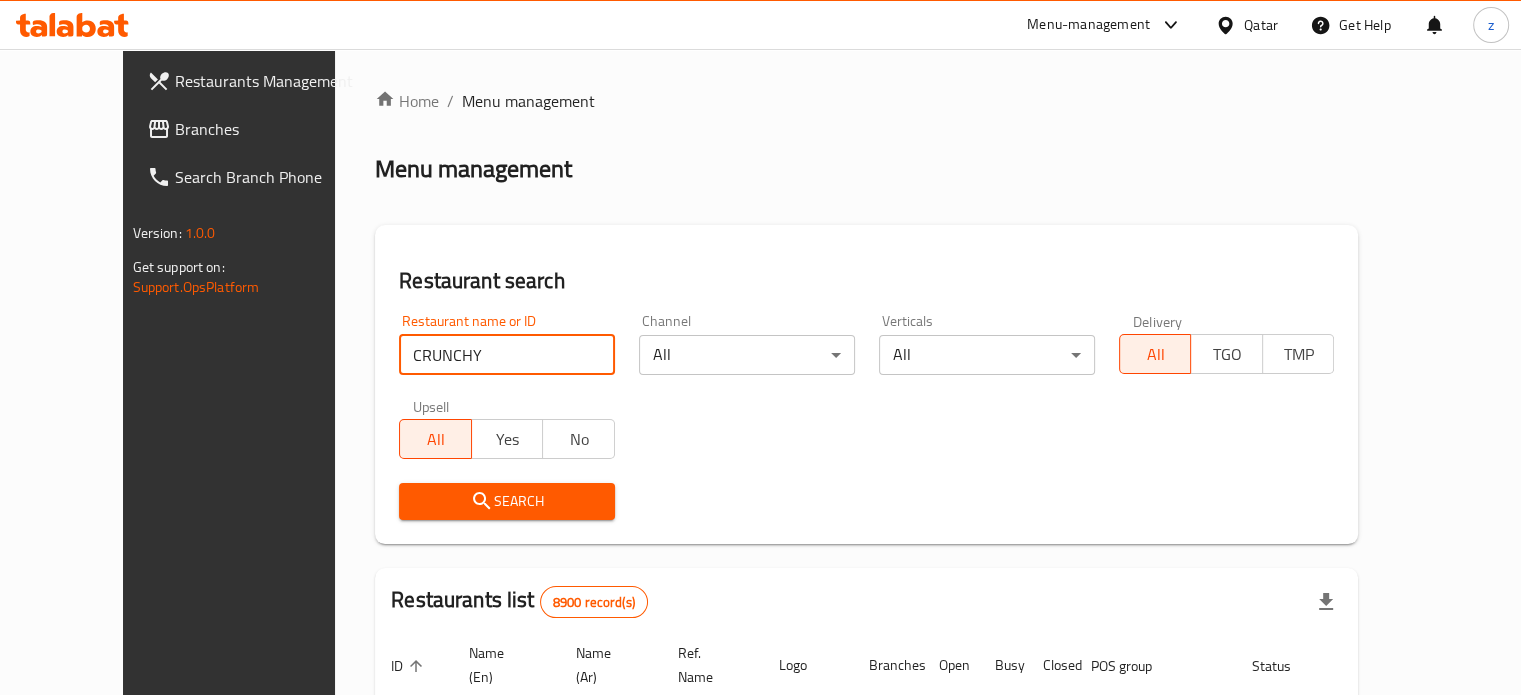 click on "Search" at bounding box center (507, 501) 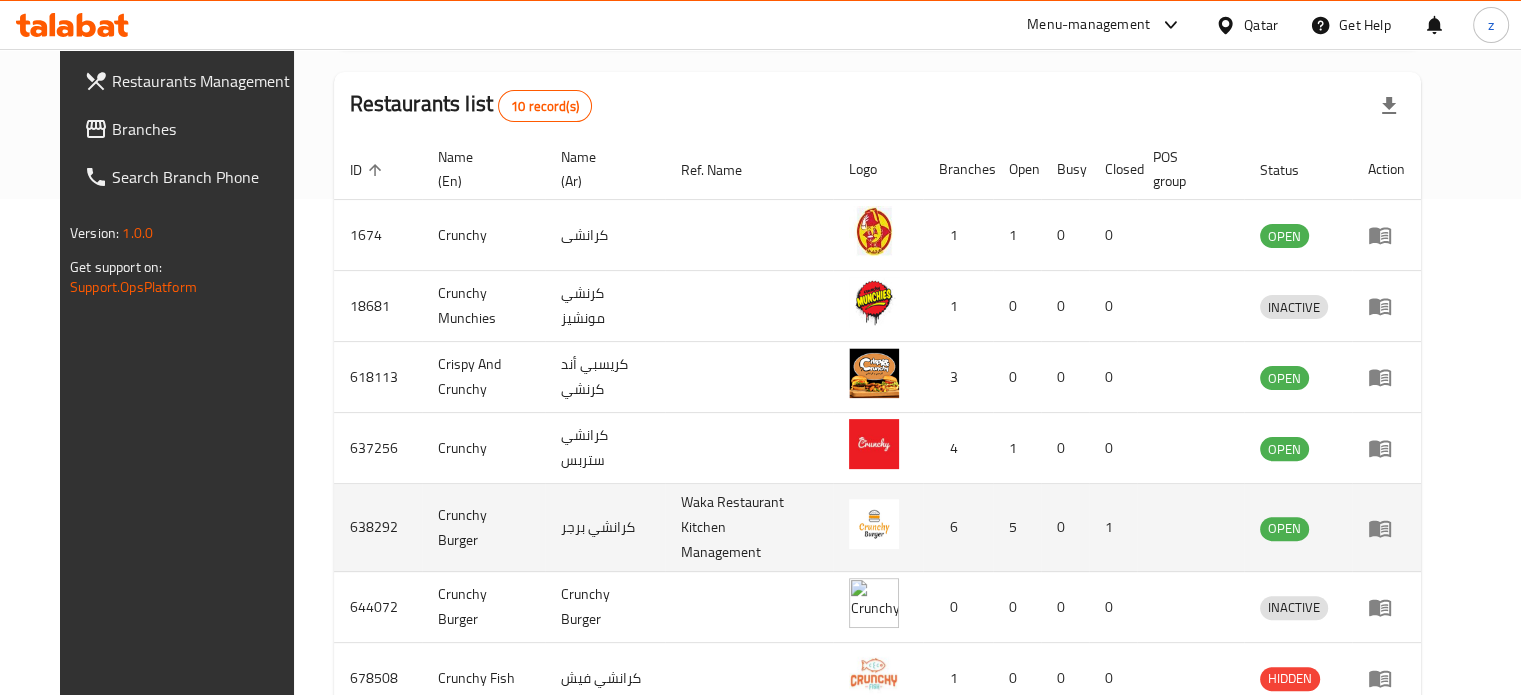 scroll, scrollTop: 500, scrollLeft: 0, axis: vertical 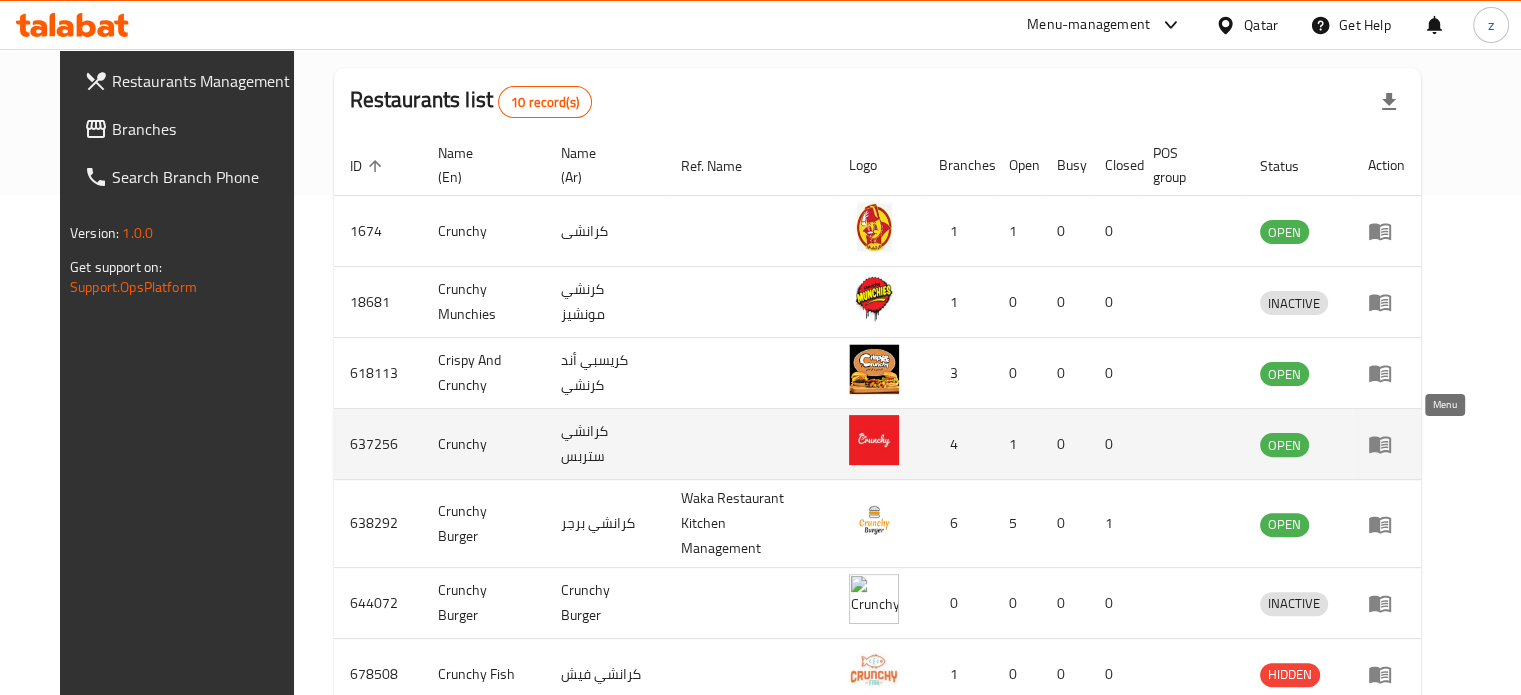 click at bounding box center (1386, 444) 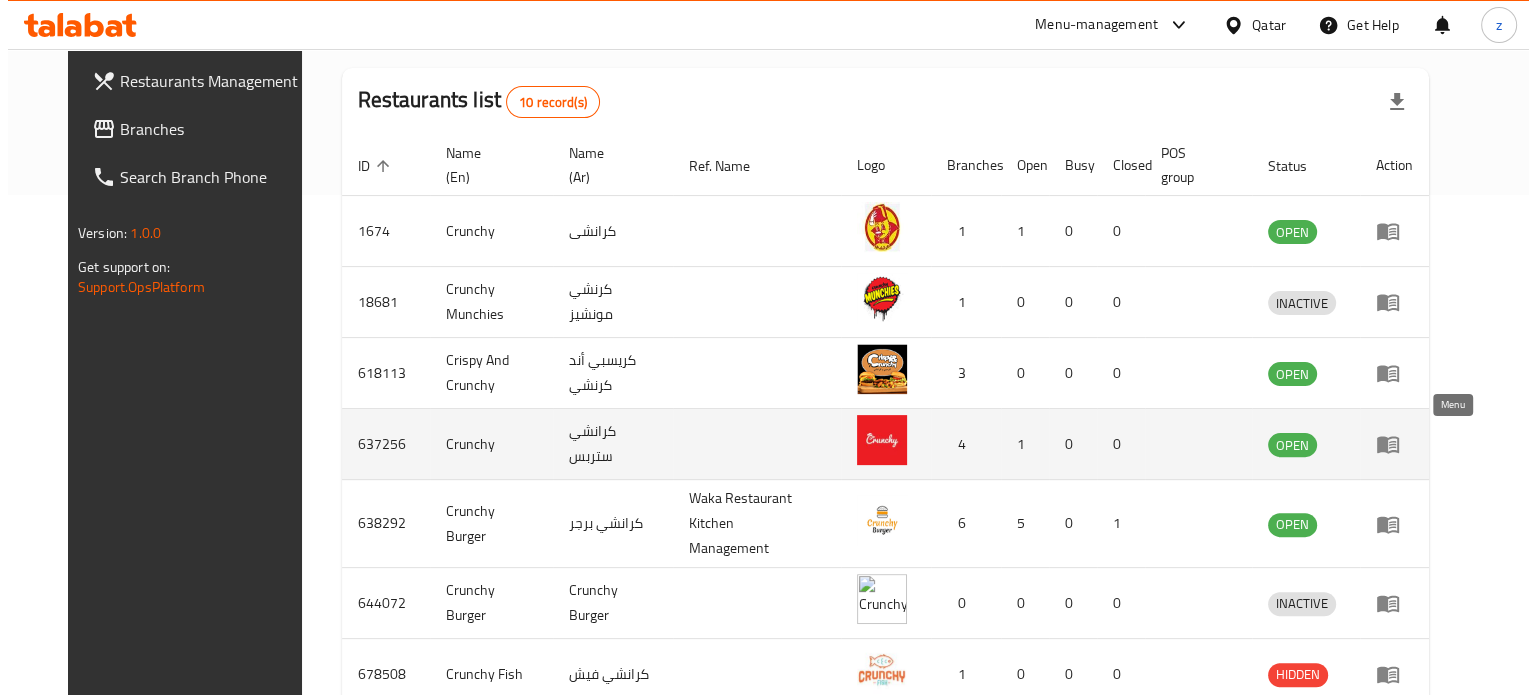 scroll, scrollTop: 0, scrollLeft: 0, axis: both 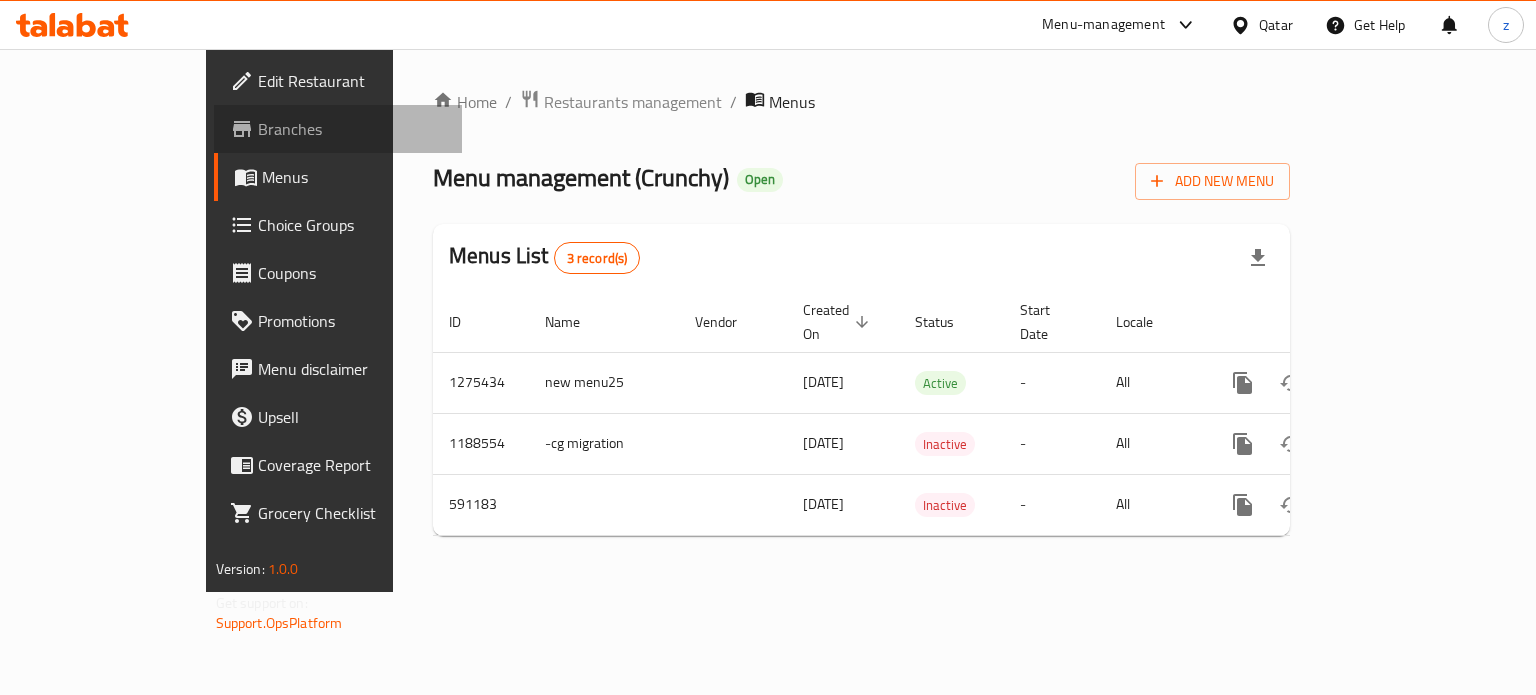 click on "Branches" at bounding box center [352, 129] 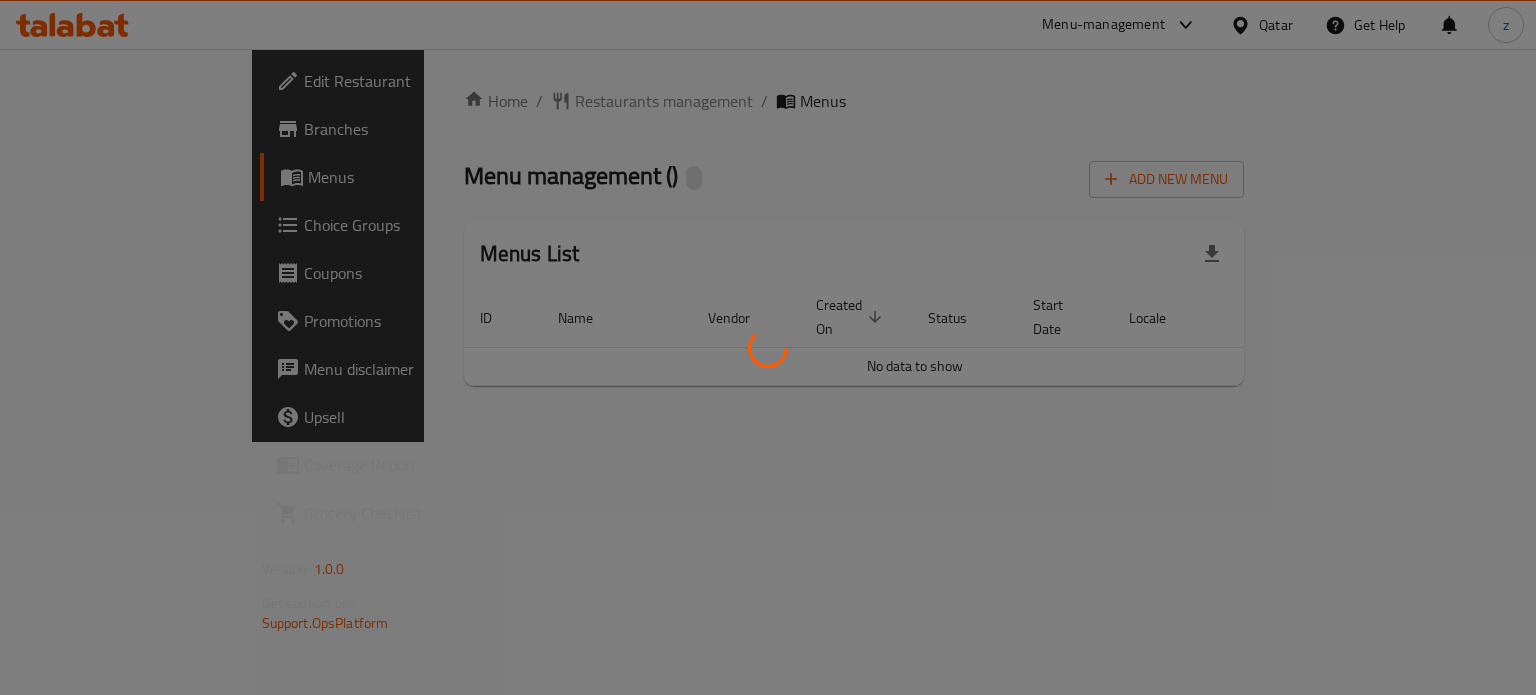 scroll, scrollTop: 0, scrollLeft: 0, axis: both 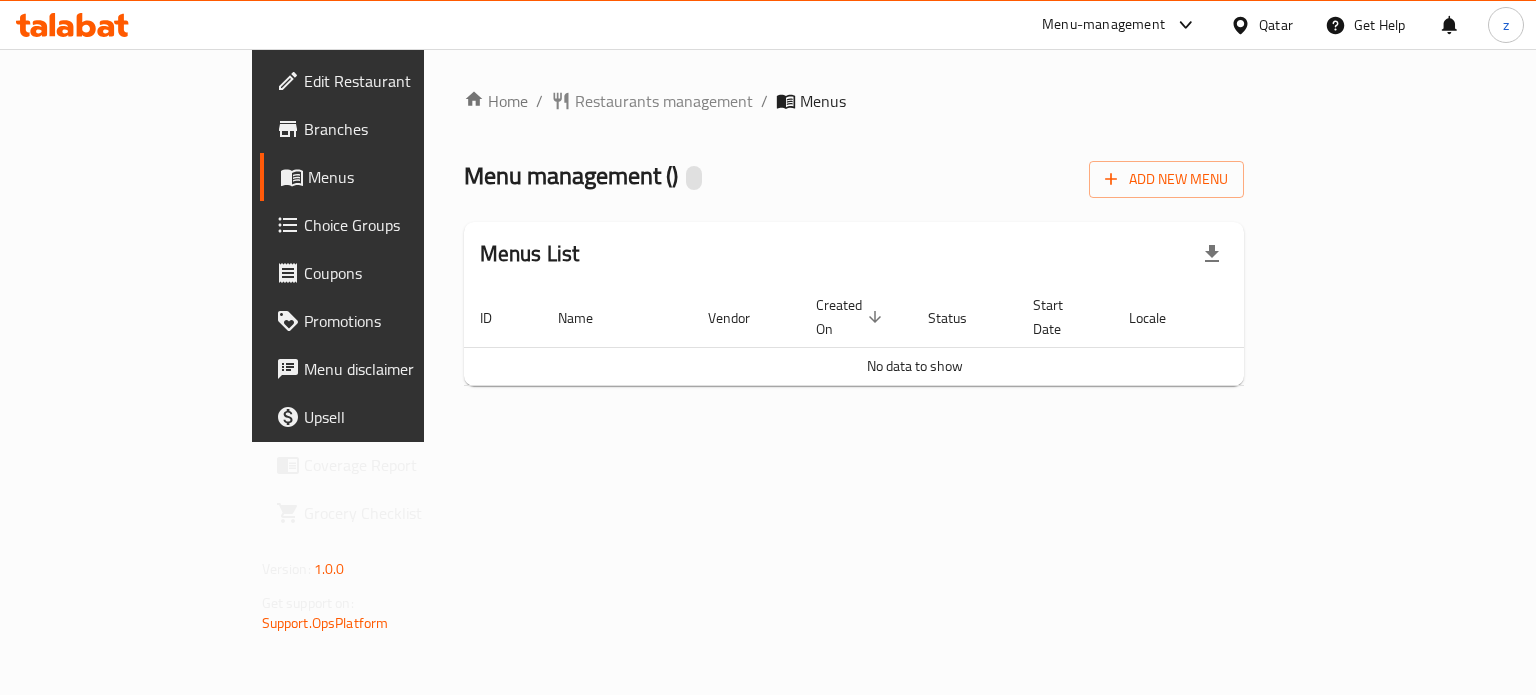 click on "Branches" at bounding box center (398, 129) 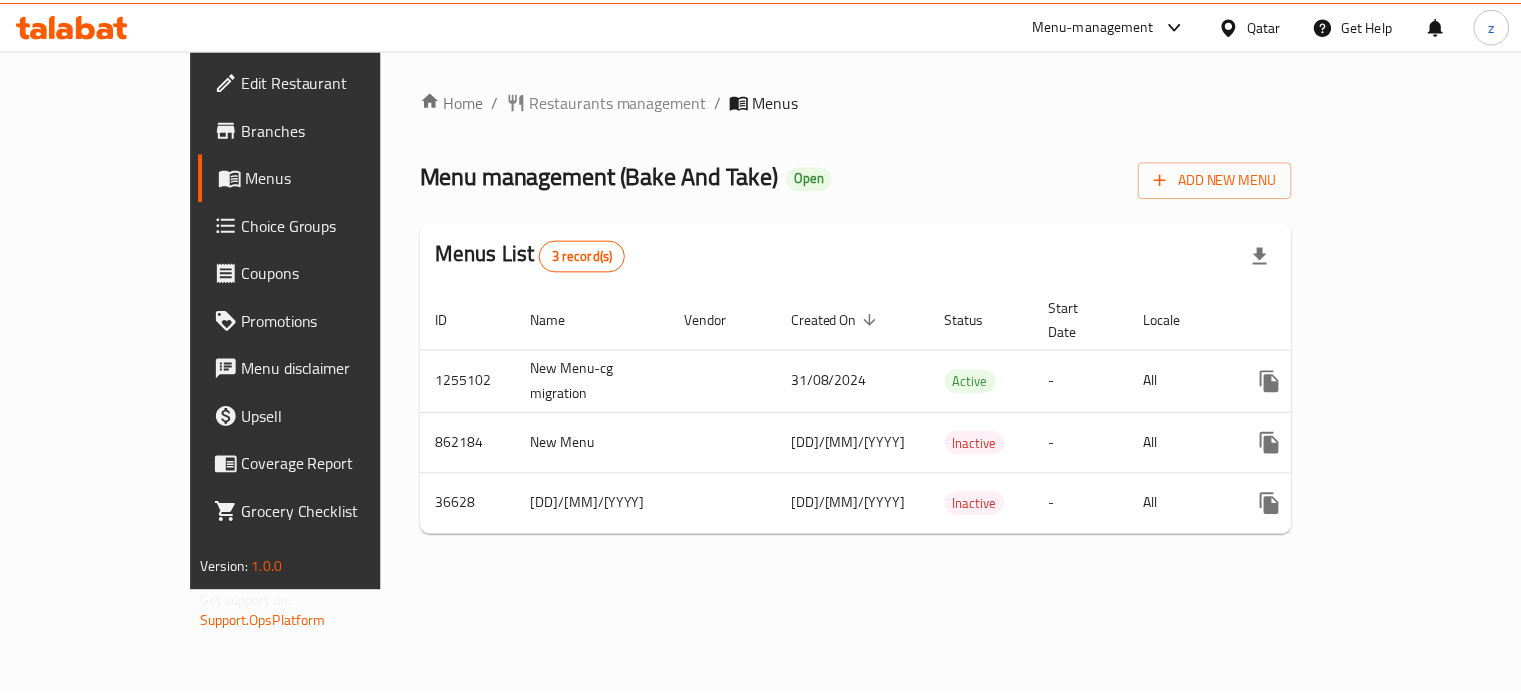 scroll, scrollTop: 0, scrollLeft: 0, axis: both 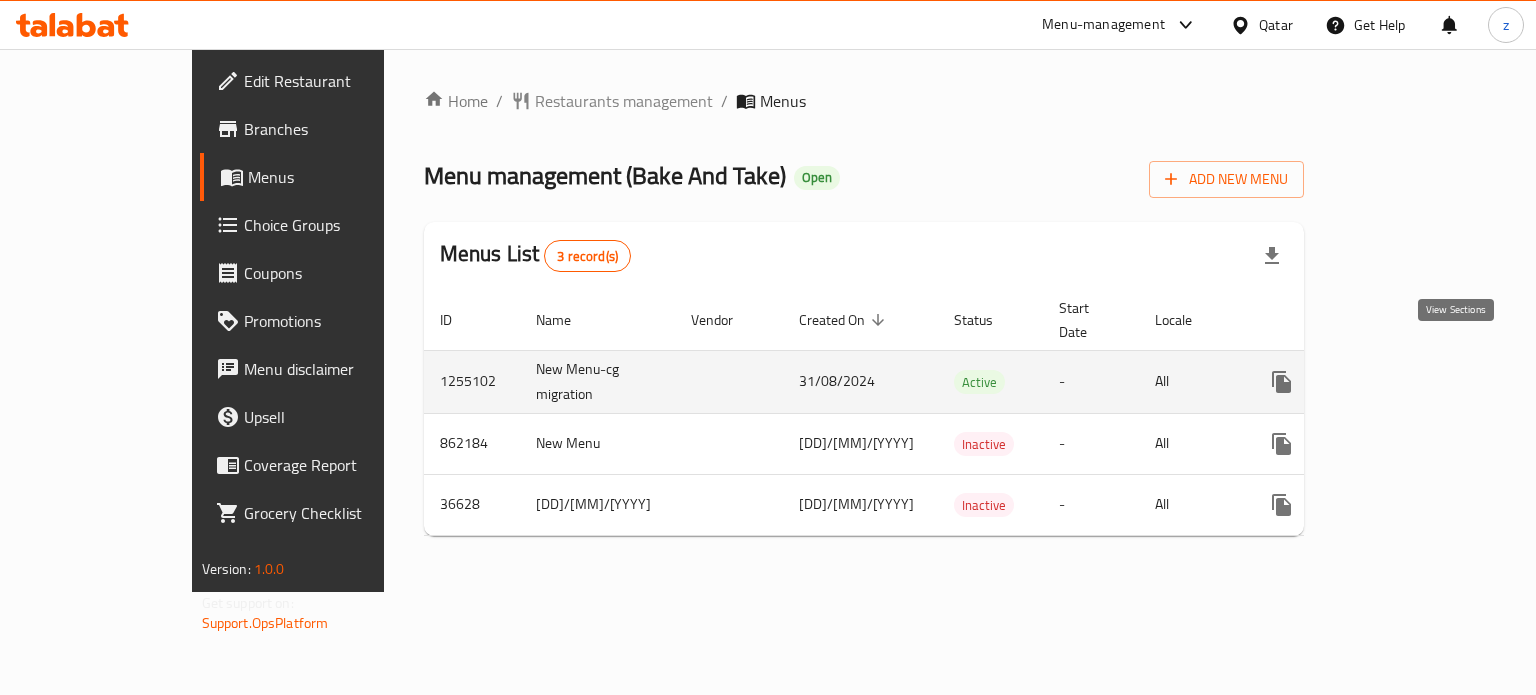 click 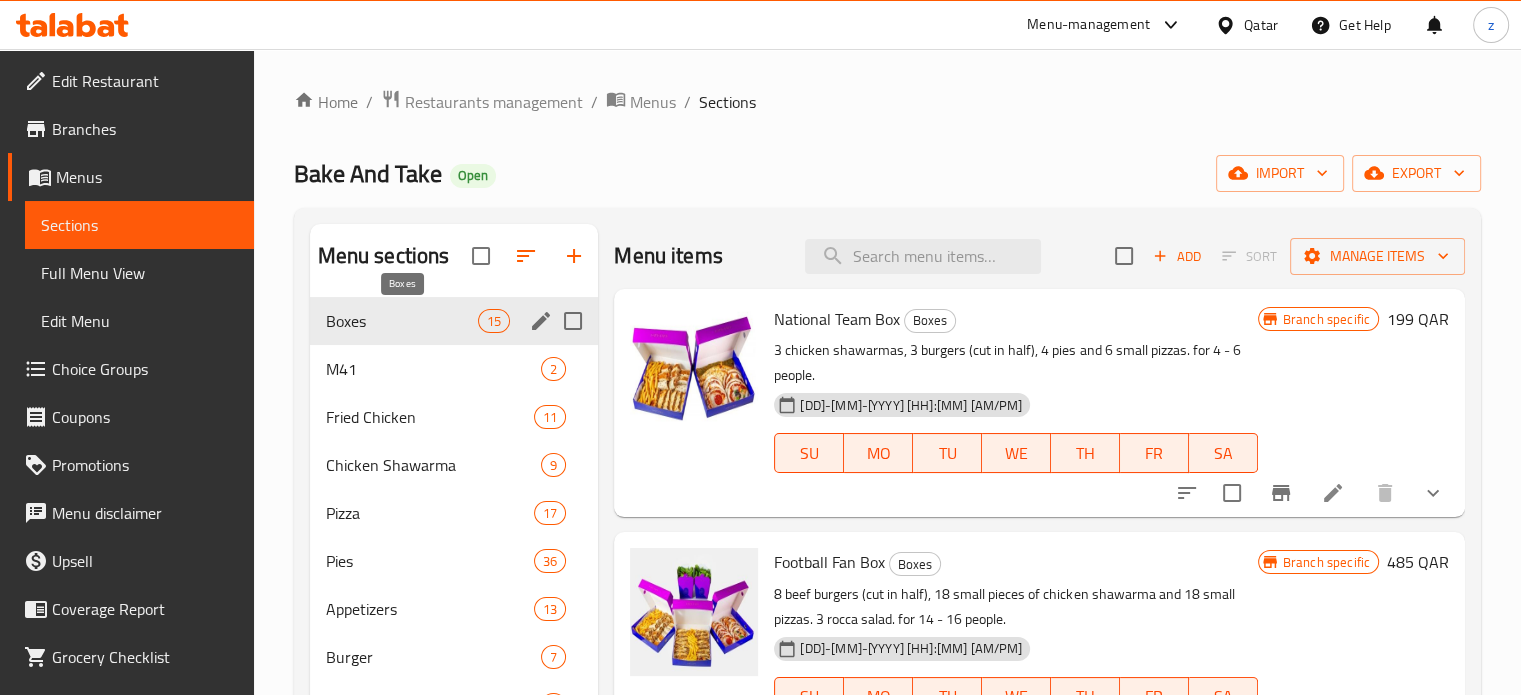 click on "Boxes" at bounding box center (402, 321) 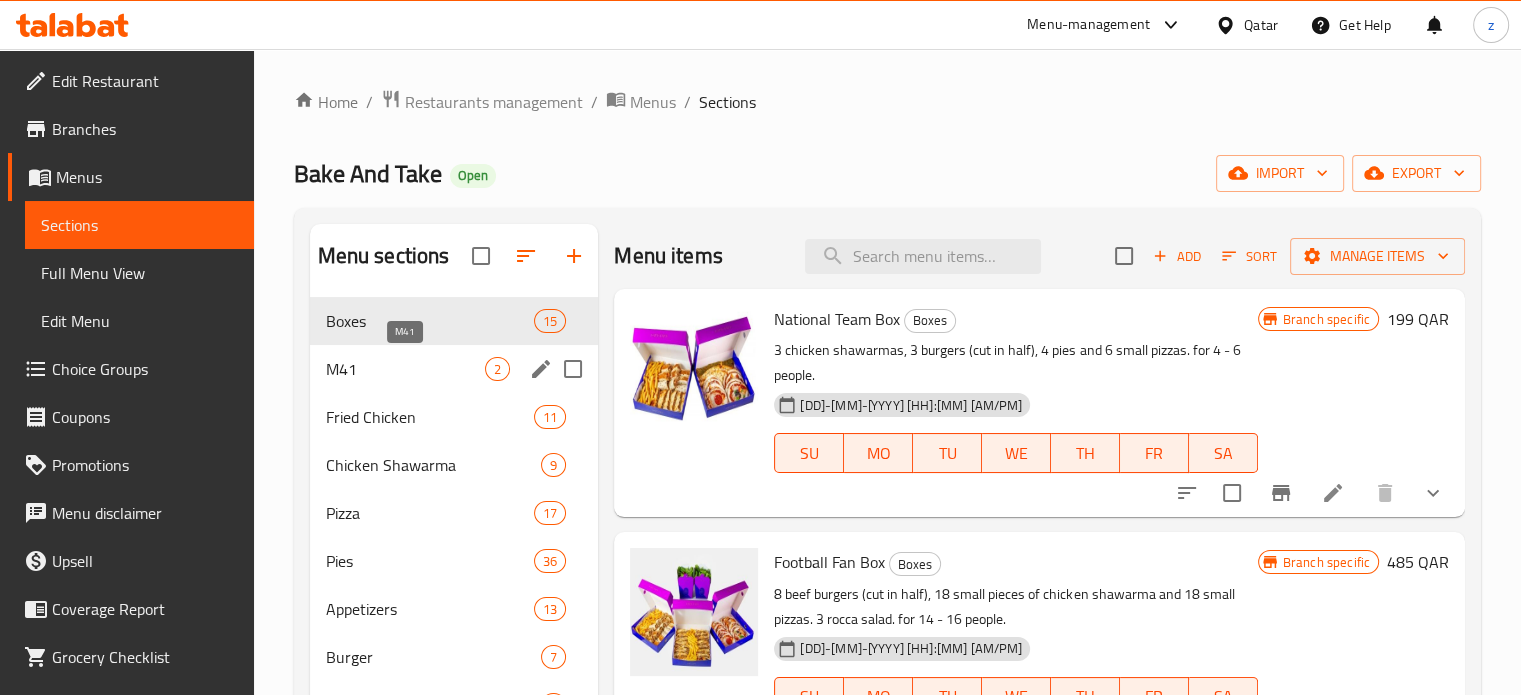 click on "M41" at bounding box center [406, 369] 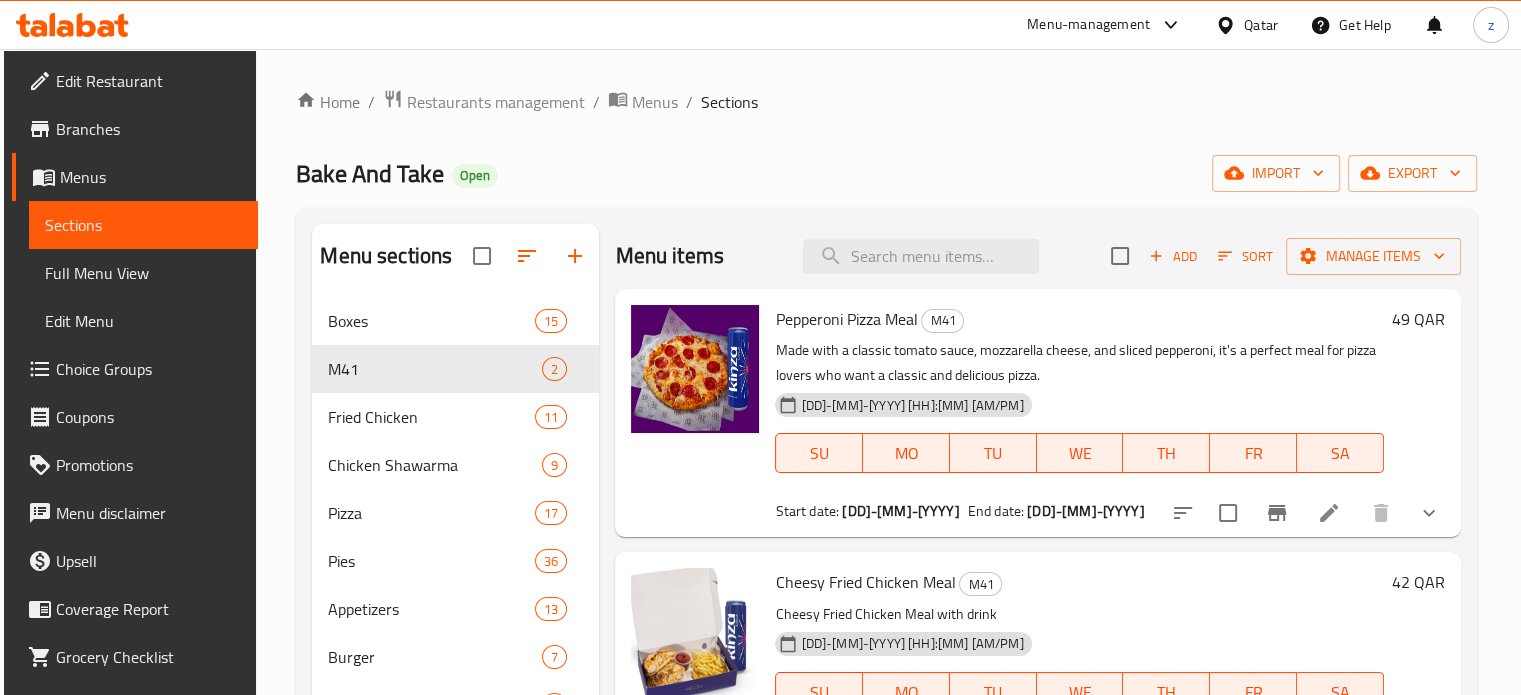 scroll, scrollTop: 100, scrollLeft: 0, axis: vertical 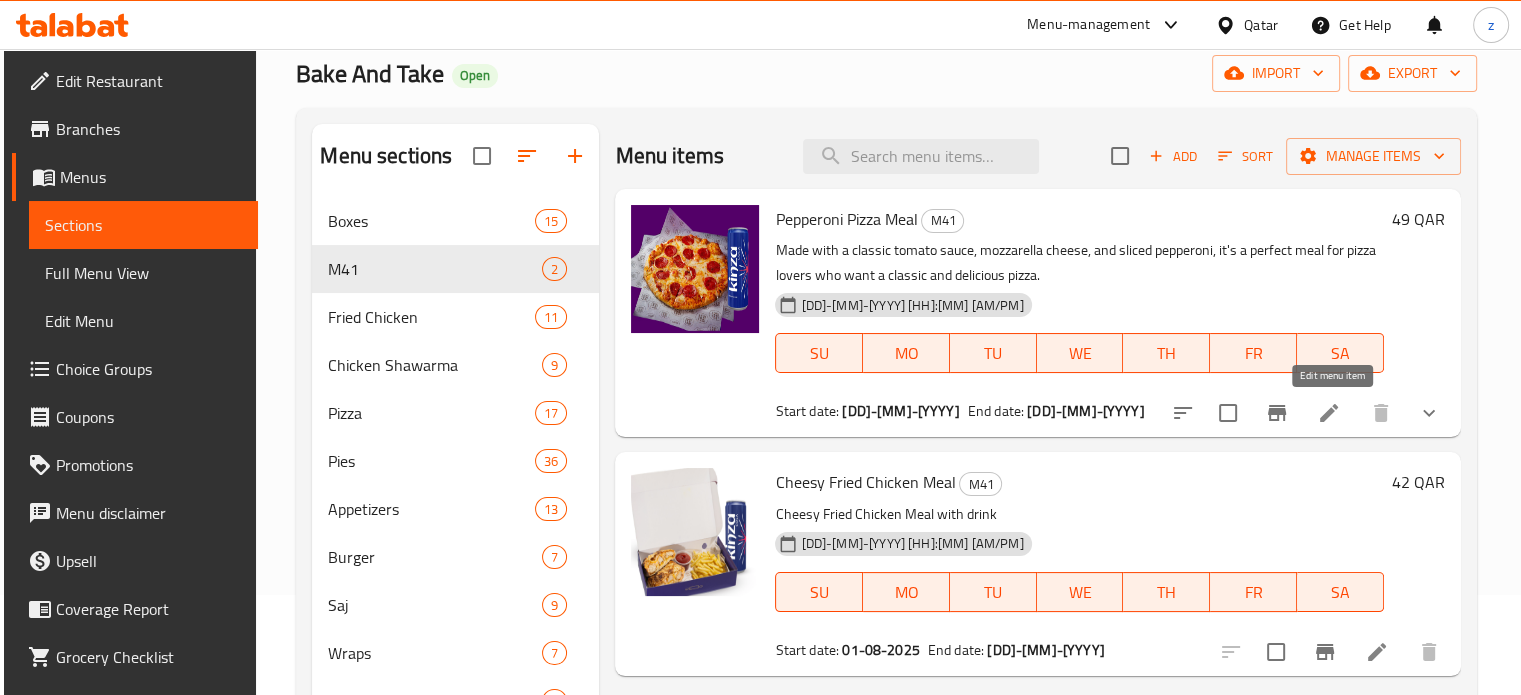 click 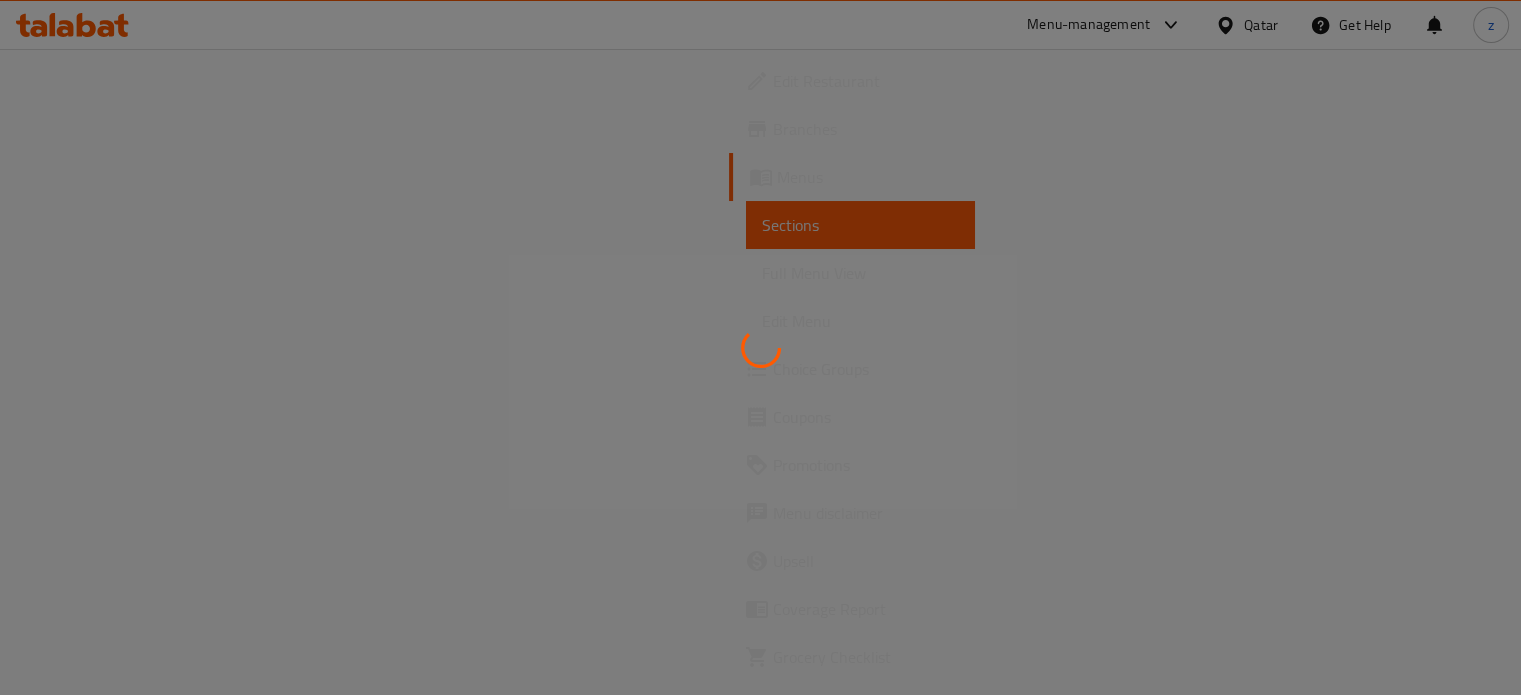 scroll, scrollTop: 0, scrollLeft: 0, axis: both 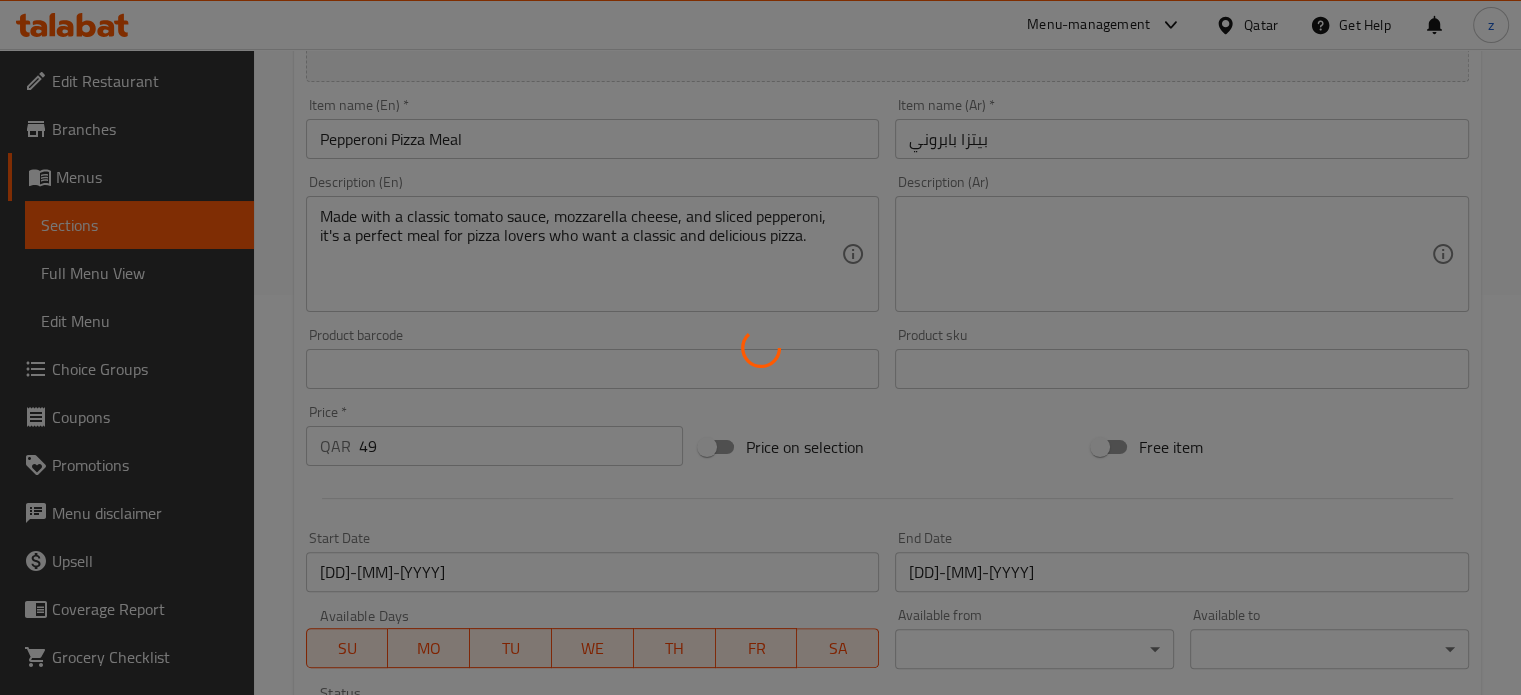 type on "الإضافات:" 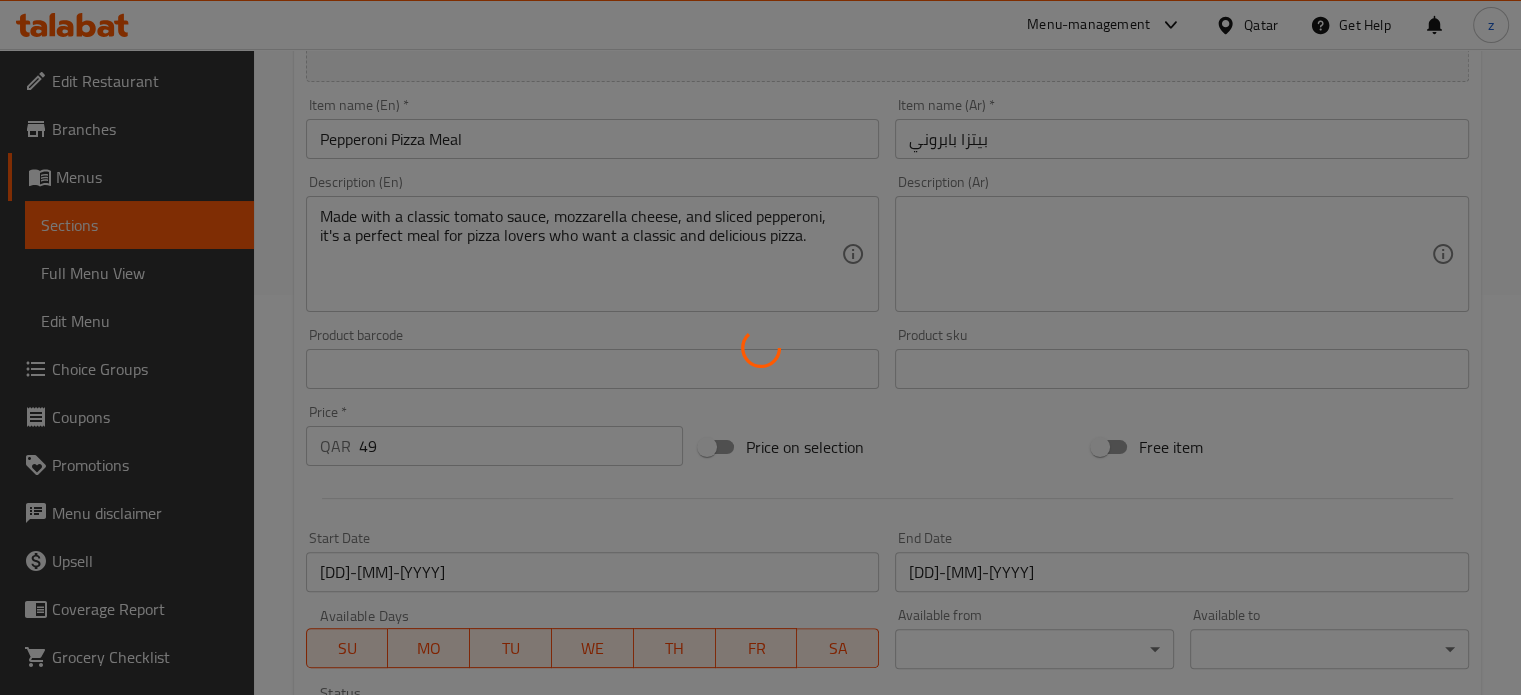 type on "0" 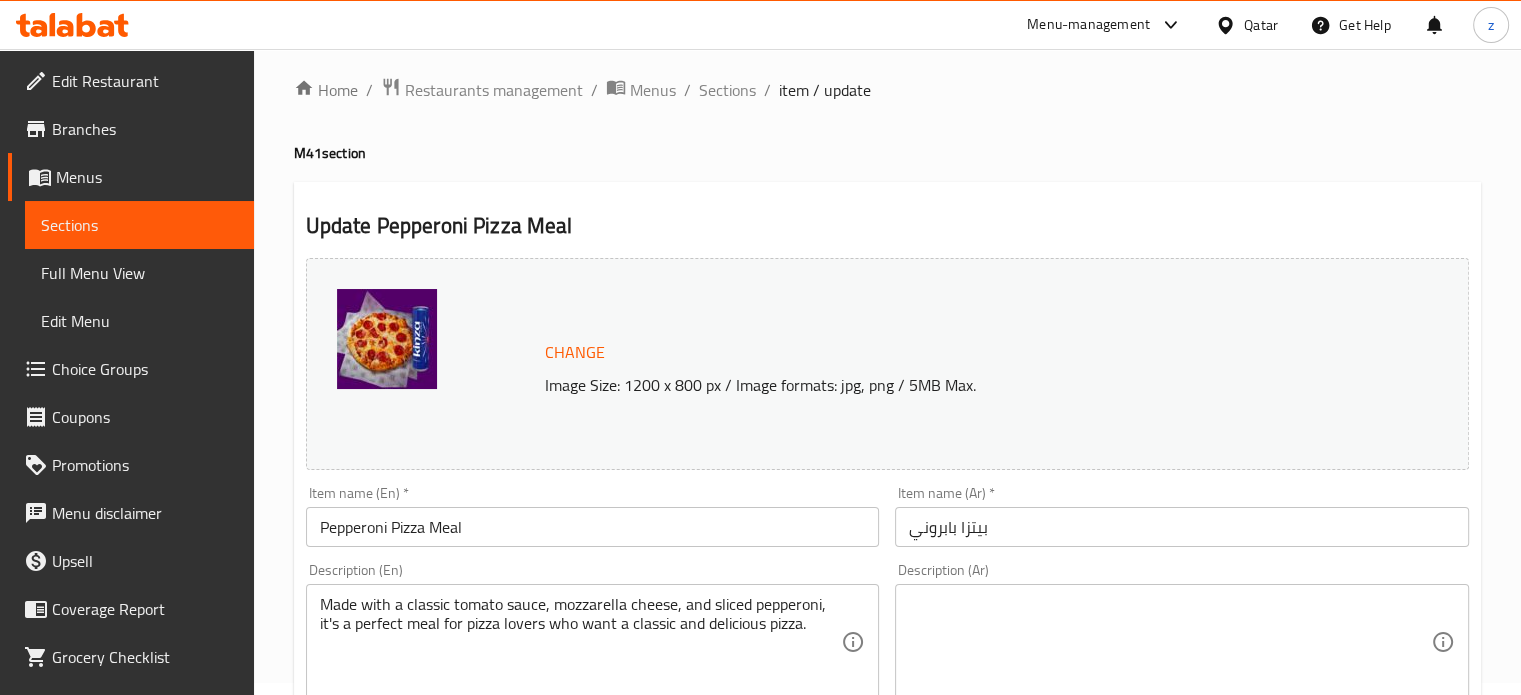 scroll, scrollTop: 0, scrollLeft: 0, axis: both 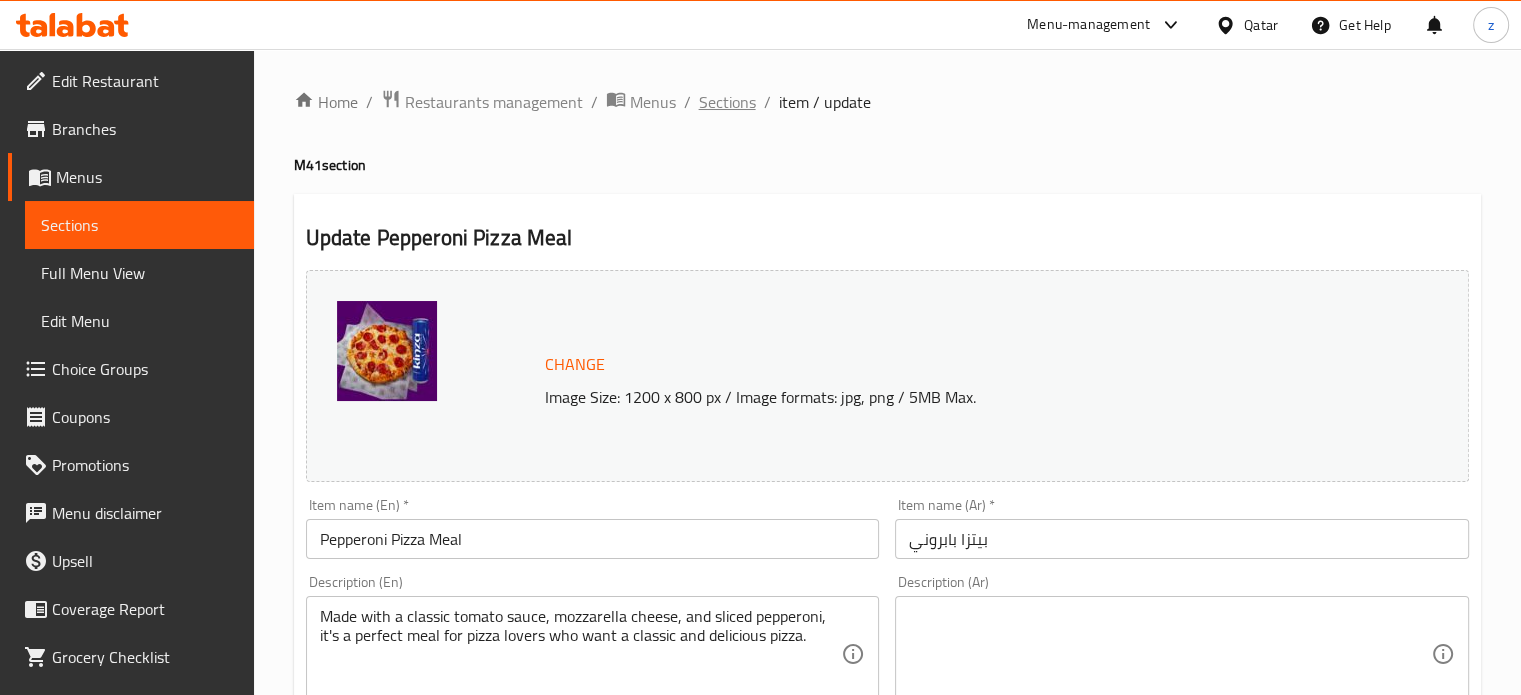 click on "Sections" at bounding box center (727, 102) 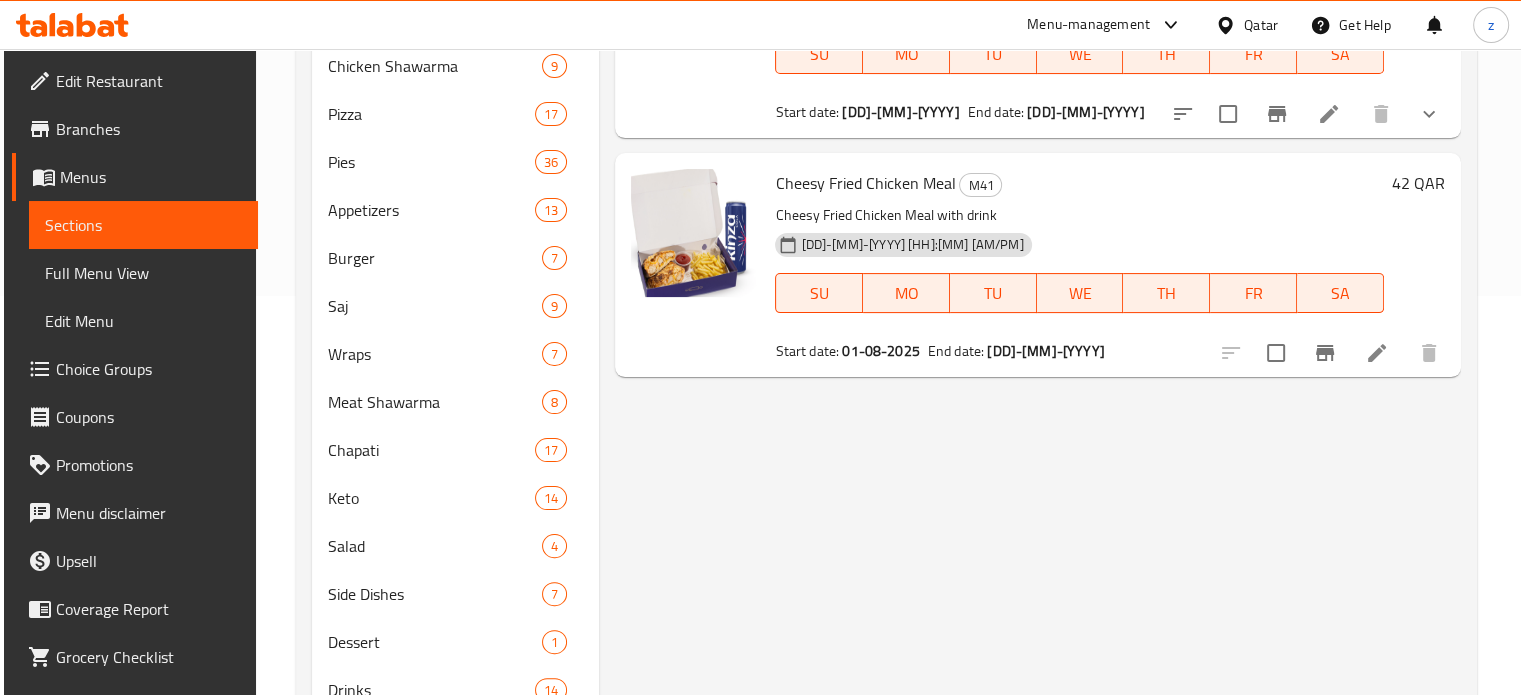 scroll, scrollTop: 400, scrollLeft: 0, axis: vertical 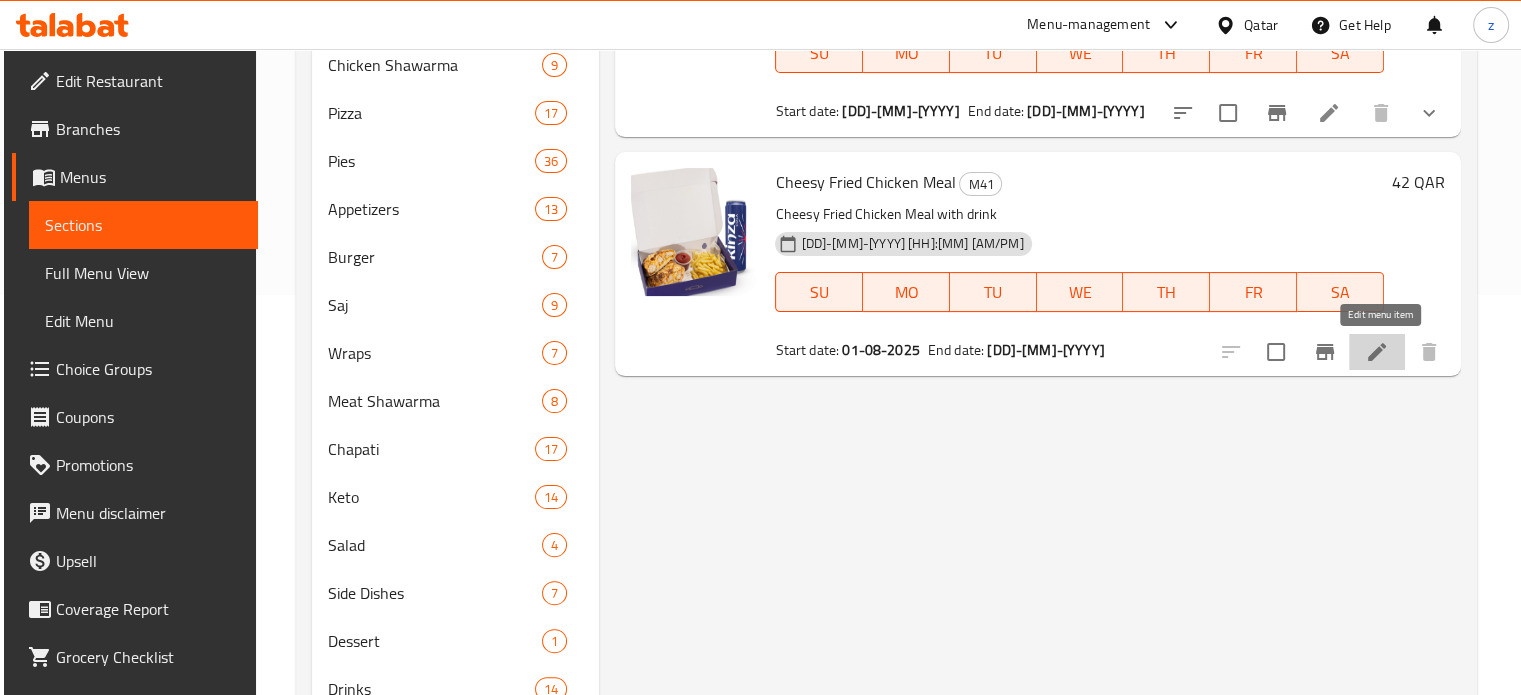 click 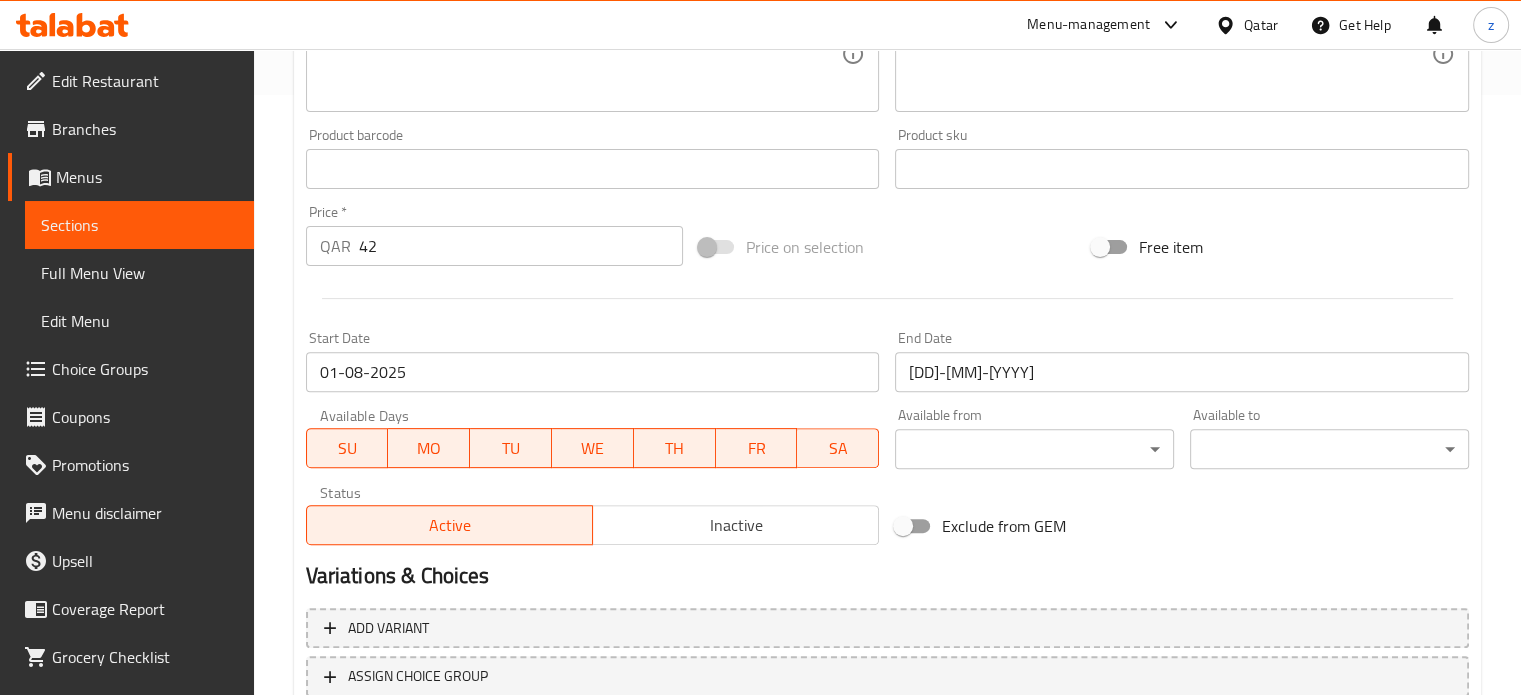 scroll, scrollTop: 745, scrollLeft: 0, axis: vertical 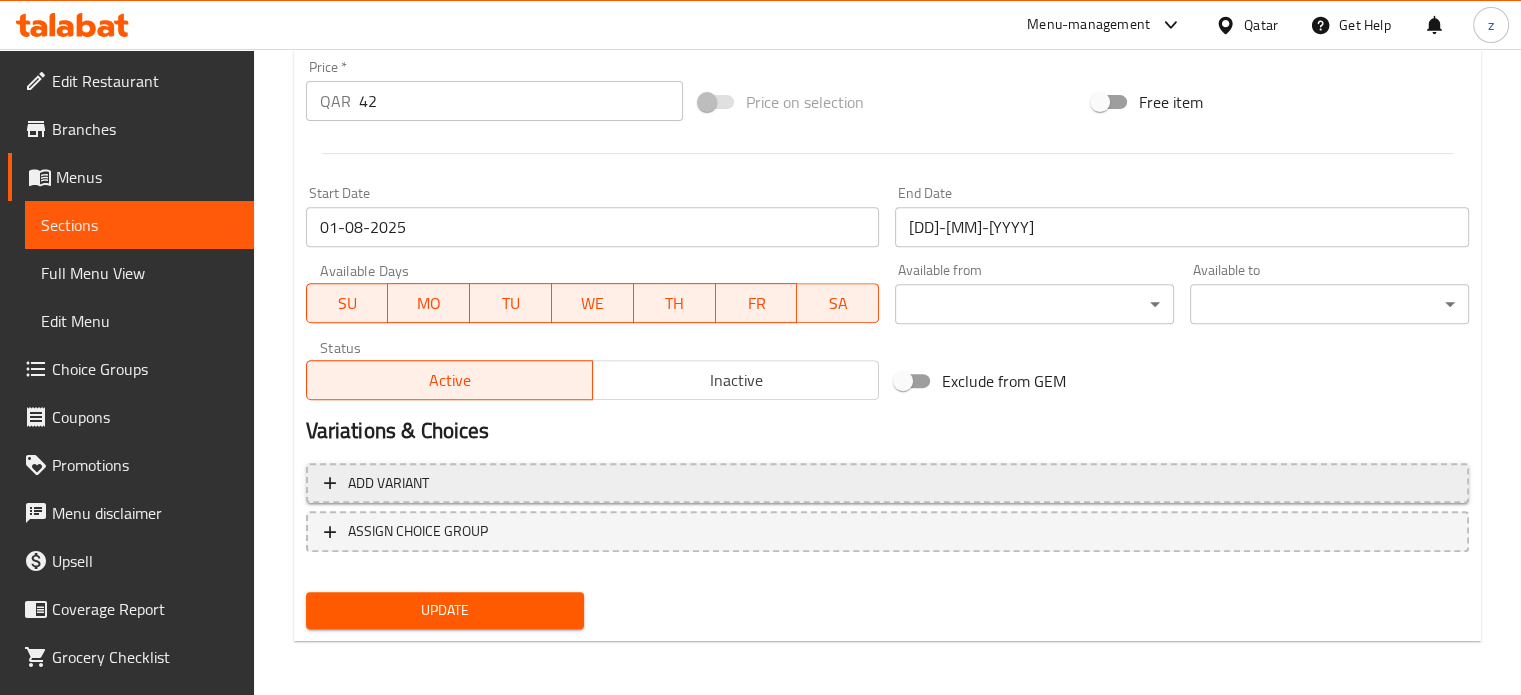 click on "Add variant" at bounding box center (887, 483) 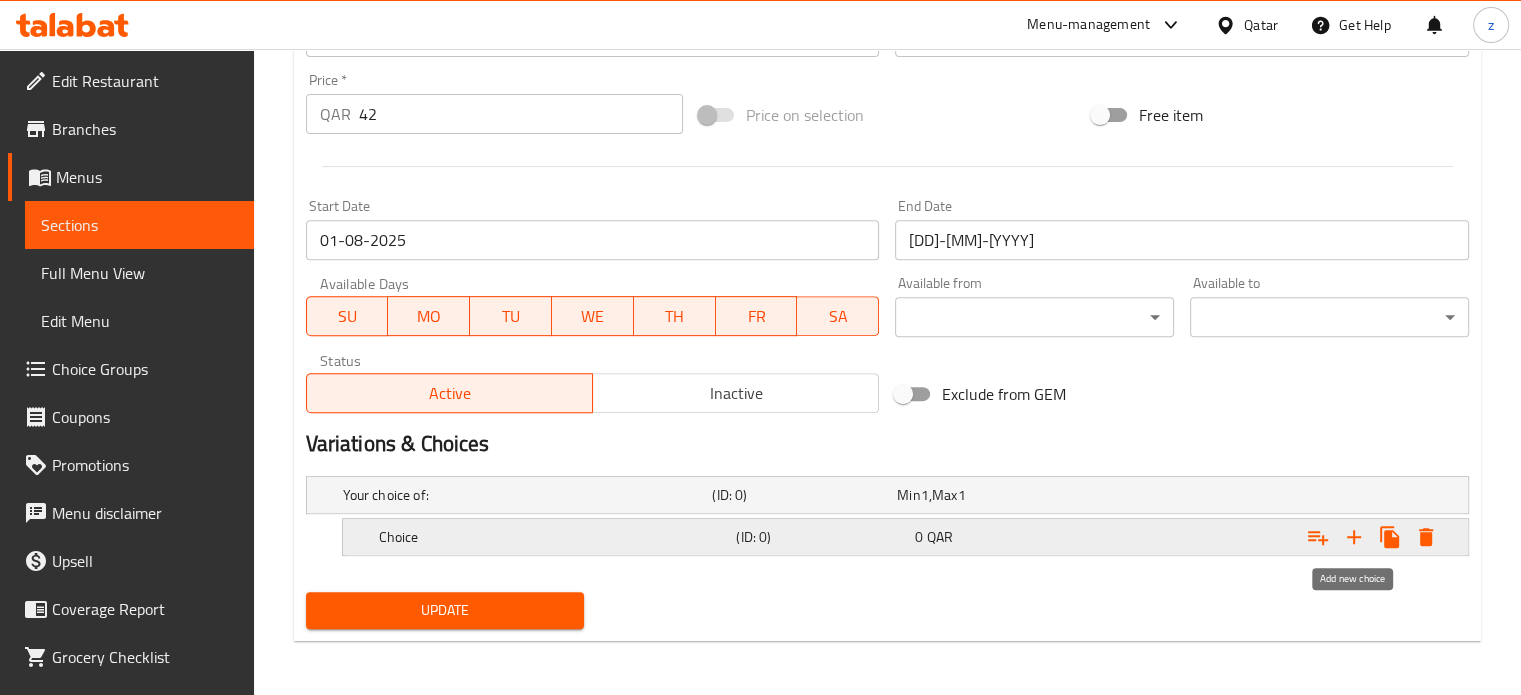 click 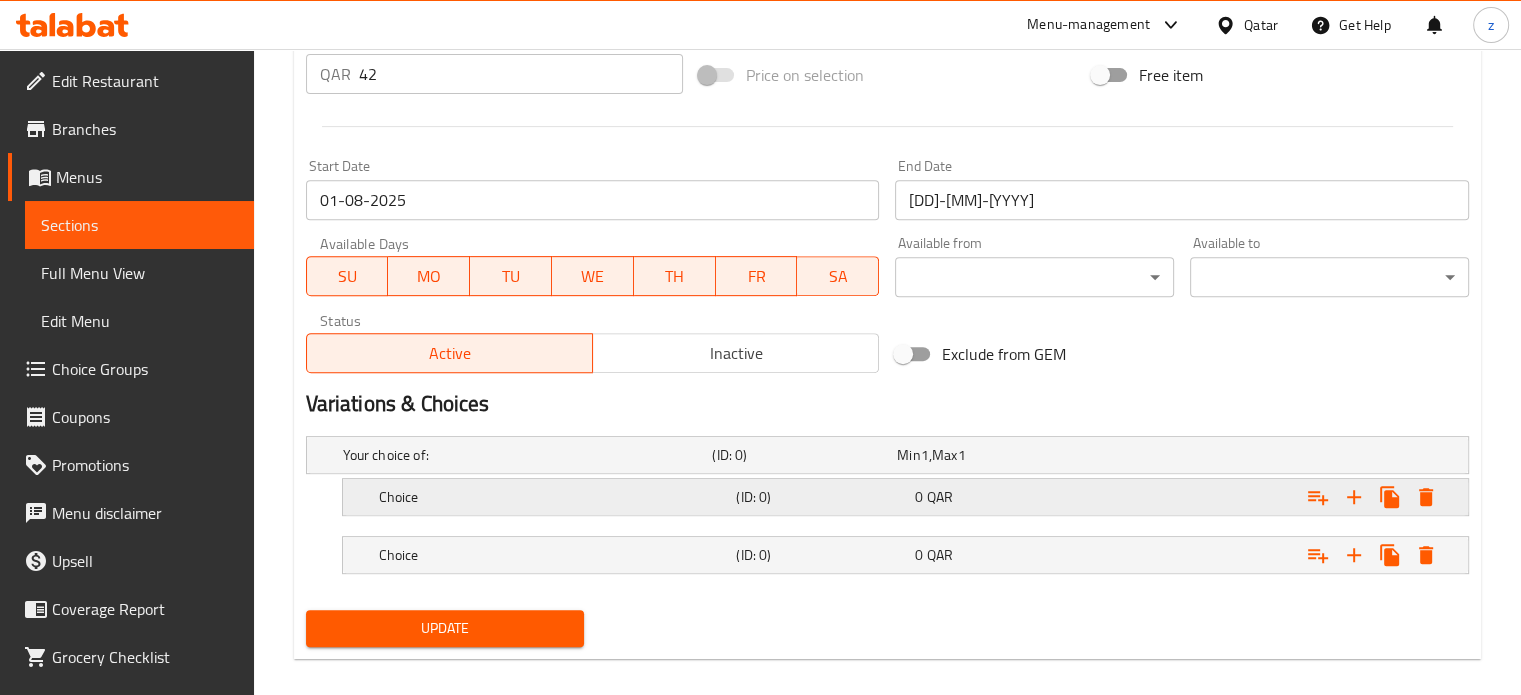 scroll, scrollTop: 790, scrollLeft: 0, axis: vertical 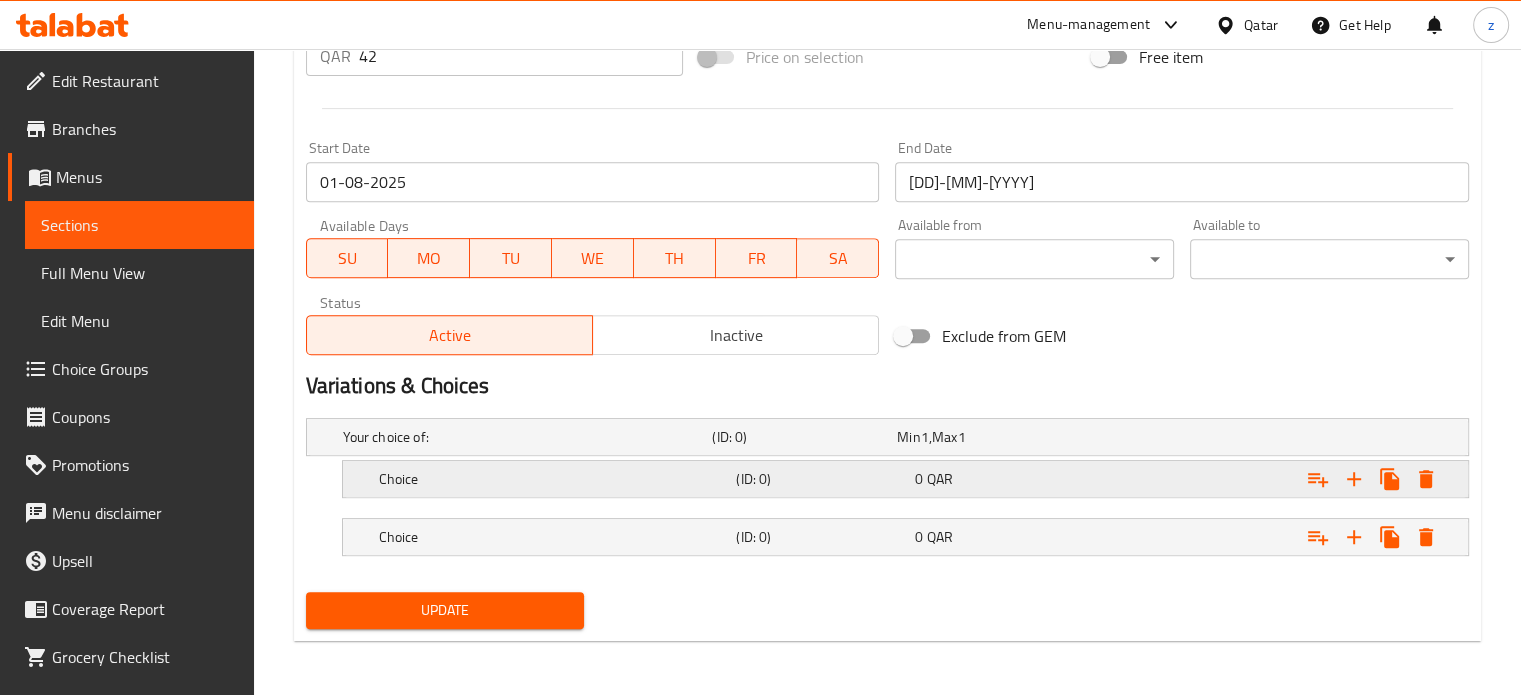 click 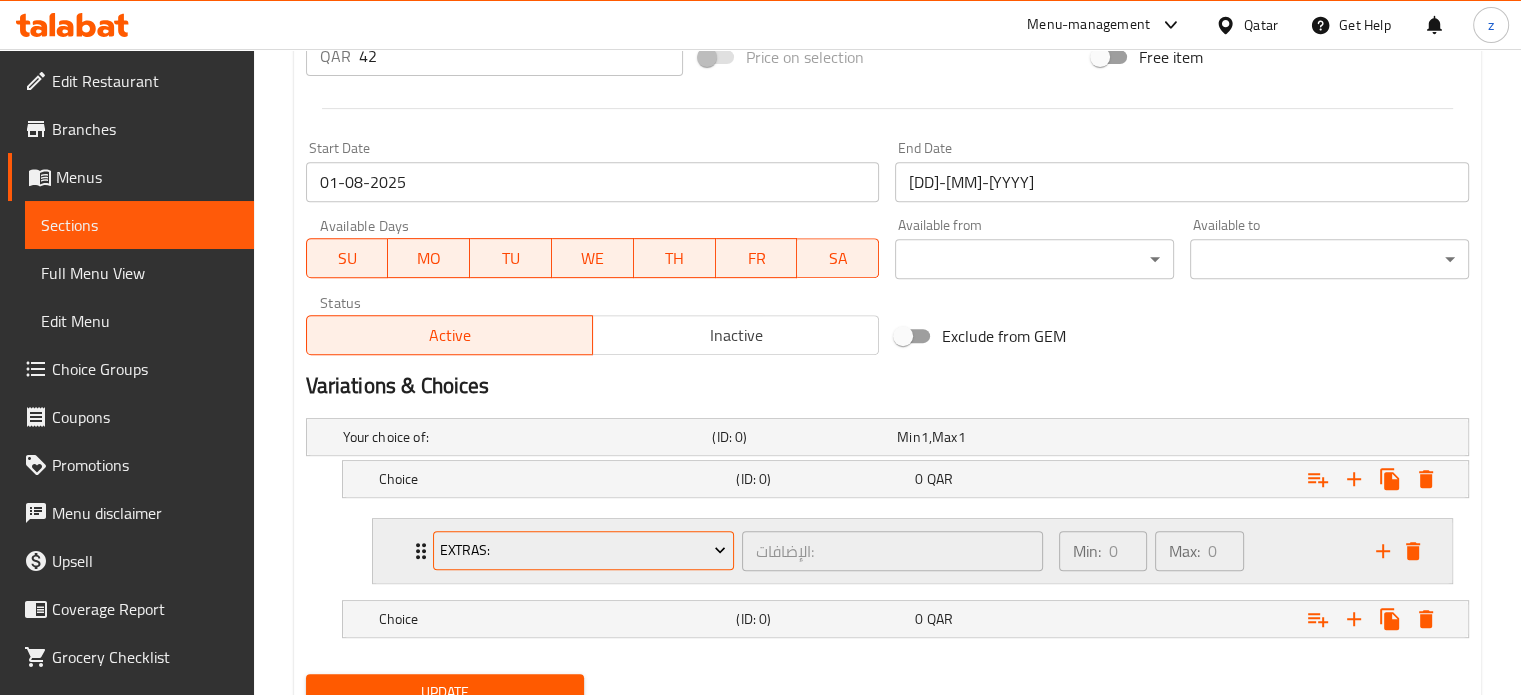 click on "Extras:" at bounding box center [583, 550] 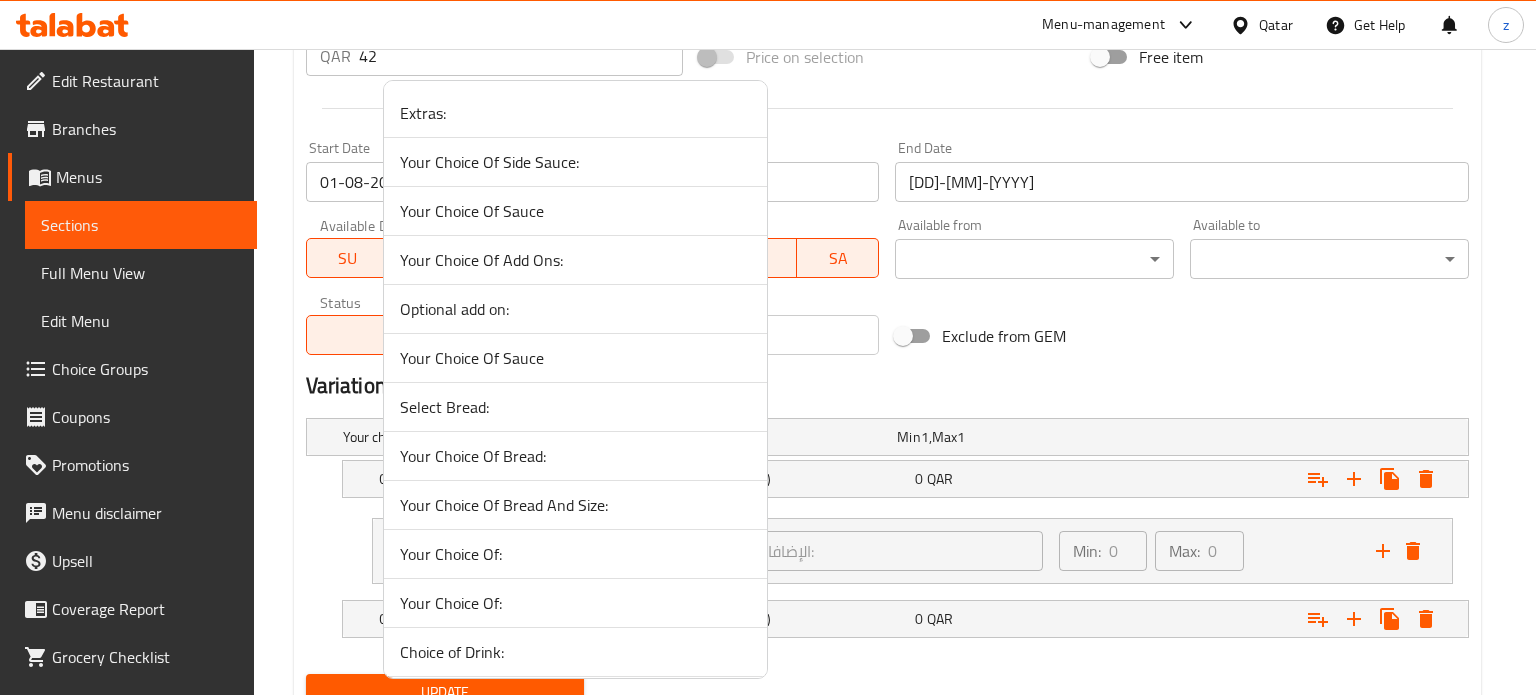 click on "Choice of Drink:" at bounding box center [575, 652] 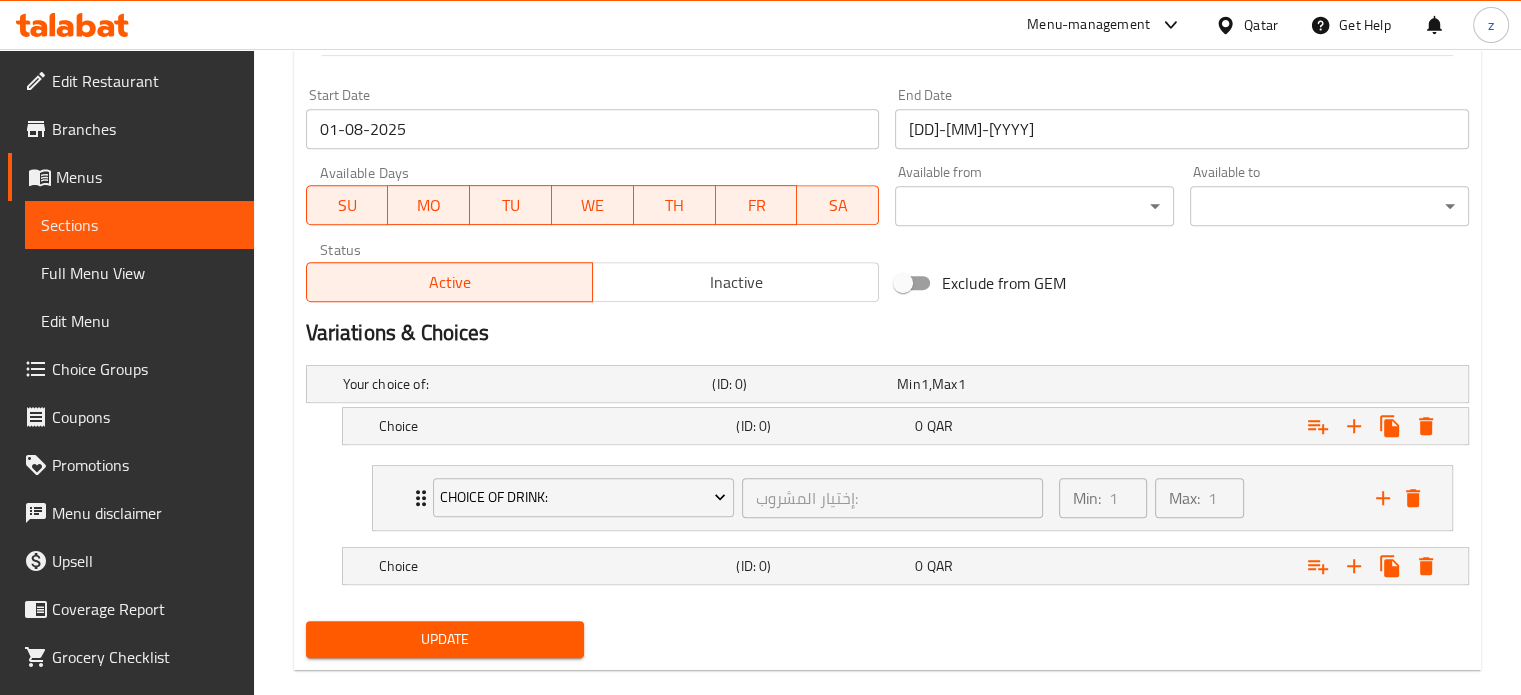scroll, scrollTop: 872, scrollLeft: 0, axis: vertical 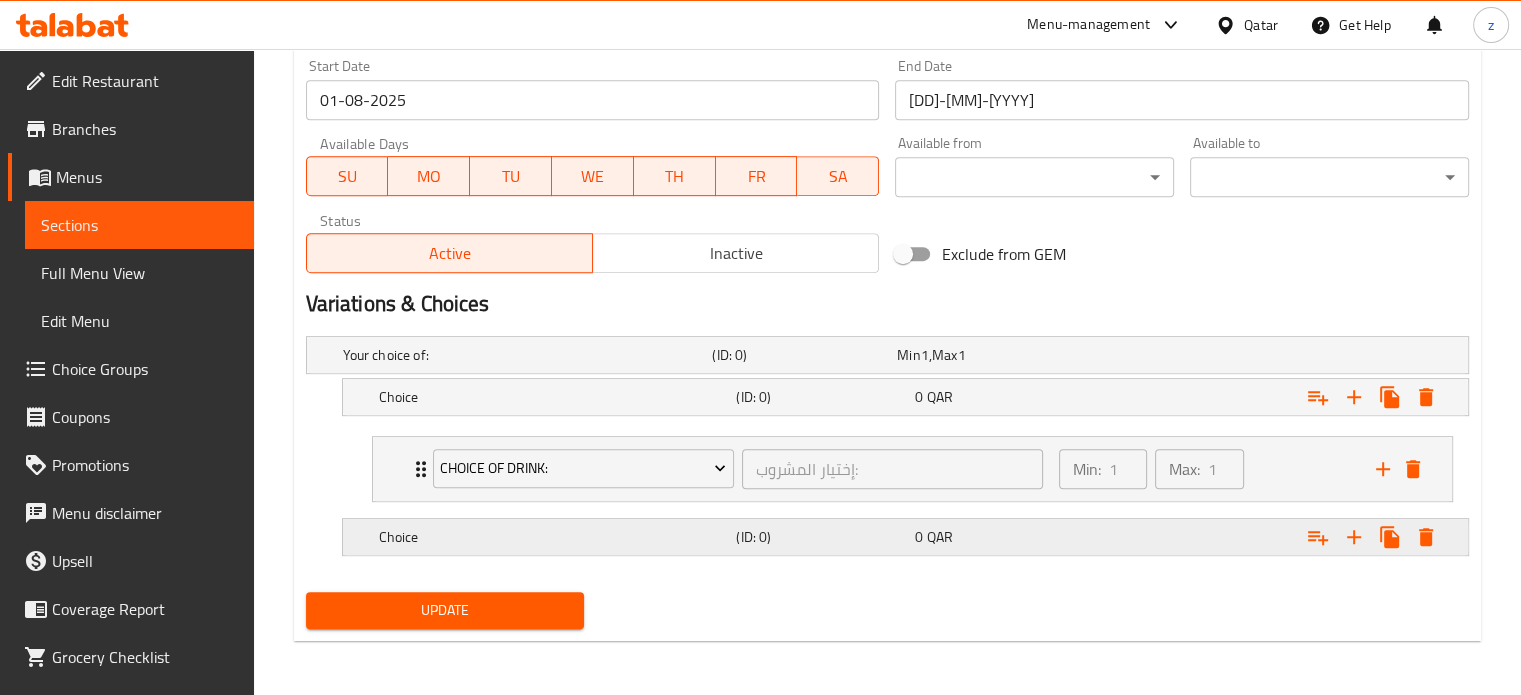 click 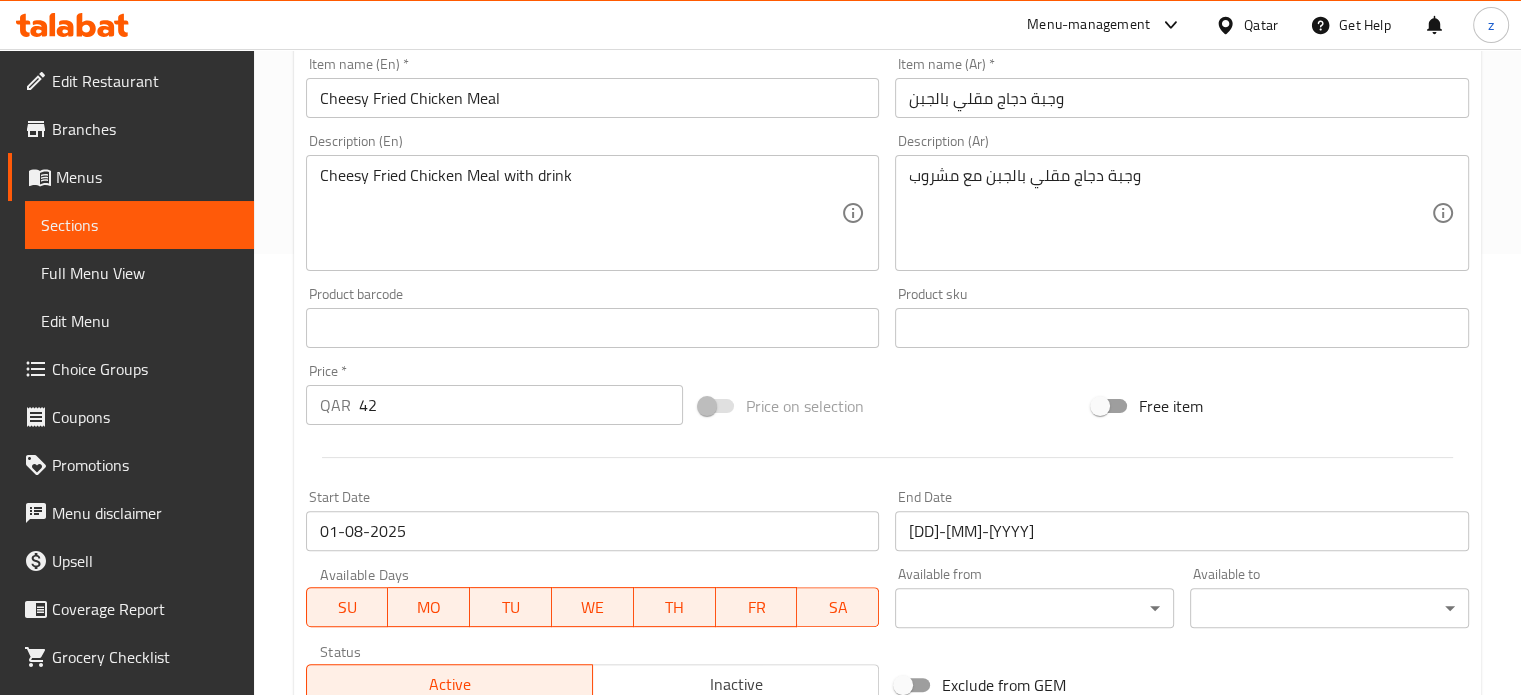 scroll, scrollTop: 272, scrollLeft: 0, axis: vertical 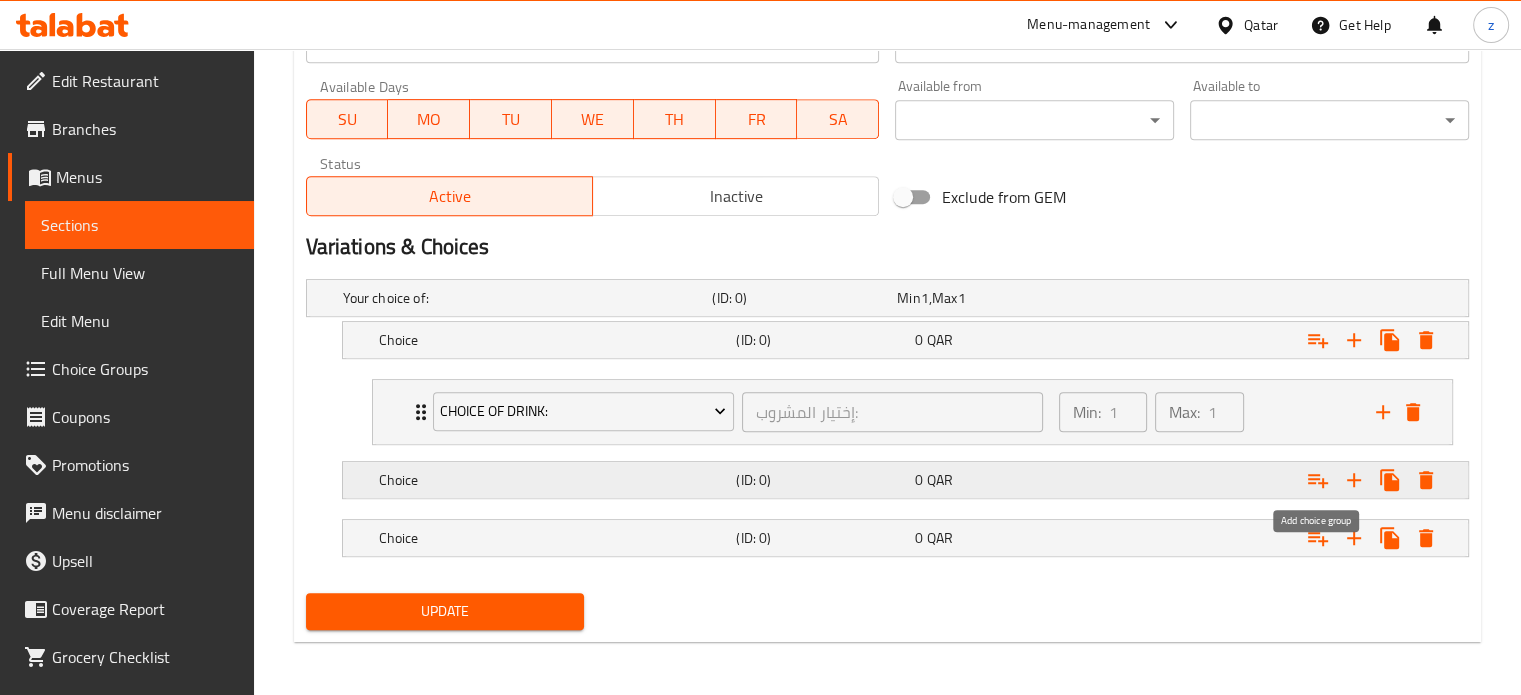 click 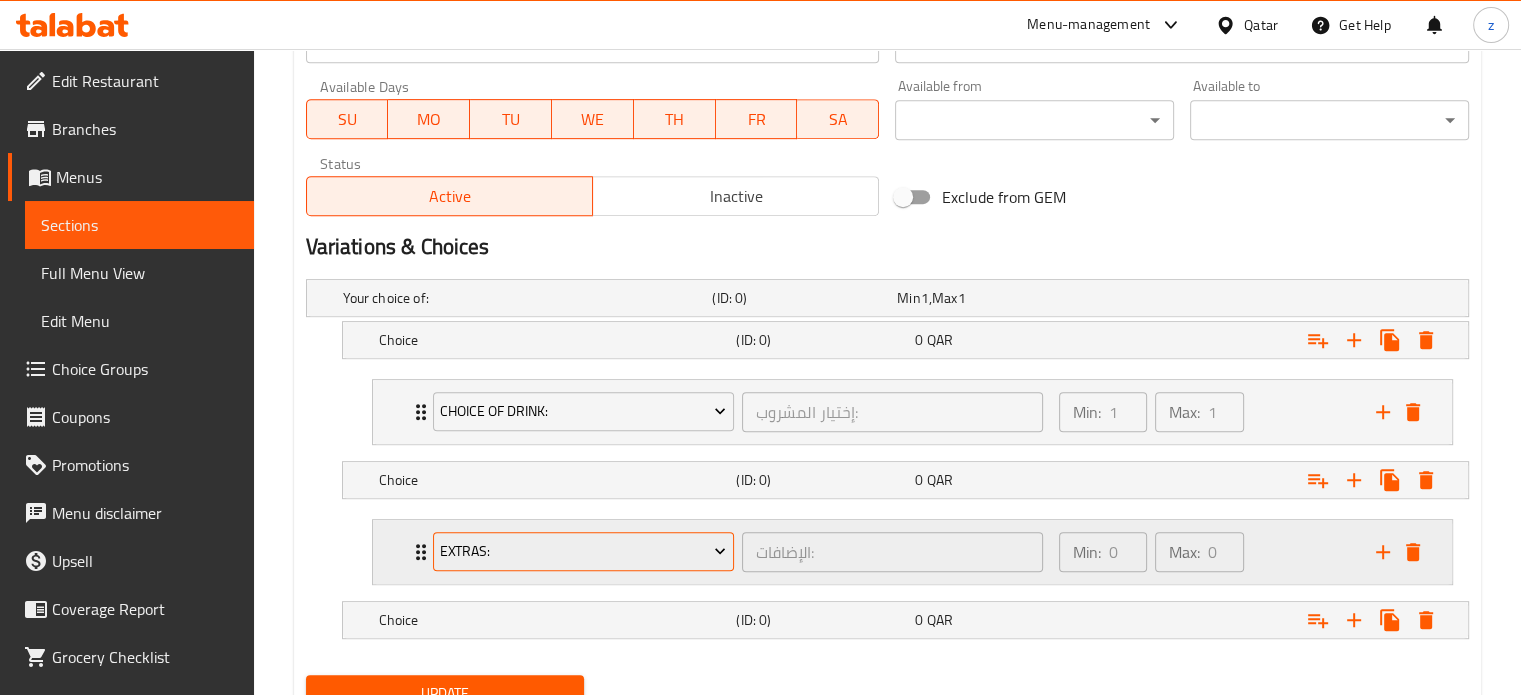 click on "Extras:" at bounding box center [583, 551] 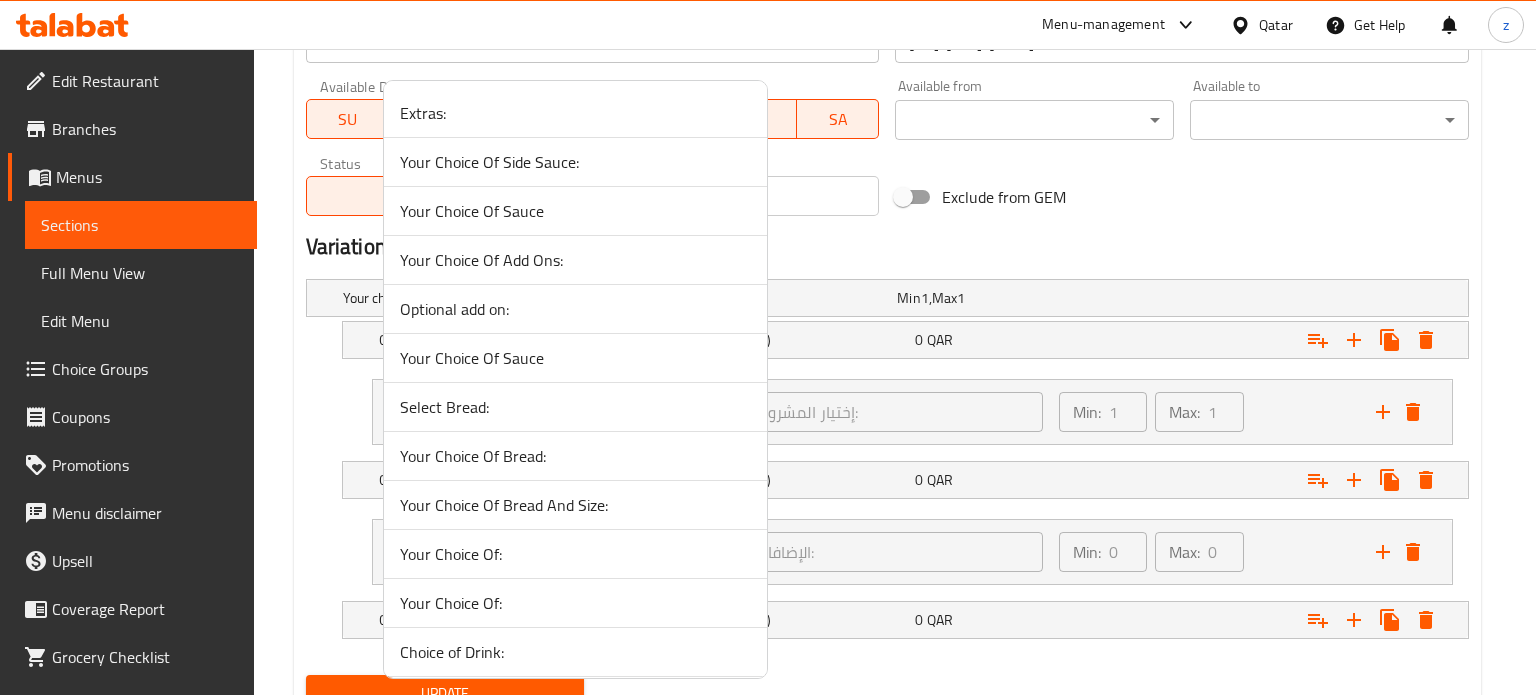 click on "Your Choice Of:" at bounding box center (575, 603) 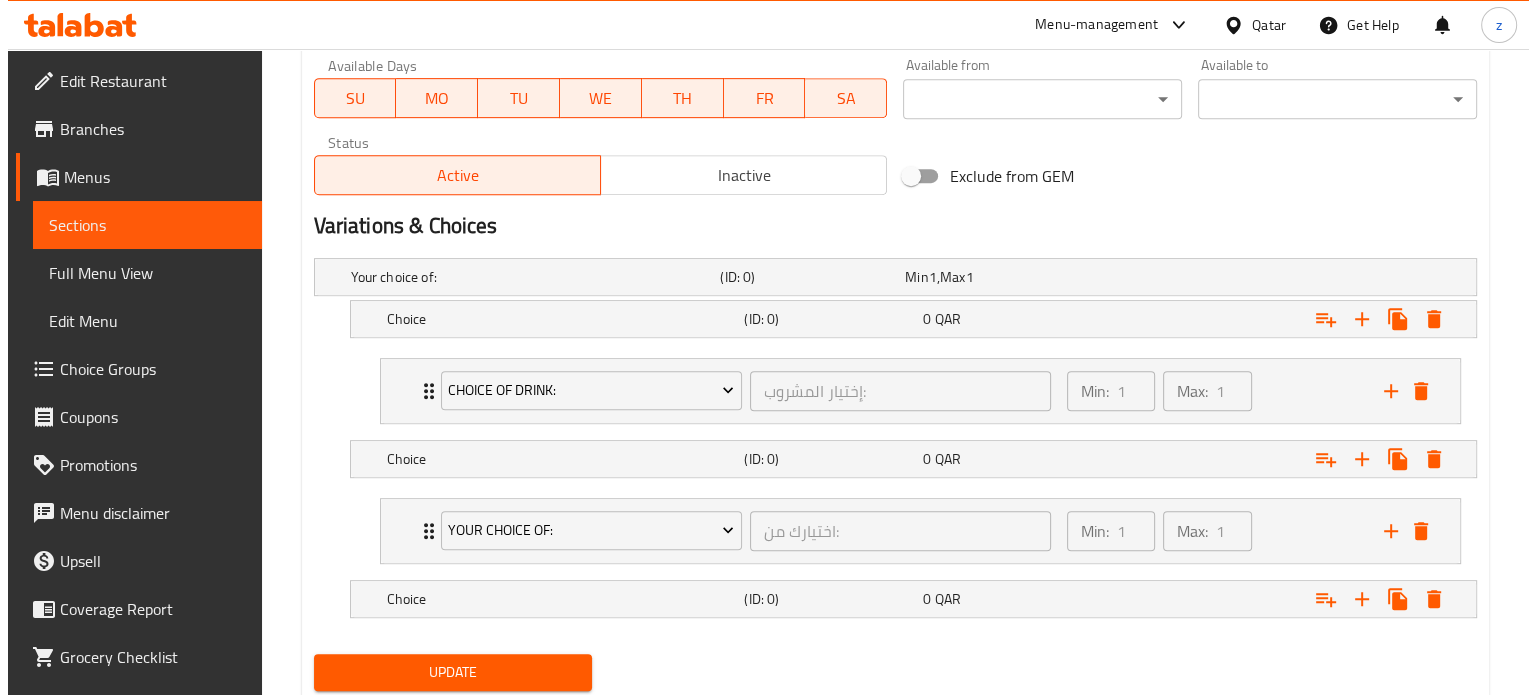 scroll, scrollTop: 1011, scrollLeft: 0, axis: vertical 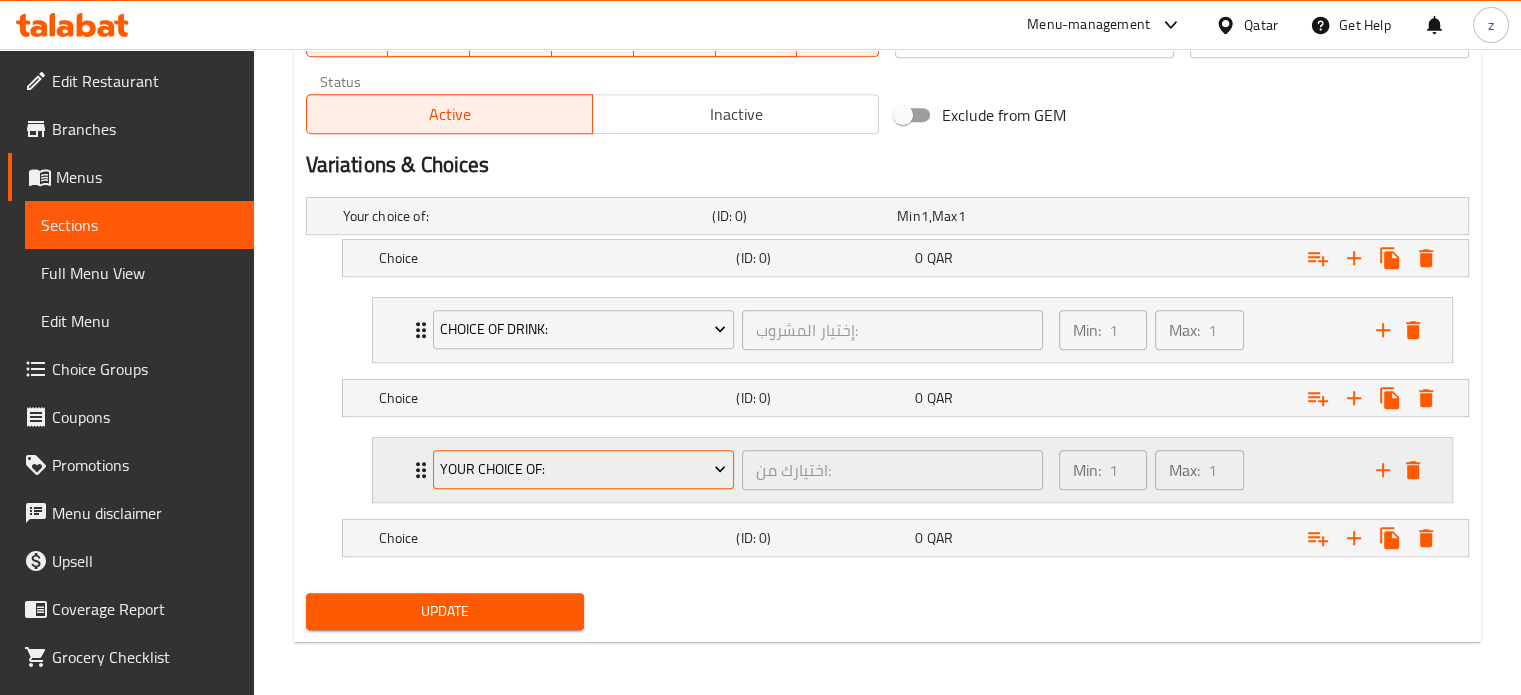 click 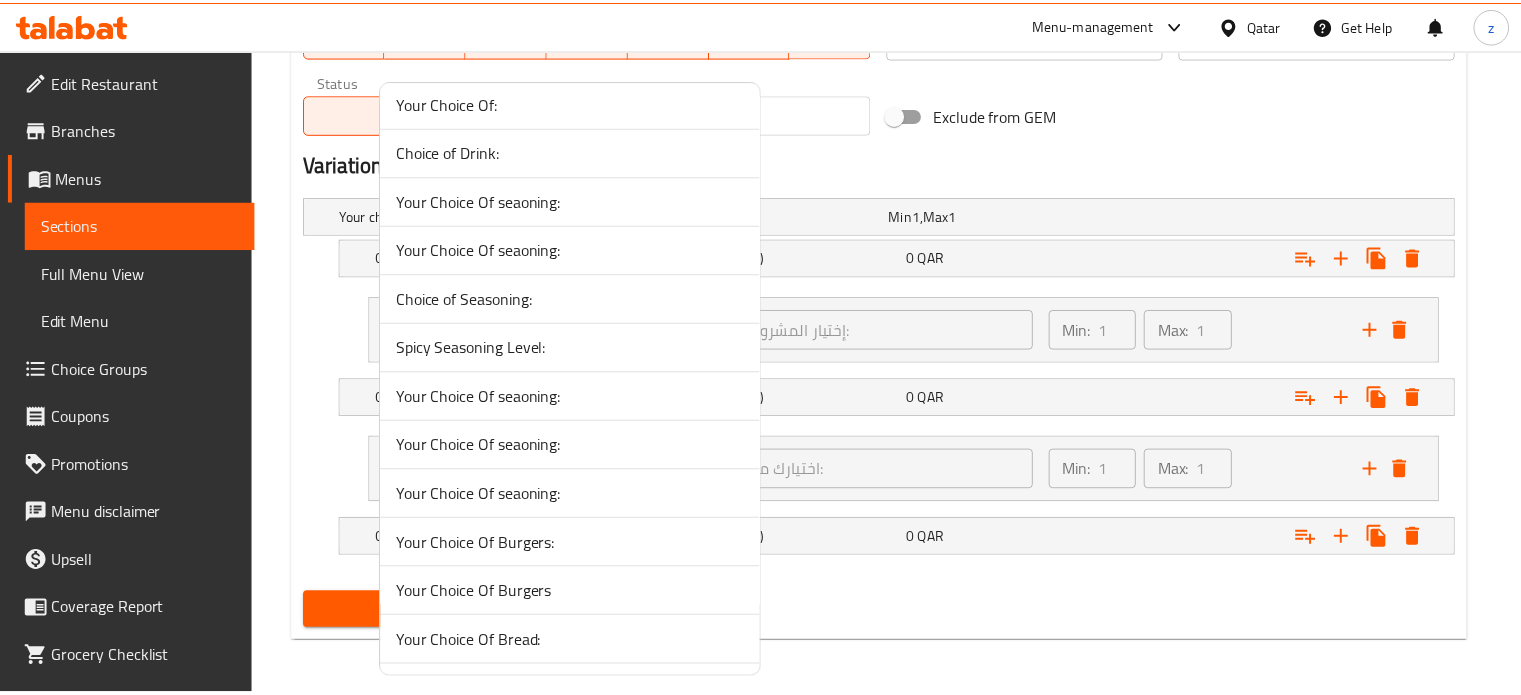 scroll, scrollTop: 300, scrollLeft: 0, axis: vertical 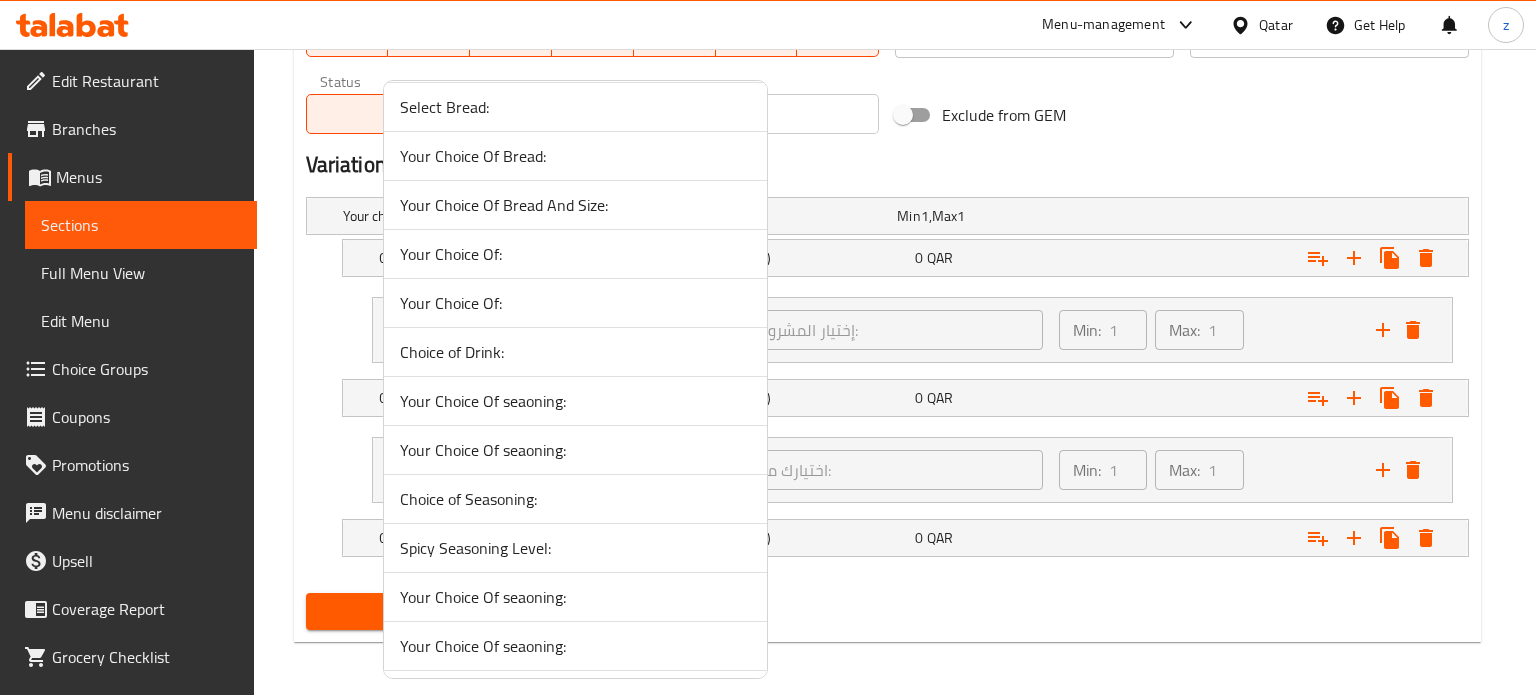 click at bounding box center [768, 347] 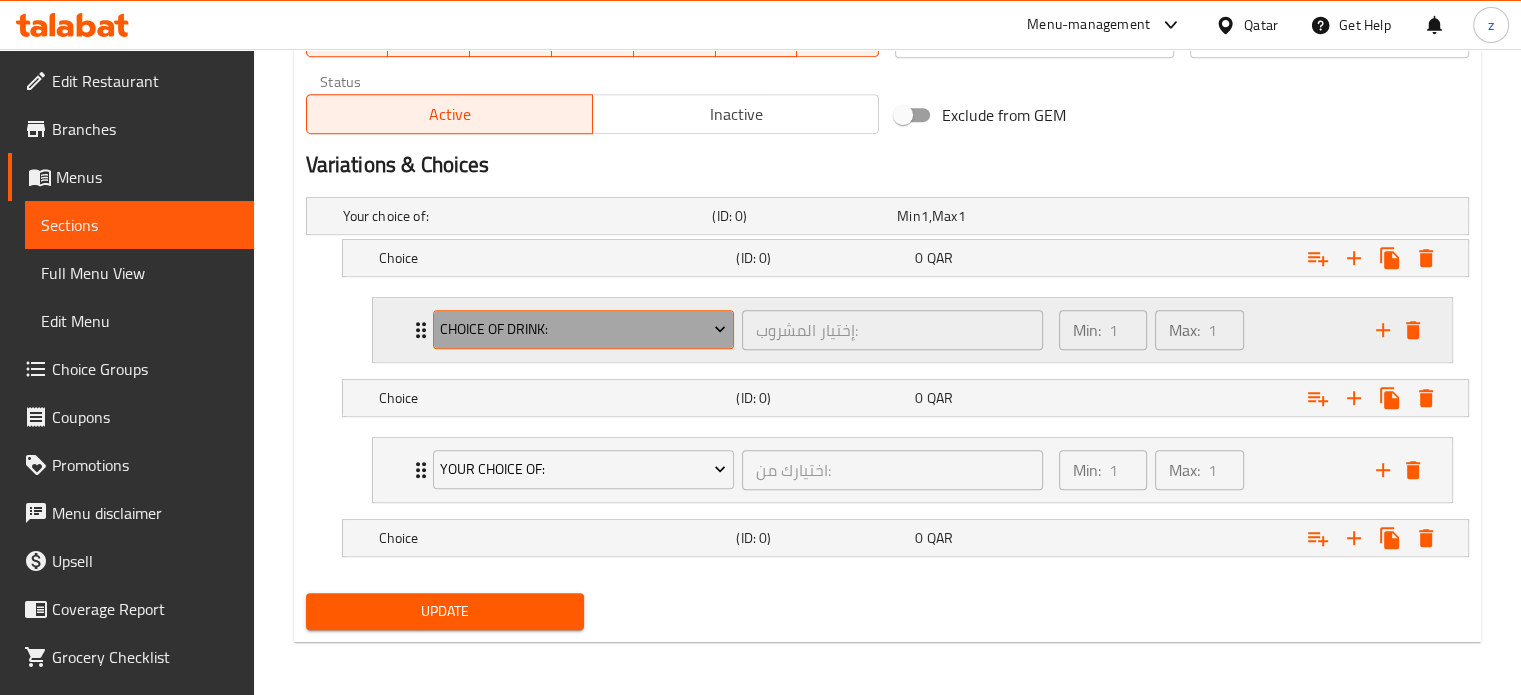 click on "Choice of Drink:" at bounding box center (583, 329) 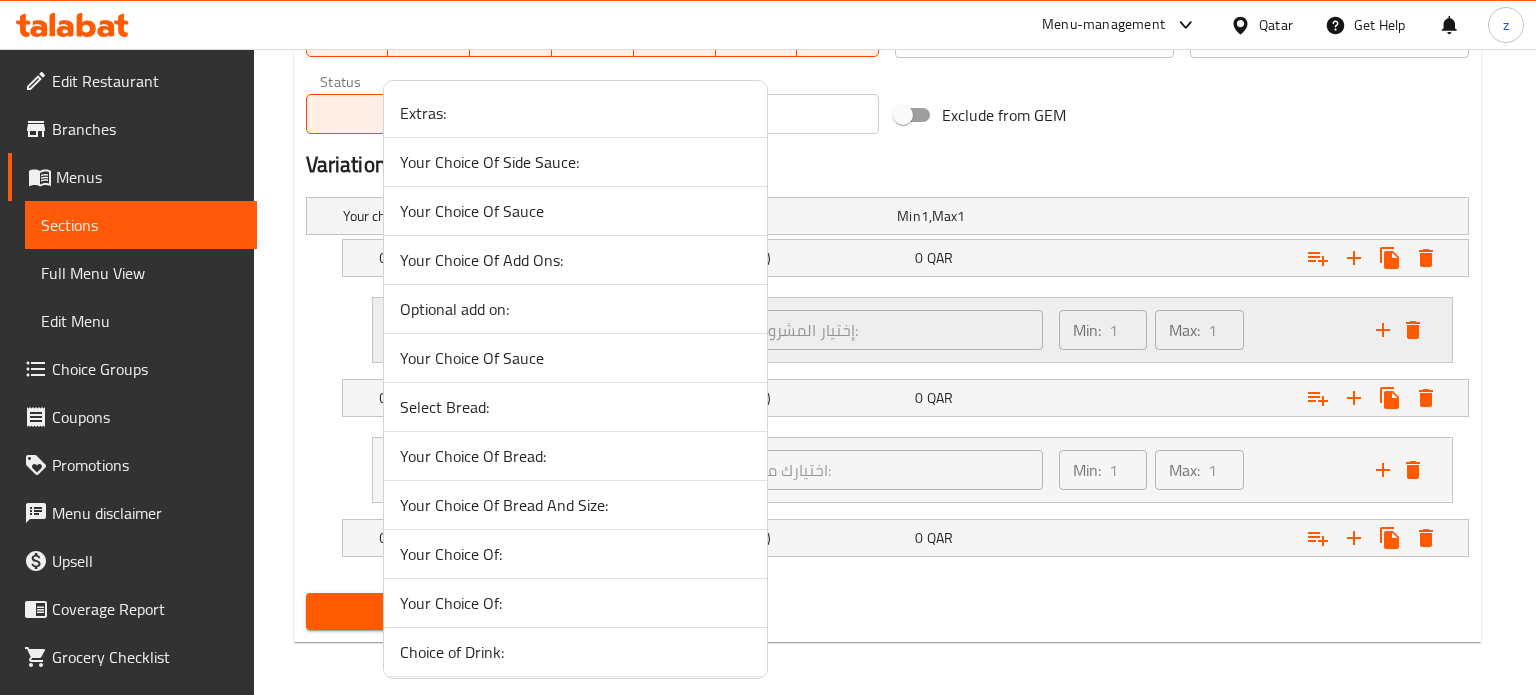click on "Optional add on:" at bounding box center [575, 309] 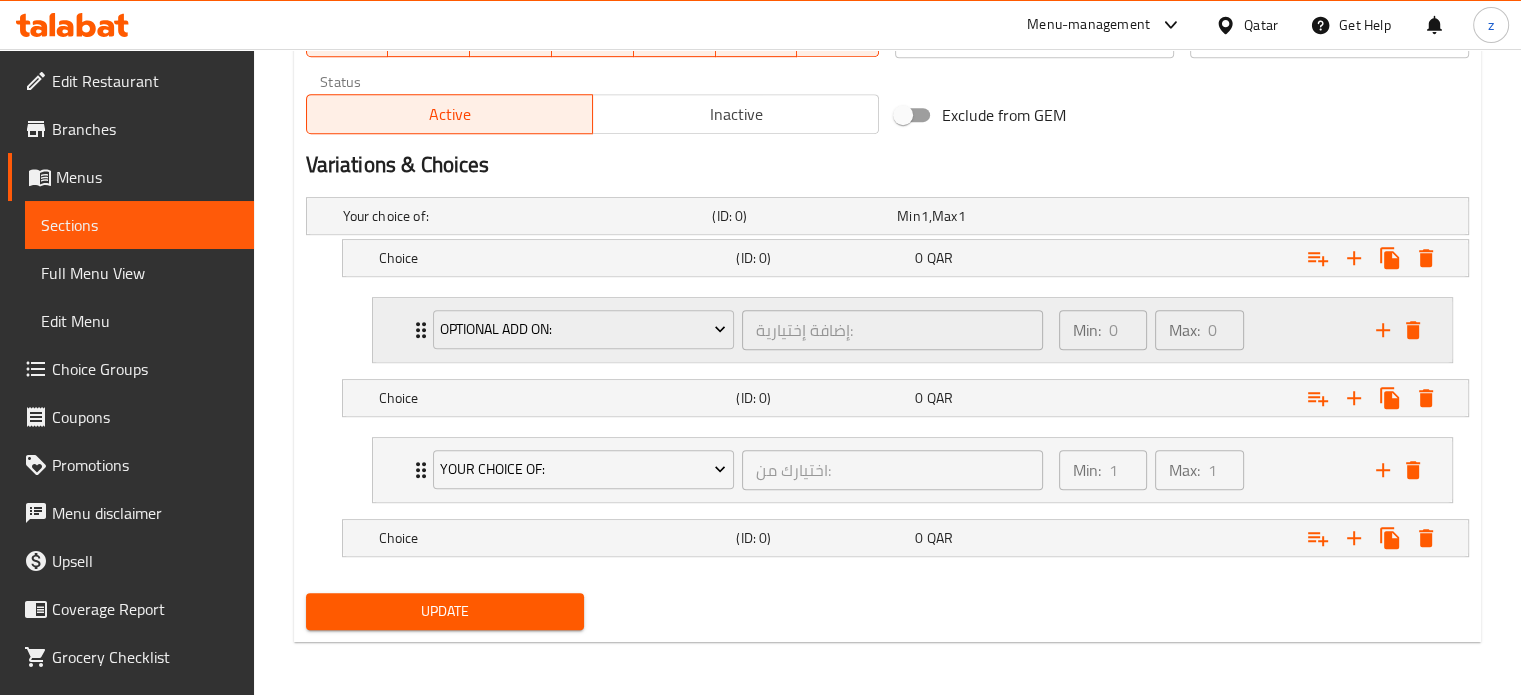 click on "Min: 0 ​ Max: 0 ​" at bounding box center (1205, 330) 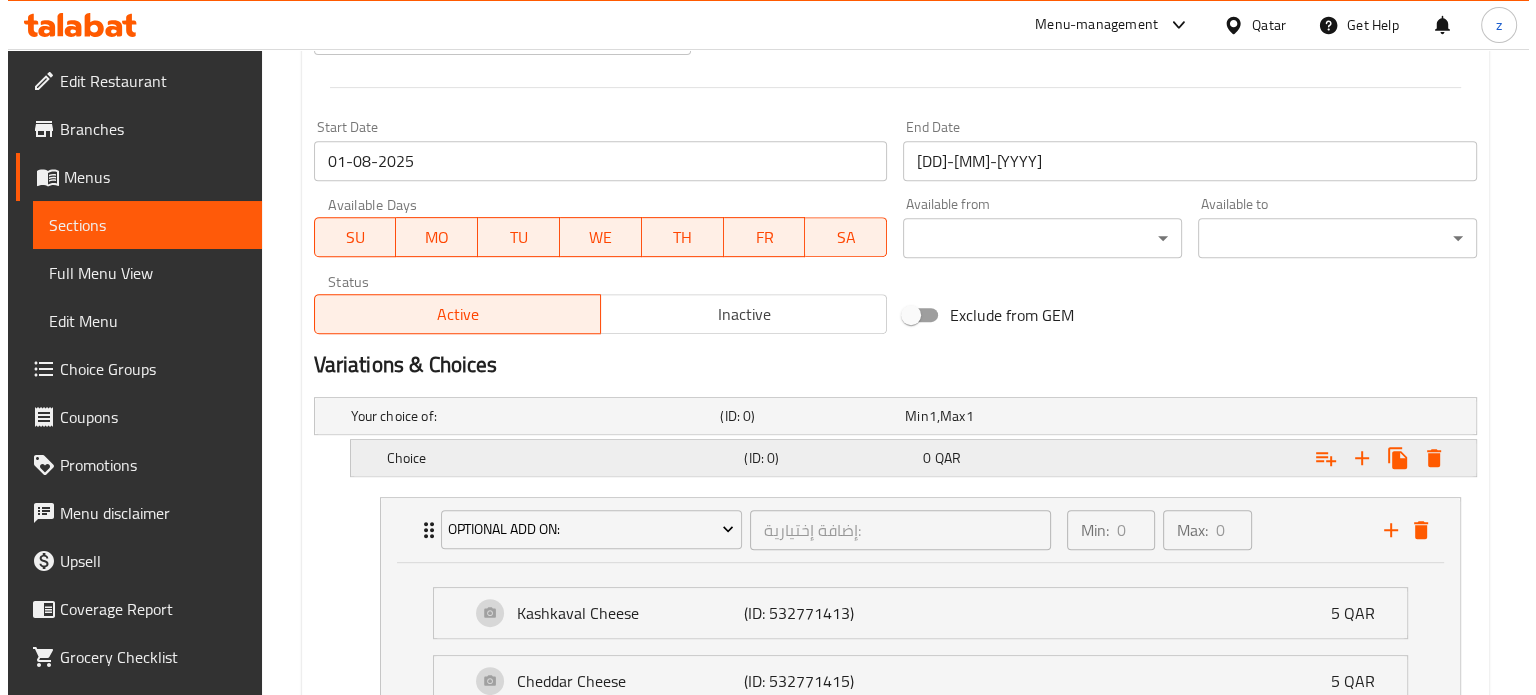 scroll, scrollTop: 911, scrollLeft: 0, axis: vertical 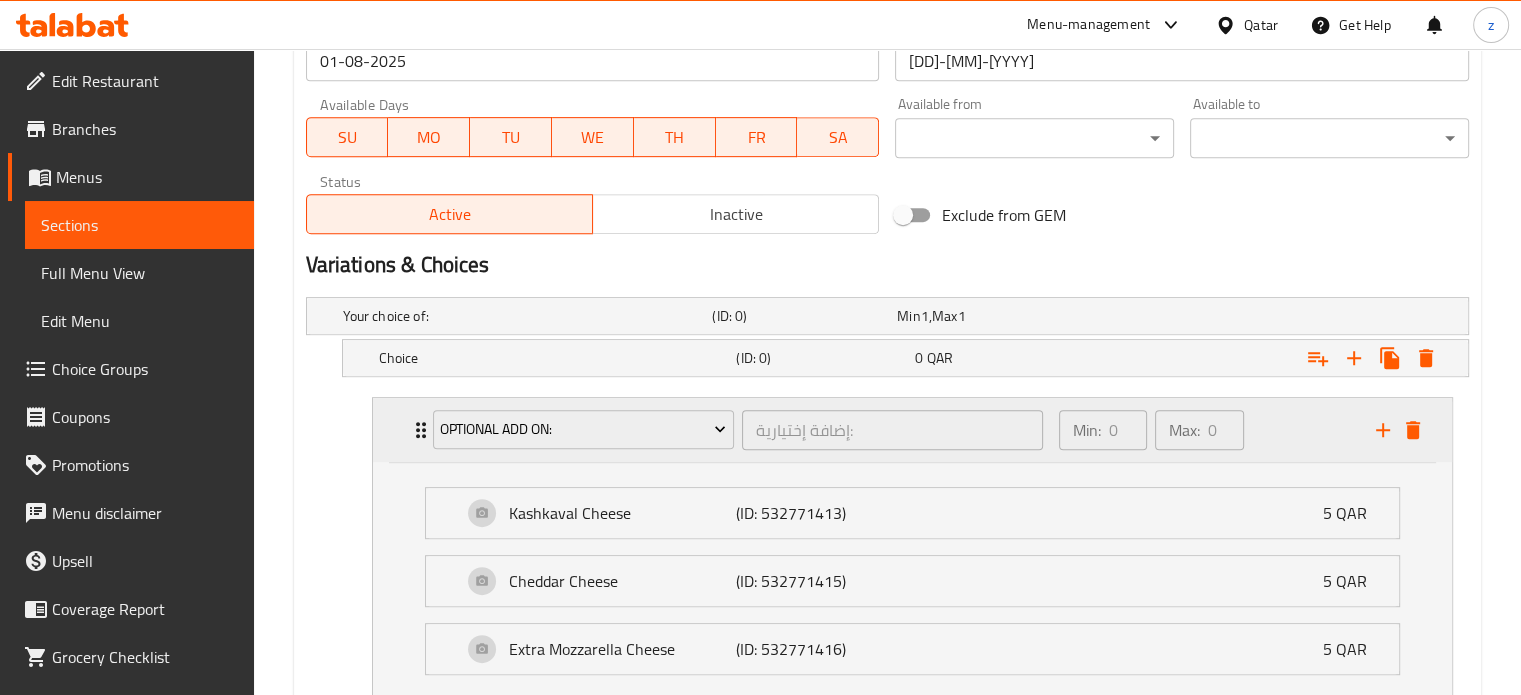 click on "Optional add on:" at bounding box center [583, 430] 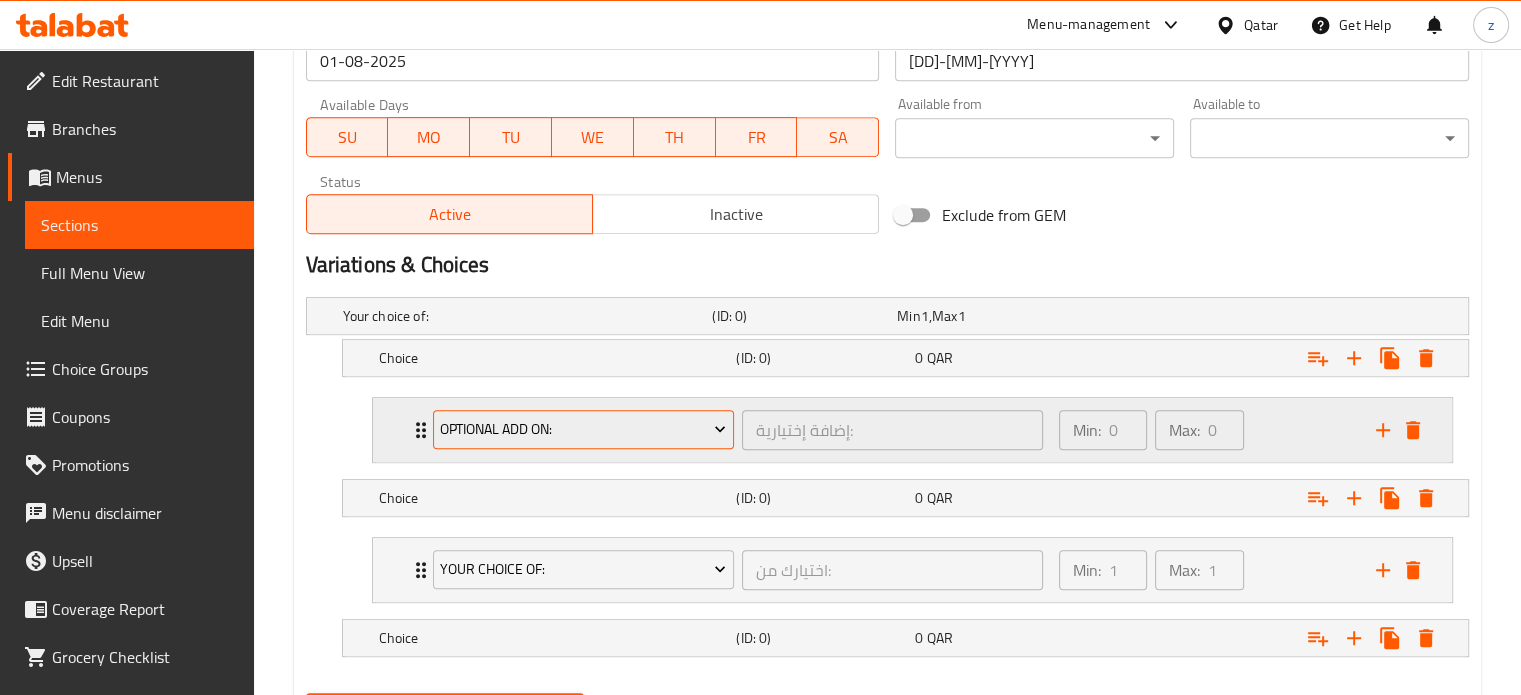 click 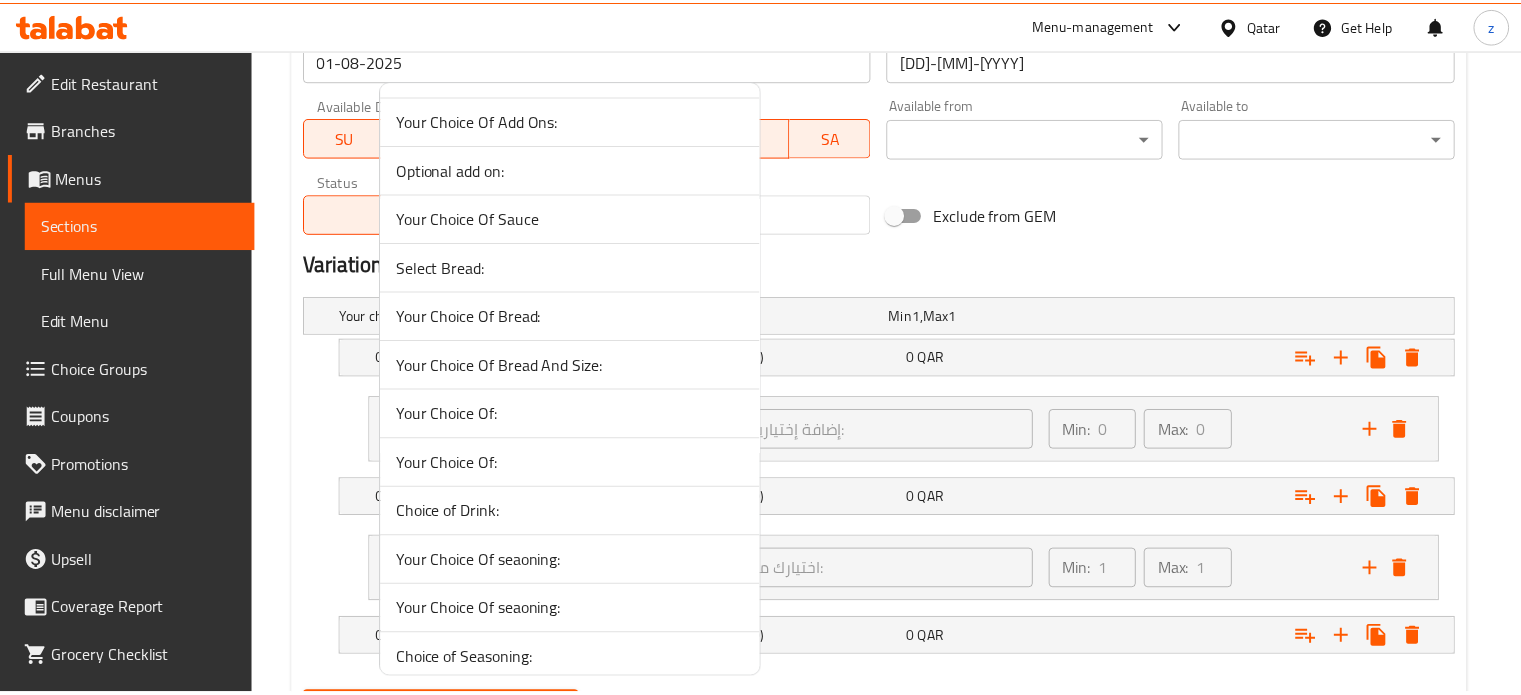 scroll, scrollTop: 200, scrollLeft: 0, axis: vertical 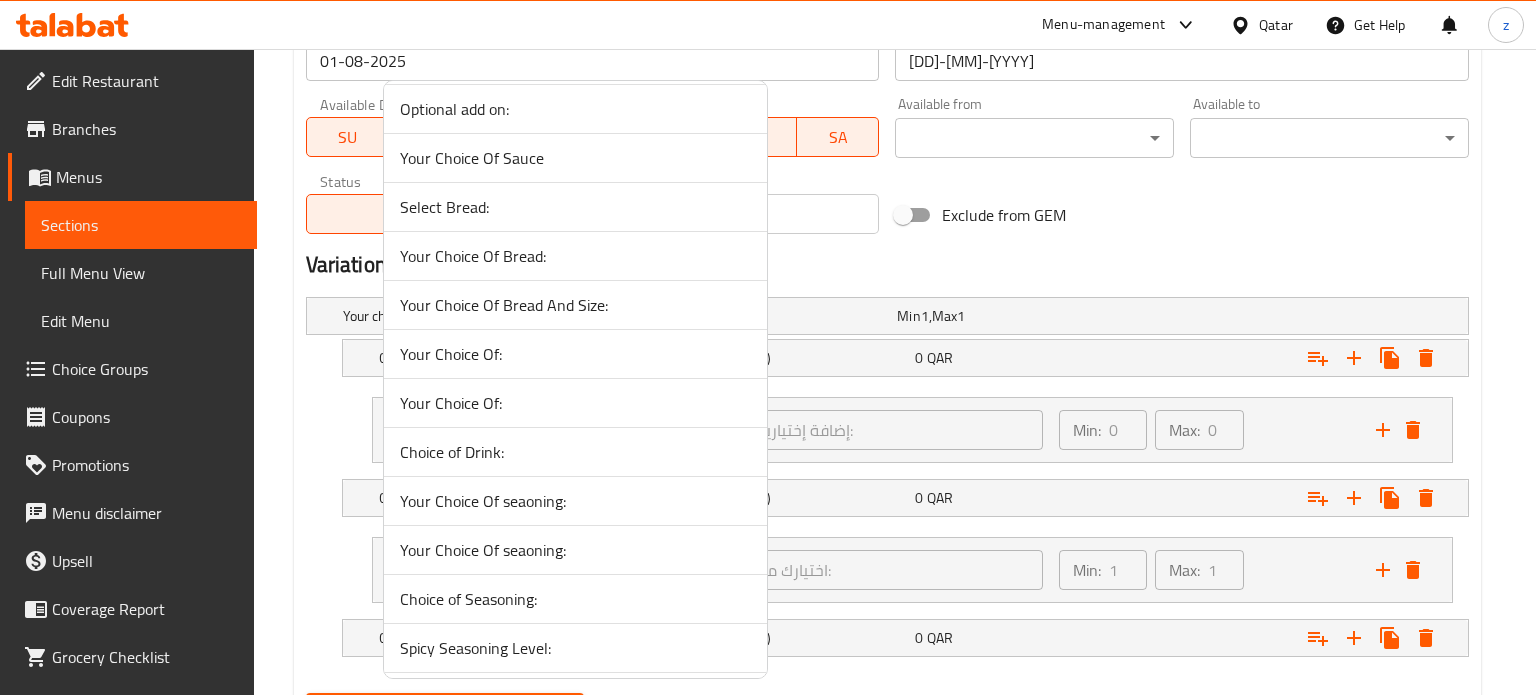 click on "Choice of Drink:" at bounding box center [575, 452] 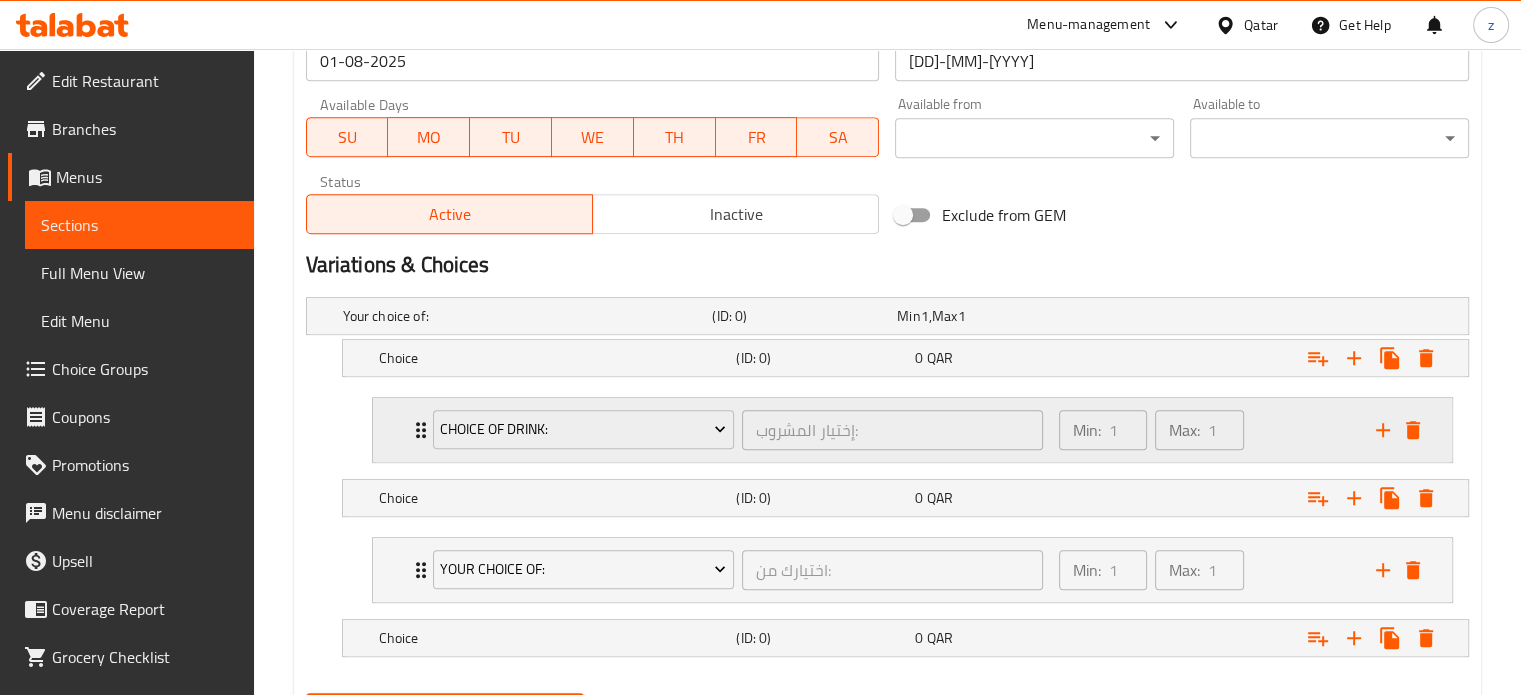 click on "Min: 1 ​ Max: 1 ​" at bounding box center [1205, 430] 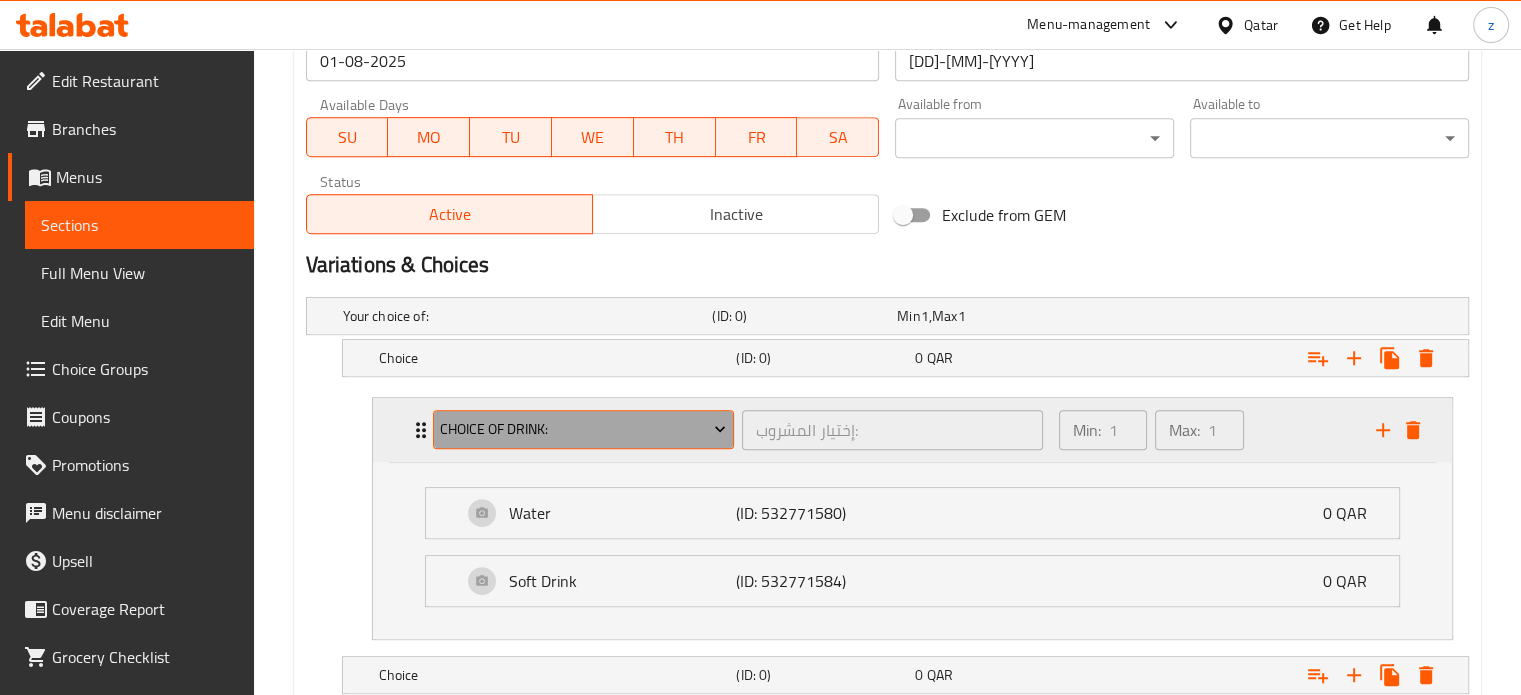 click 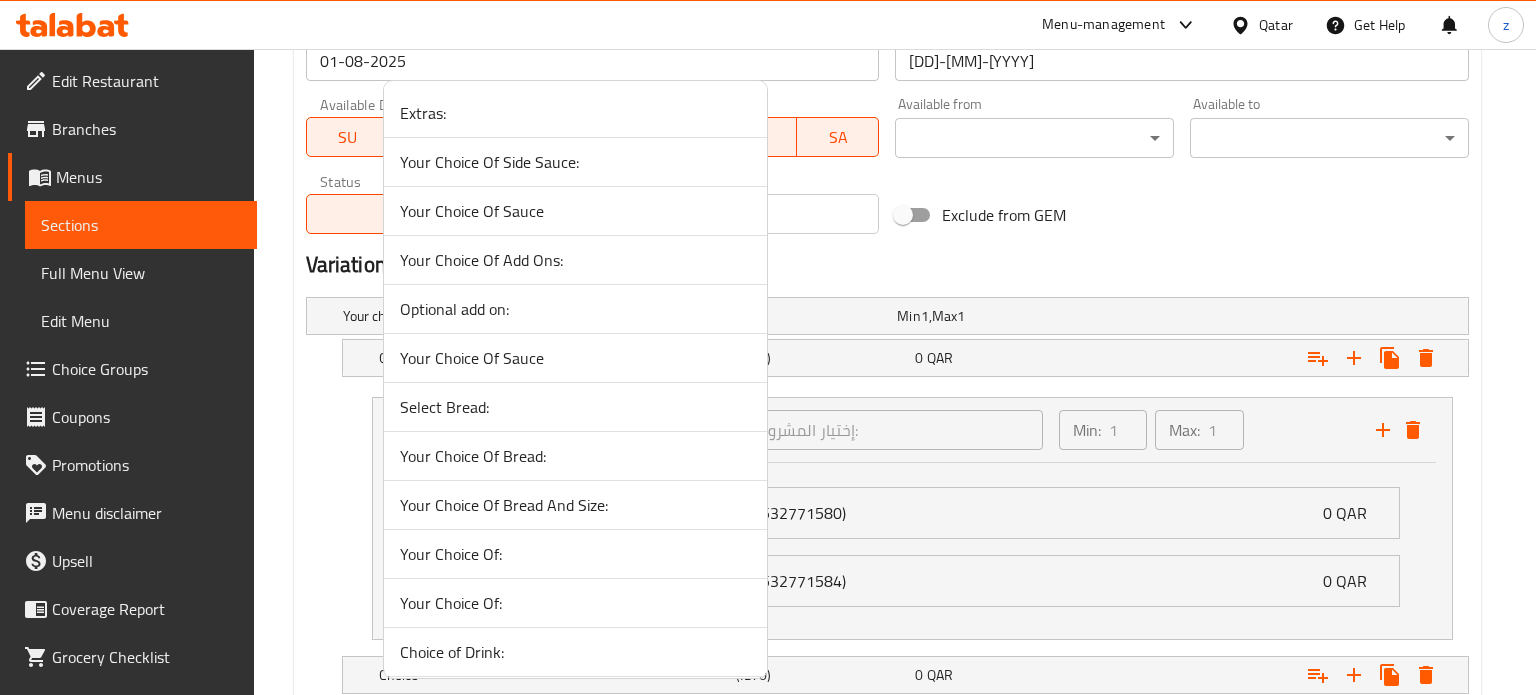 drag, startPoint x: 1532, startPoint y: 431, endPoint x: 1504, endPoint y: 424, distance: 28.86174 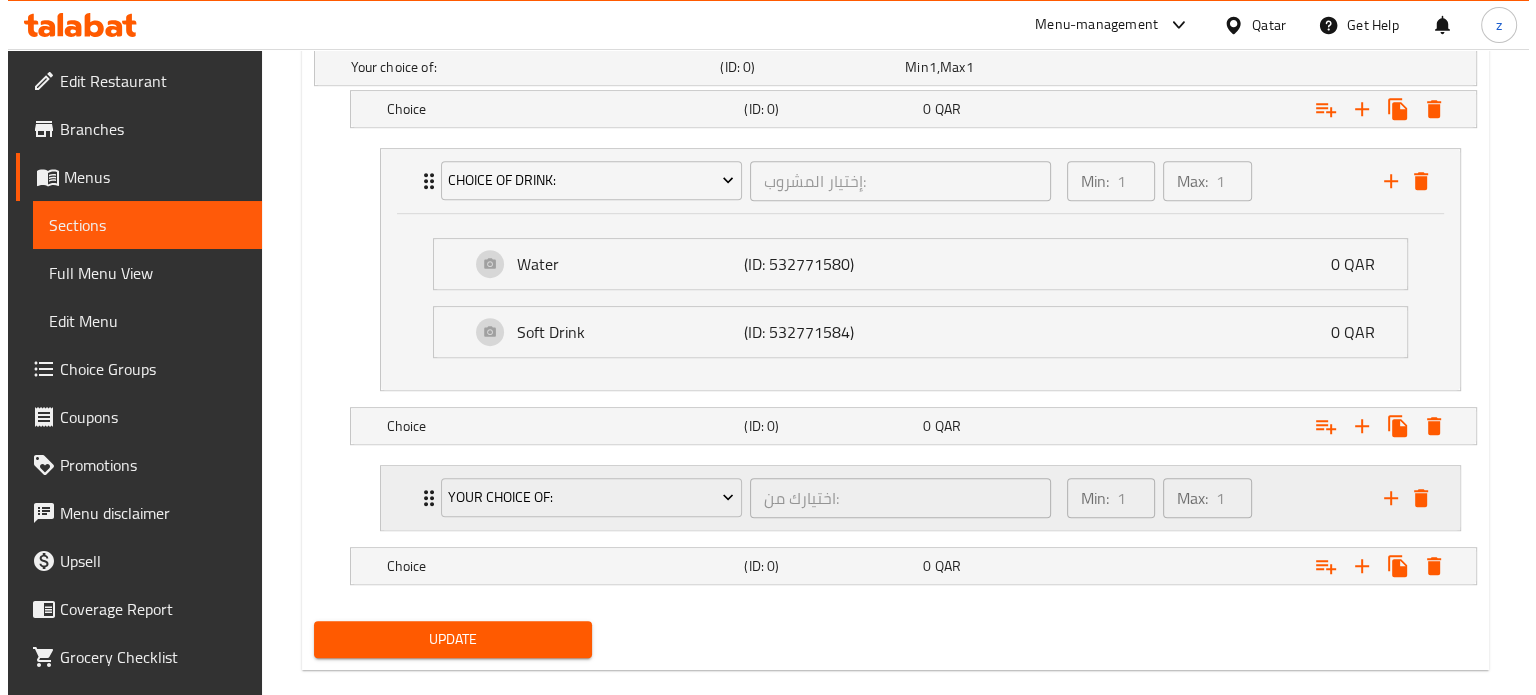 scroll, scrollTop: 1187, scrollLeft: 0, axis: vertical 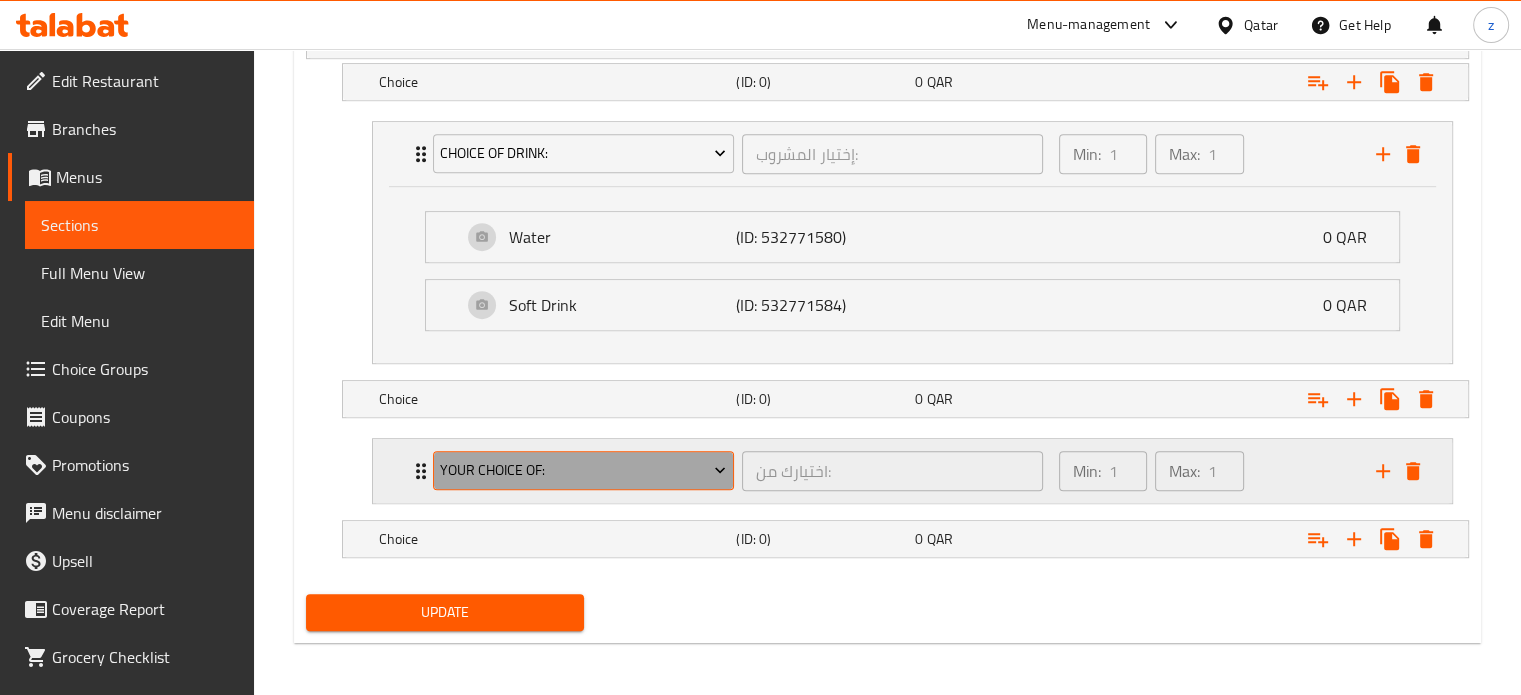 click on "Your Choice Of:" at bounding box center [583, 470] 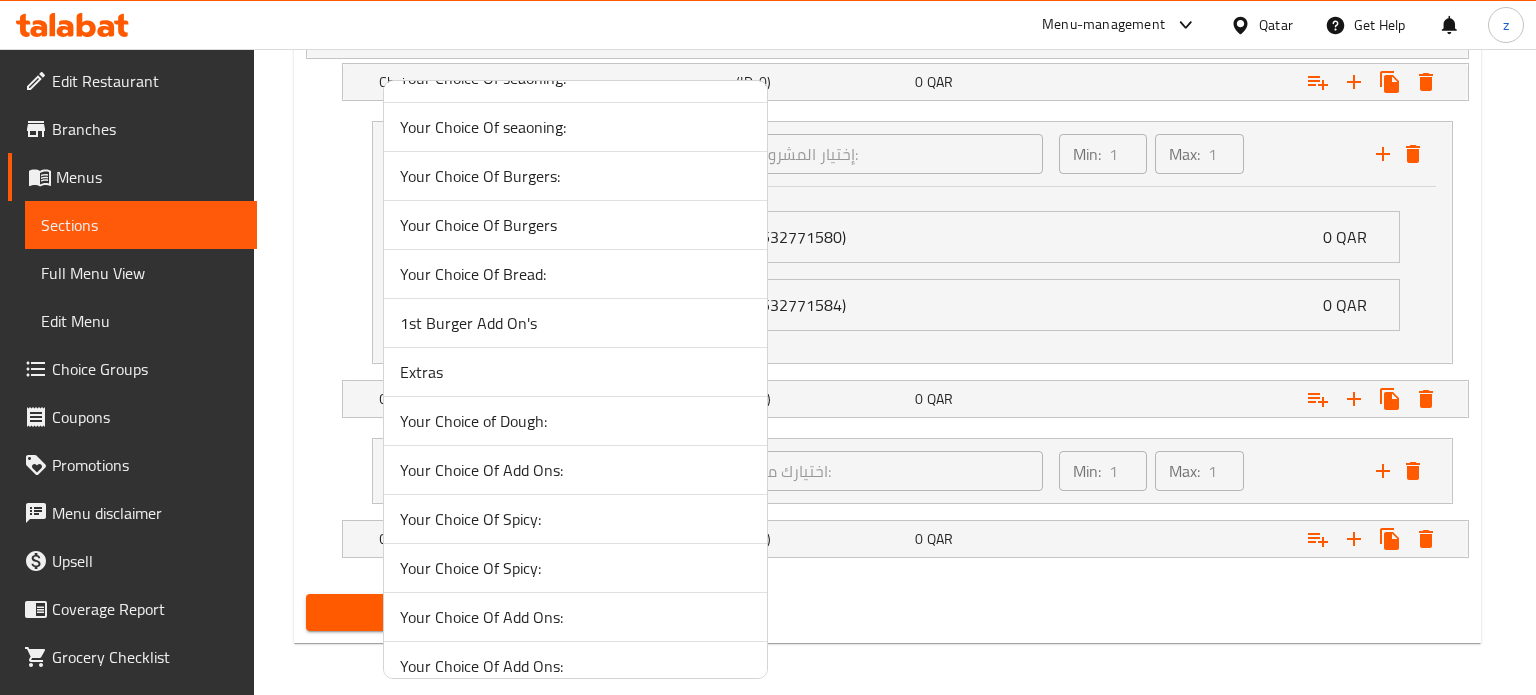 scroll, scrollTop: 900, scrollLeft: 0, axis: vertical 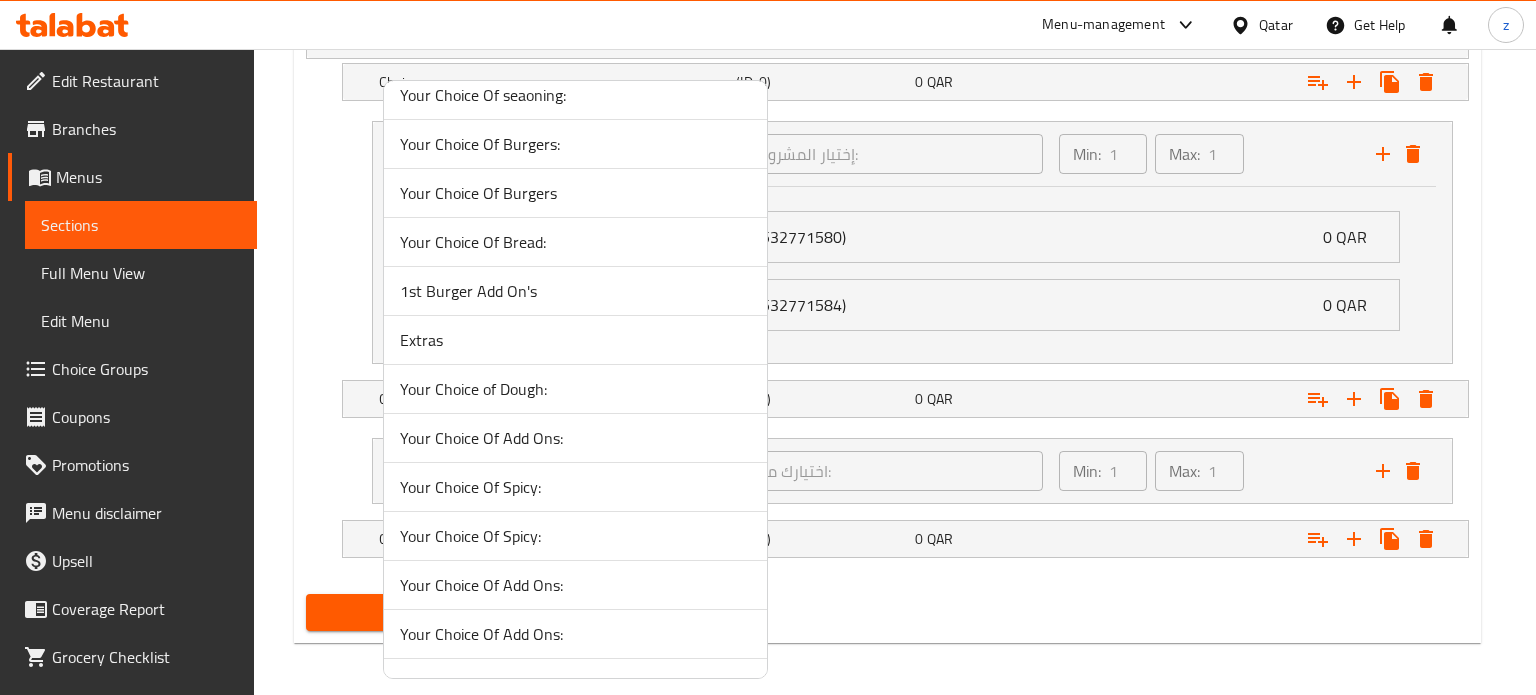 click on "Your Choice of Dough:" at bounding box center [575, 389] 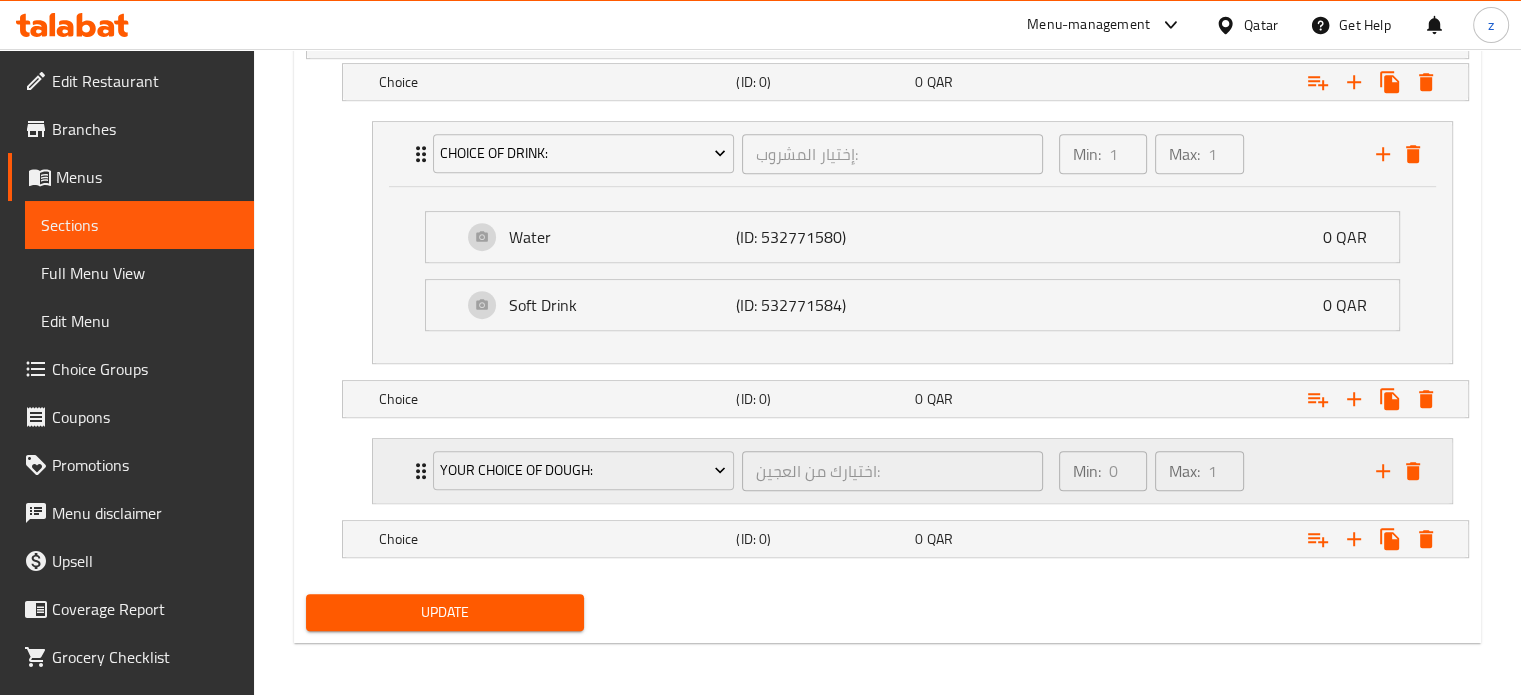 click on "Min: 0 ​ Max: 1 ​" at bounding box center (1205, 471) 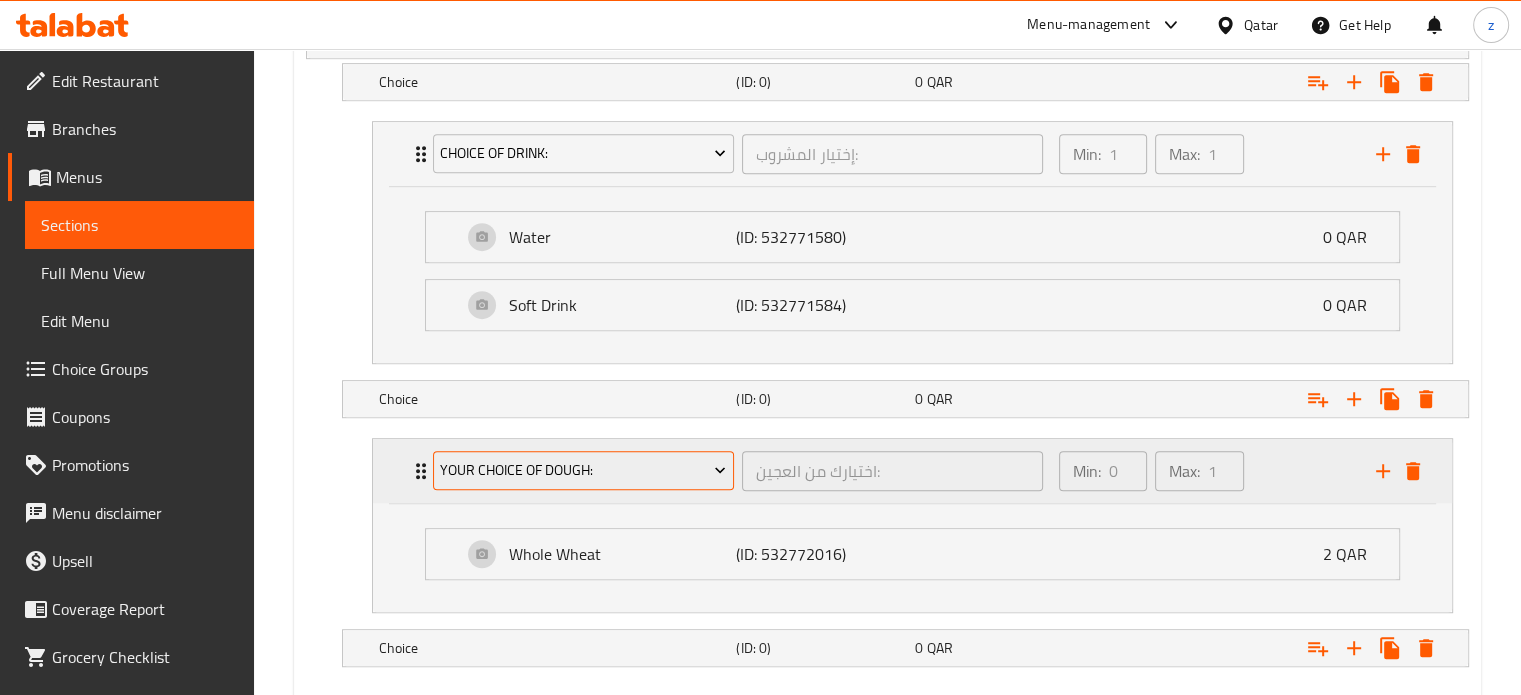 click on "Your Choice of Dough:" at bounding box center (583, 471) 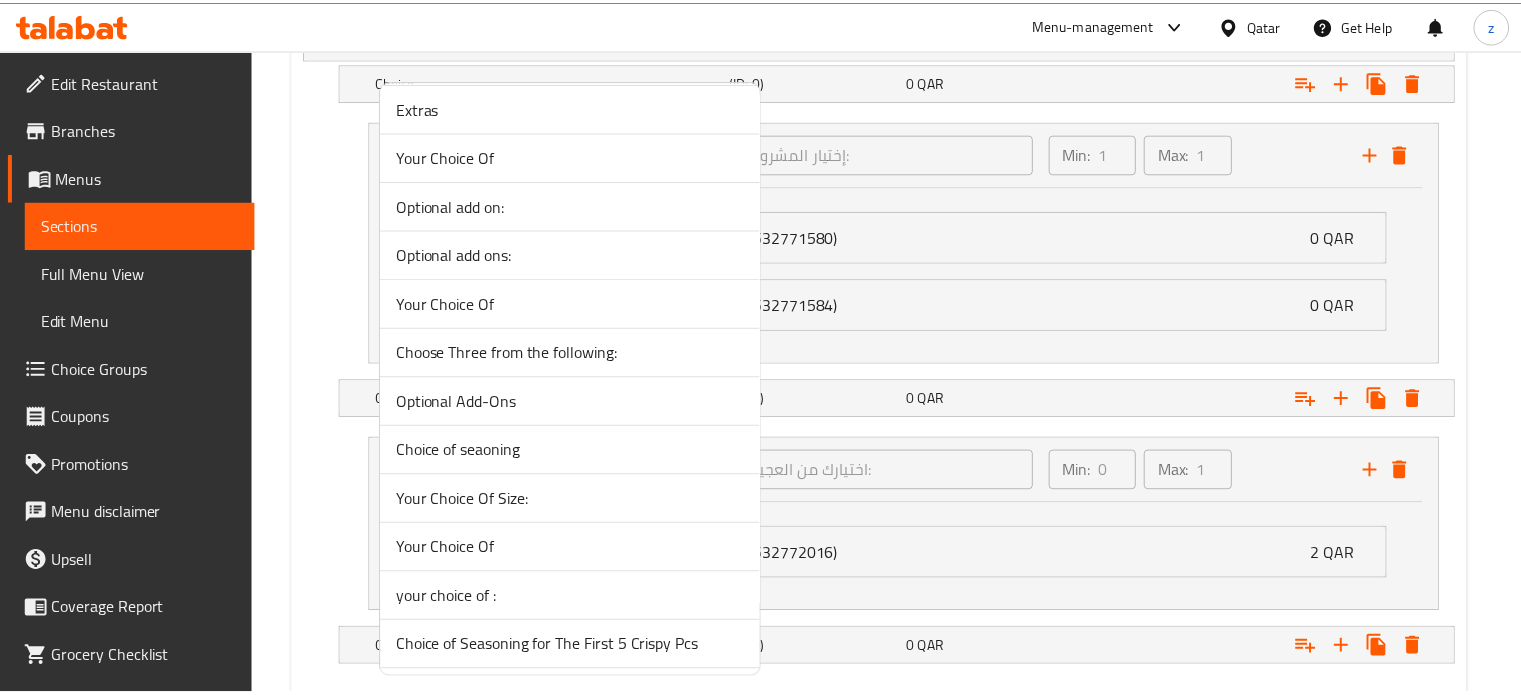 scroll, scrollTop: 2600, scrollLeft: 0, axis: vertical 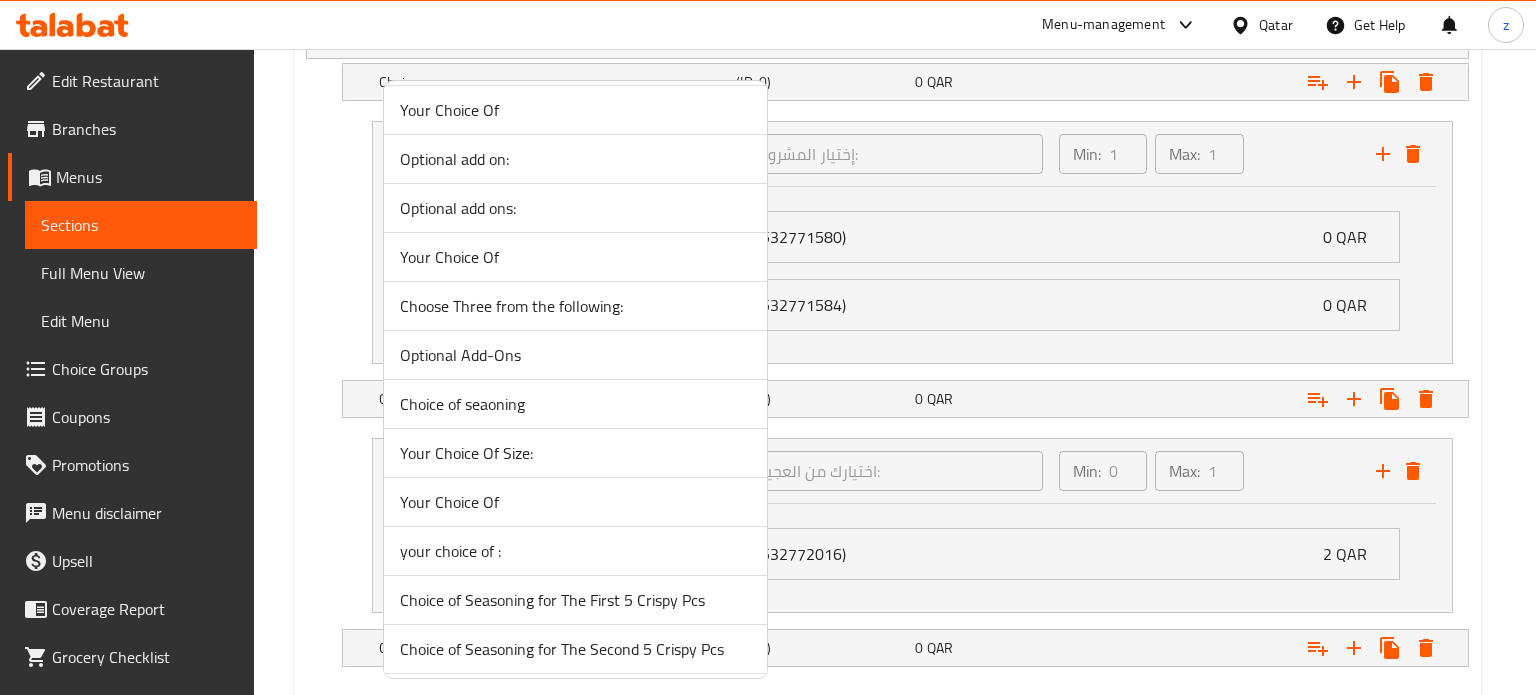 click on "Your Choice Of" at bounding box center [575, 502] 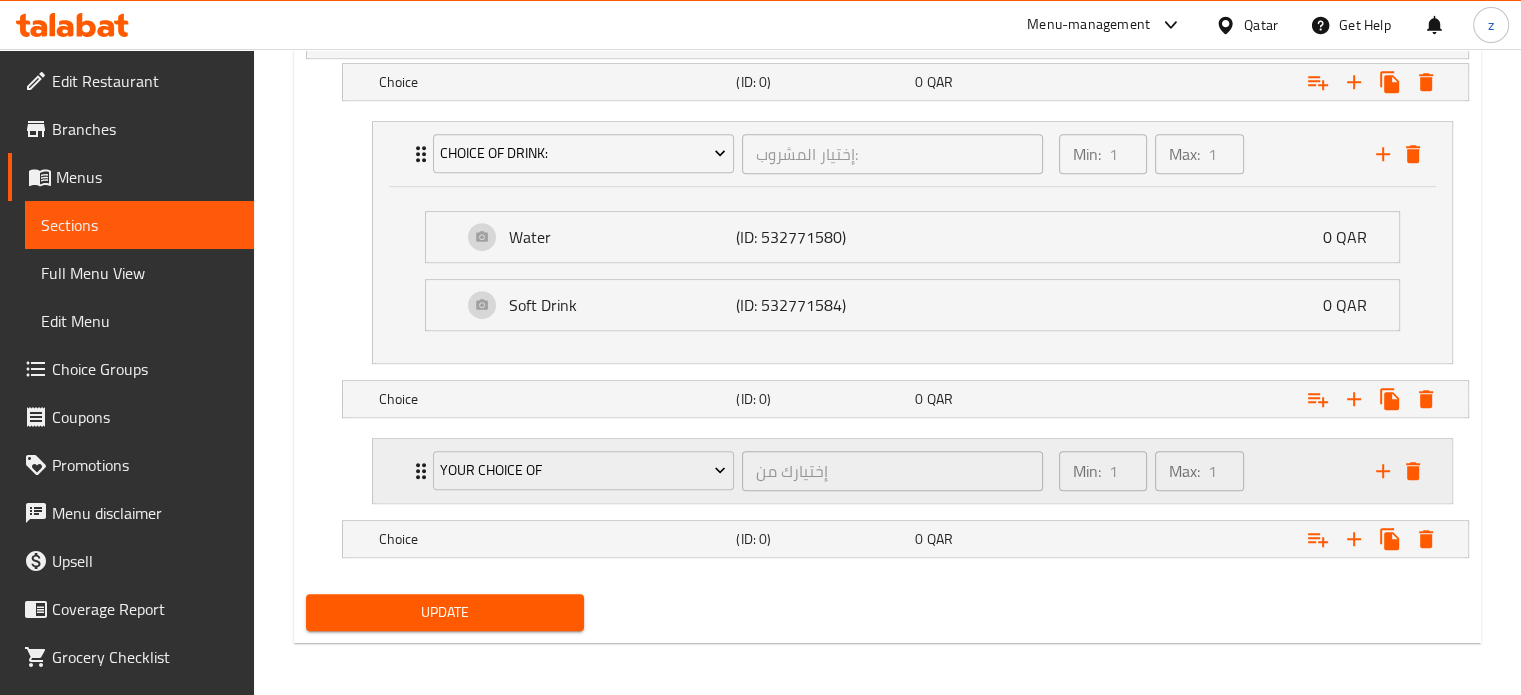 click on "Min: 1 ​ Max: 1 ​" at bounding box center [1205, 471] 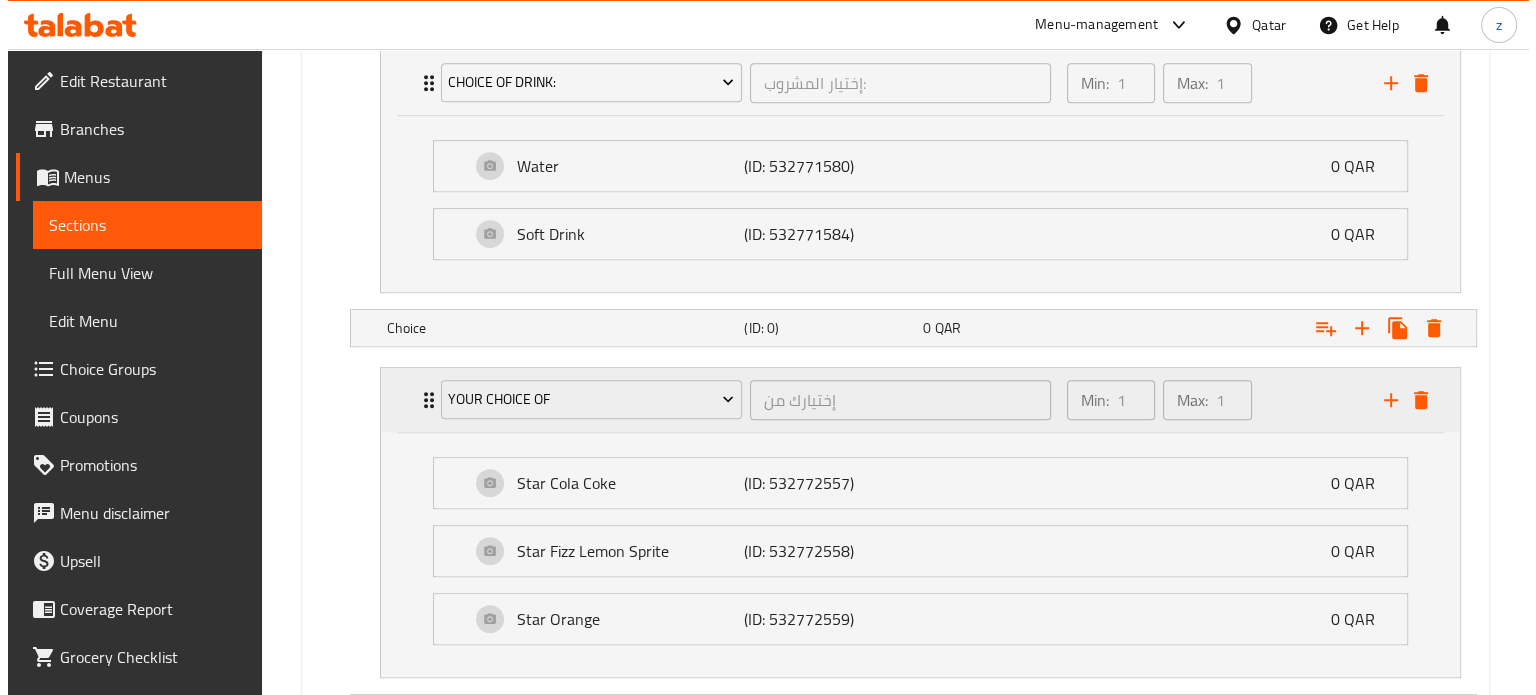 scroll, scrollTop: 1287, scrollLeft: 0, axis: vertical 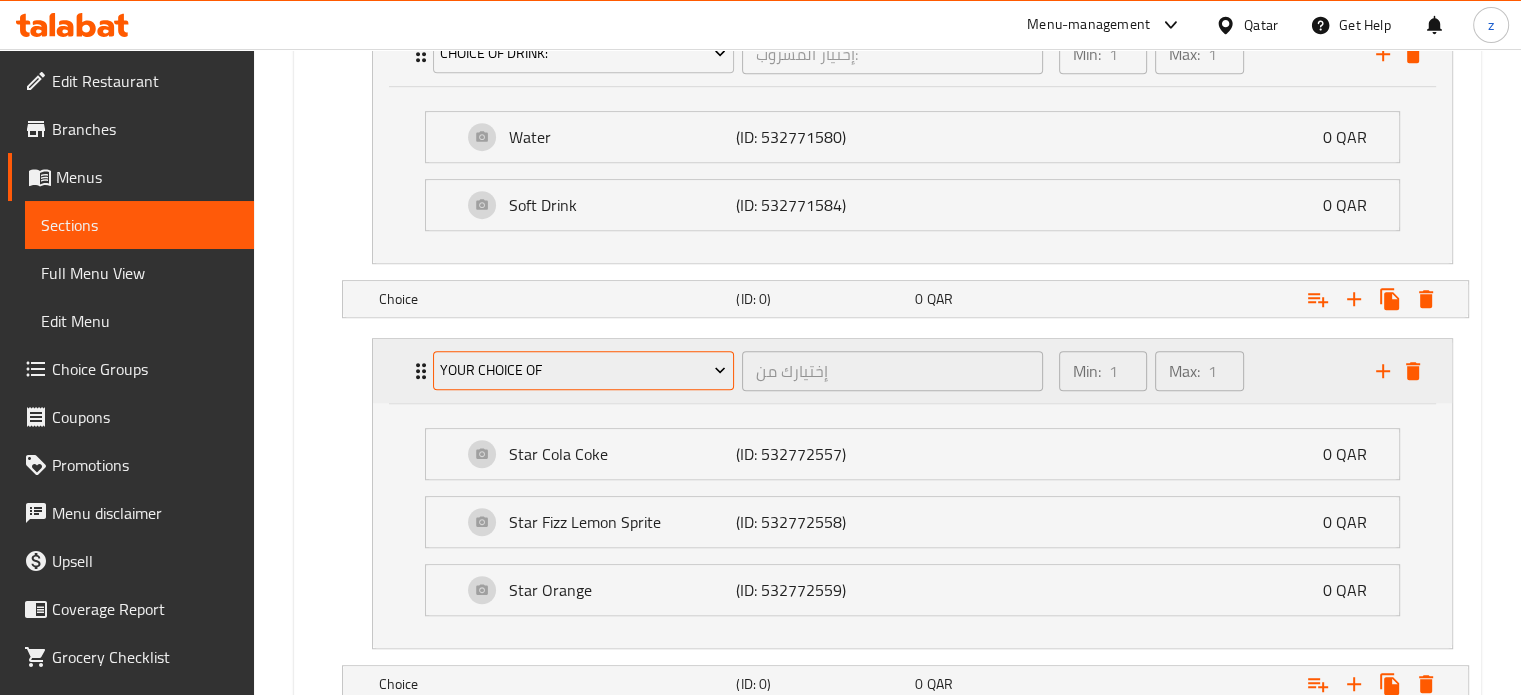 click 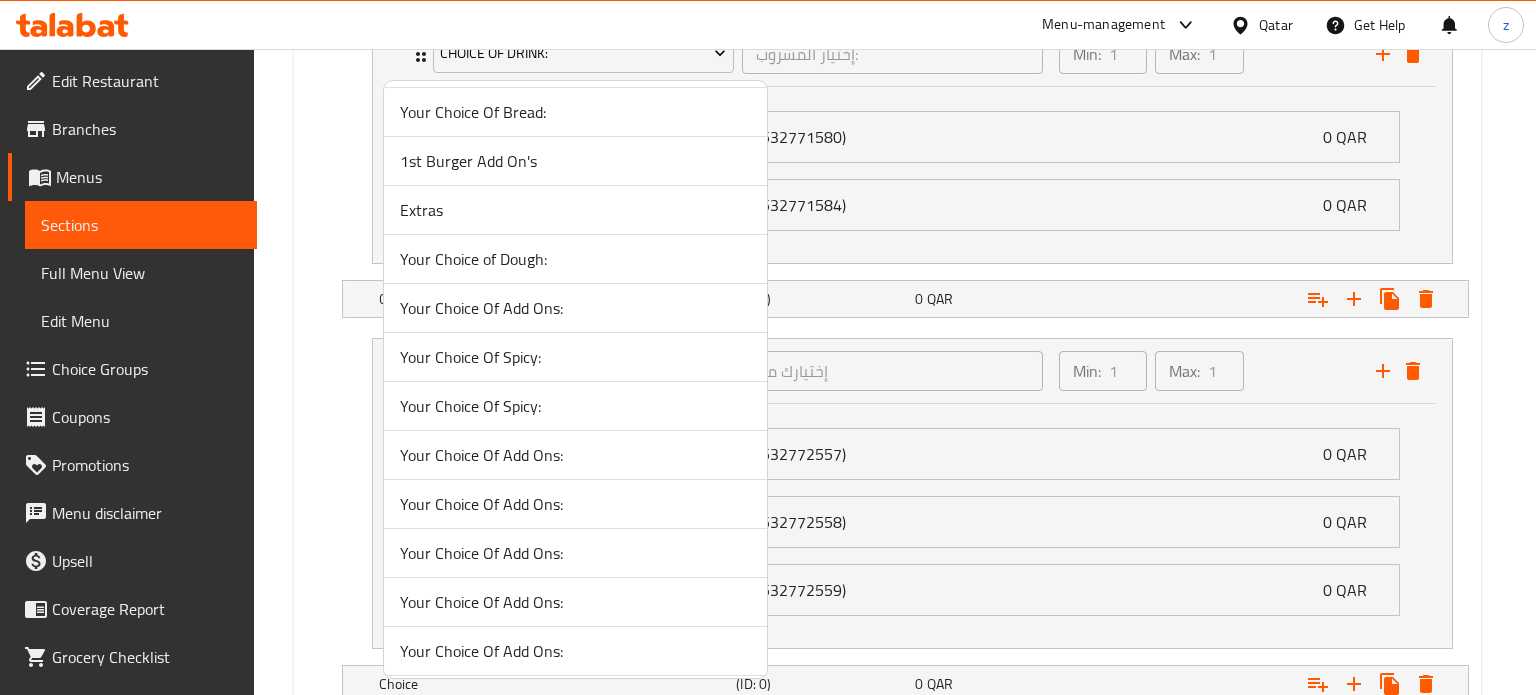 scroll, scrollTop: 1200, scrollLeft: 0, axis: vertical 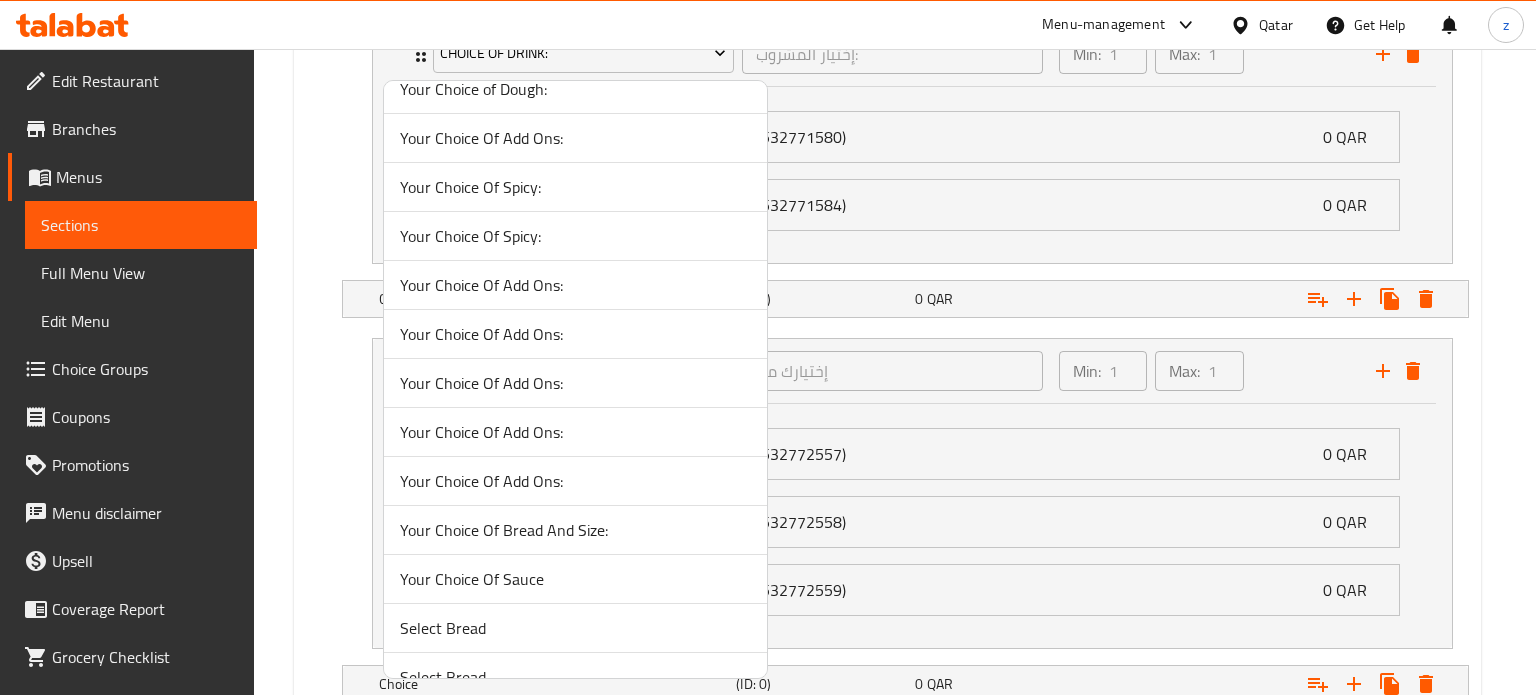 click on "Extras: Your Choice Of Side Sauce: Your Choice Of Sauce Your Choice Of Add Ons: Optional add on: Your Choice Of Sauce Select Bread:  Your Choice Of Bread: Your Choice Of Bread And Size: Your Choice Of: Your Choice Of: Choice of Drink: Your Choice Of seaoning: Your Choice Of seaoning: Choice of Seasoning: Spicy Seasoning Level: Your Choice Of seaoning: Your Choice Of seaoning: Your Choice Of seaoning: Your Choice Of Burgers: Your Choice Of Burgers Your Choice Of Bread: 1st Burger Add On's Extras Your Choice of Dough:  Your Choice Of Add Ons: Your Choice Of Spicy: Your Choice Of Spicy: Your Choice Of Add Ons: Your Choice Of Add Ons: Your Choice Of Add Ons: Your Choice Of Add Ons: Your Choice Of Add Ons: Your Choice Of Bread And Size: Your Choice Of Sauce Select Bread Select Bread Select Bread Your Choice Of Add Ons: Your Choice Of Add Ons: Your Choice Of Add Ons: Your Choice Of Add Ons: Your Choice Of Spicy: Your Choice Of Spicy: Your Choice Of Add Ons: Your Choice Of Add Ons: Your Choice Of Add Ons: Add ons" at bounding box center [575, 379] 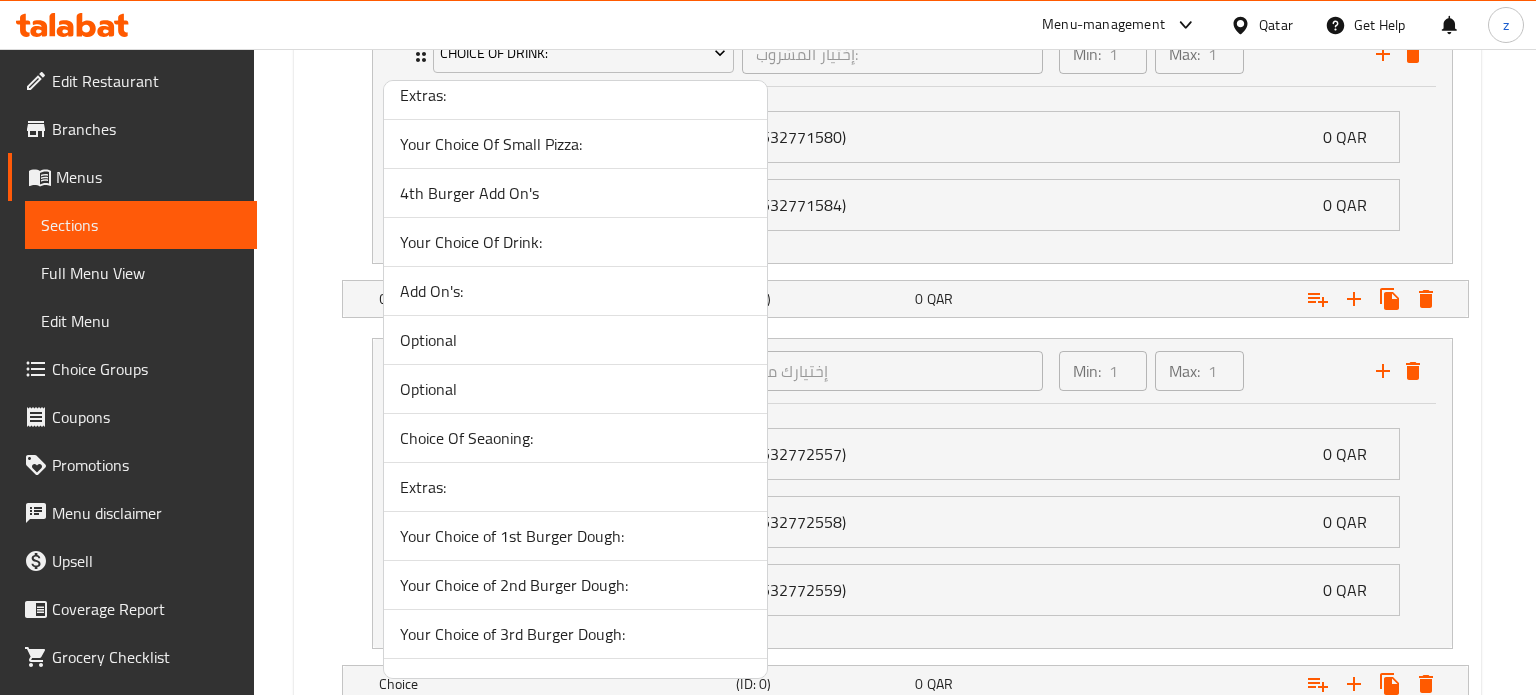 scroll, scrollTop: 5420, scrollLeft: 0, axis: vertical 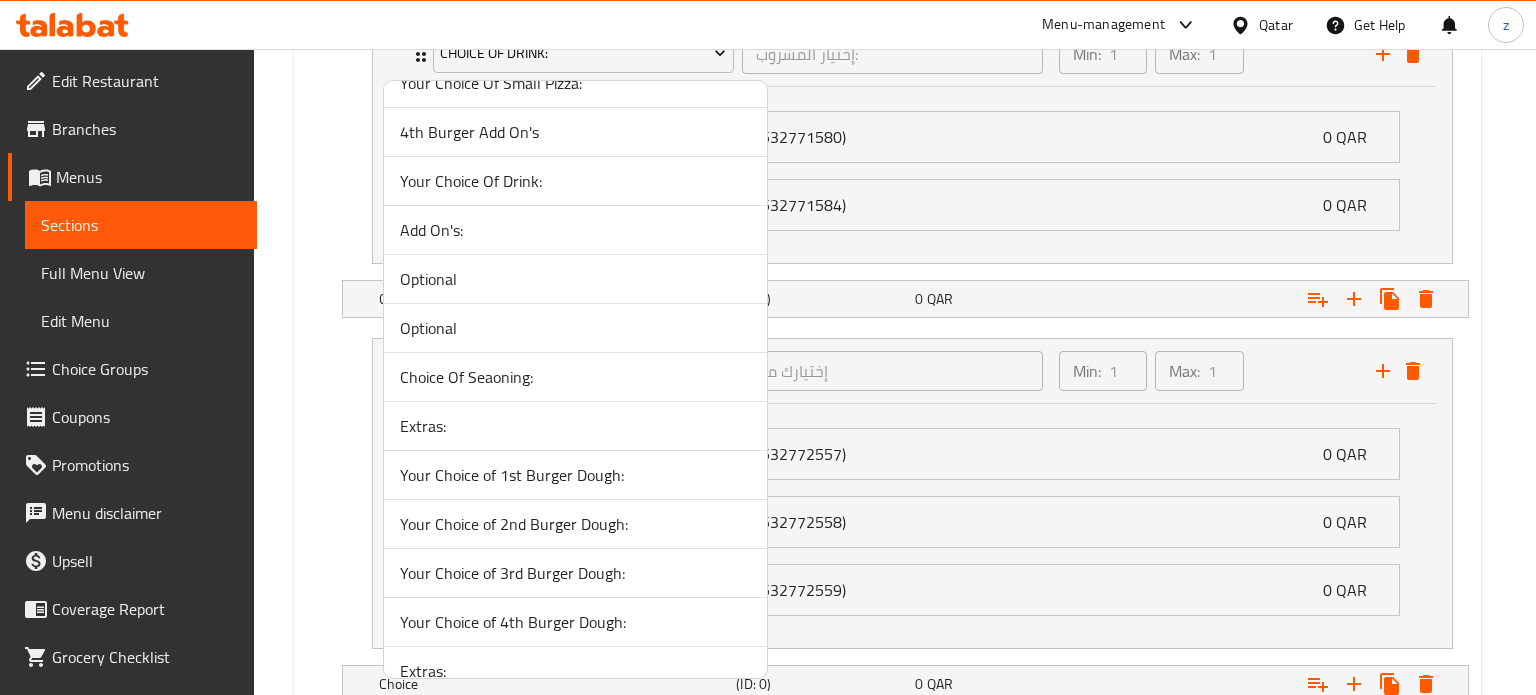 click on "Optional" at bounding box center (575, 328) 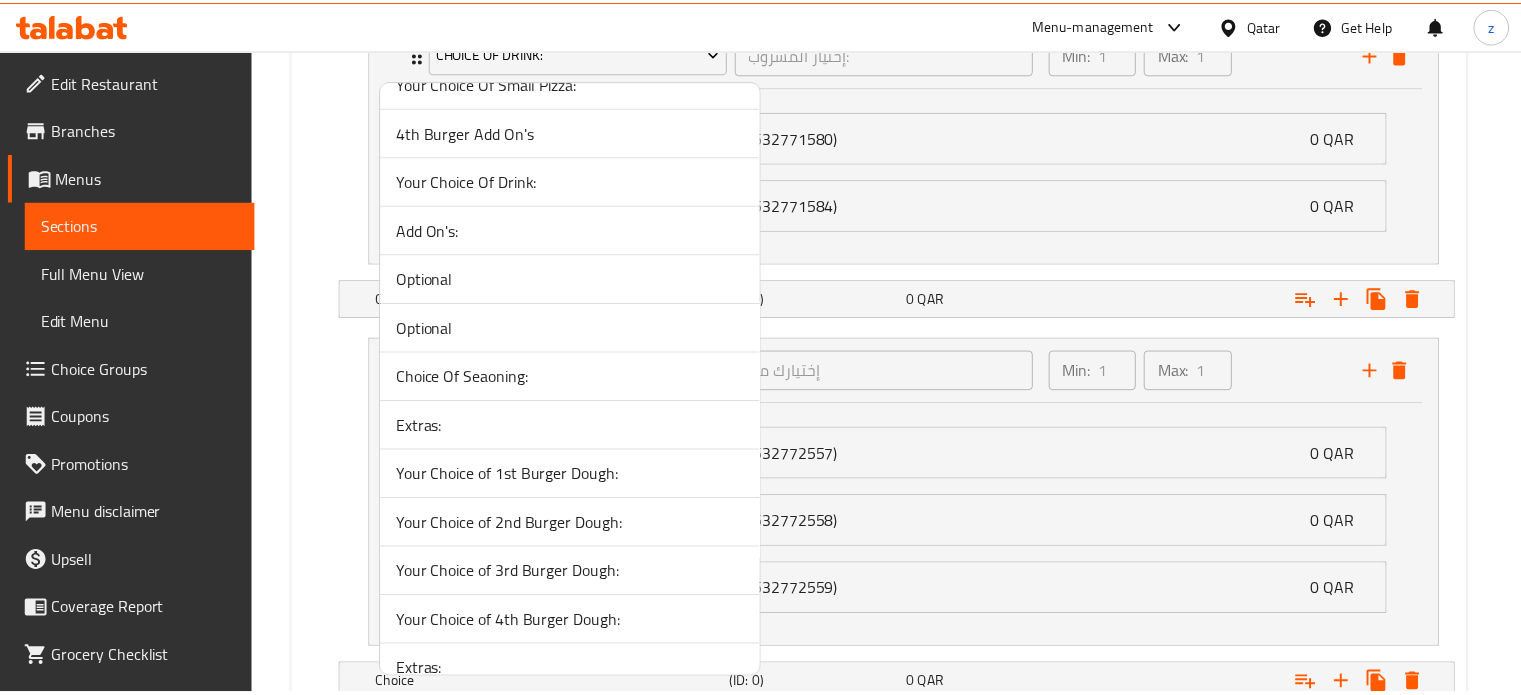 scroll, scrollTop: 1187, scrollLeft: 0, axis: vertical 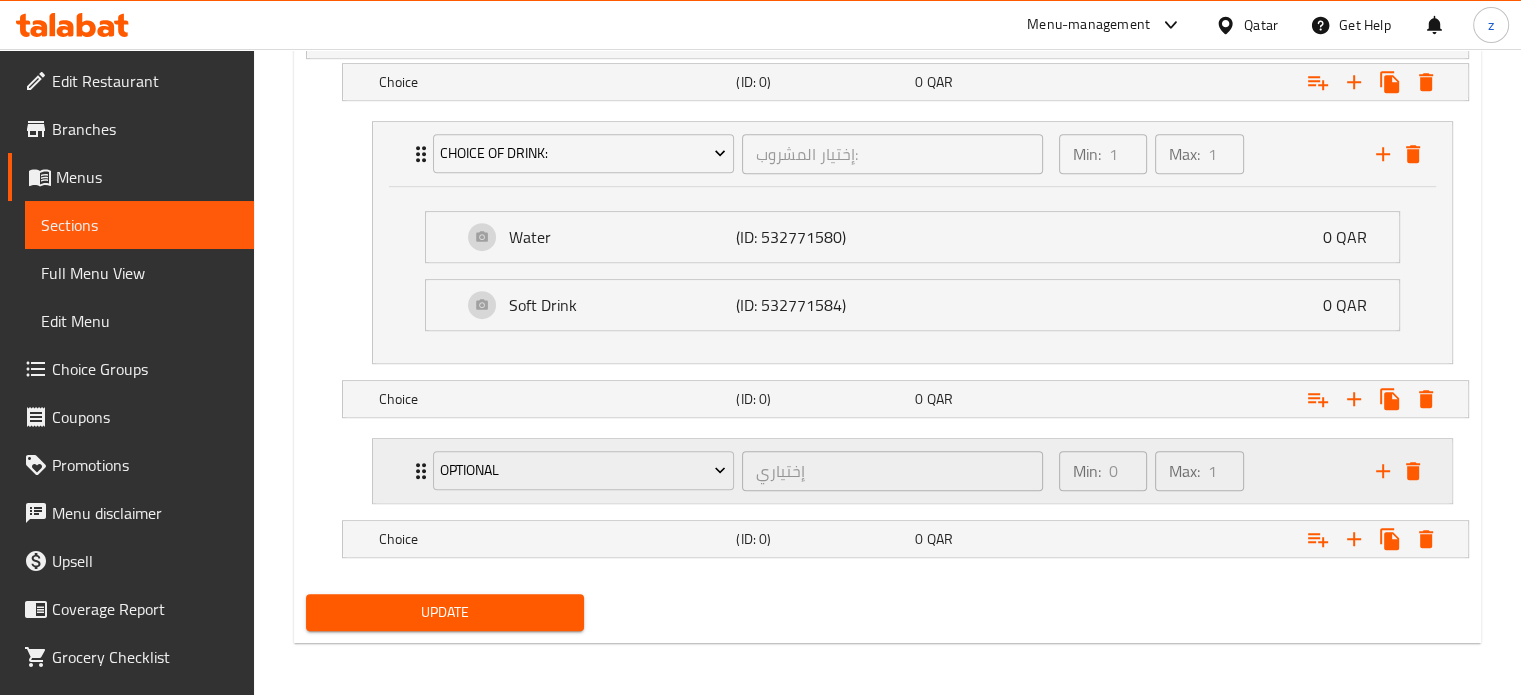 click on "Min: 0 ​ Max: 1 ​" at bounding box center [1205, 471] 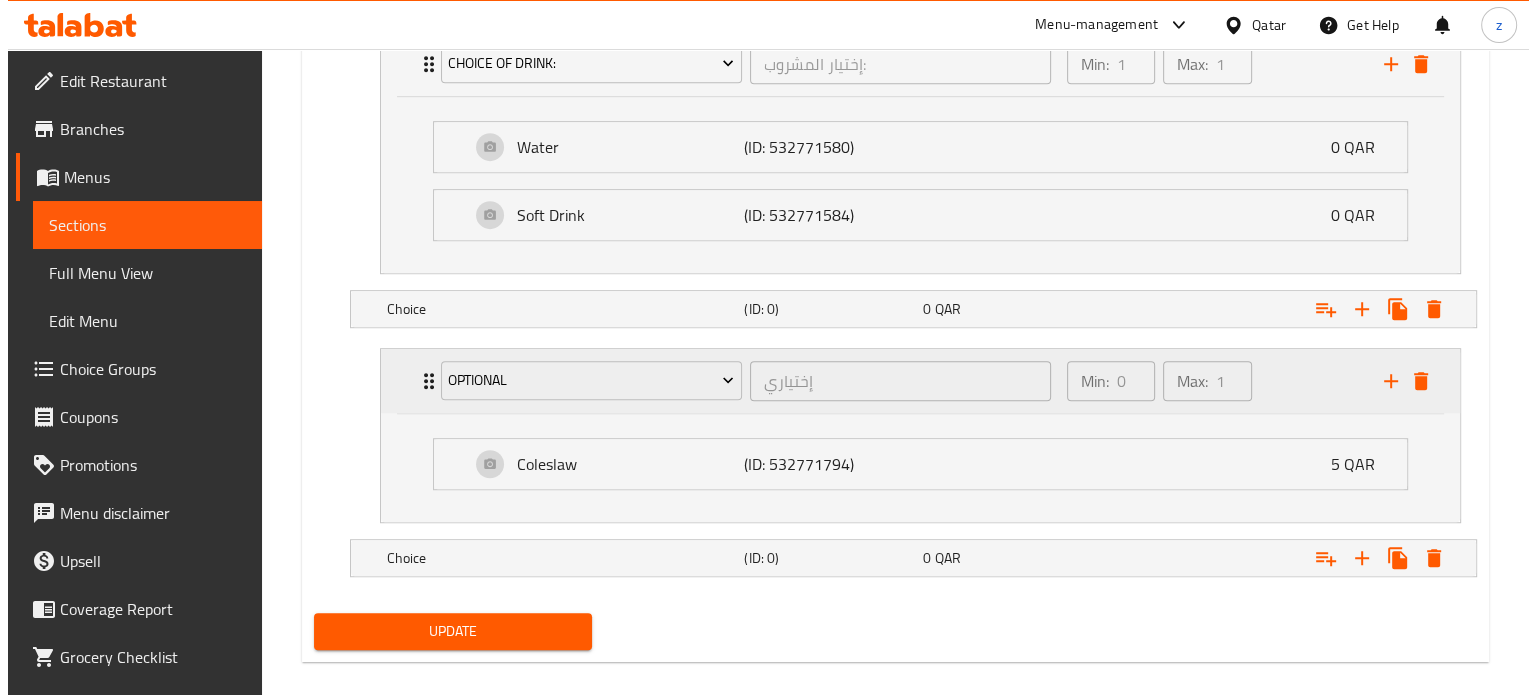 scroll, scrollTop: 1287, scrollLeft: 0, axis: vertical 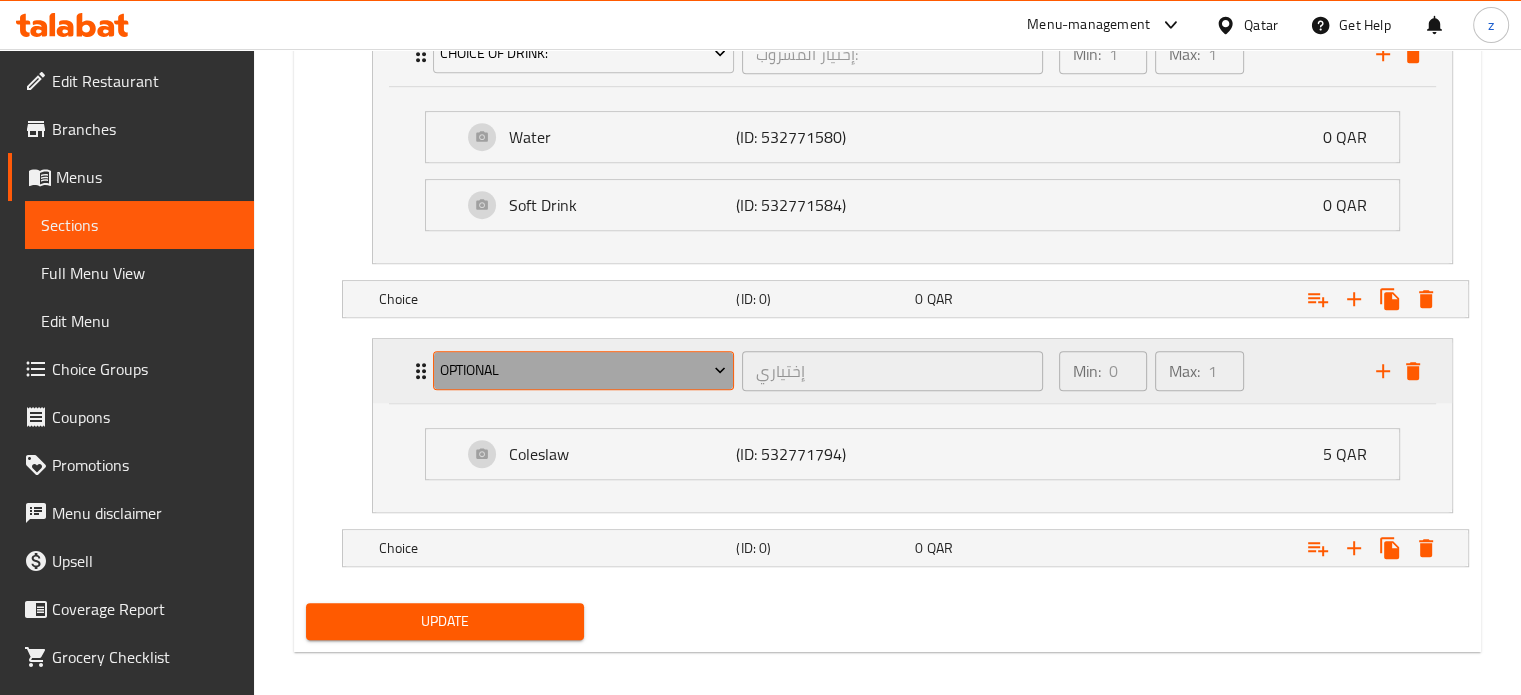 click on "Optional" at bounding box center (583, 370) 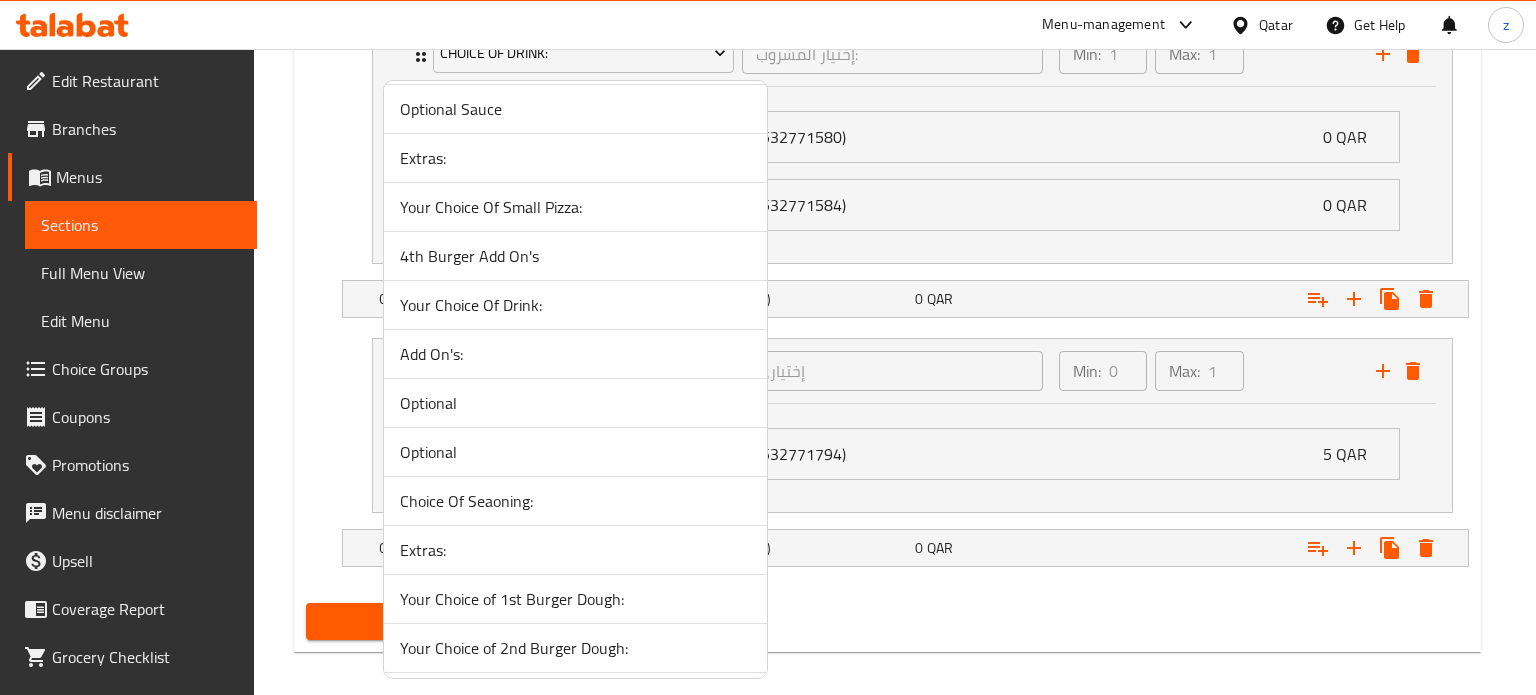 scroll, scrollTop: 5330, scrollLeft: 0, axis: vertical 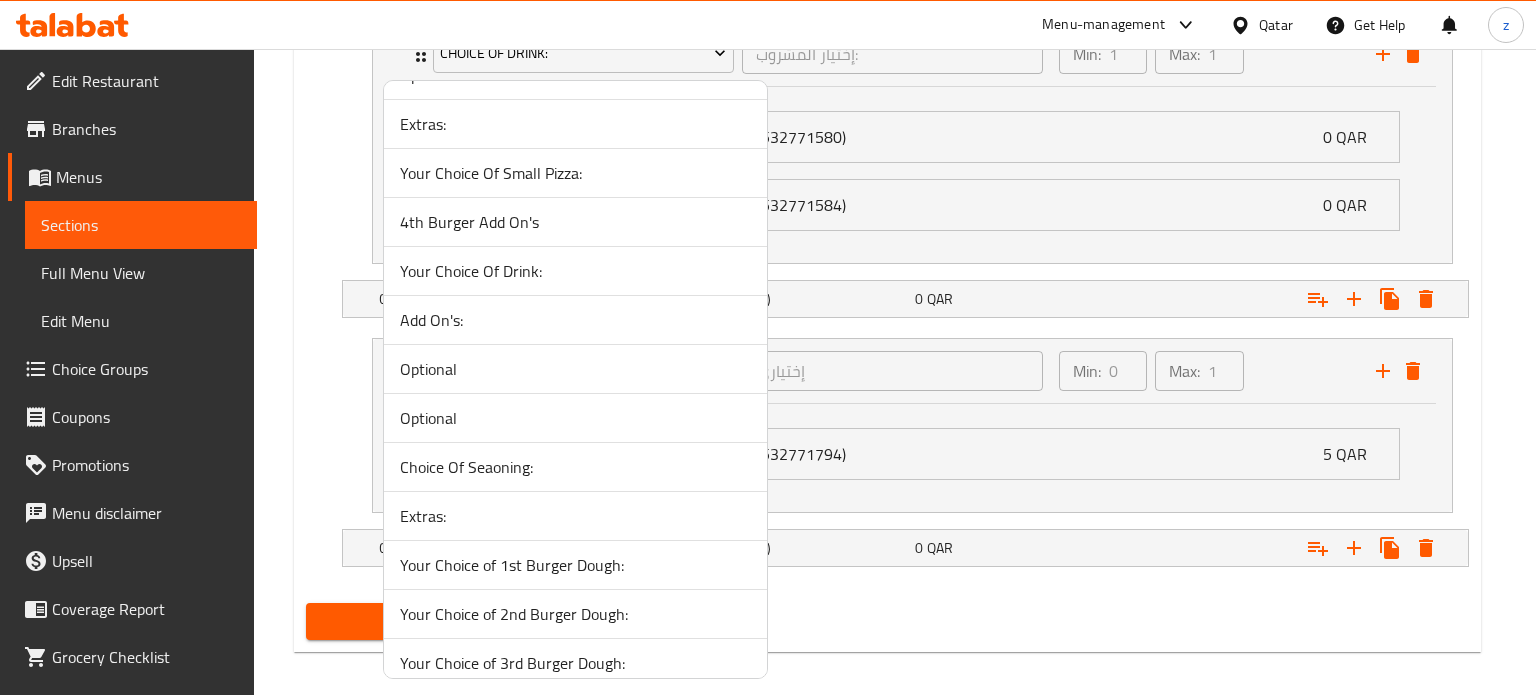 click on "Optional" at bounding box center (575, 369) 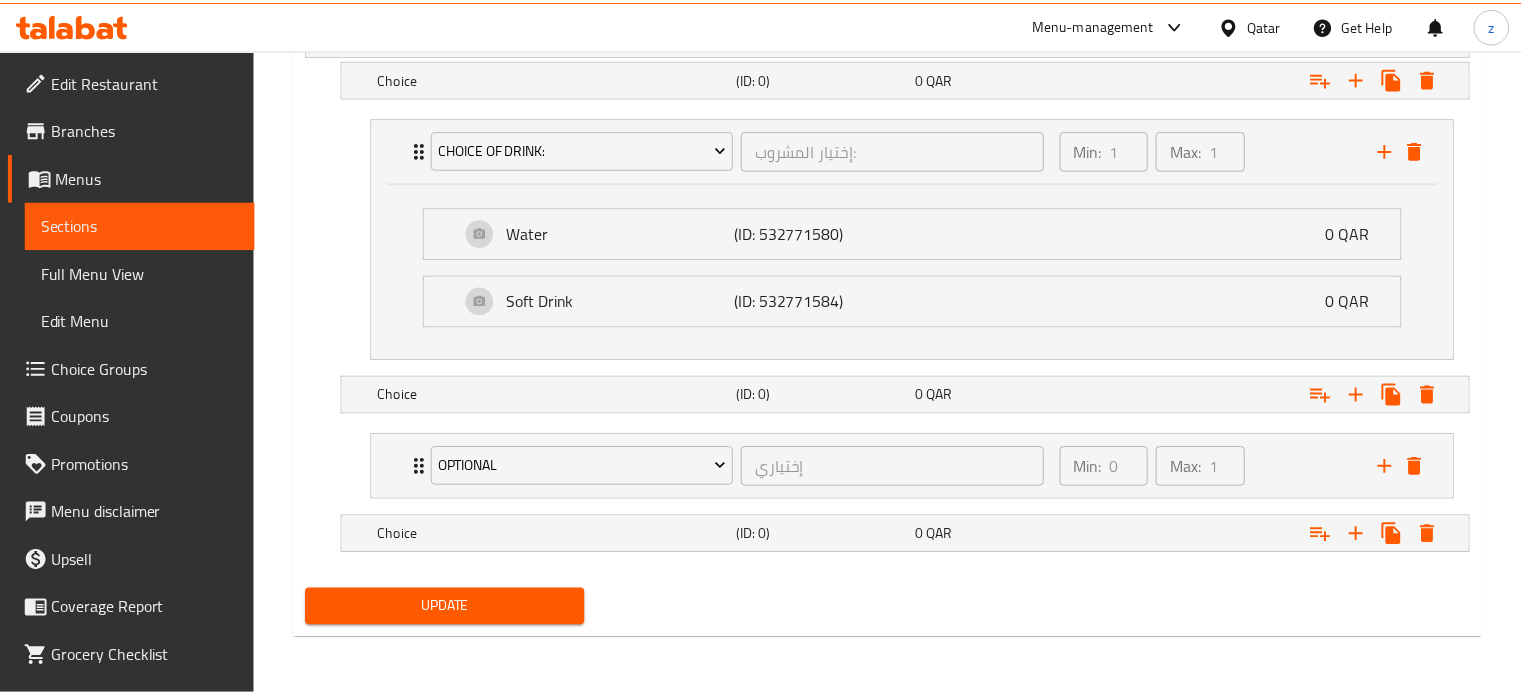 scroll, scrollTop: 1187, scrollLeft: 0, axis: vertical 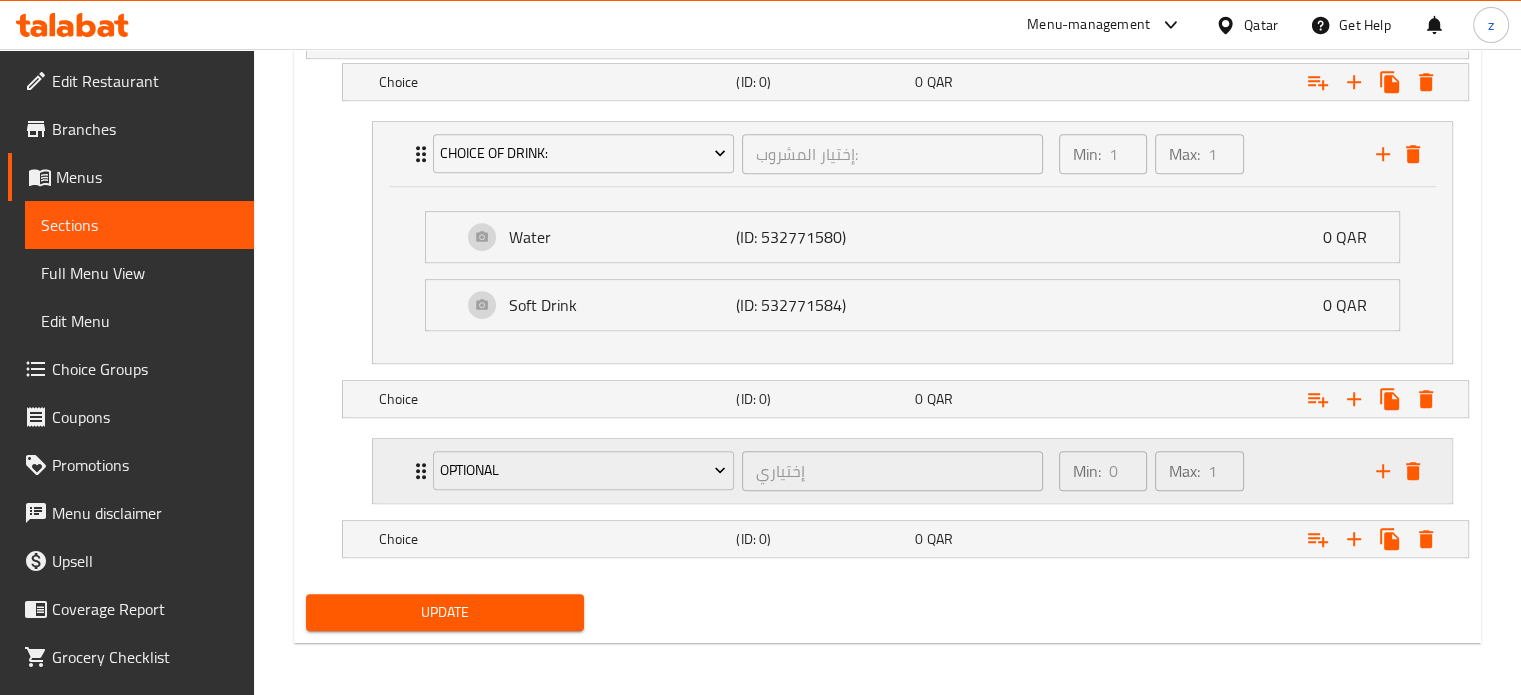 click on "Min: 0 ​ Max: 1 ​" at bounding box center [1205, 471] 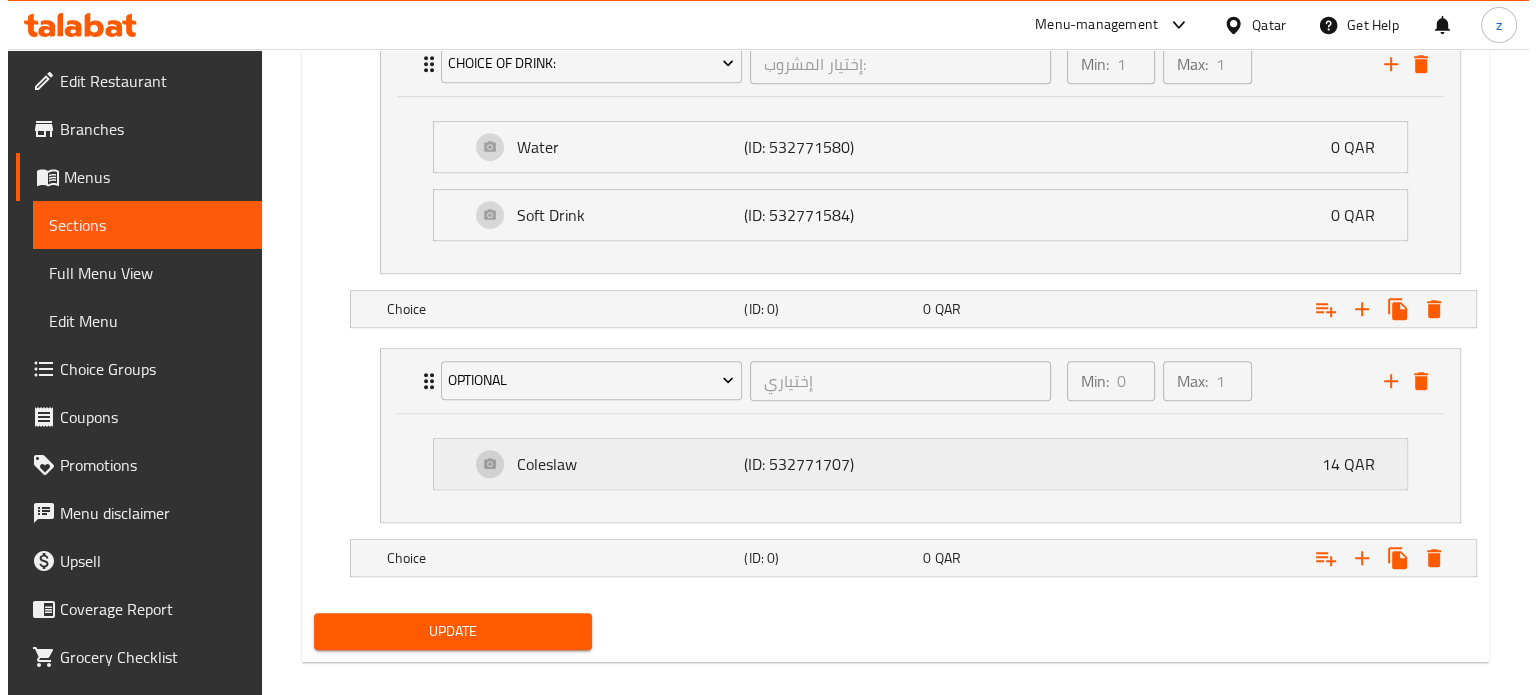 scroll, scrollTop: 1287, scrollLeft: 0, axis: vertical 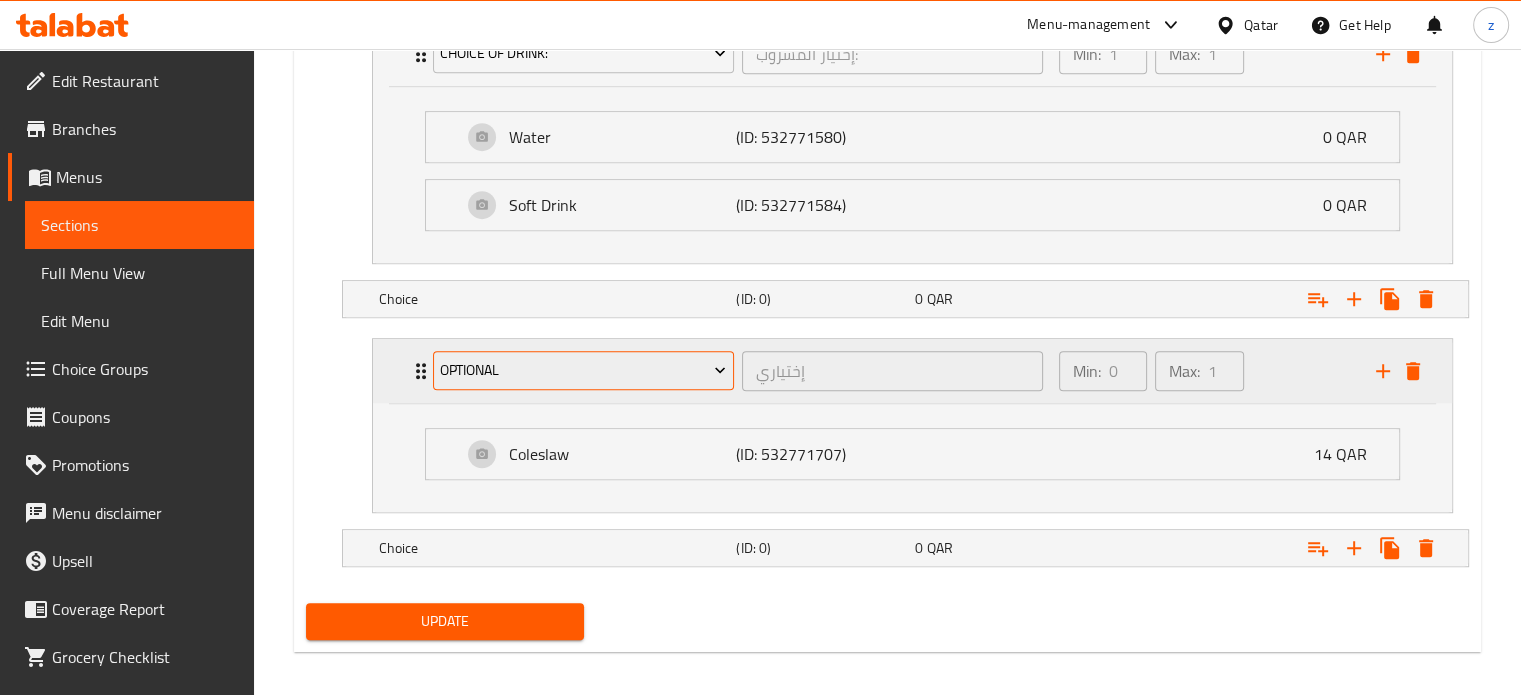 click on "Optional" at bounding box center (583, 370) 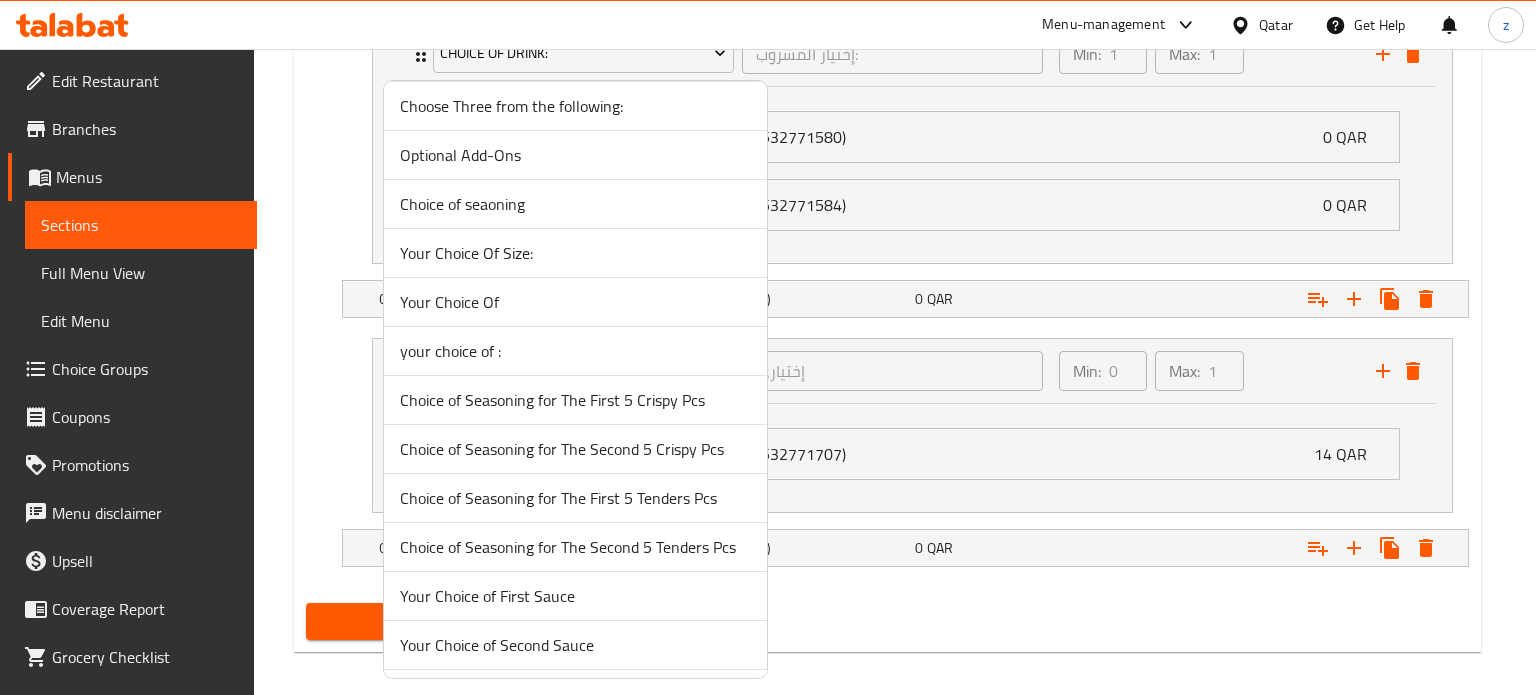 scroll, scrollTop: 2500, scrollLeft: 0, axis: vertical 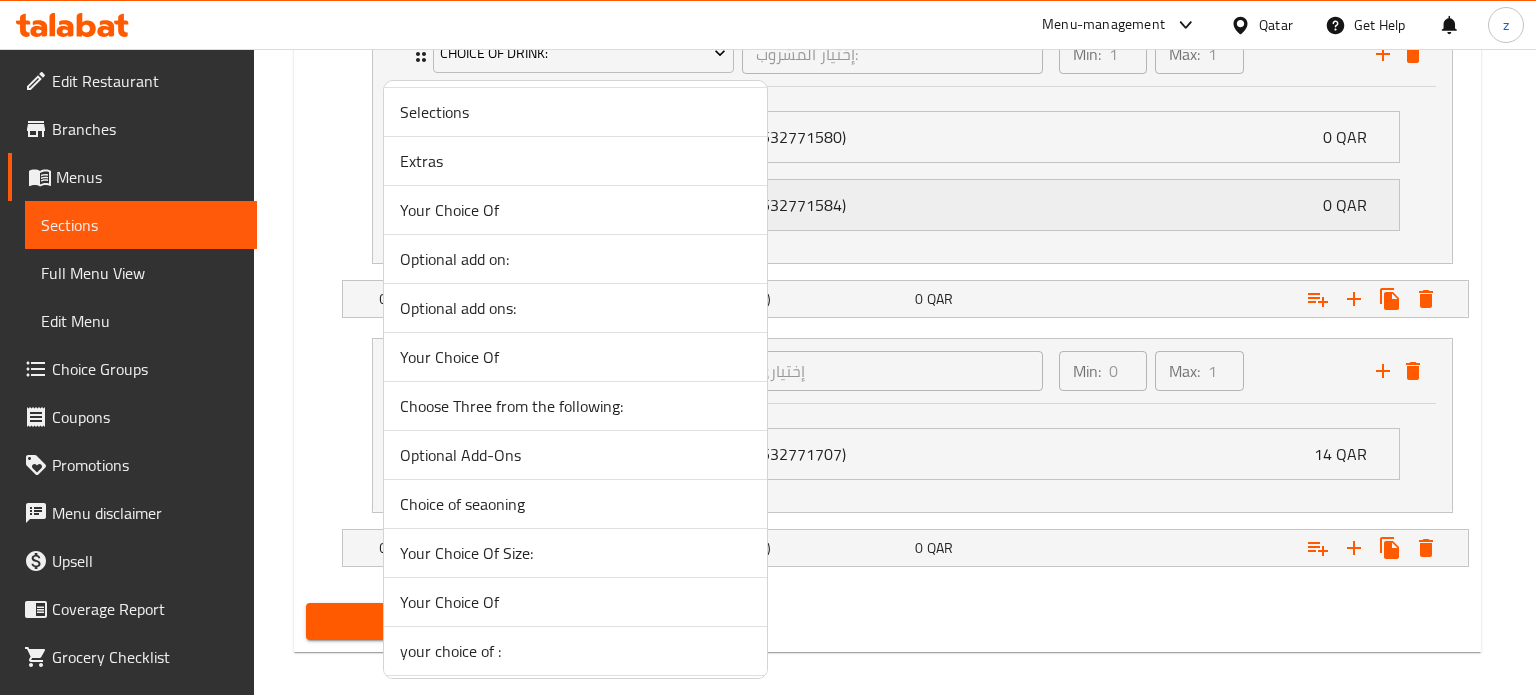 click on "Optional add ons:" at bounding box center [575, 308] 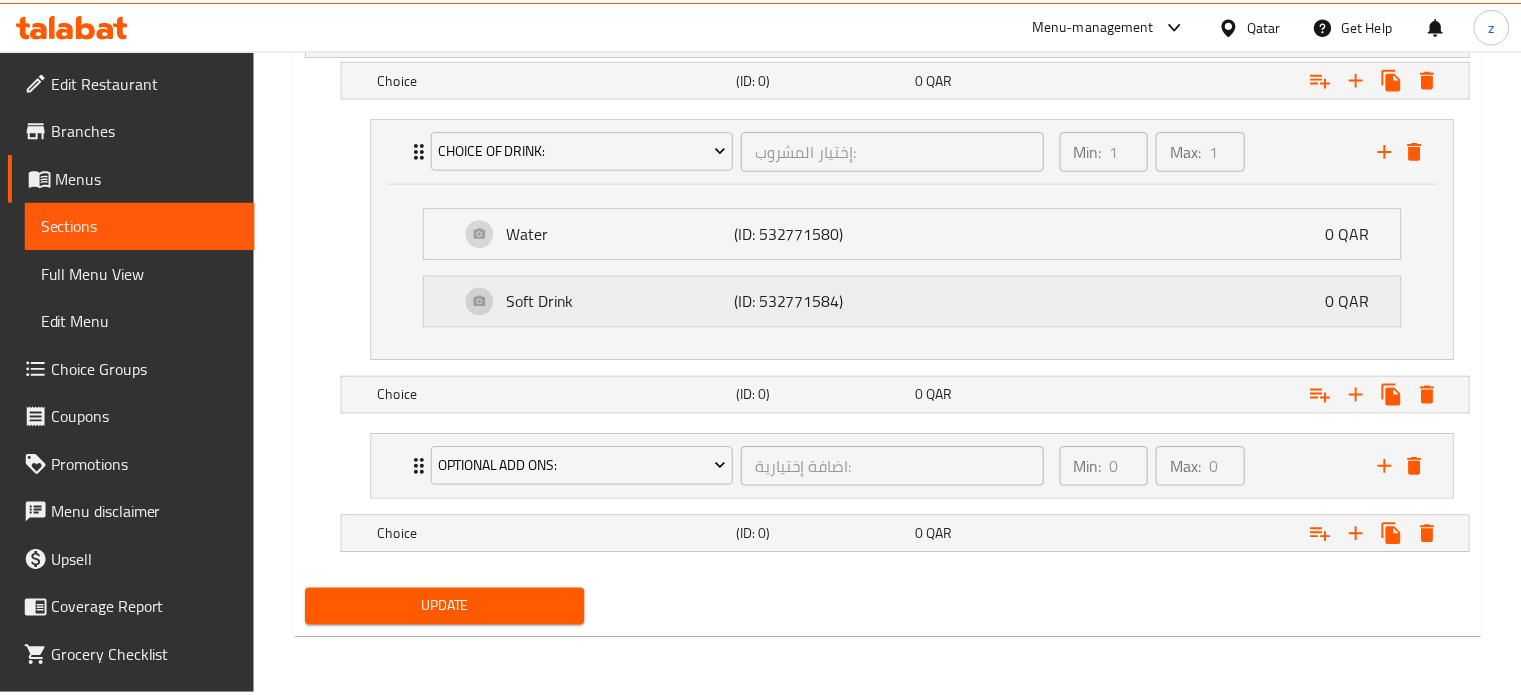 scroll, scrollTop: 1187, scrollLeft: 0, axis: vertical 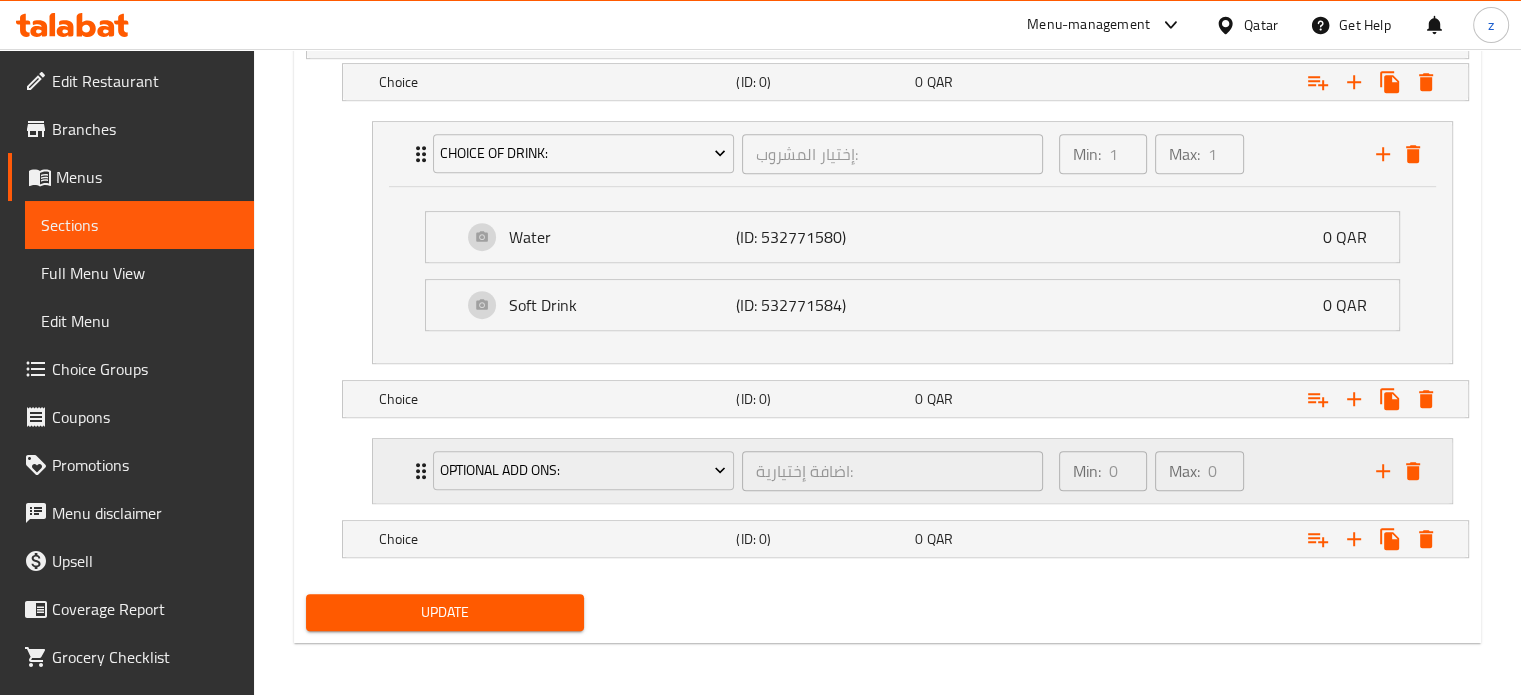 click on "Min: 0 ​ Max: 0 ​" at bounding box center [1205, 471] 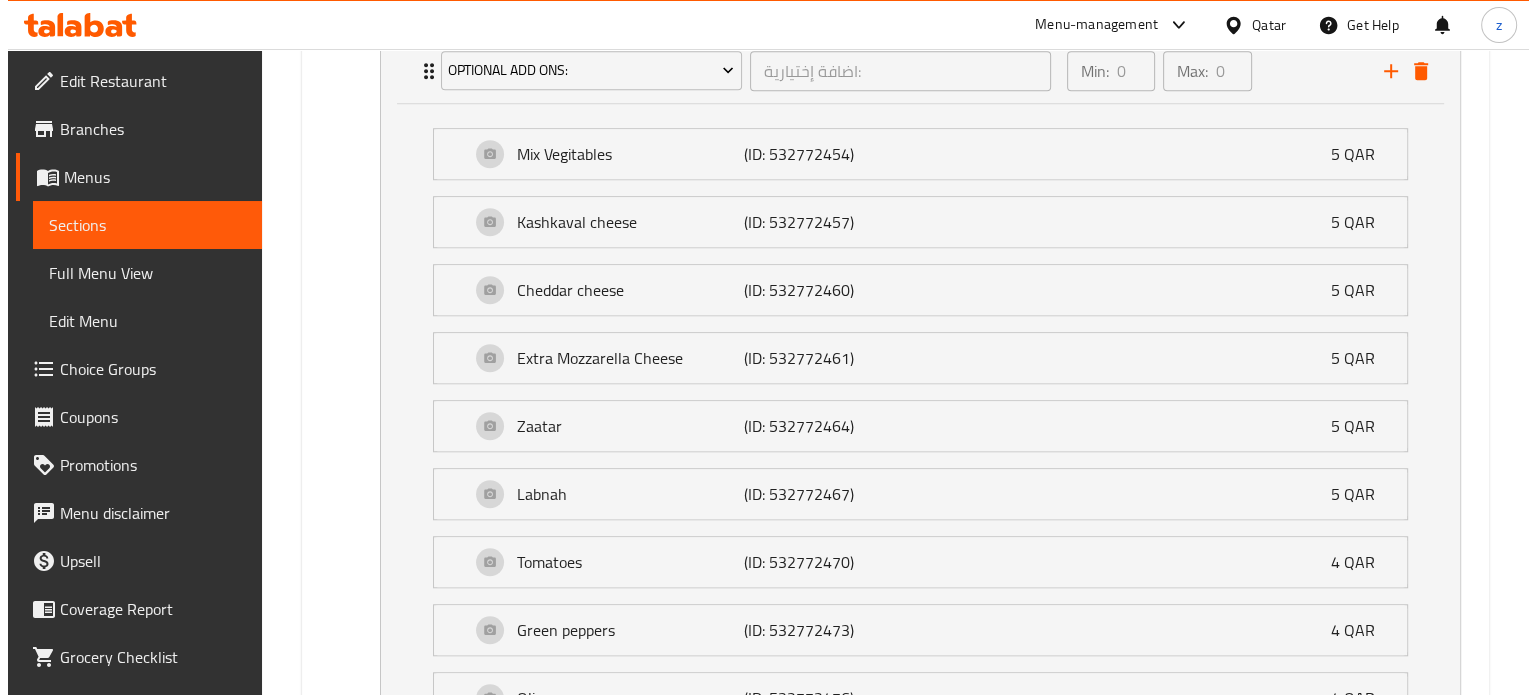 scroll, scrollTop: 1187, scrollLeft: 0, axis: vertical 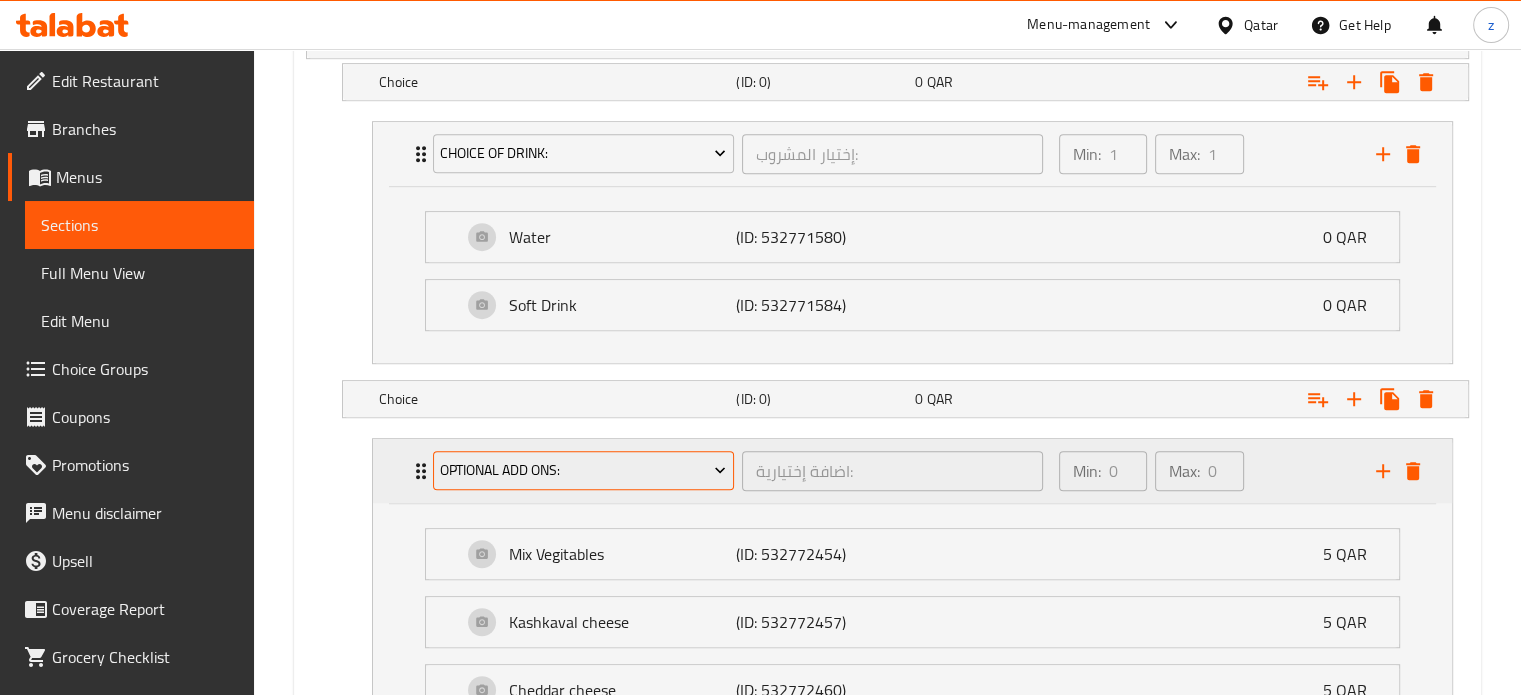click on "Optional add ons:" at bounding box center (583, 470) 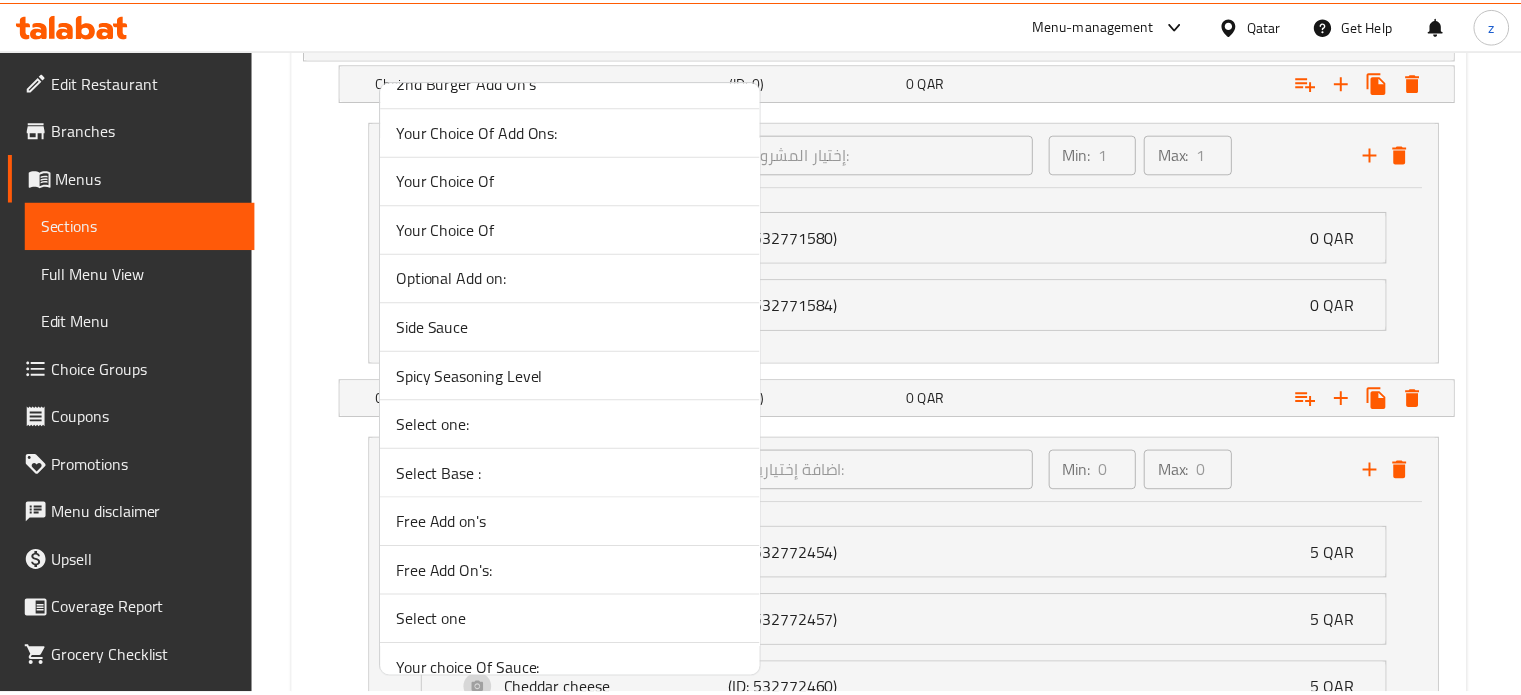 scroll, scrollTop: 4032, scrollLeft: 0, axis: vertical 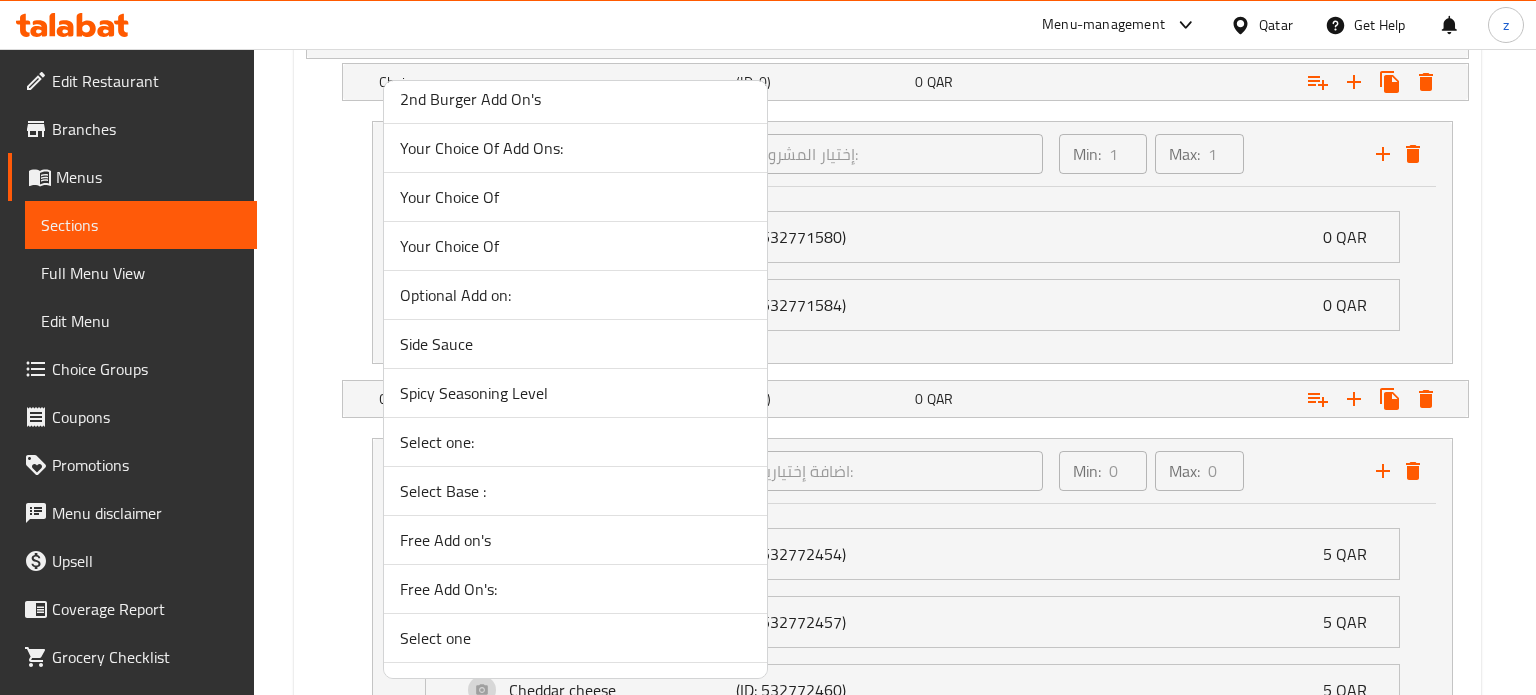 click on "Optional Add on:" at bounding box center [575, 295] 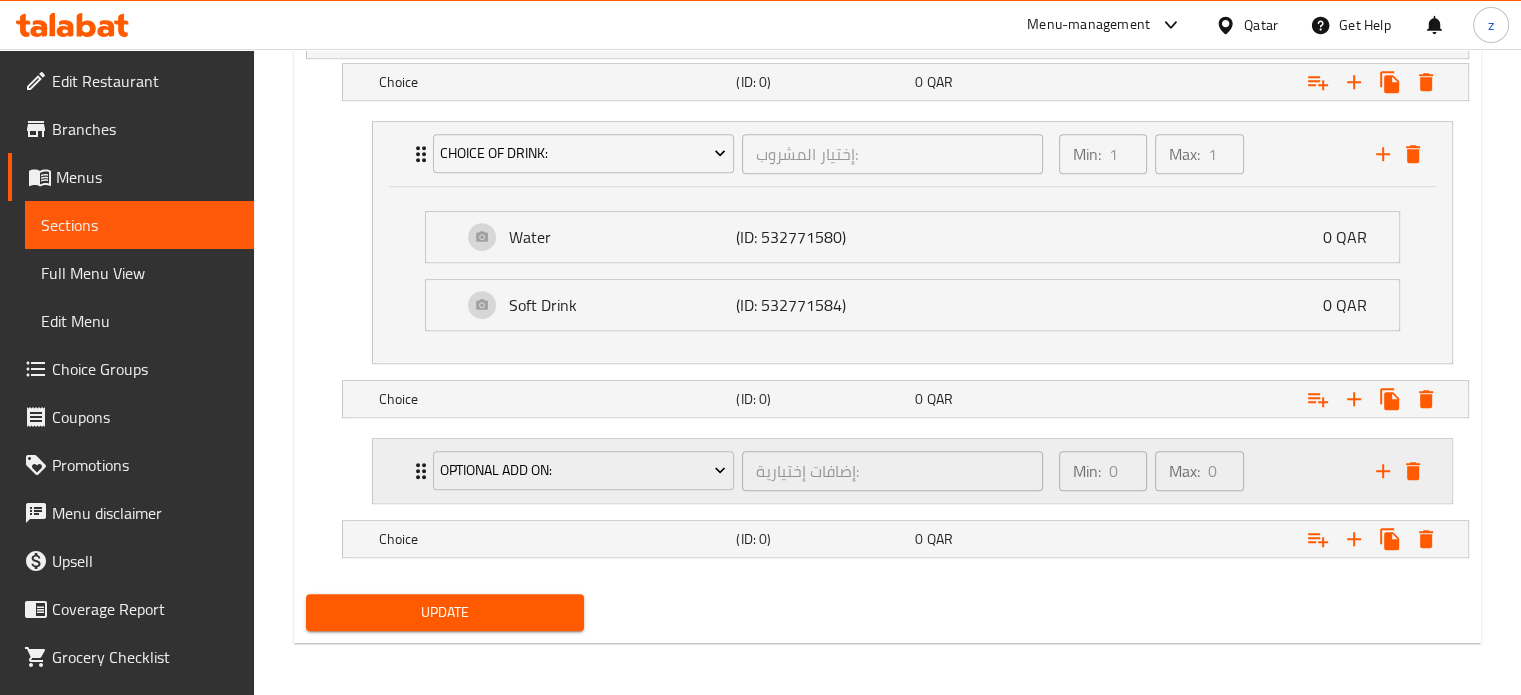 click on "Min: 0 ​ Max: 0 ​" at bounding box center (1205, 471) 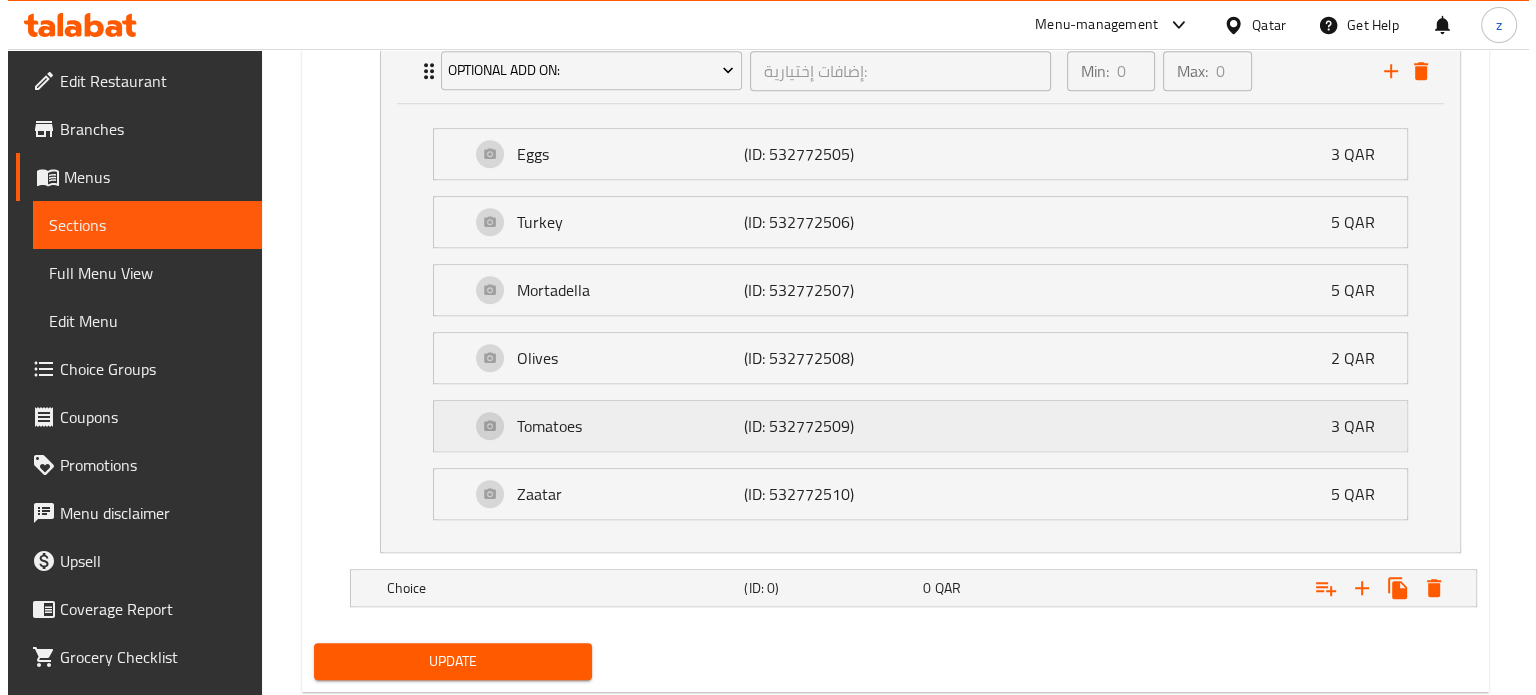 scroll, scrollTop: 1187, scrollLeft: 0, axis: vertical 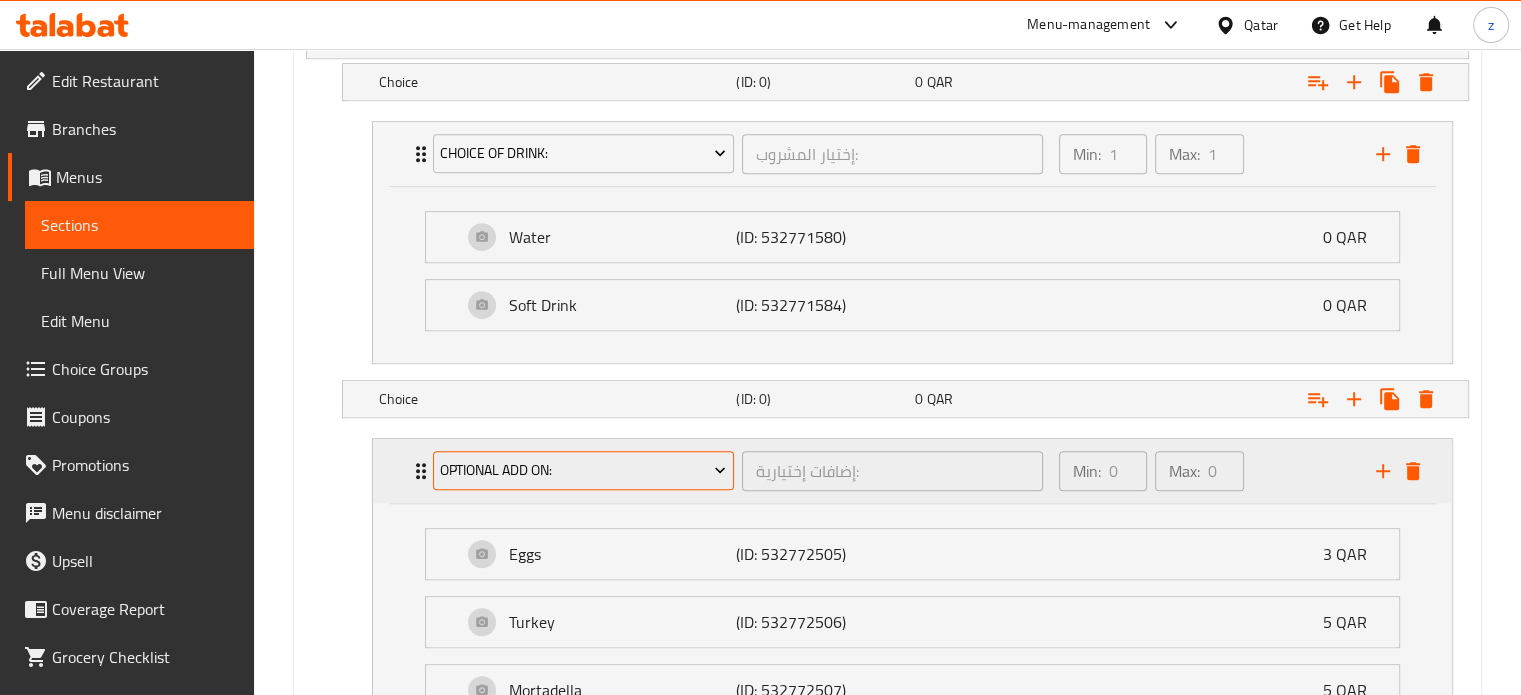 click on "Optional Add on:" at bounding box center [583, 470] 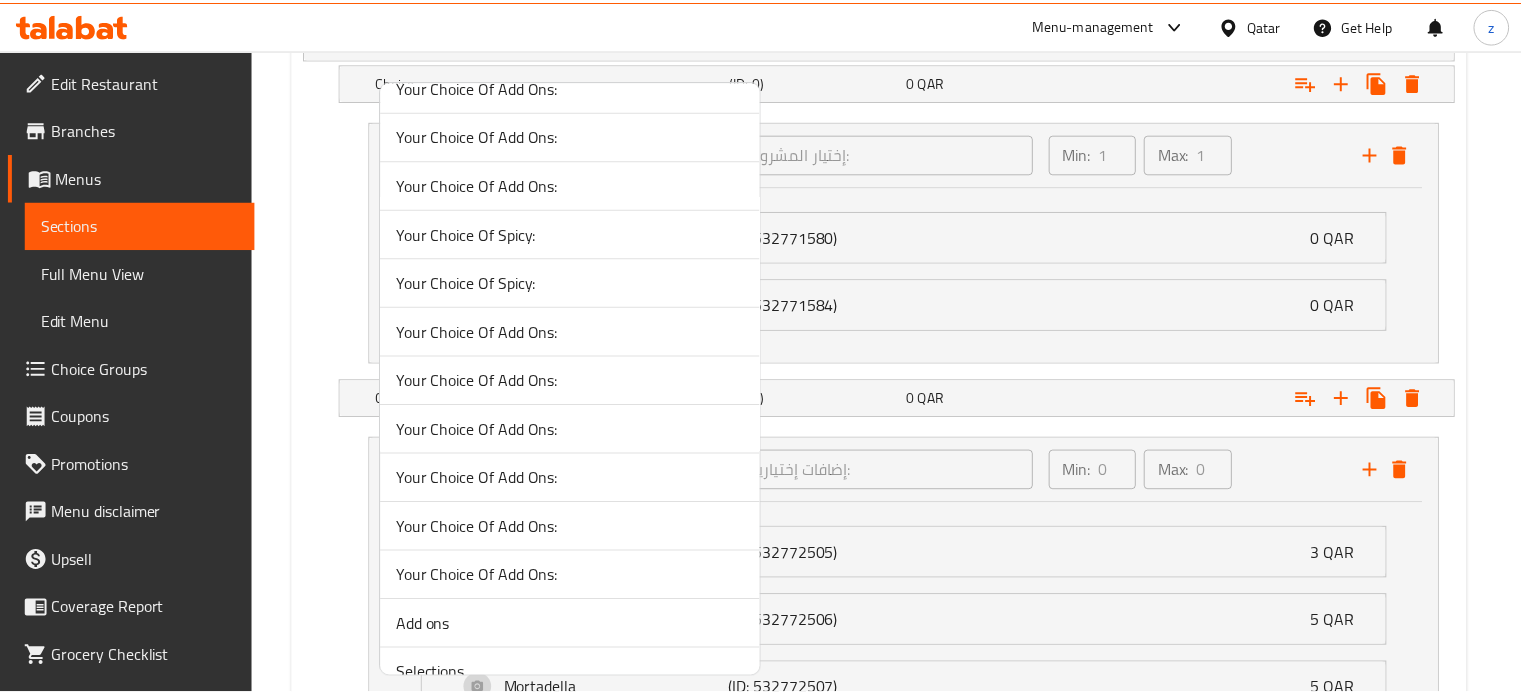 scroll, scrollTop: 2100, scrollLeft: 0, axis: vertical 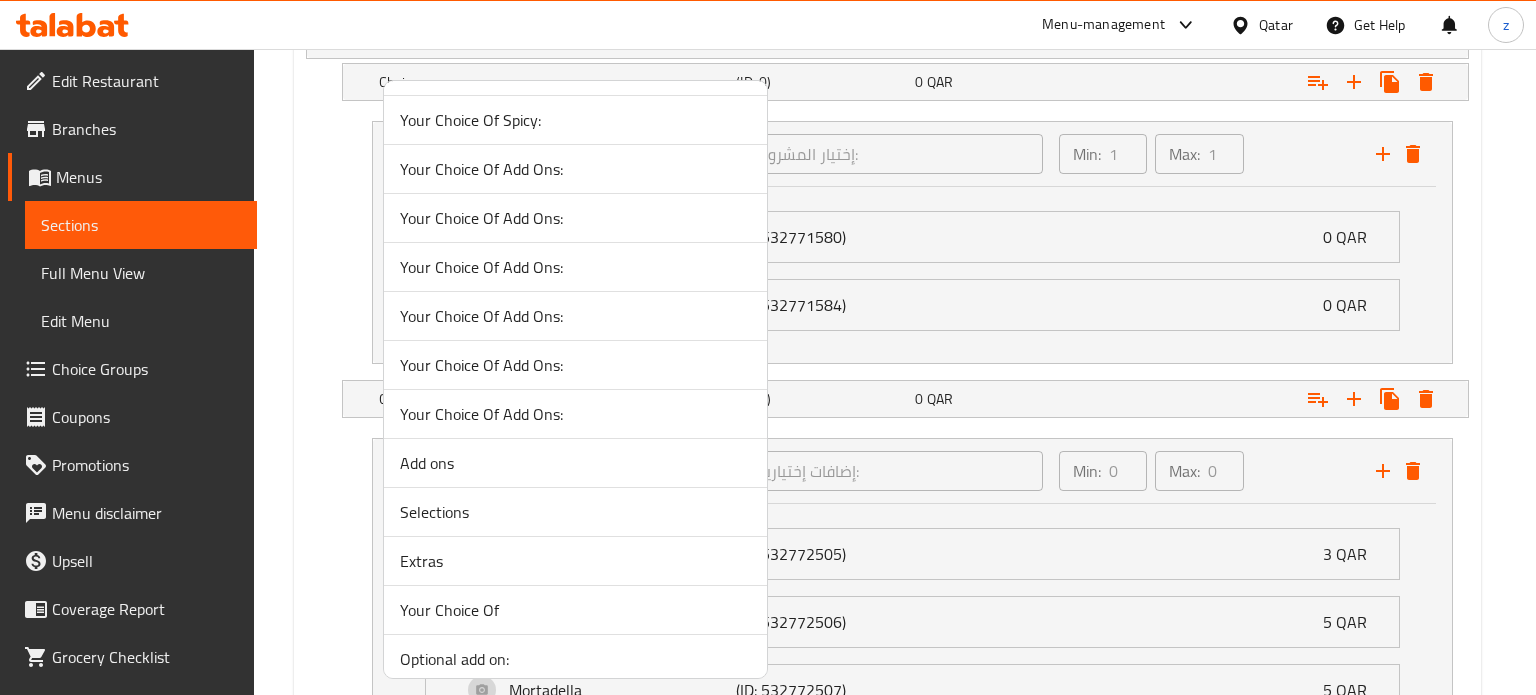 click at bounding box center [768, 347] 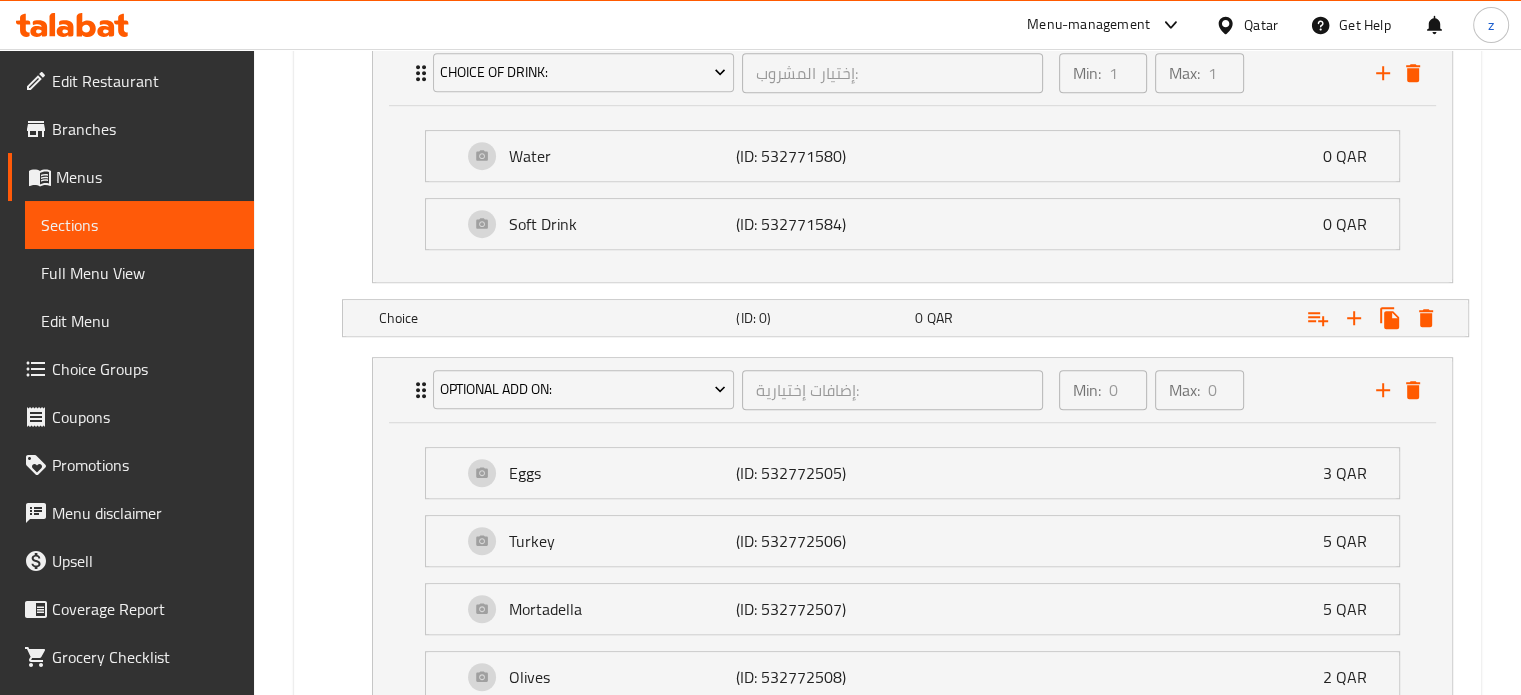 scroll, scrollTop: 1387, scrollLeft: 0, axis: vertical 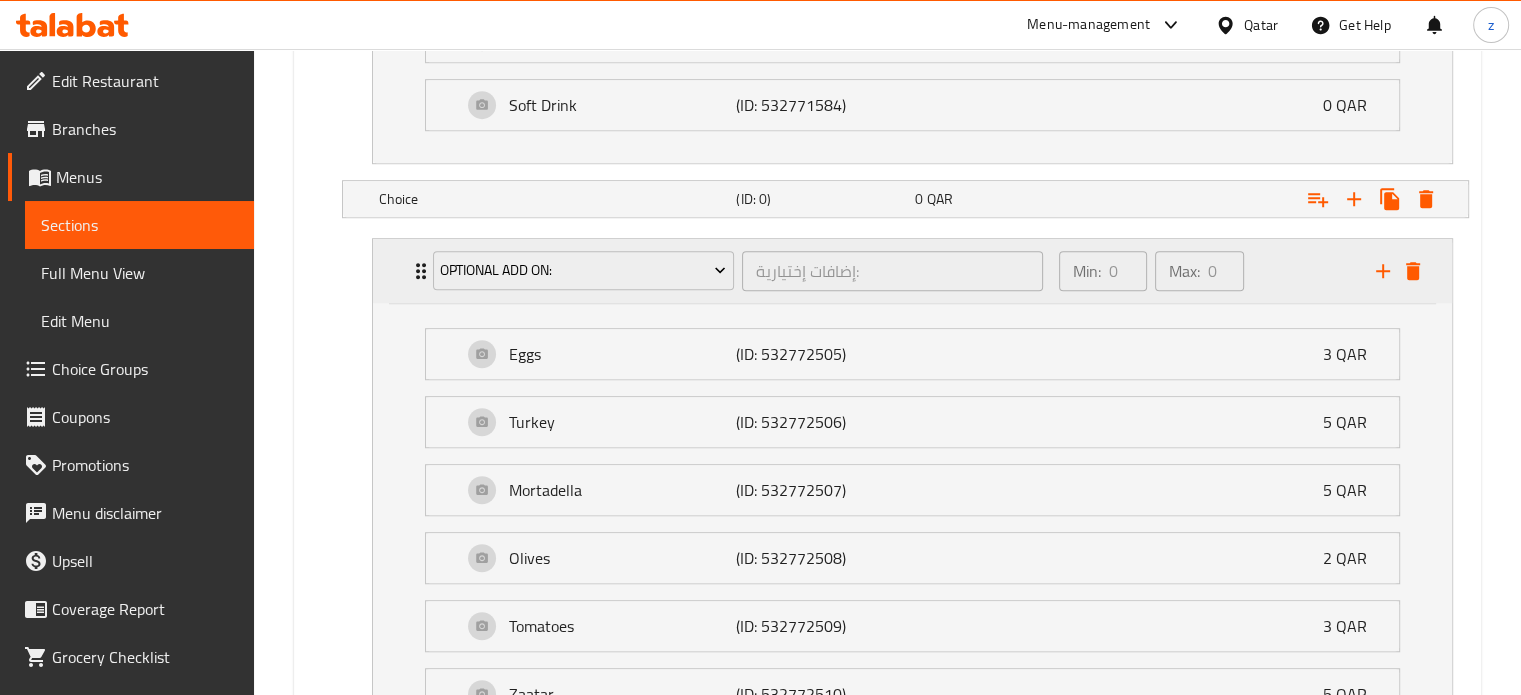 click 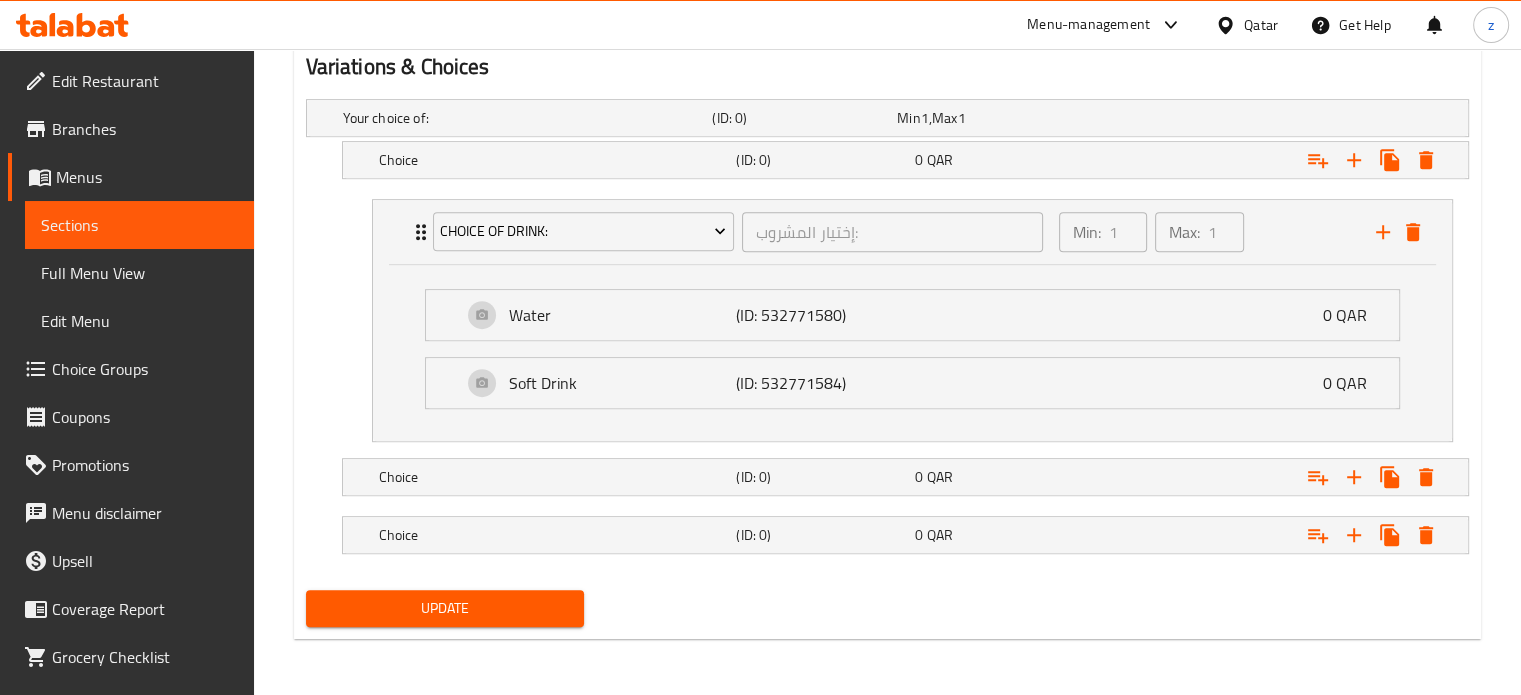 scroll, scrollTop: 1105, scrollLeft: 0, axis: vertical 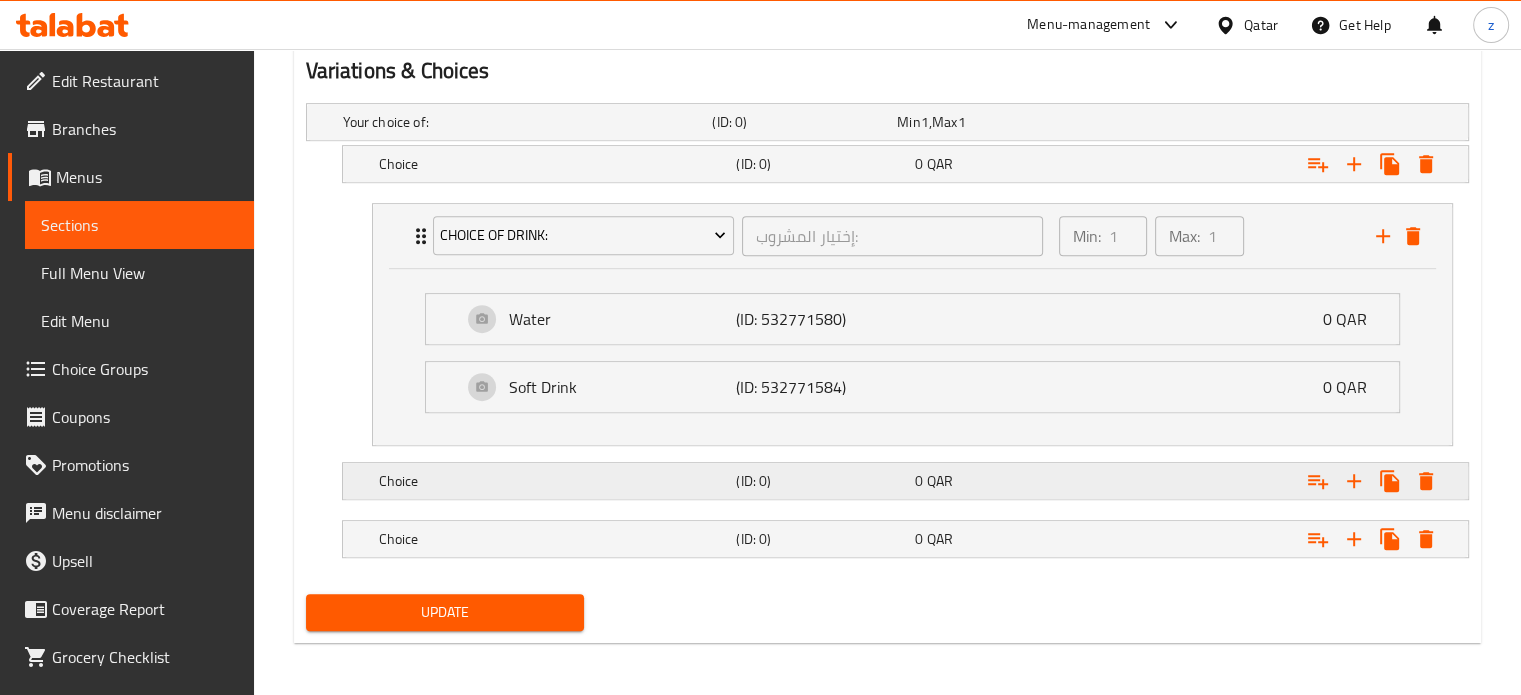 click on "(ID: 0)" at bounding box center (800, 122) 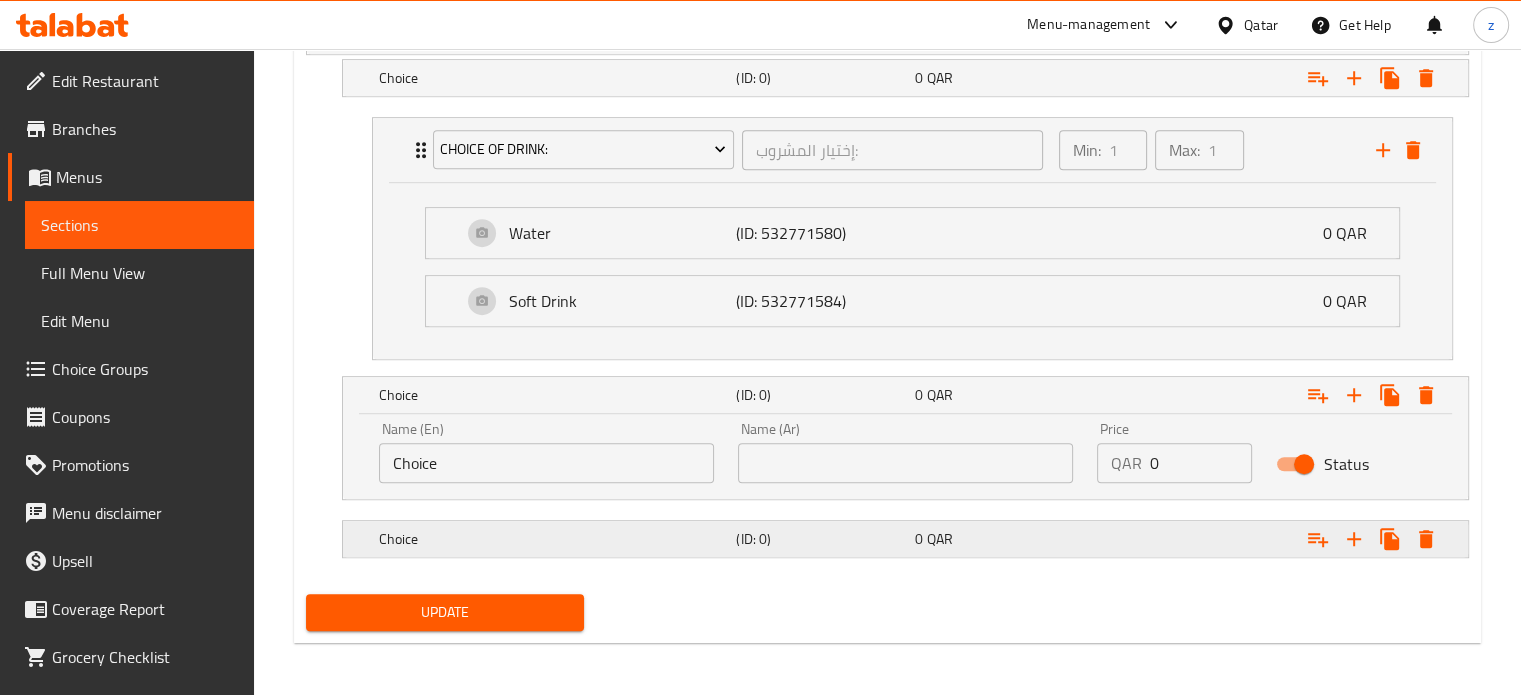 click on "(ID: 0)" at bounding box center (800, 36) 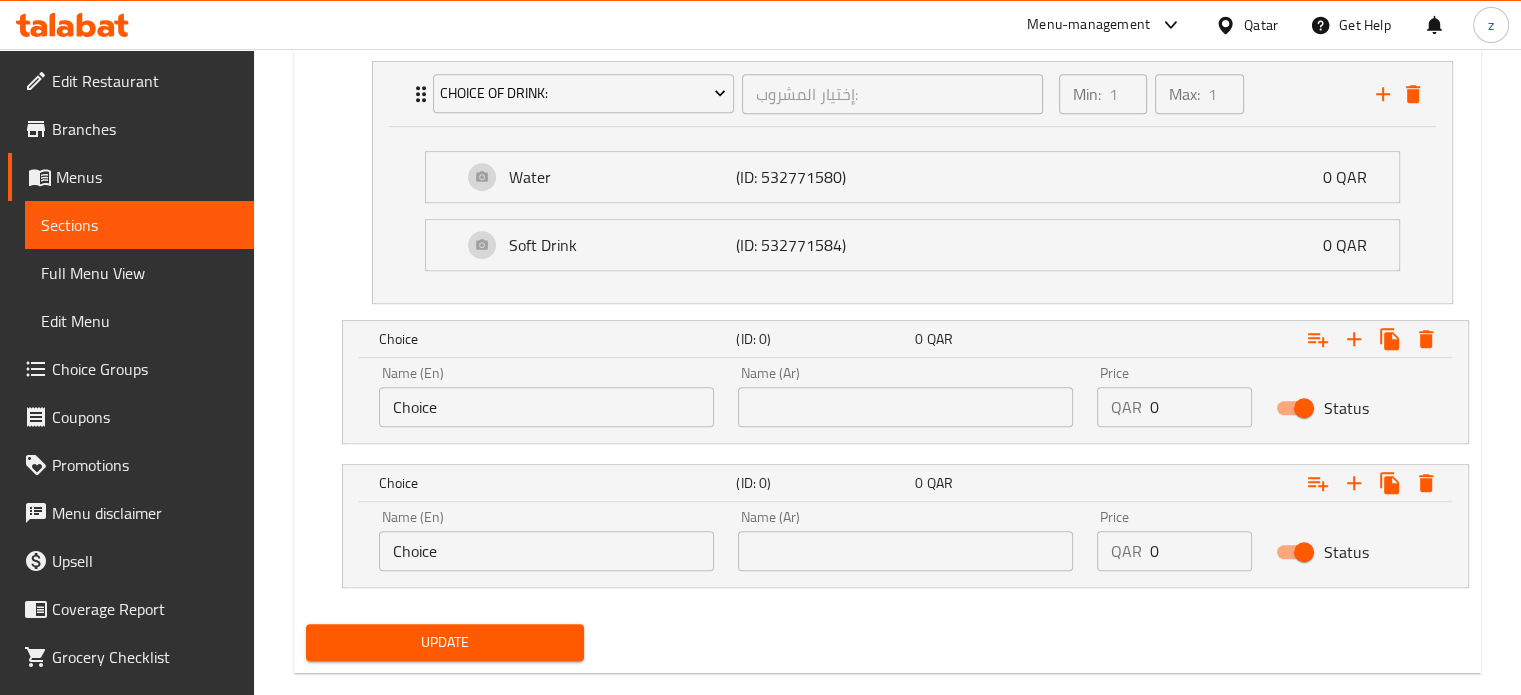 scroll, scrollTop: 1277, scrollLeft: 0, axis: vertical 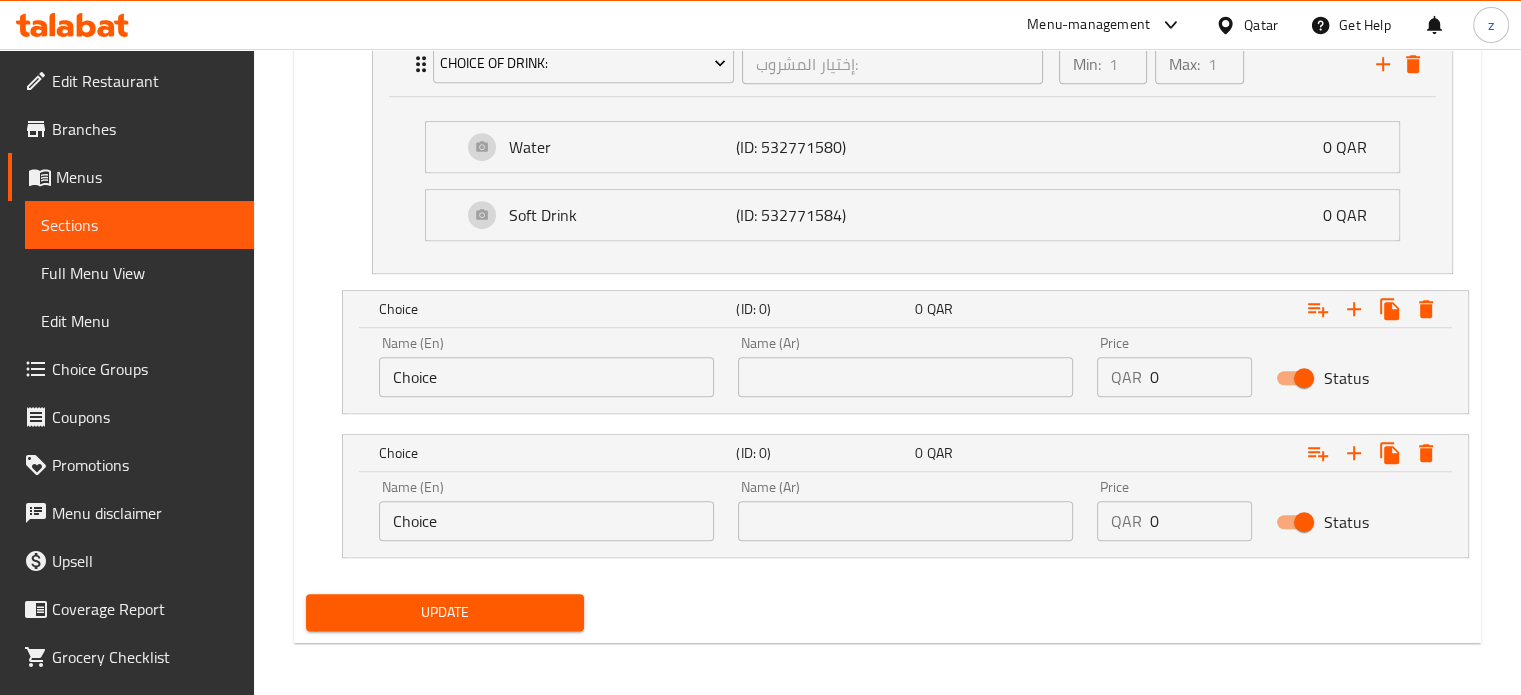 click on "Update" at bounding box center [445, 612] 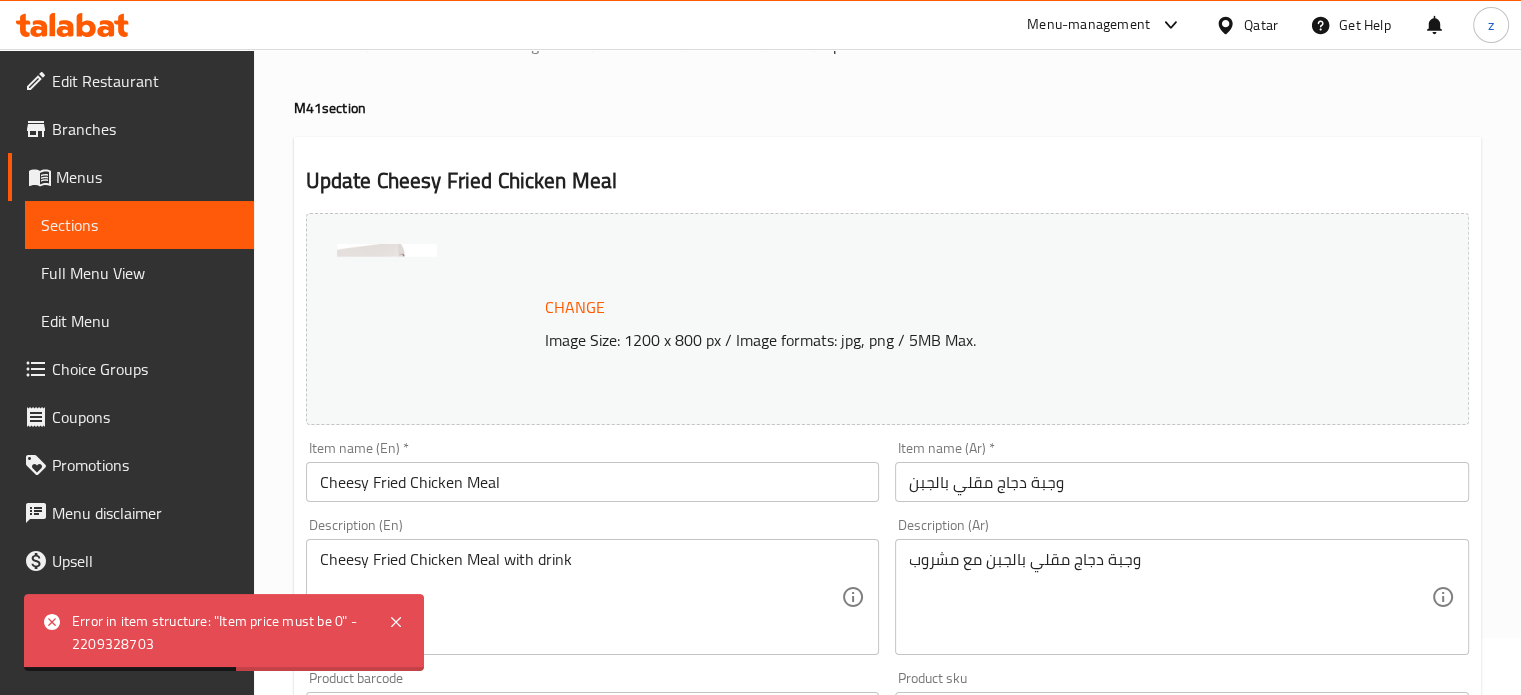 scroll, scrollTop: 0, scrollLeft: 0, axis: both 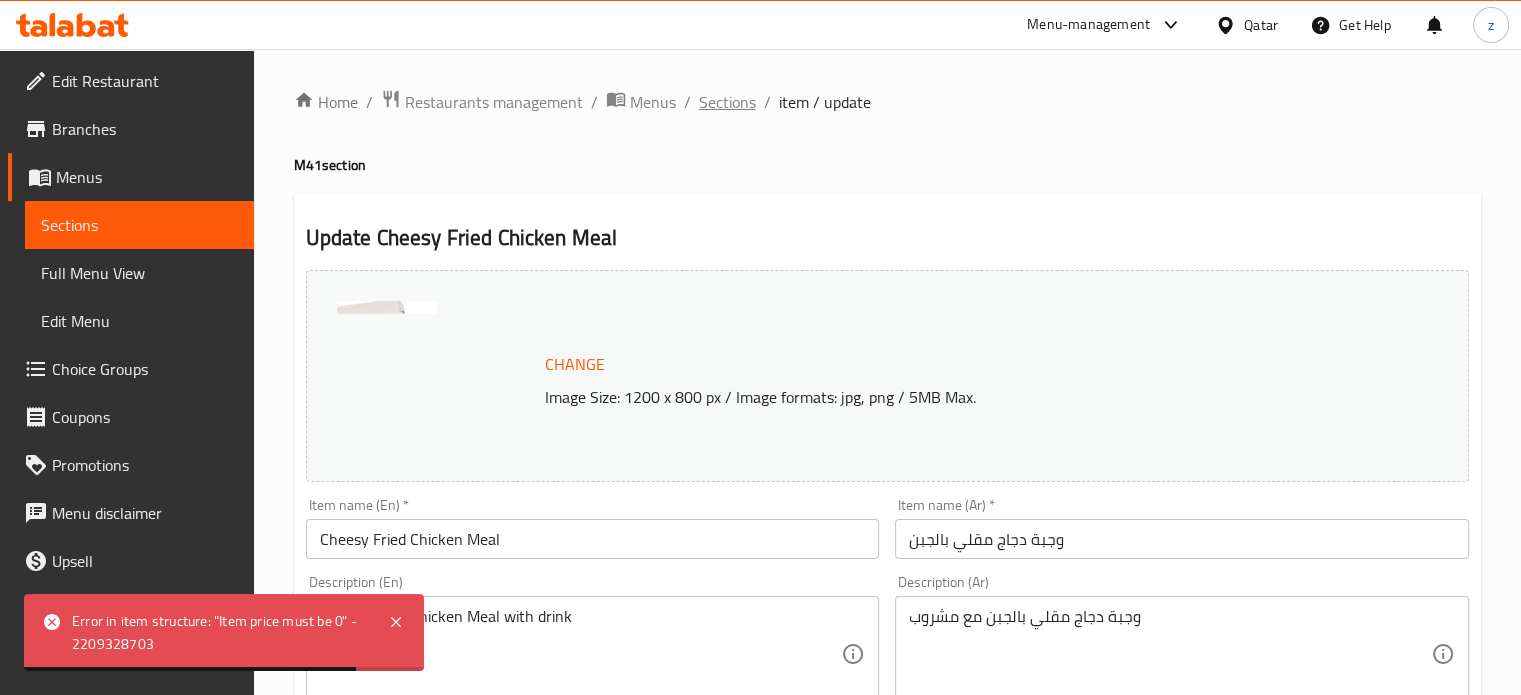 click on "Sections" at bounding box center (727, 102) 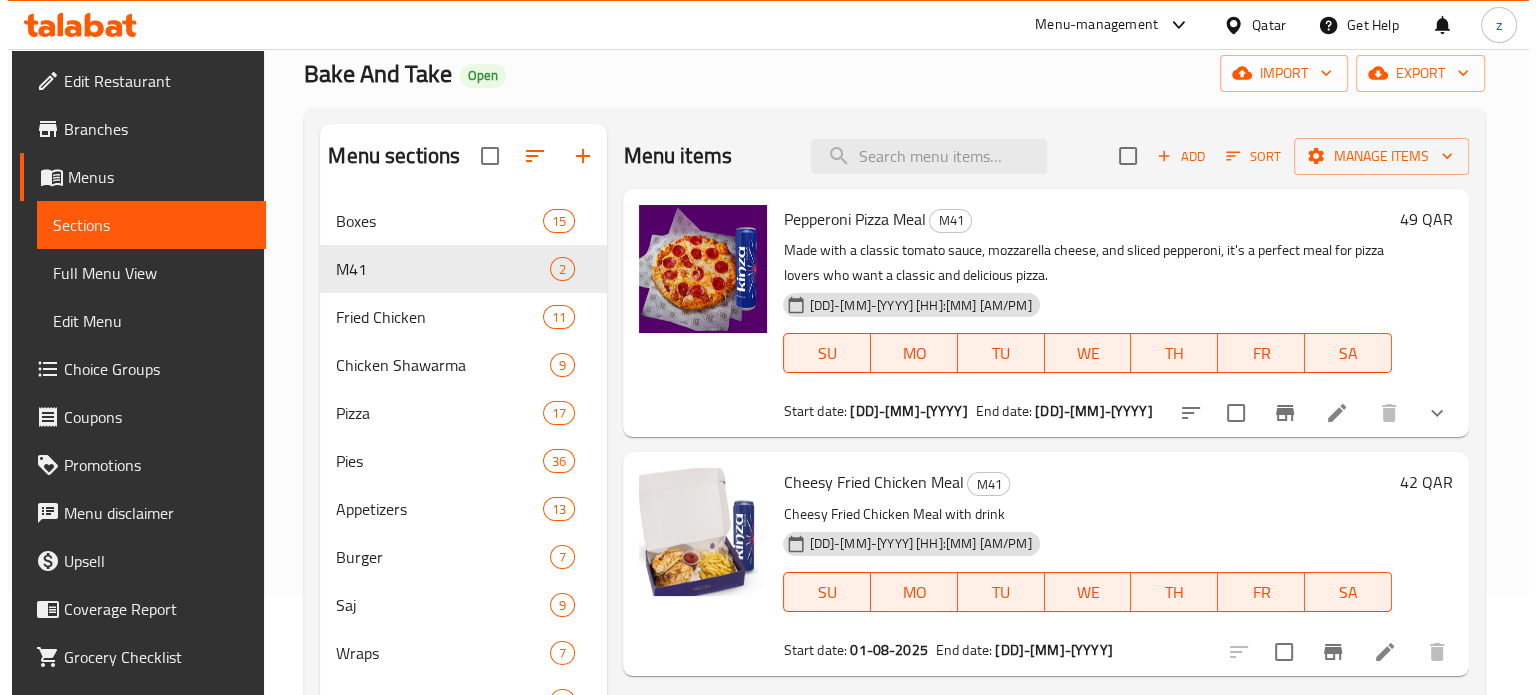 scroll, scrollTop: 500, scrollLeft: 0, axis: vertical 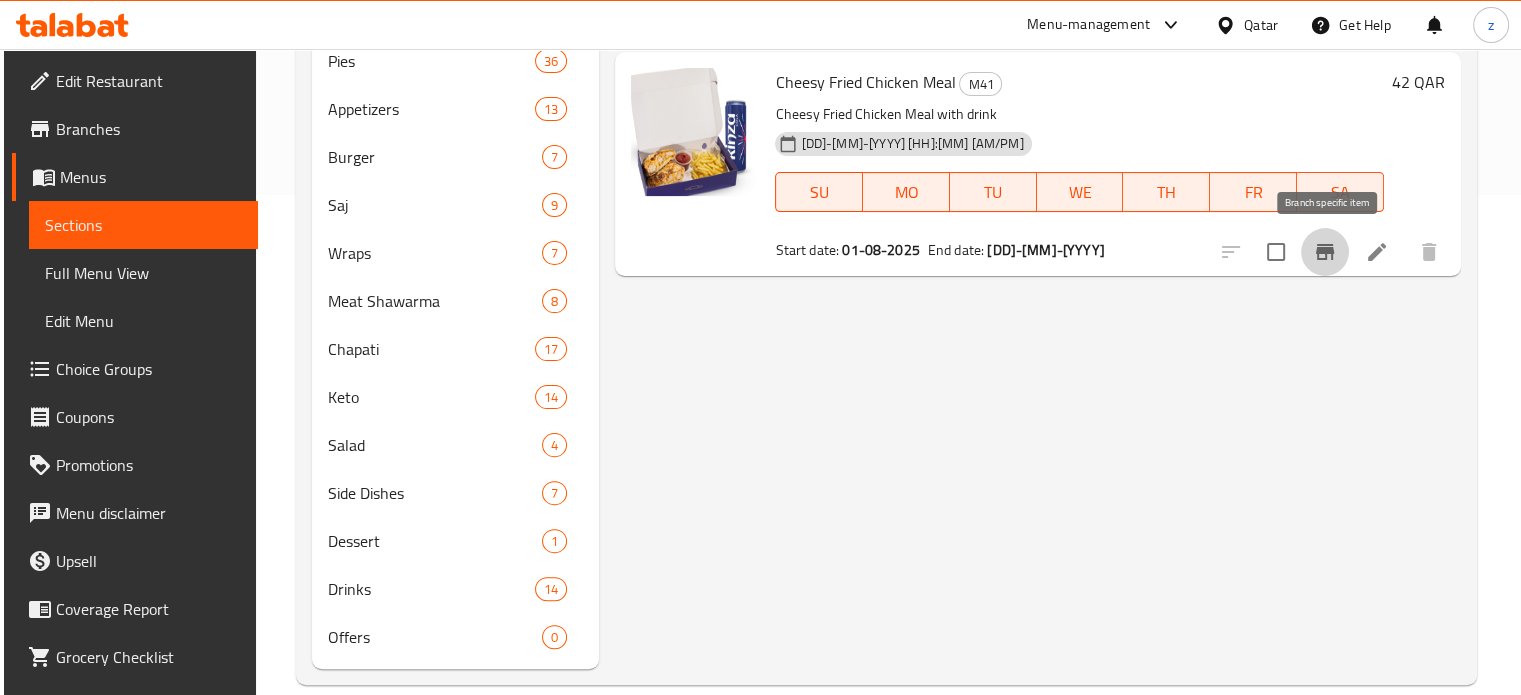 click at bounding box center [1325, 252] 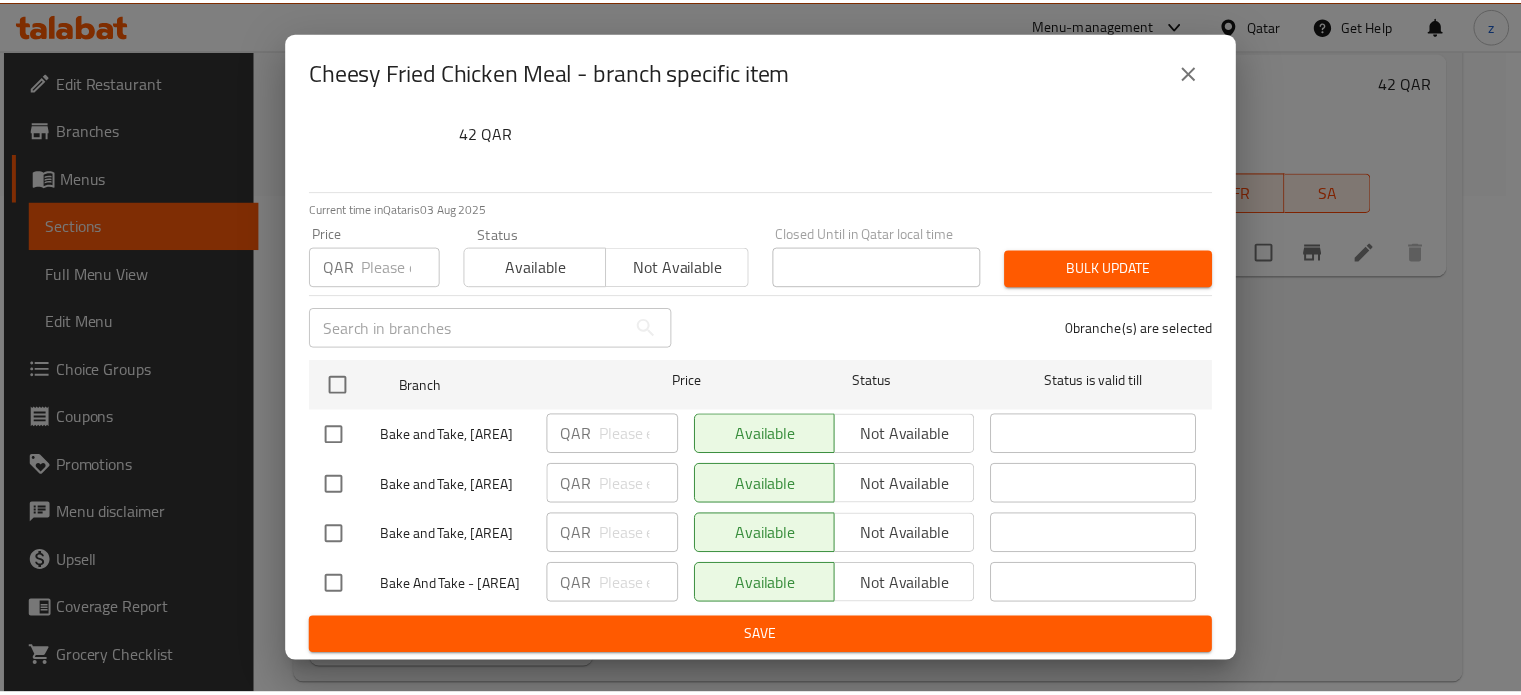 scroll, scrollTop: 128, scrollLeft: 0, axis: vertical 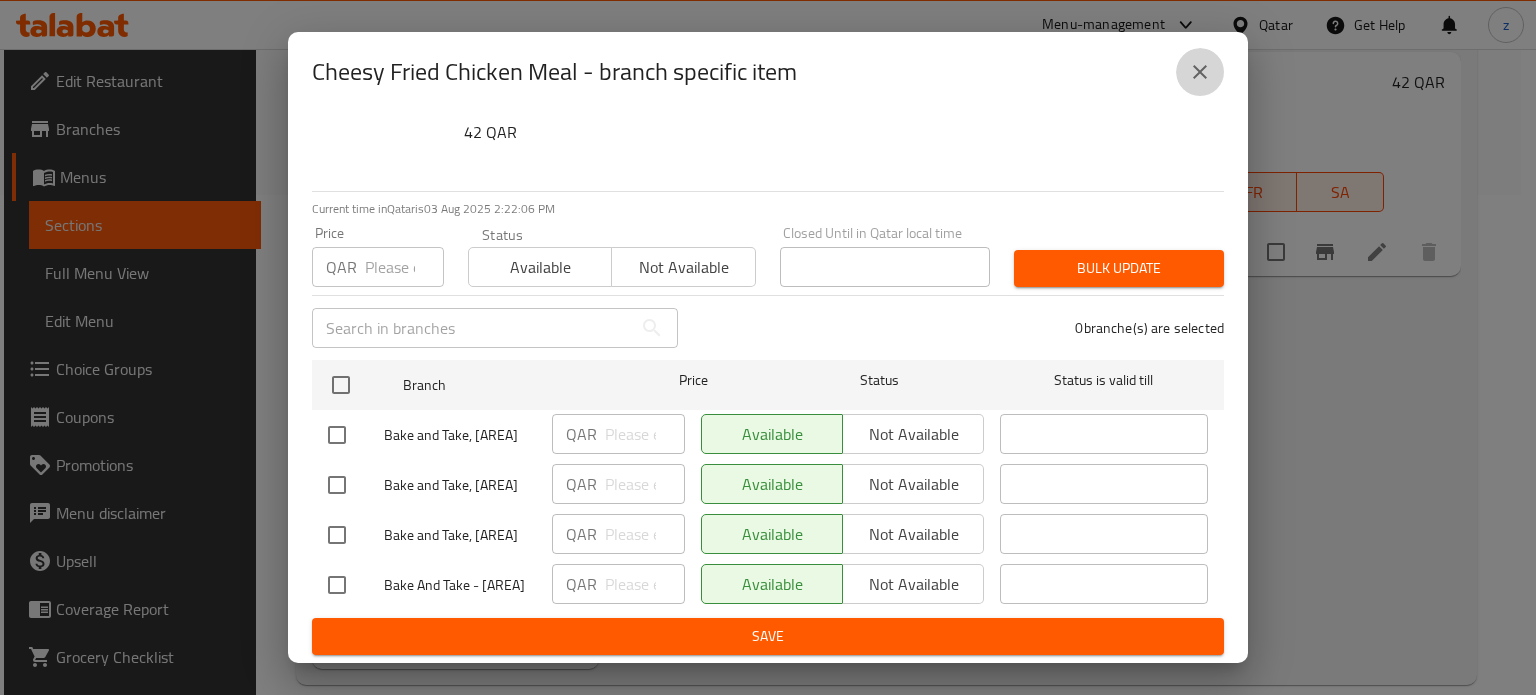 click 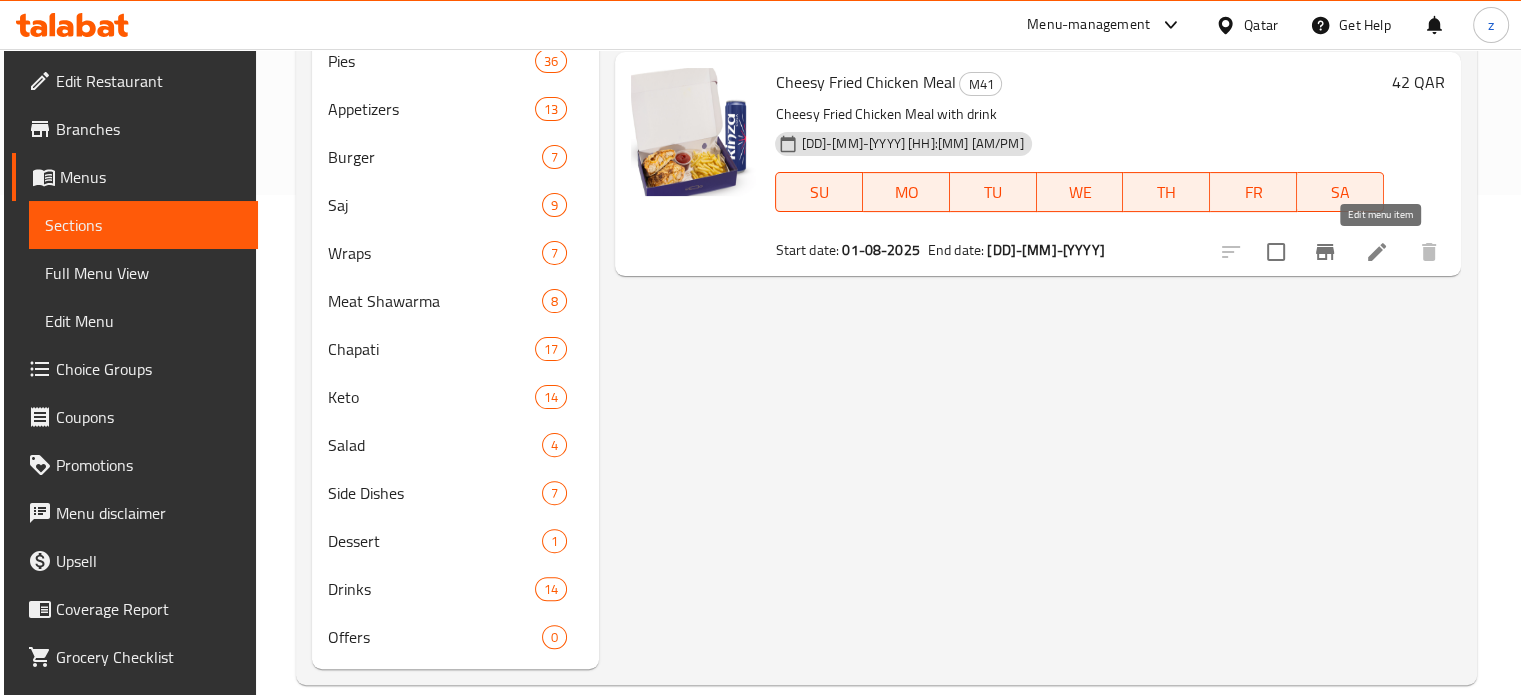 click 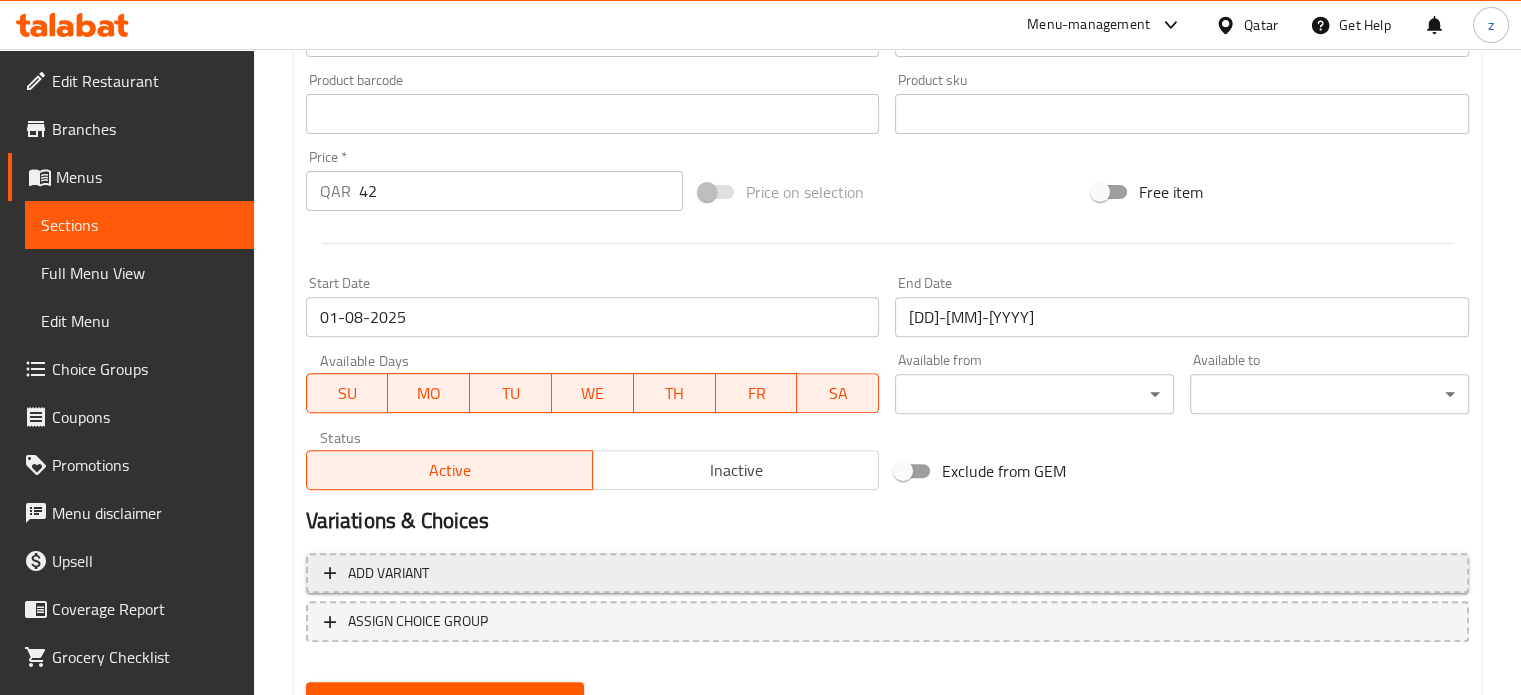 scroll, scrollTop: 700, scrollLeft: 0, axis: vertical 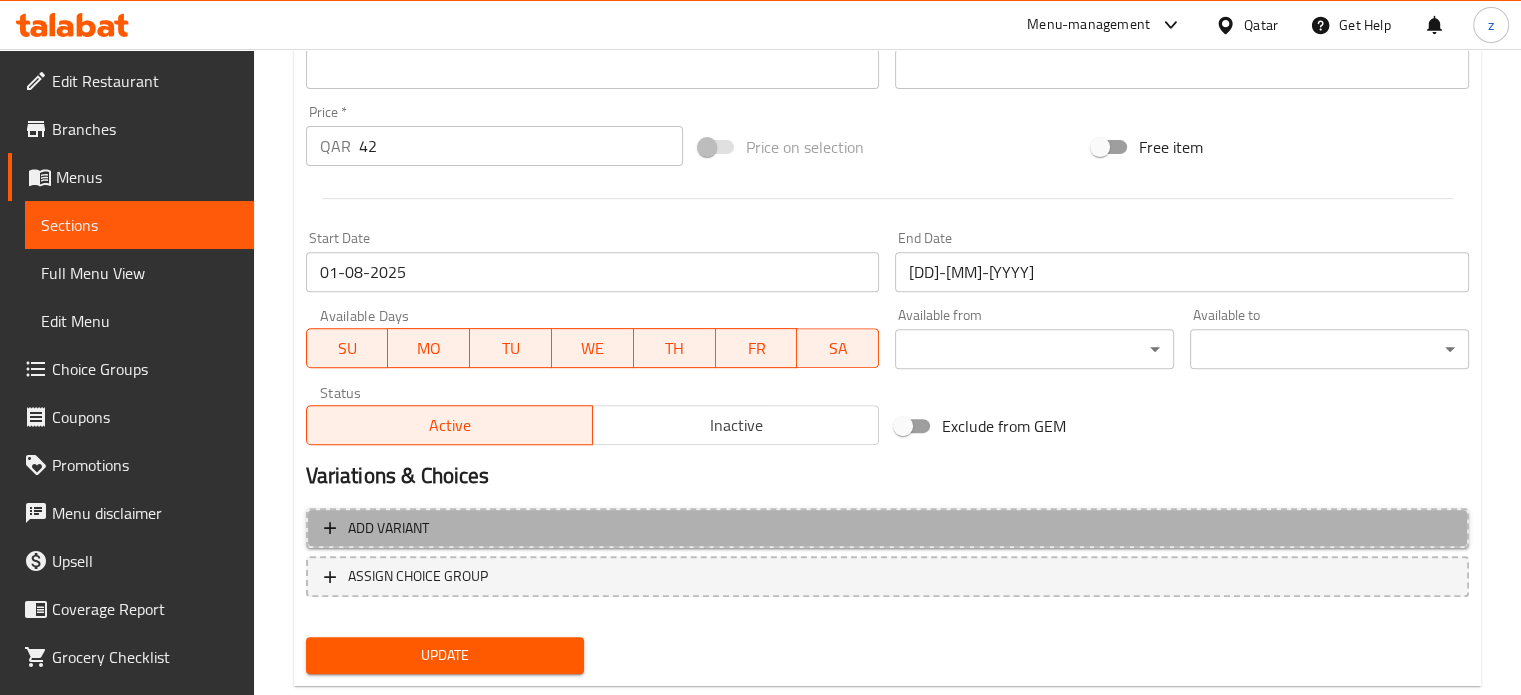 click on "Add variant" at bounding box center [887, 528] 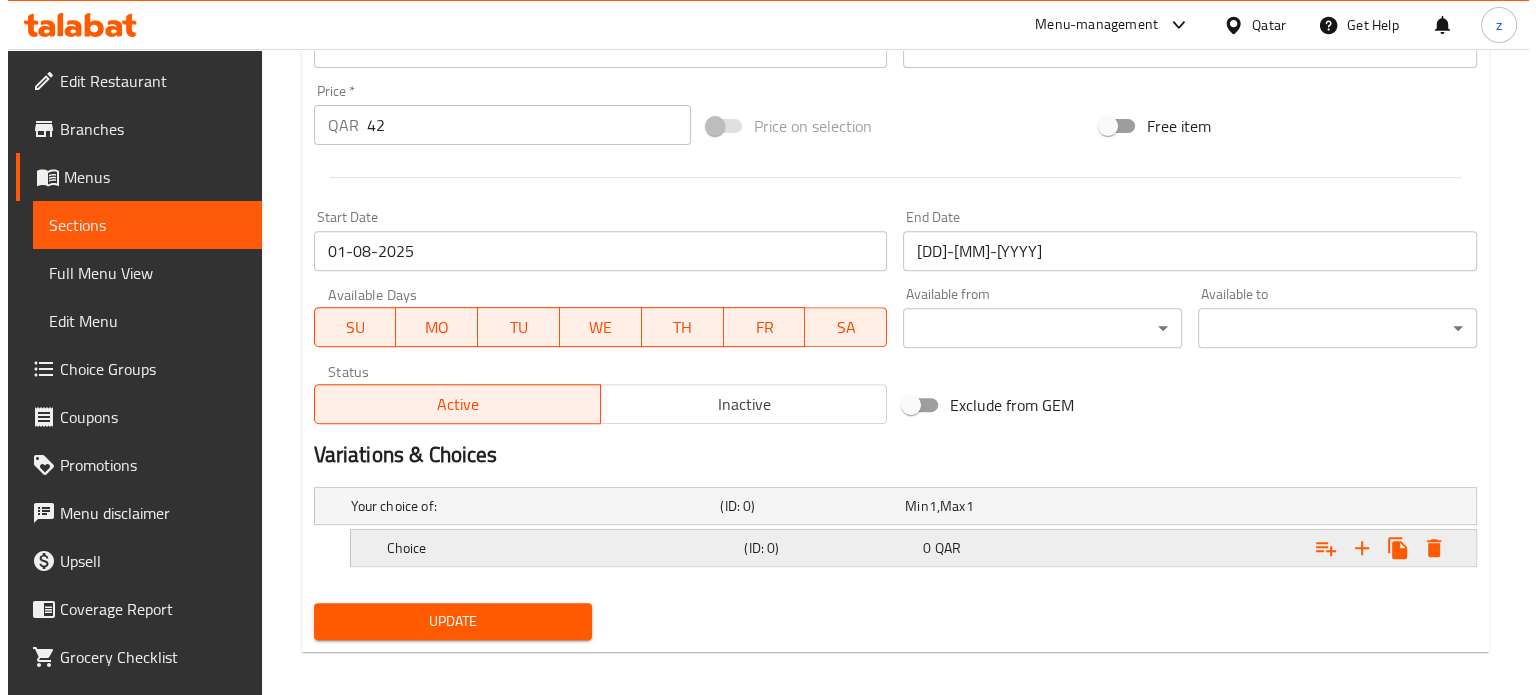 scroll, scrollTop: 732, scrollLeft: 0, axis: vertical 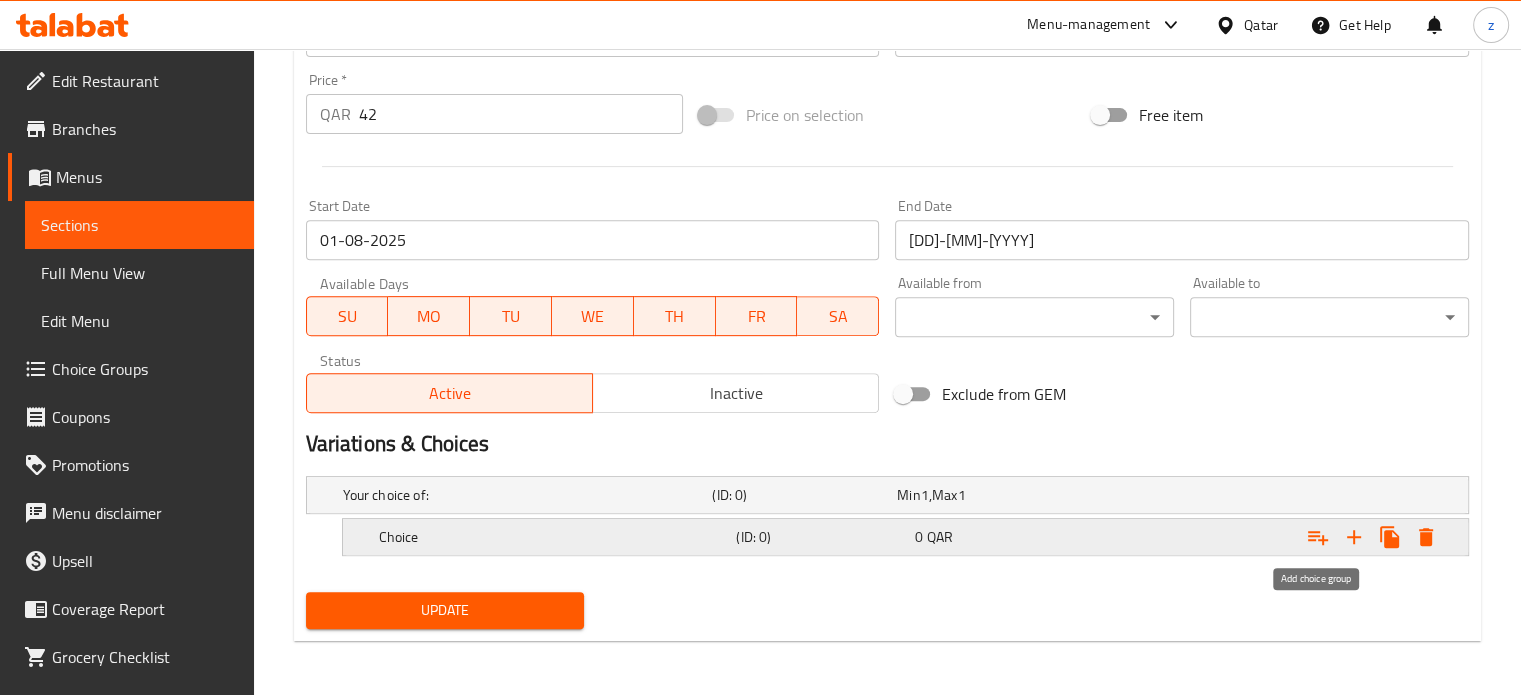click 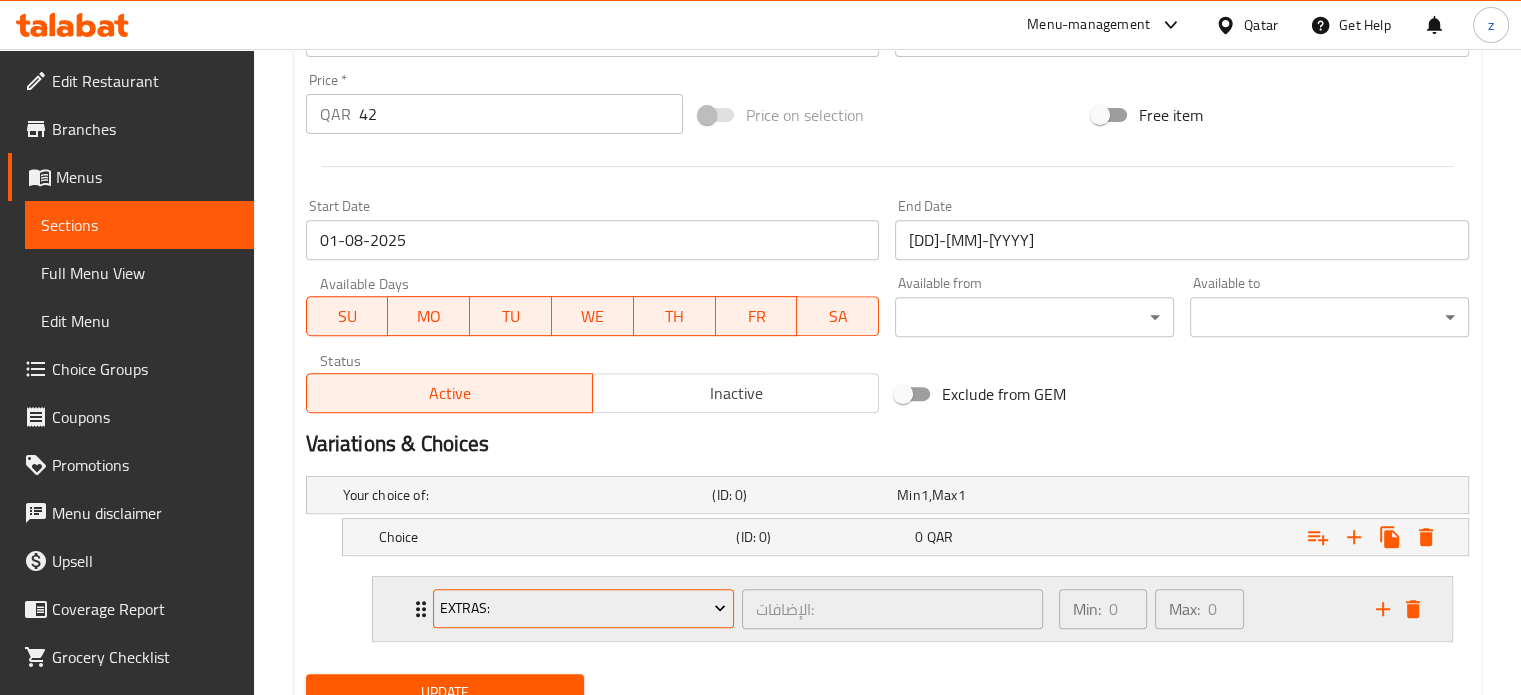 click on "Extras:" at bounding box center (583, 609) 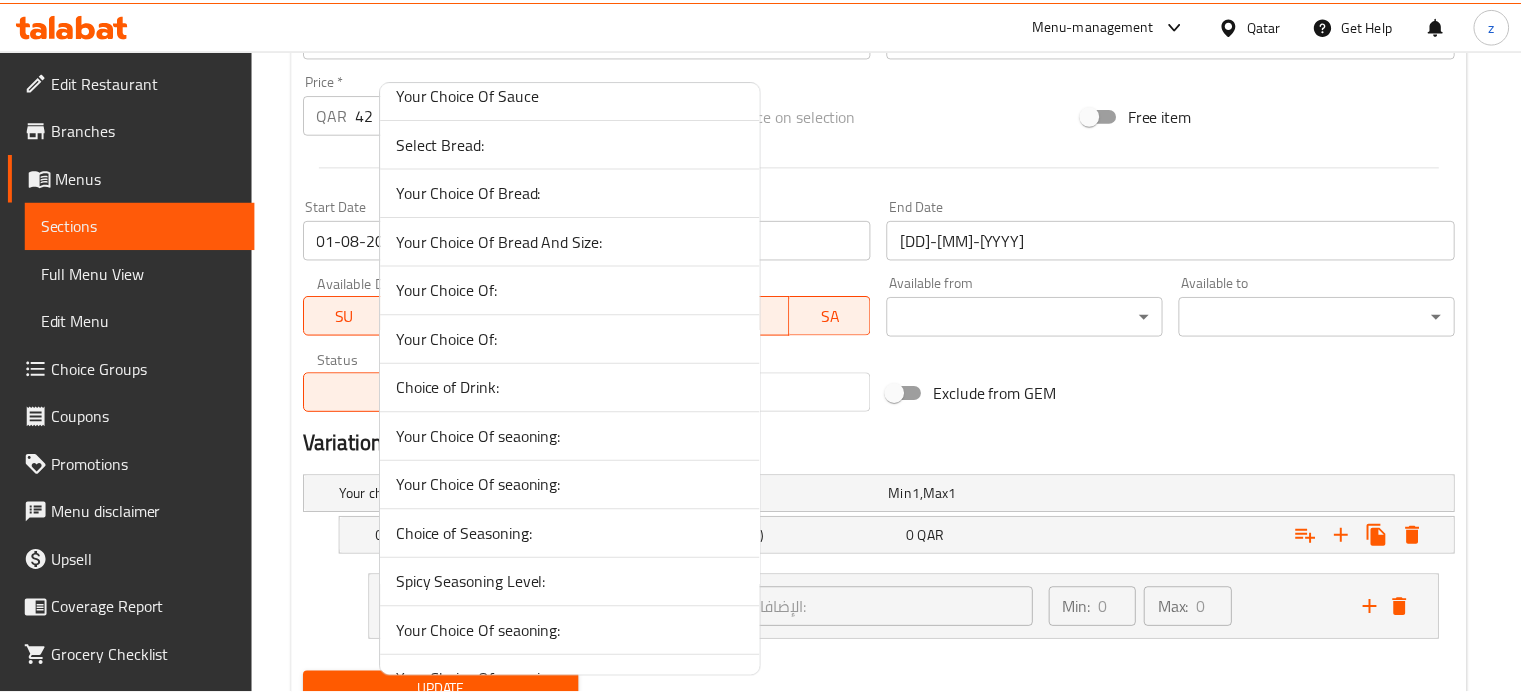 scroll, scrollTop: 300, scrollLeft: 0, axis: vertical 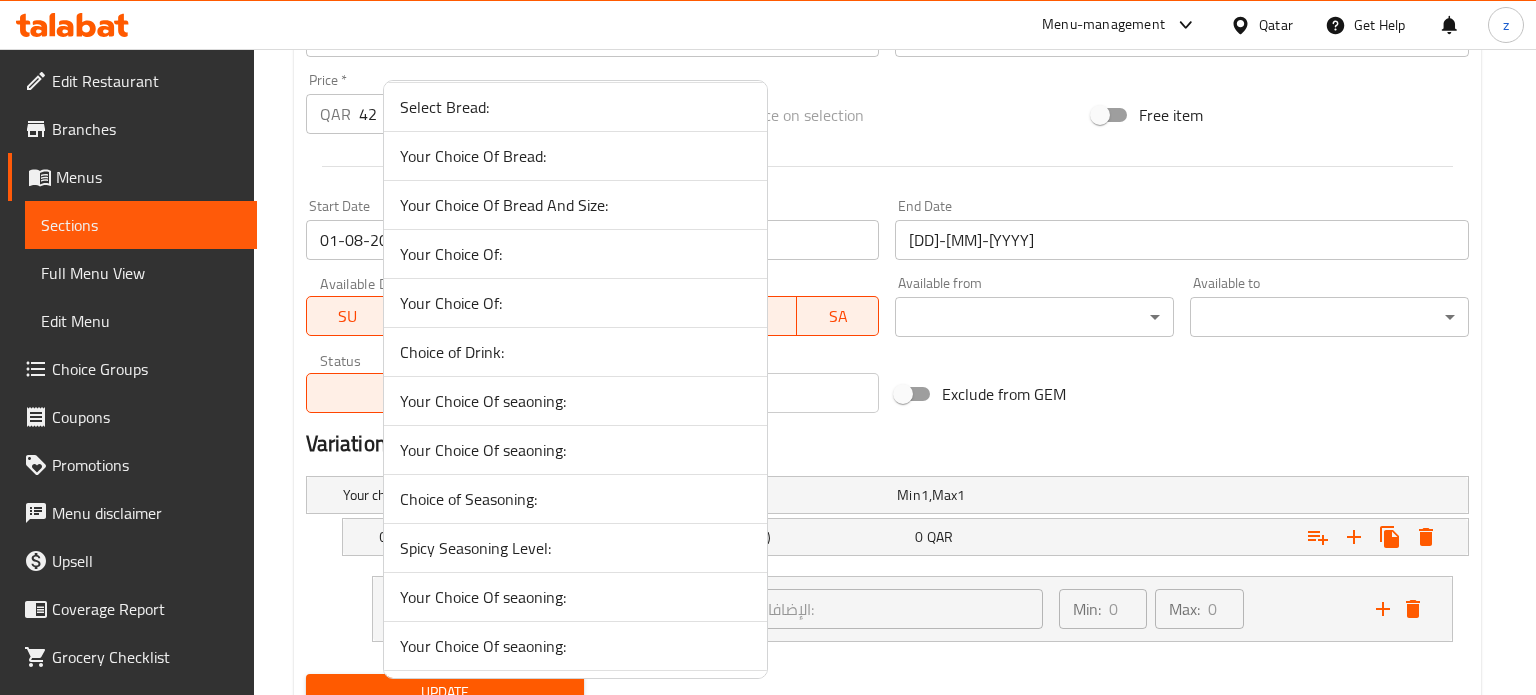 click on "Choice of Drink:" at bounding box center [575, 352] 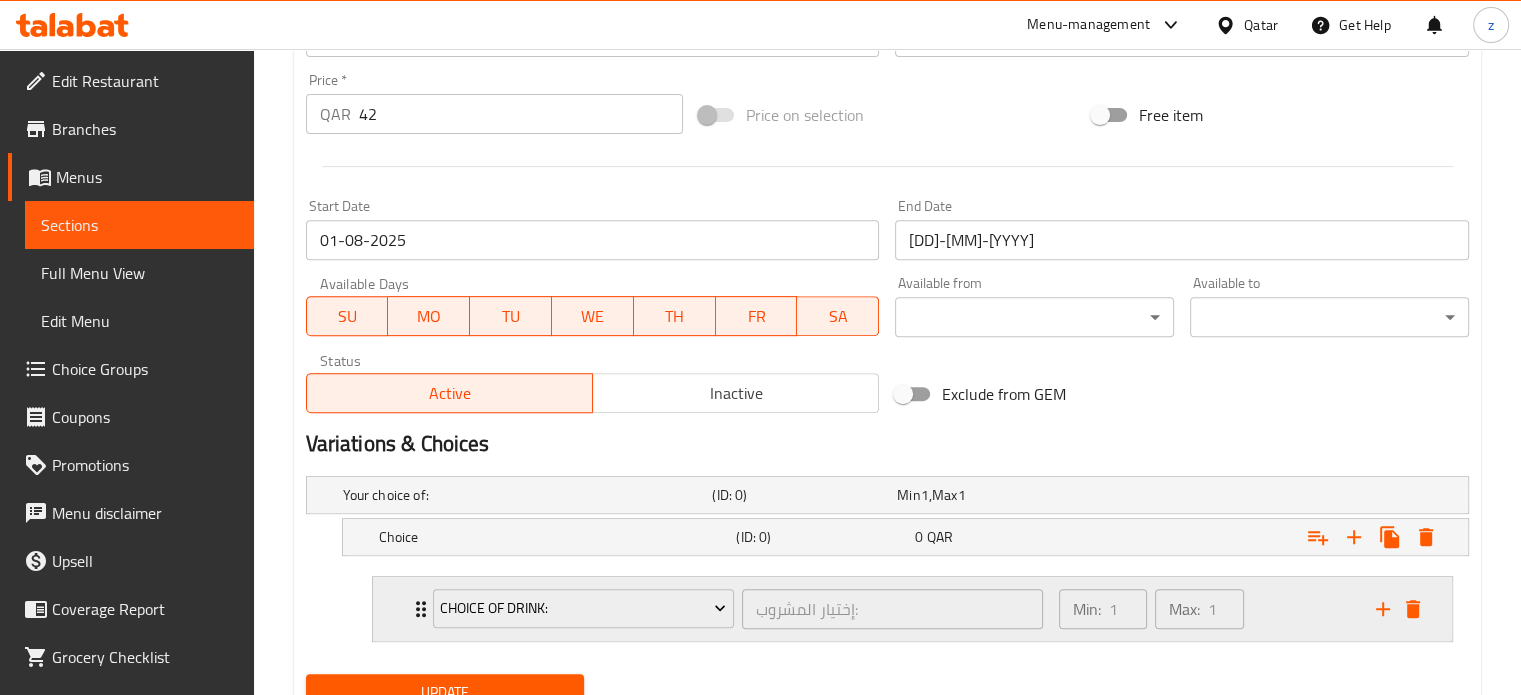 click on "Min: 1 ​ Max: 1 ​" at bounding box center [1205, 609] 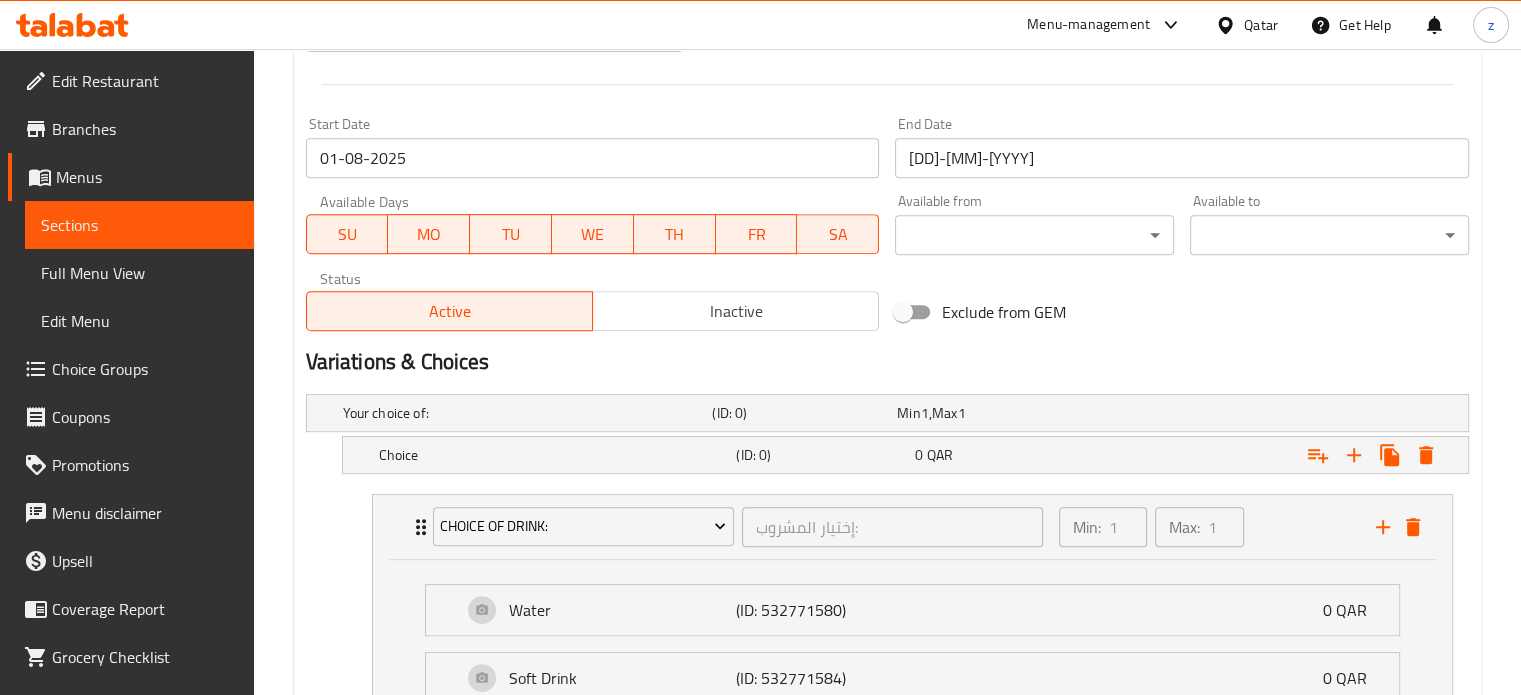scroll, scrollTop: 932, scrollLeft: 0, axis: vertical 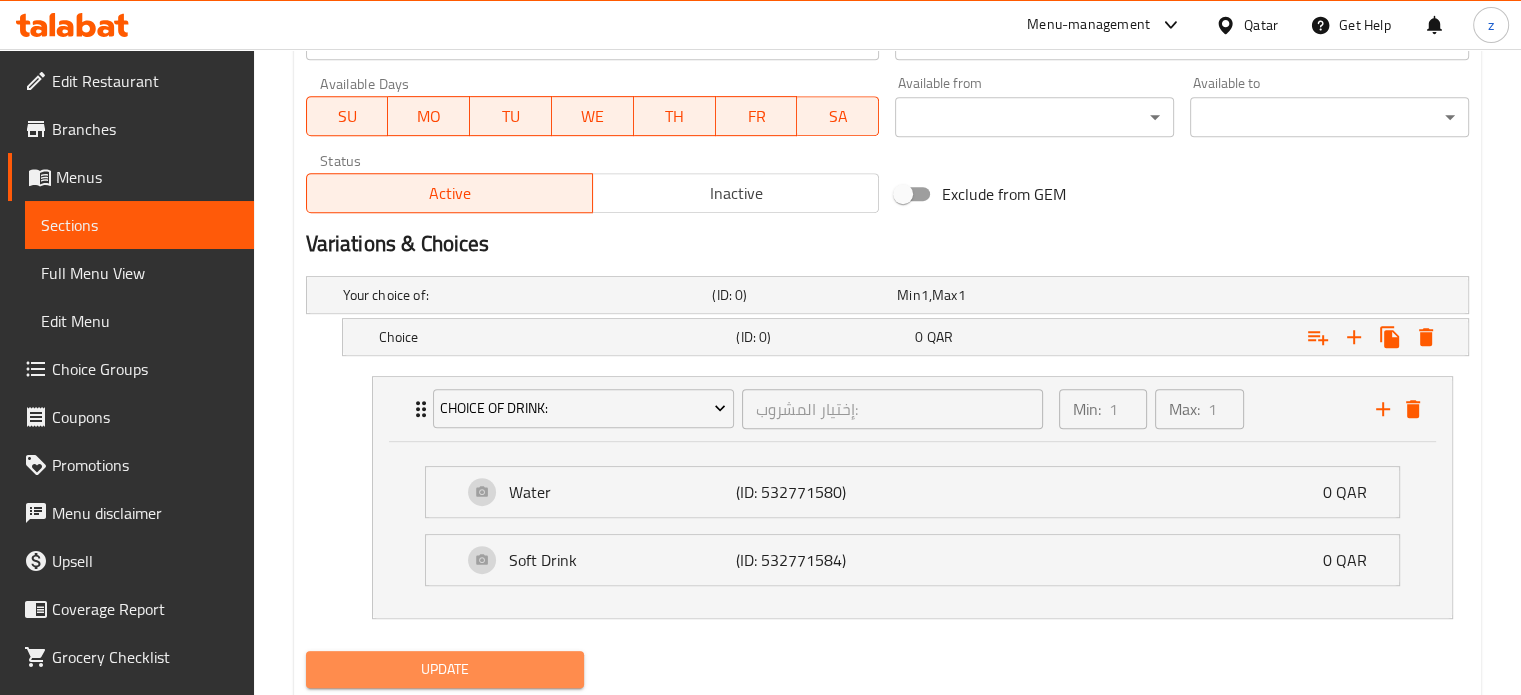 click on "Update" at bounding box center (445, 669) 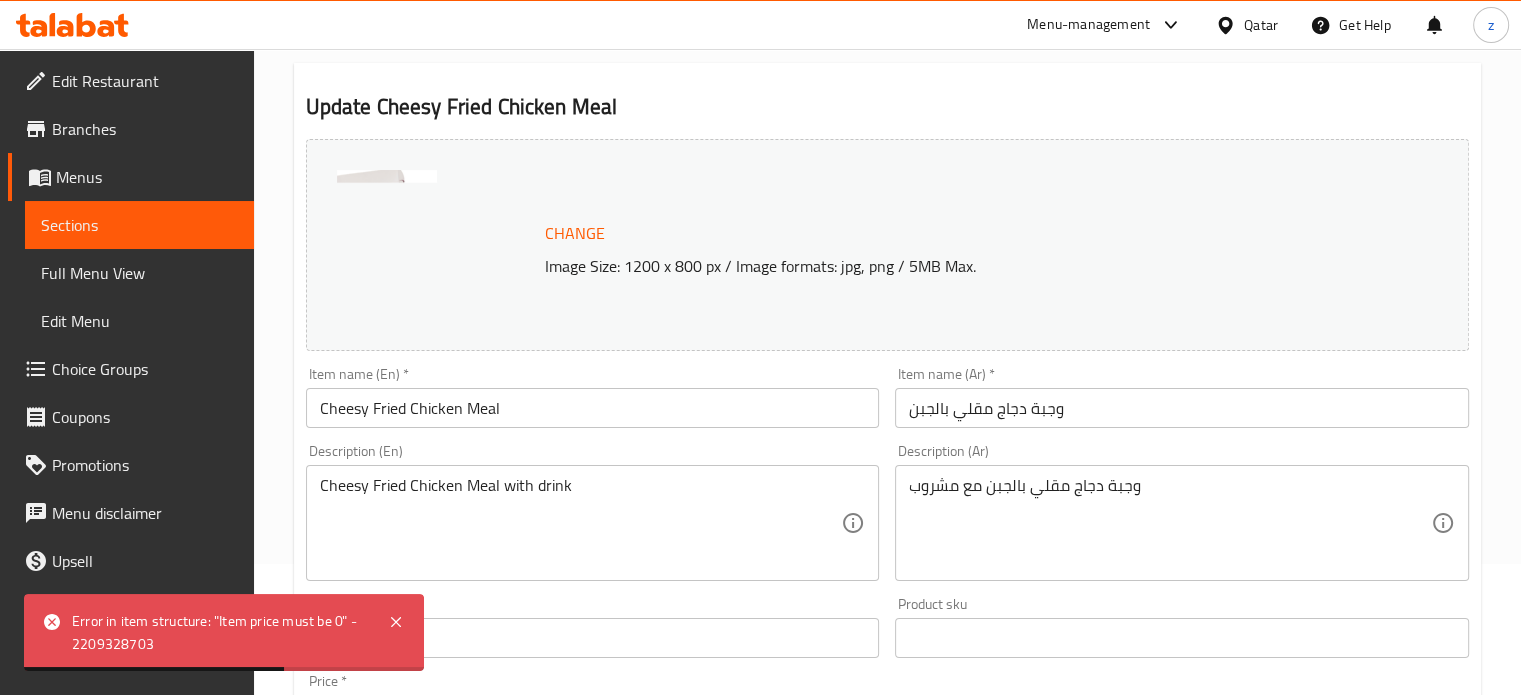 scroll, scrollTop: 0, scrollLeft: 0, axis: both 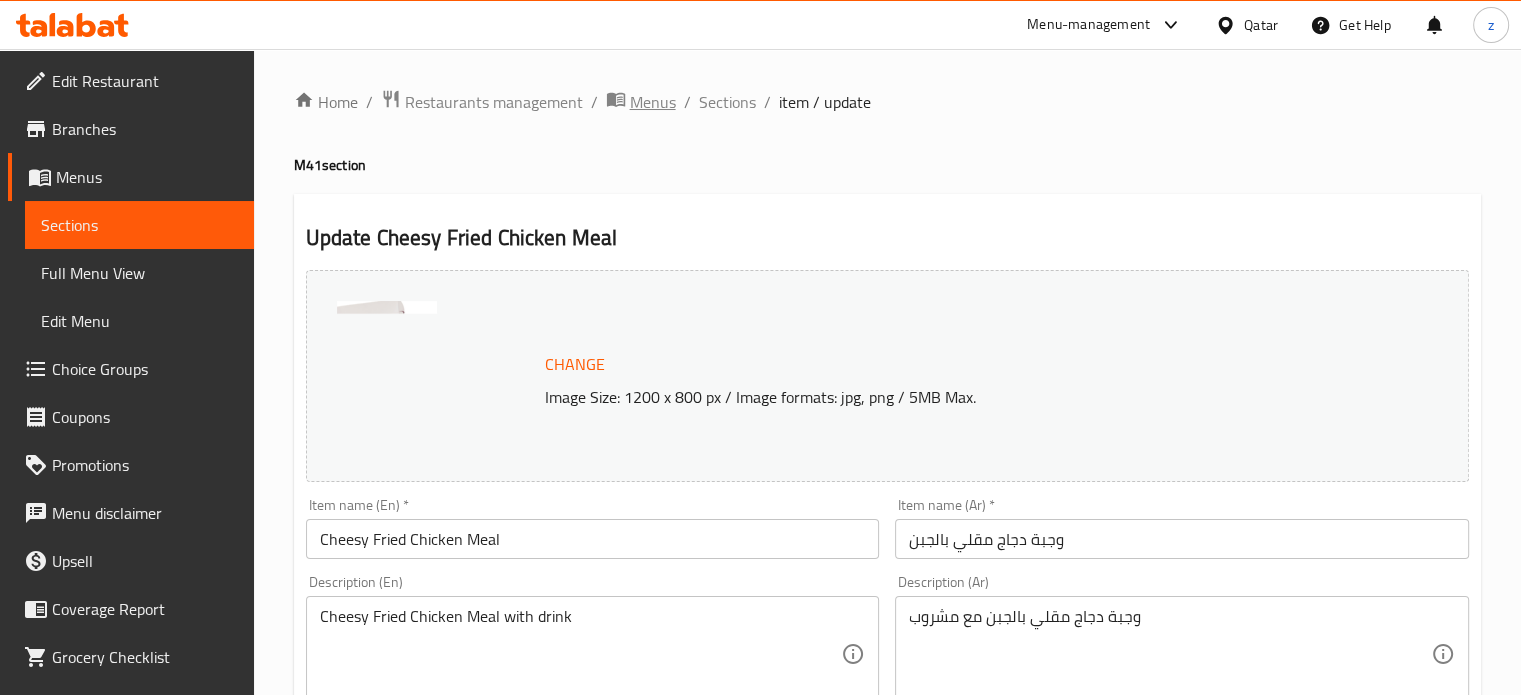click on "Menus" at bounding box center [653, 102] 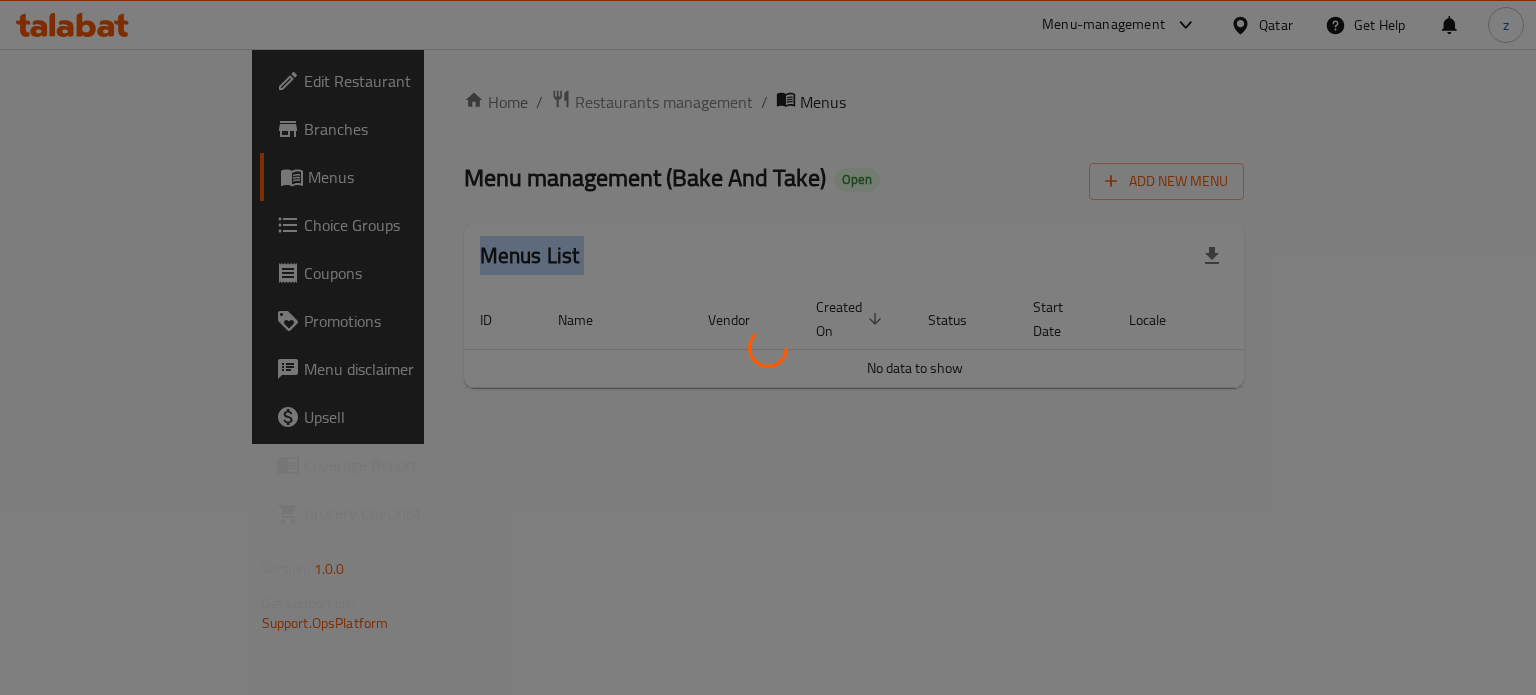 click at bounding box center [768, 347] 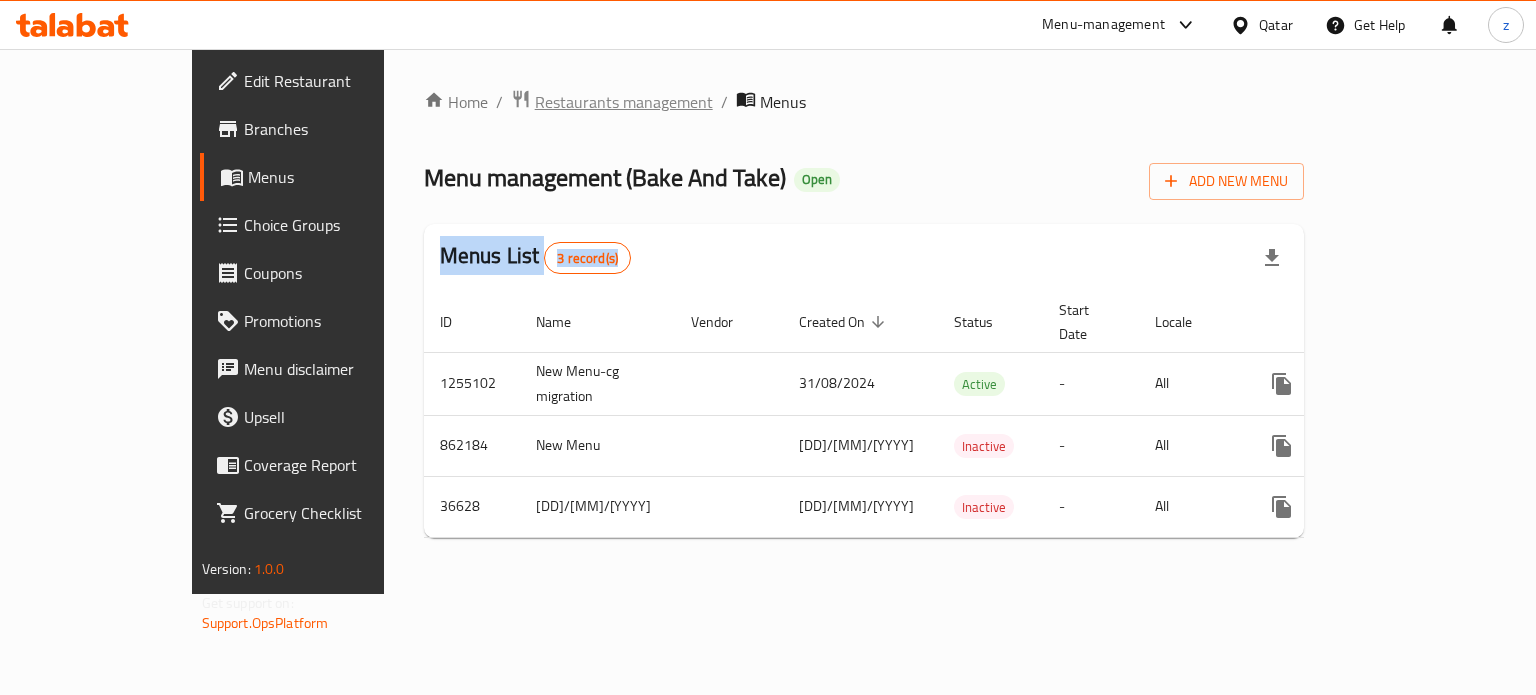 click on "Restaurants management" at bounding box center (624, 102) 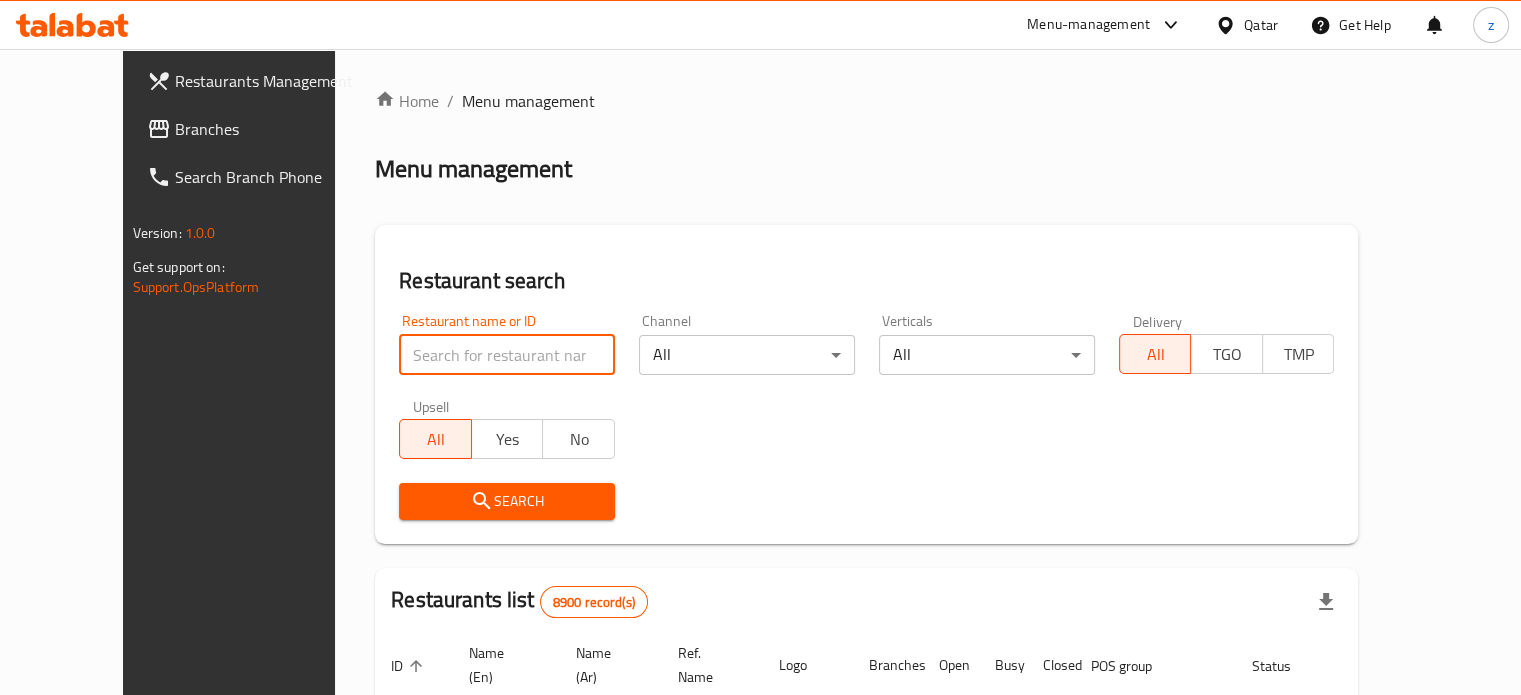 click at bounding box center (507, 355) 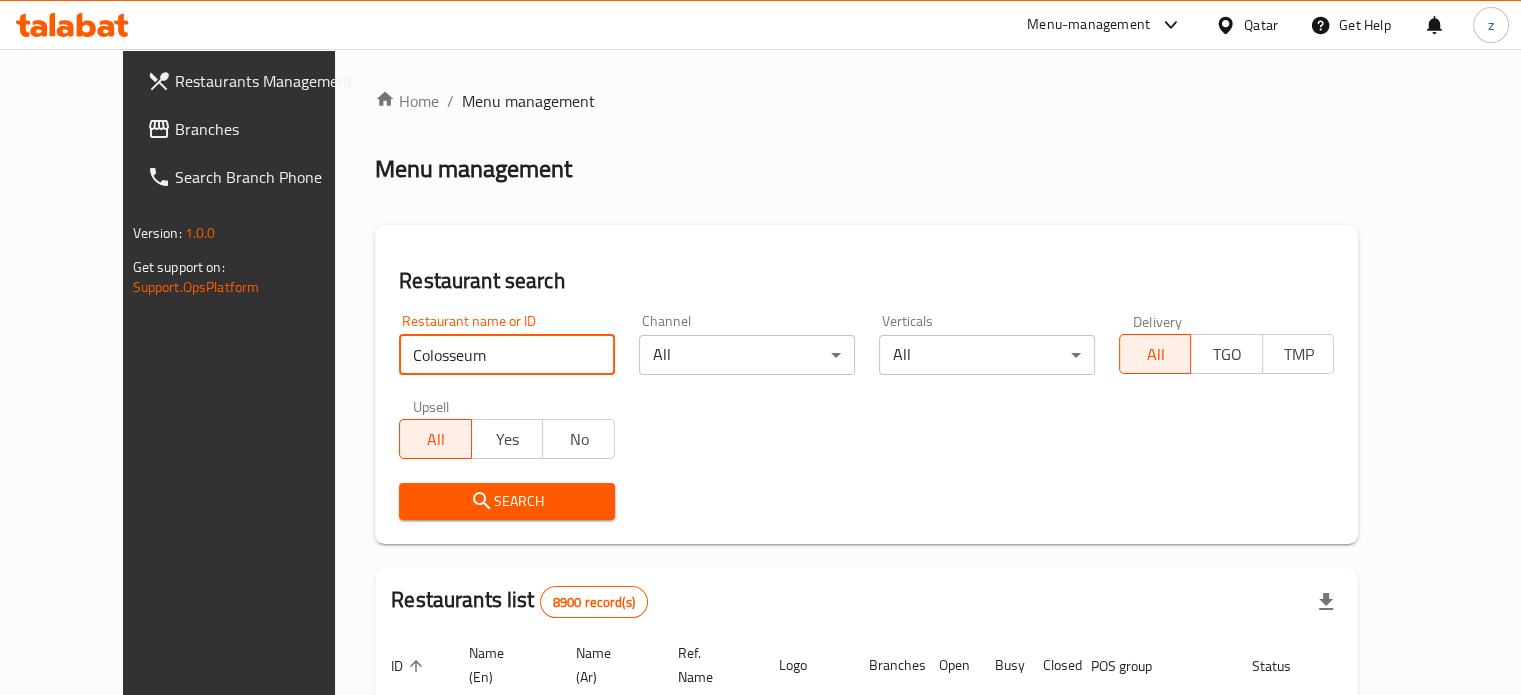 type on "Colosseum" 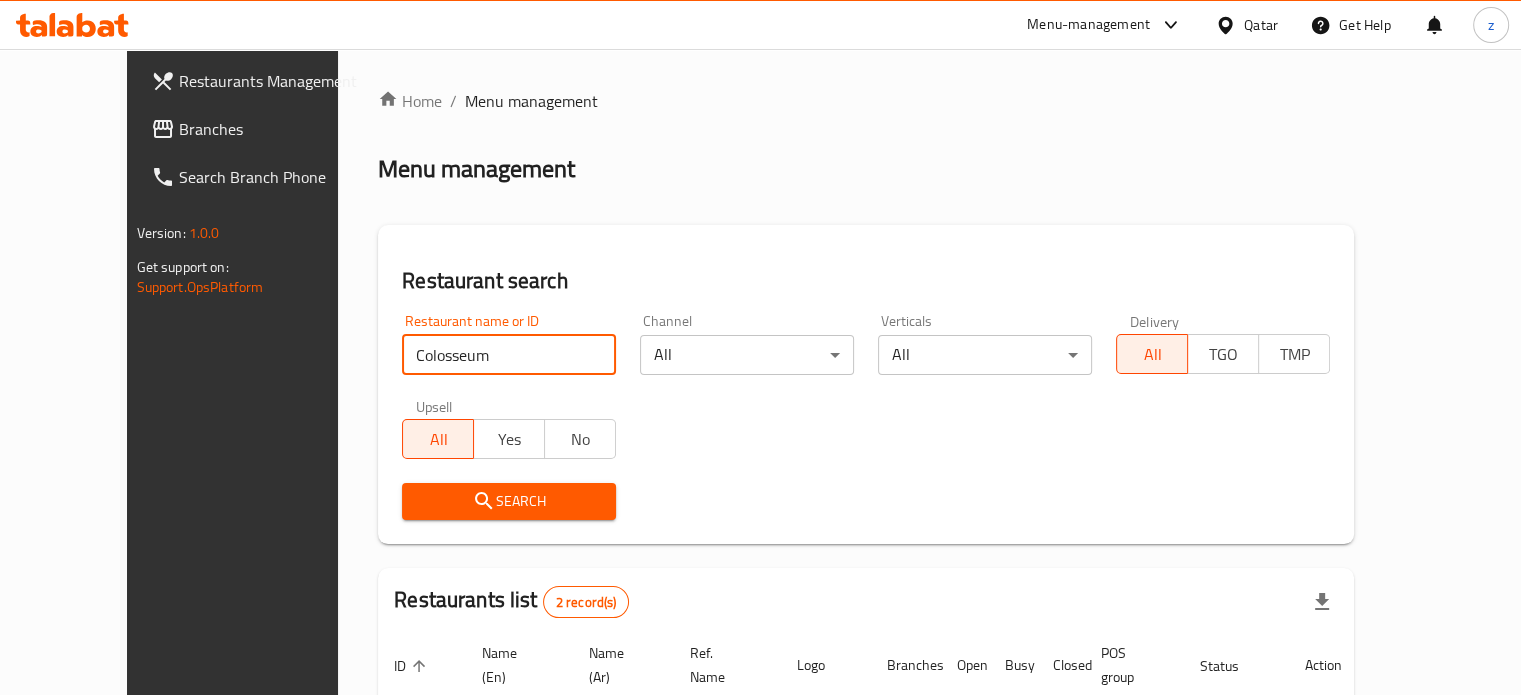 click on "Search" at bounding box center (866, 501) 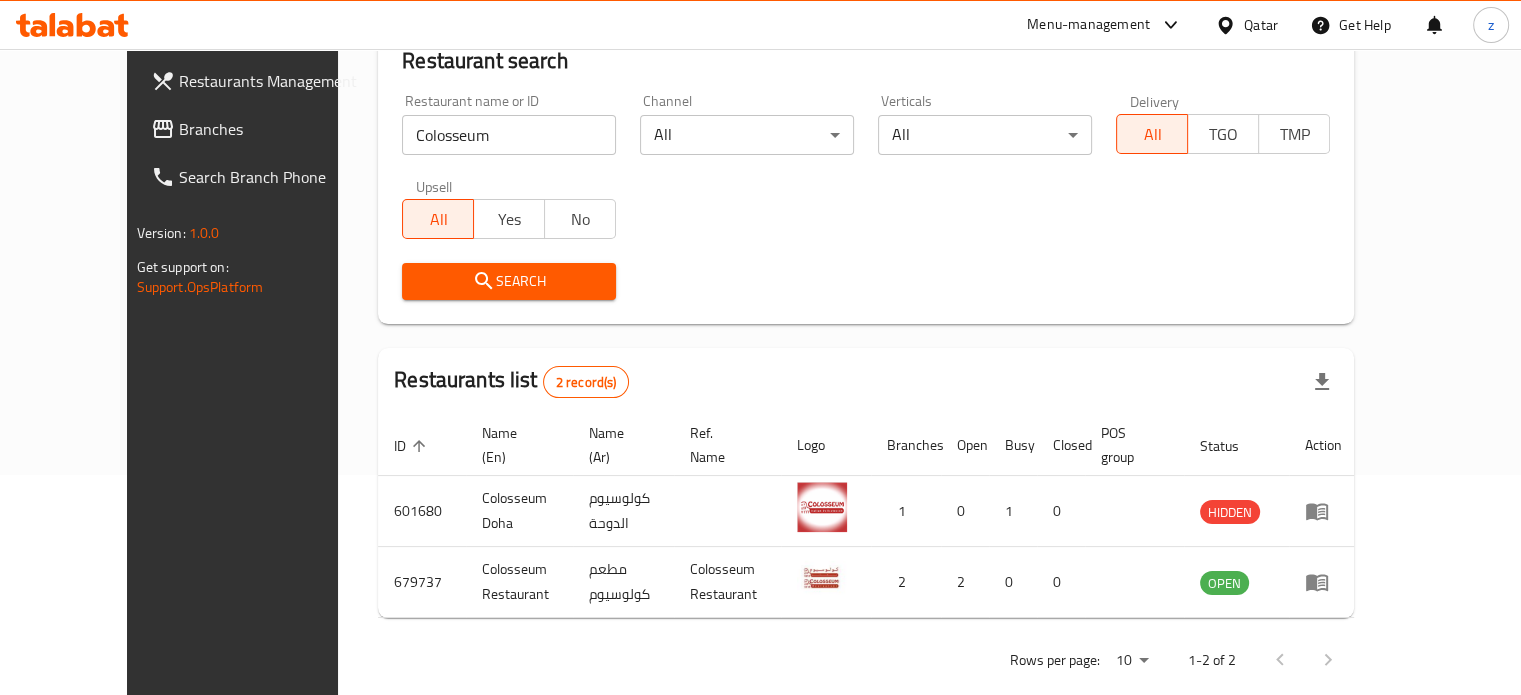 scroll, scrollTop: 227, scrollLeft: 0, axis: vertical 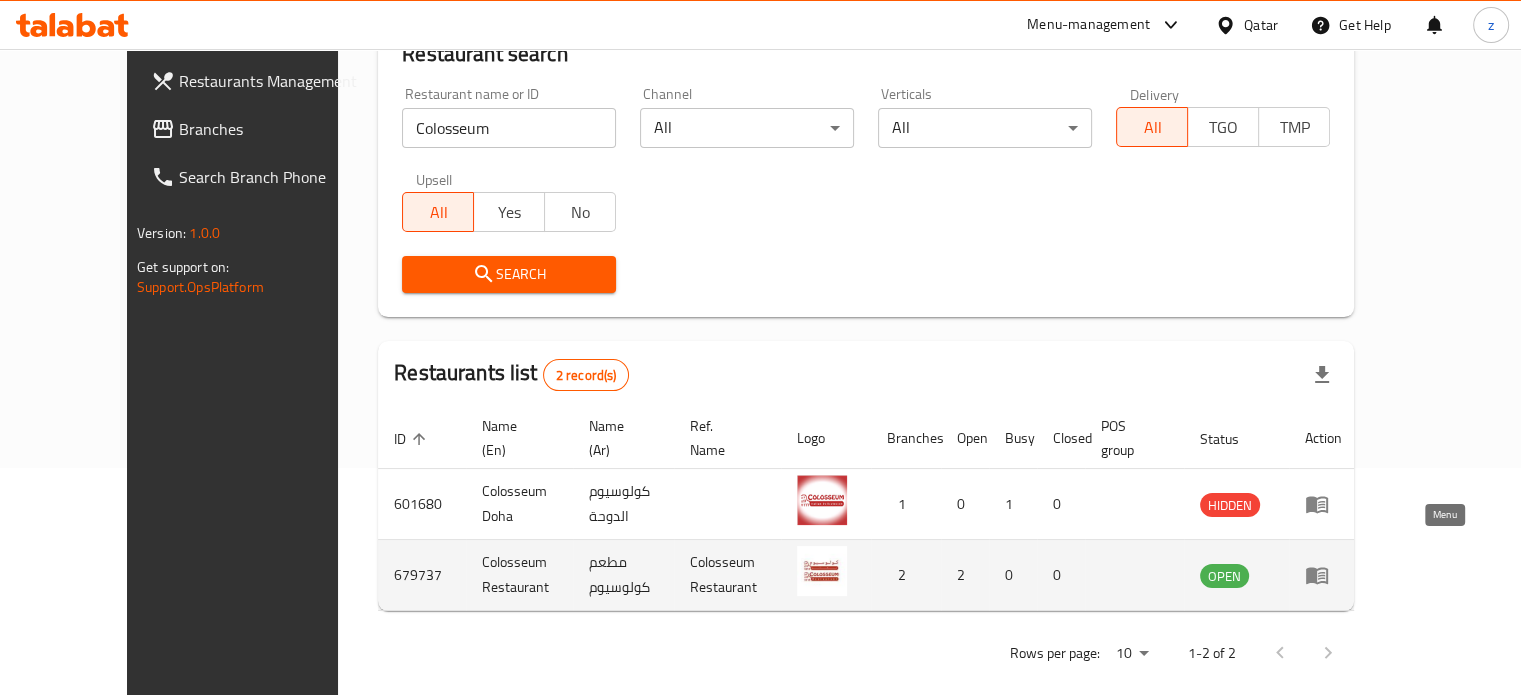 click 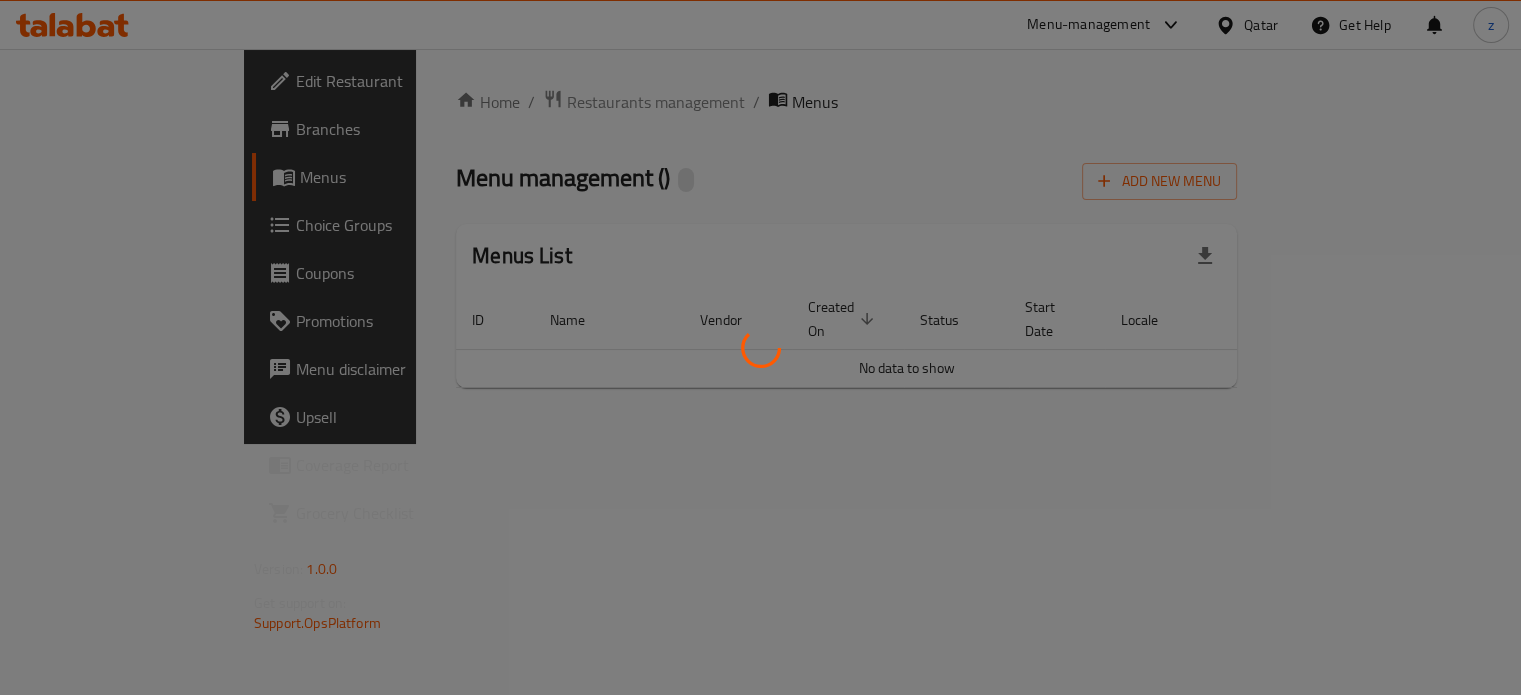 scroll, scrollTop: 0, scrollLeft: 0, axis: both 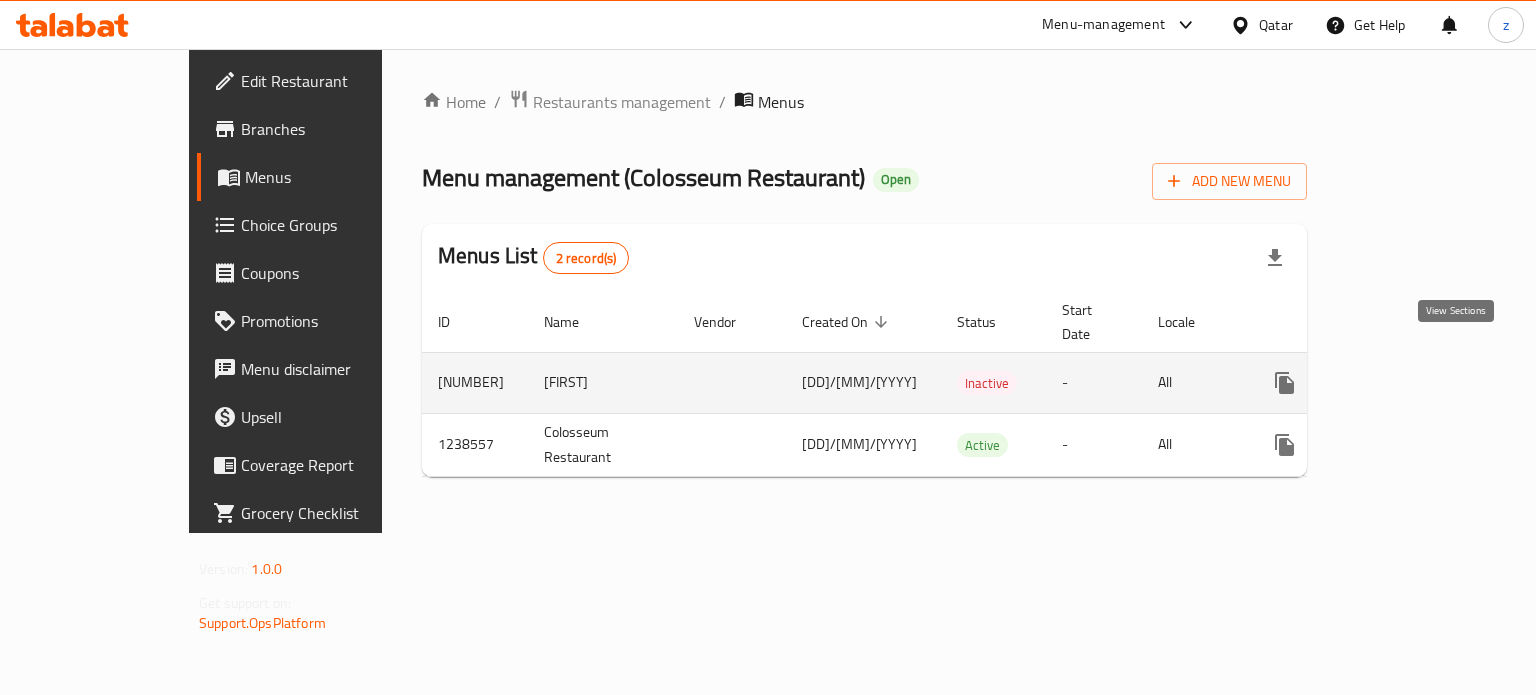 click at bounding box center [1429, 383] 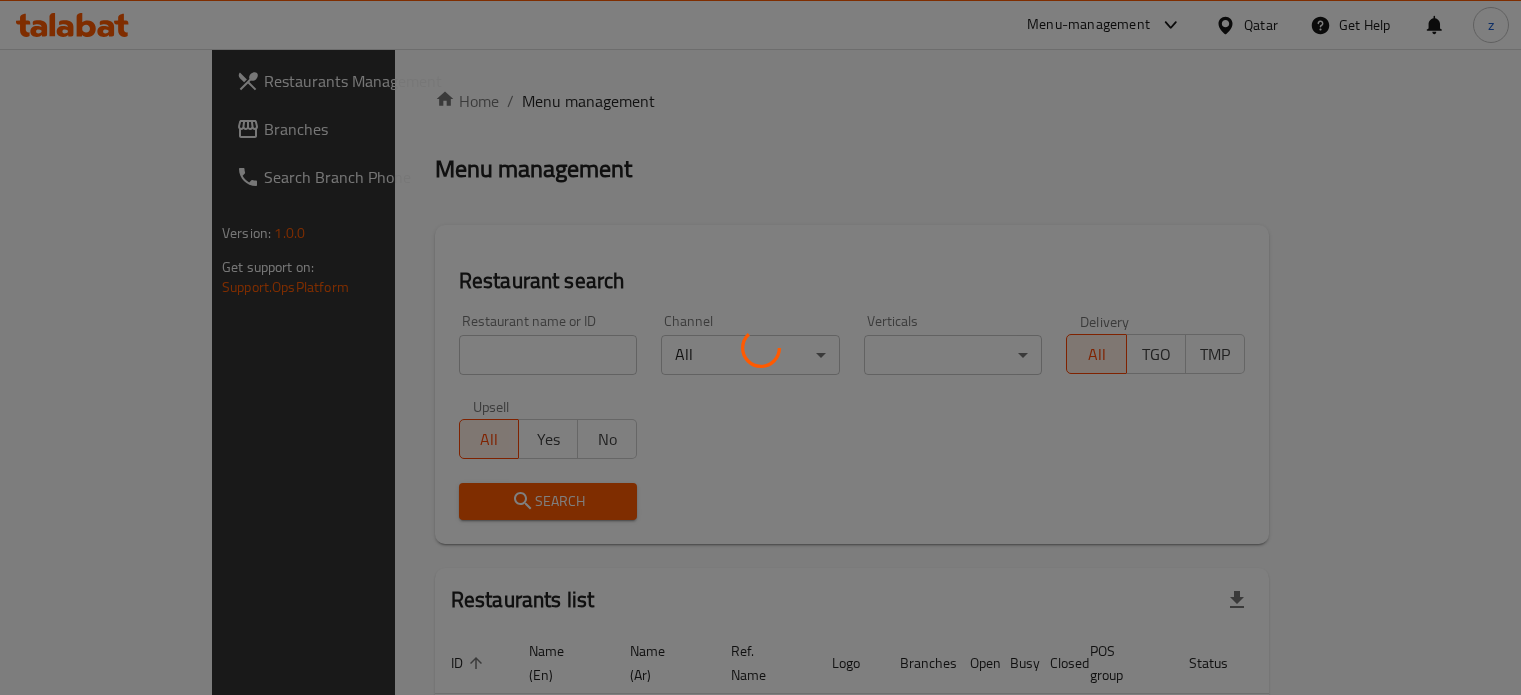 scroll, scrollTop: 0, scrollLeft: 0, axis: both 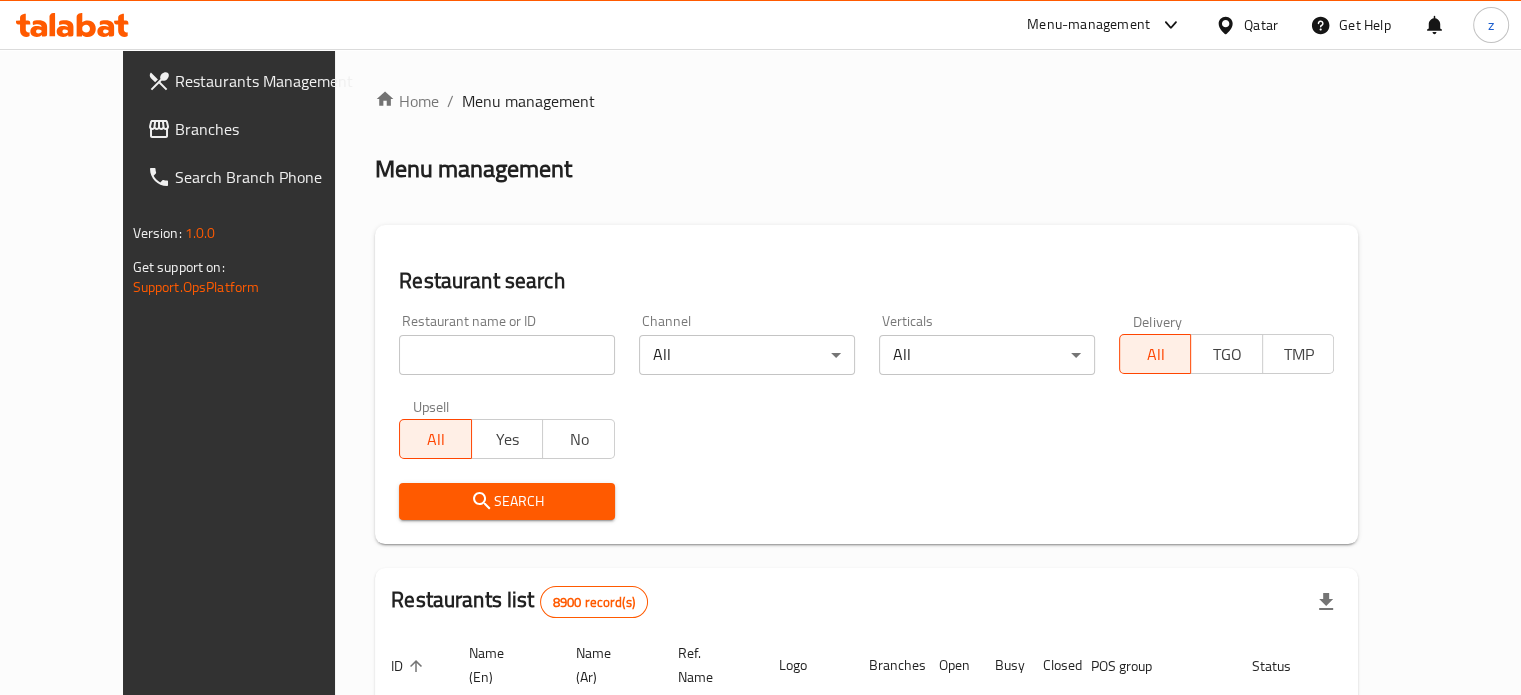click at bounding box center [507, 355] 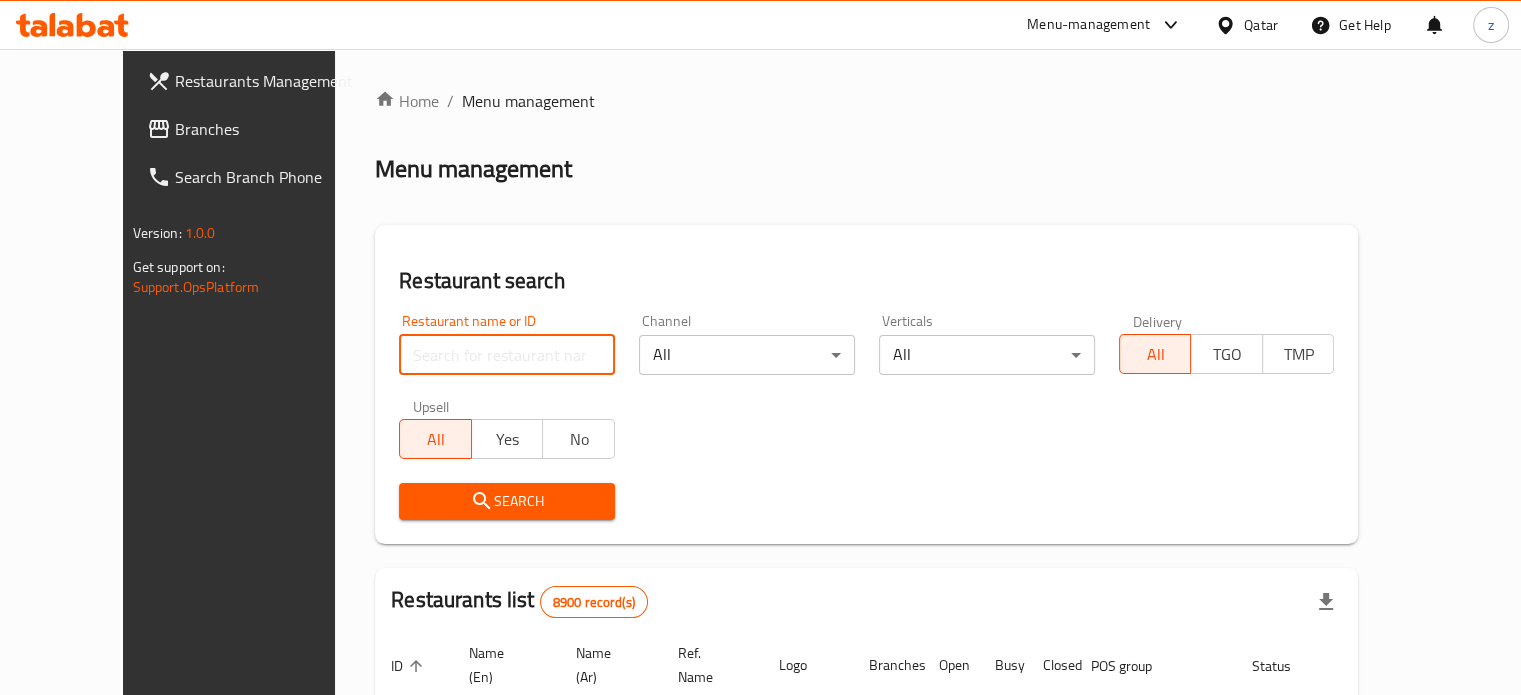 type on "Bake and Take" 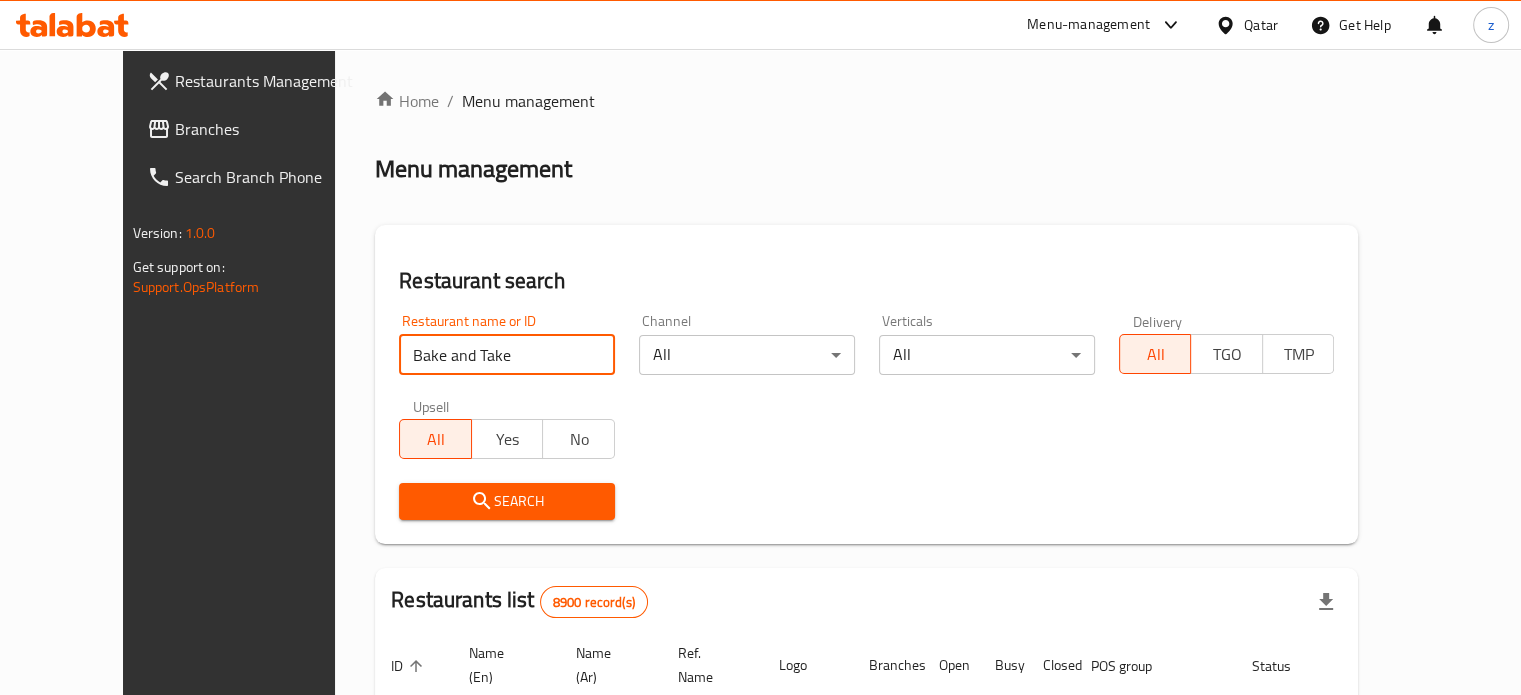 click on "Search" at bounding box center (507, 501) 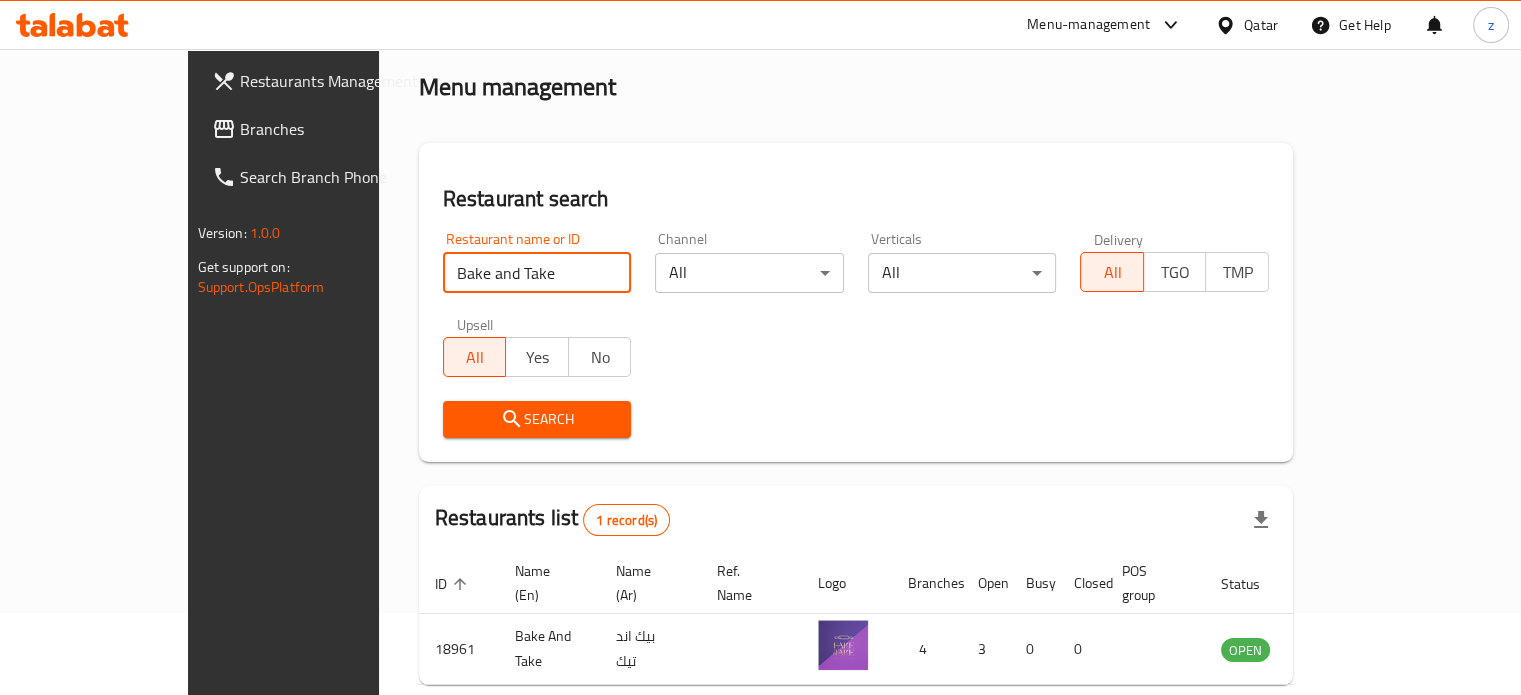 scroll, scrollTop: 156, scrollLeft: 0, axis: vertical 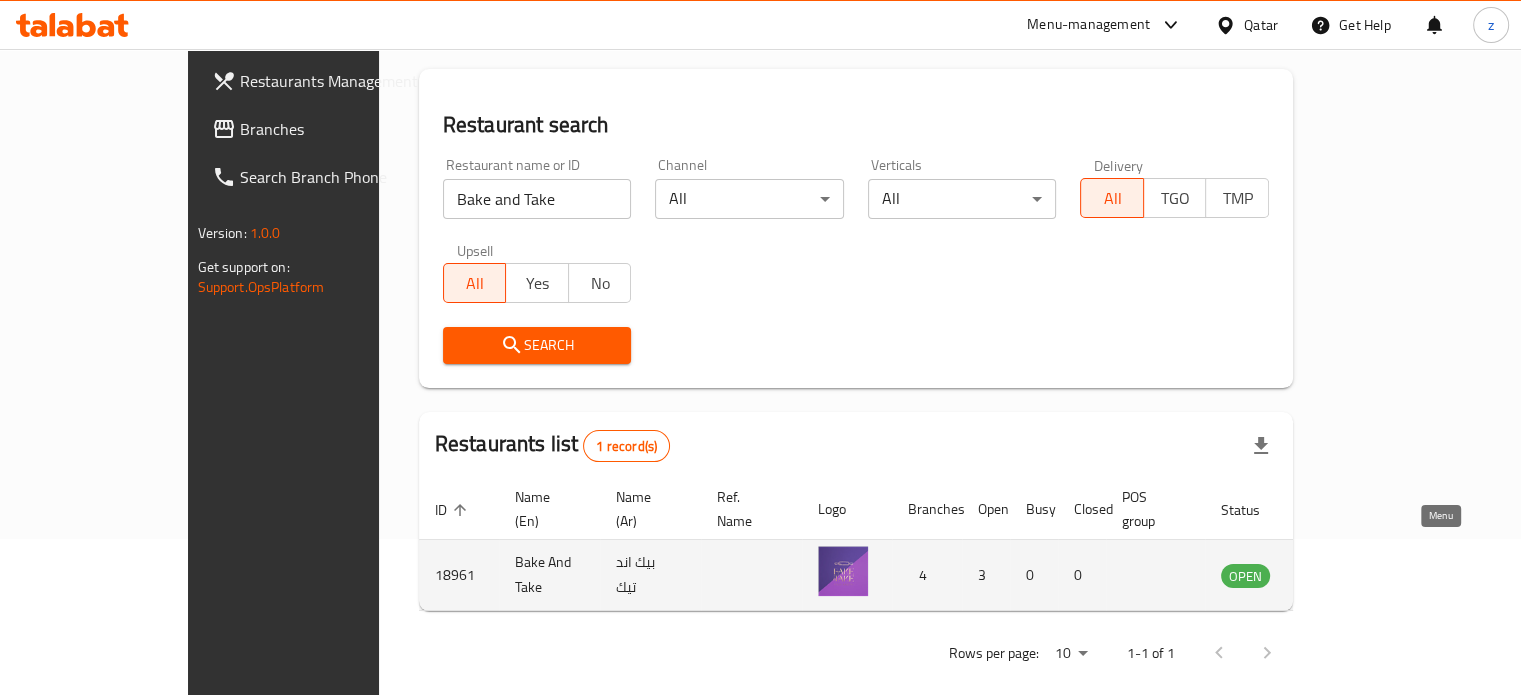 click 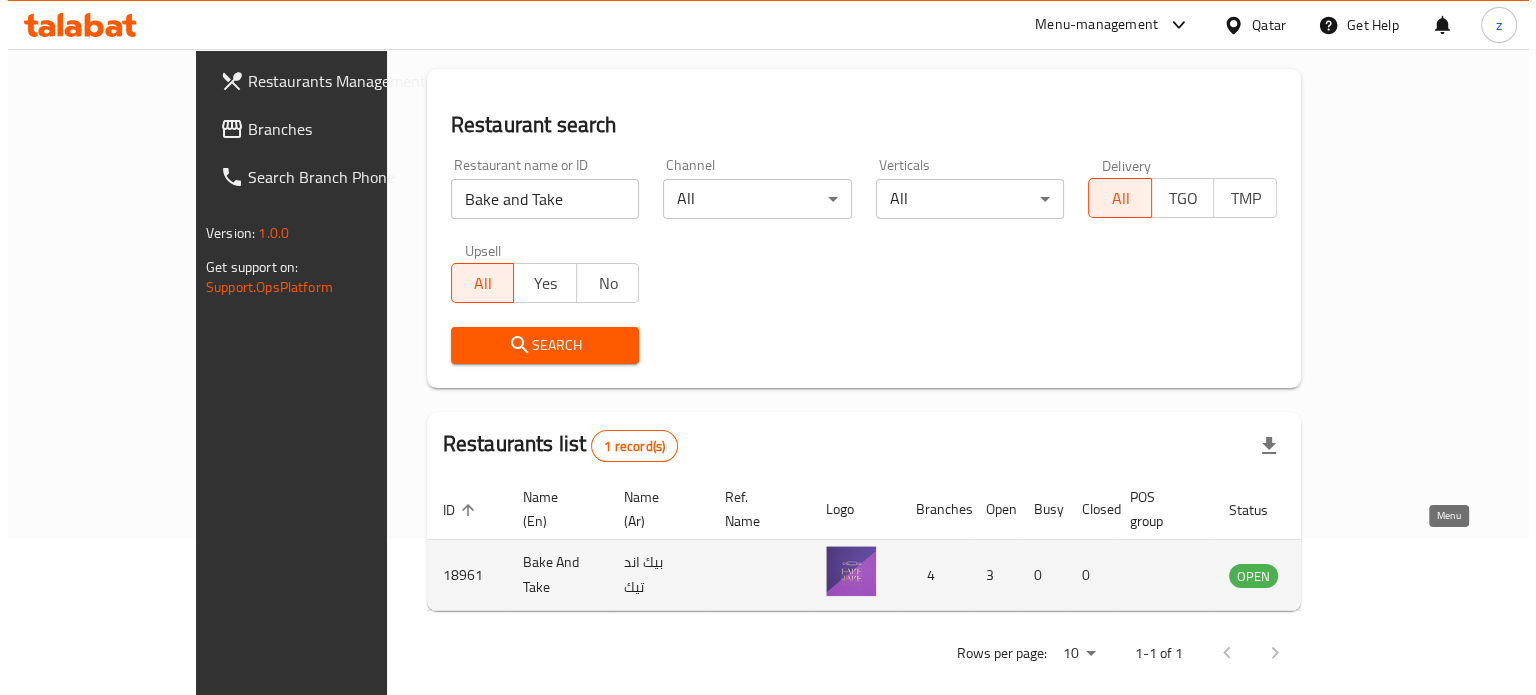 scroll, scrollTop: 0, scrollLeft: 0, axis: both 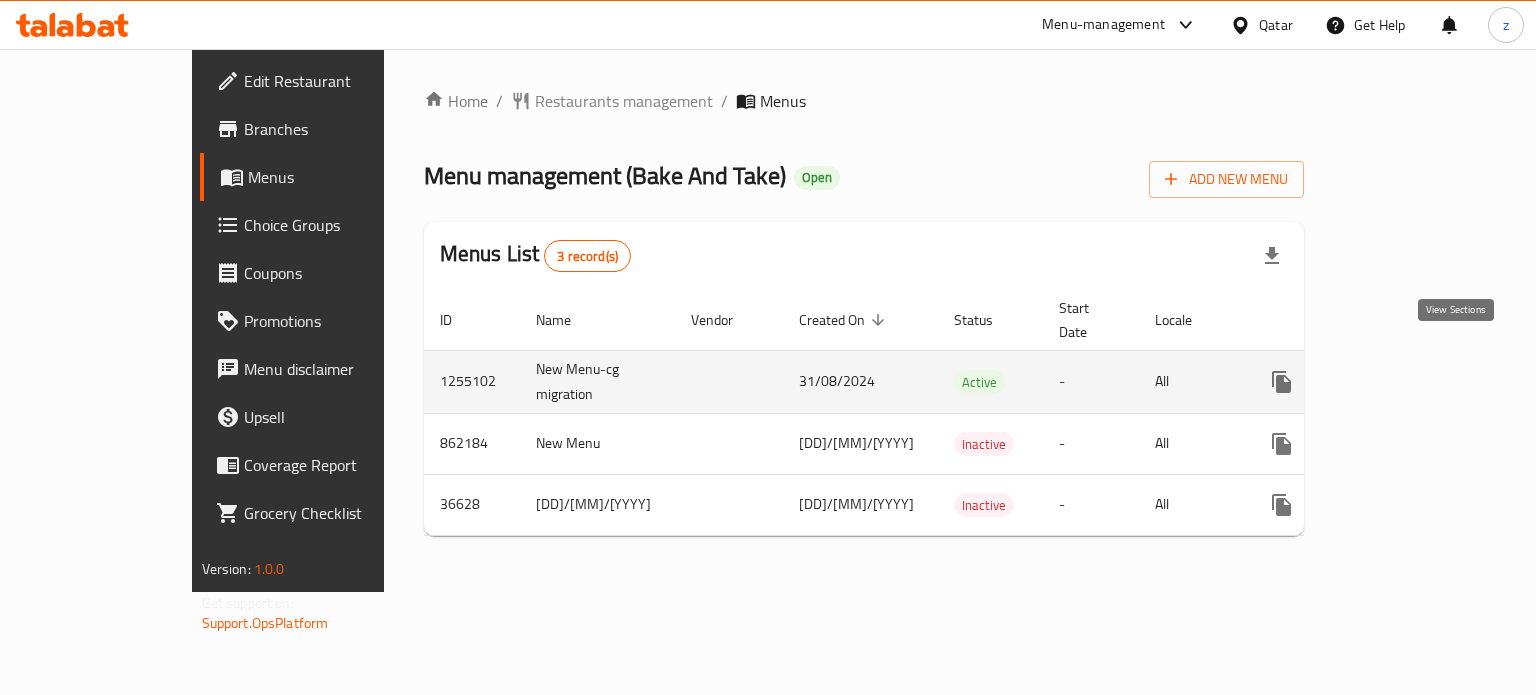 click 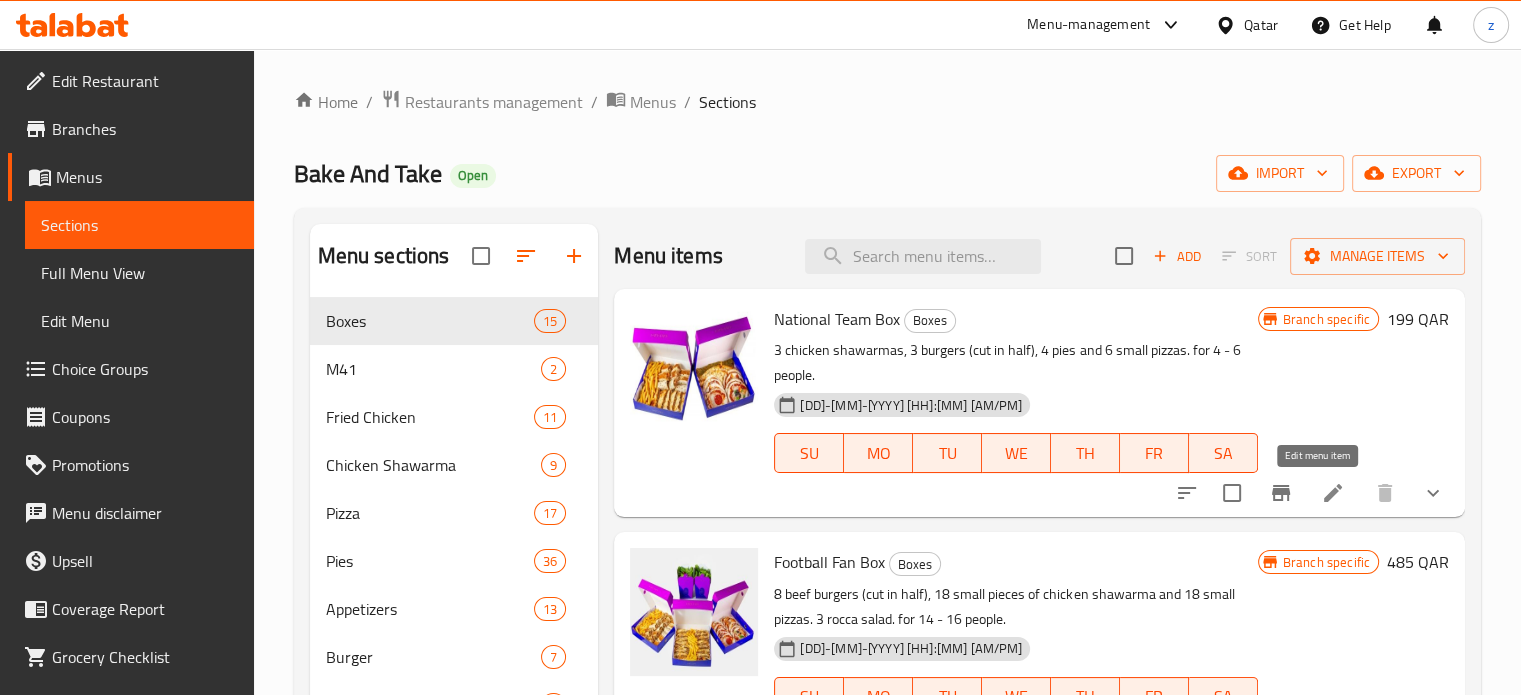 click 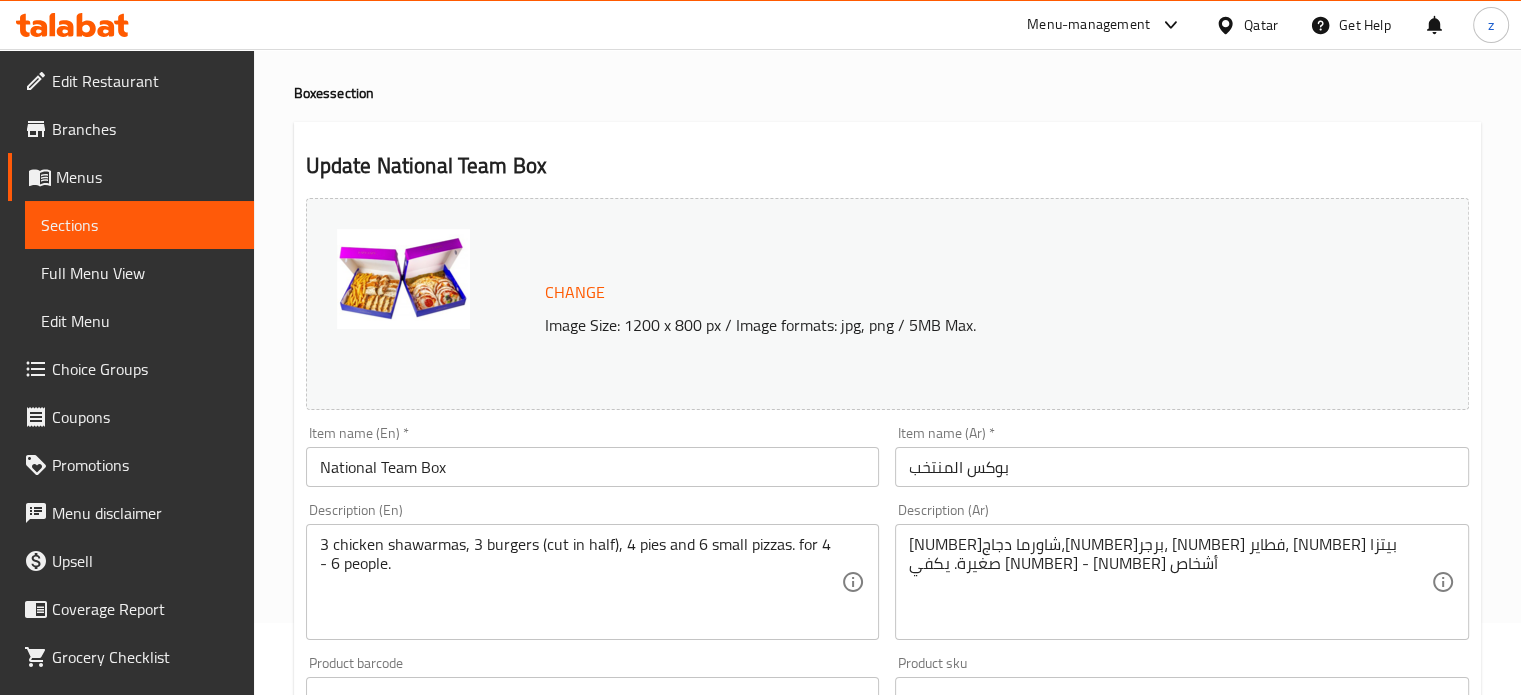 scroll, scrollTop: 0, scrollLeft: 0, axis: both 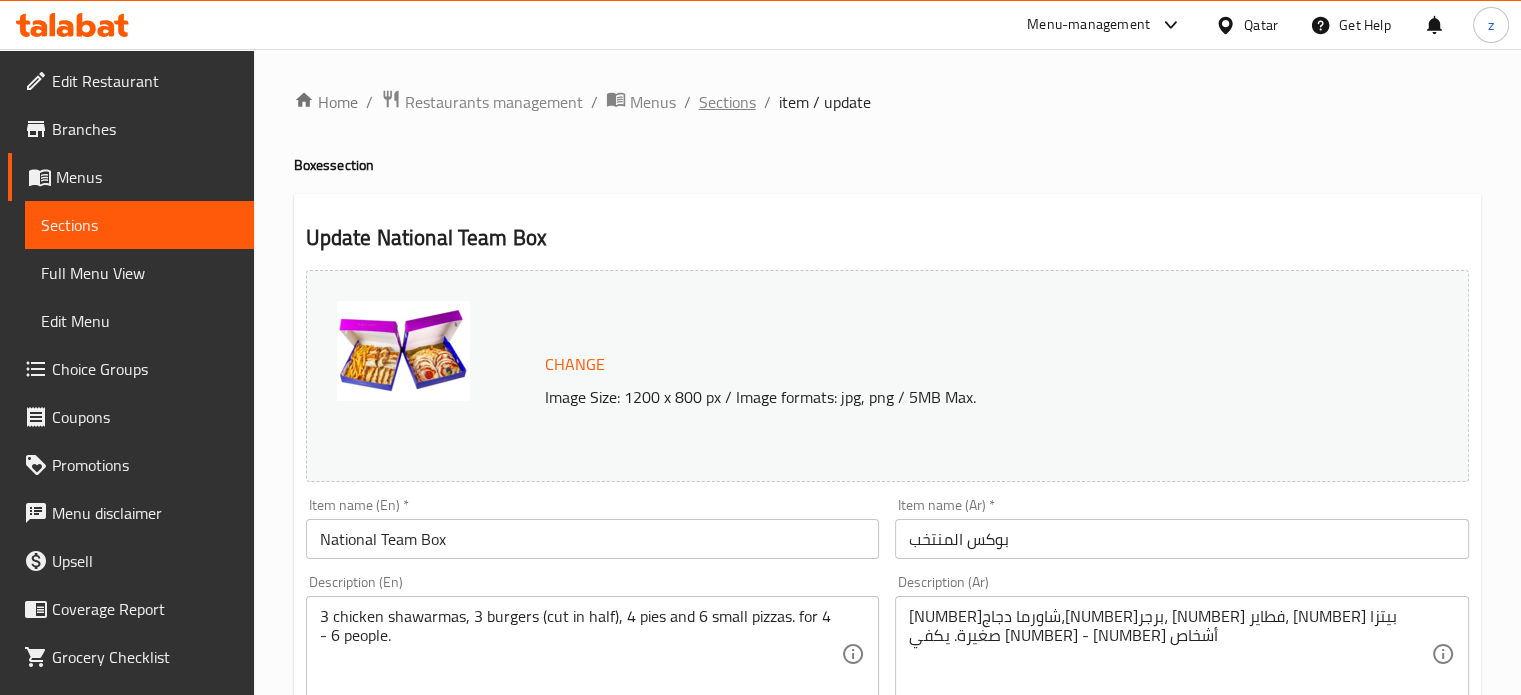 click on "Sections" at bounding box center (727, 102) 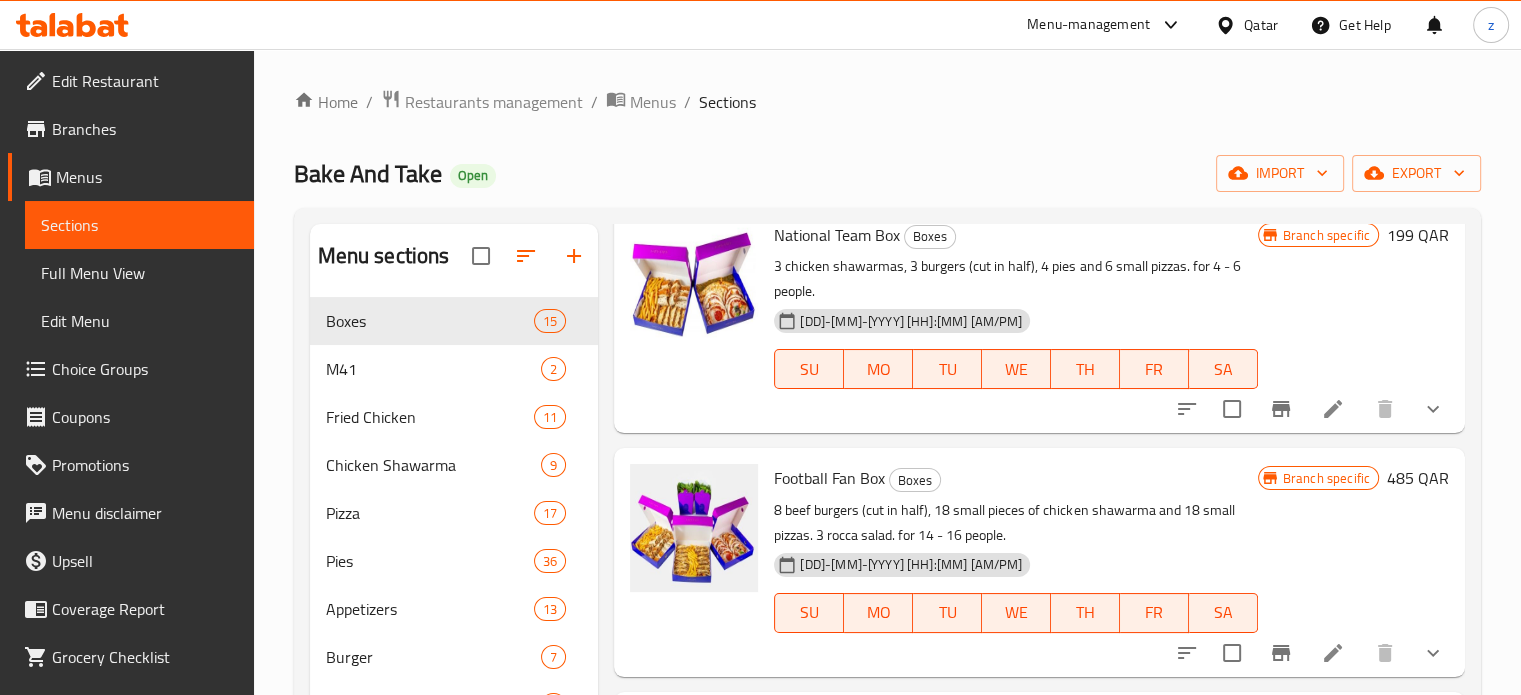 scroll, scrollTop: 200, scrollLeft: 0, axis: vertical 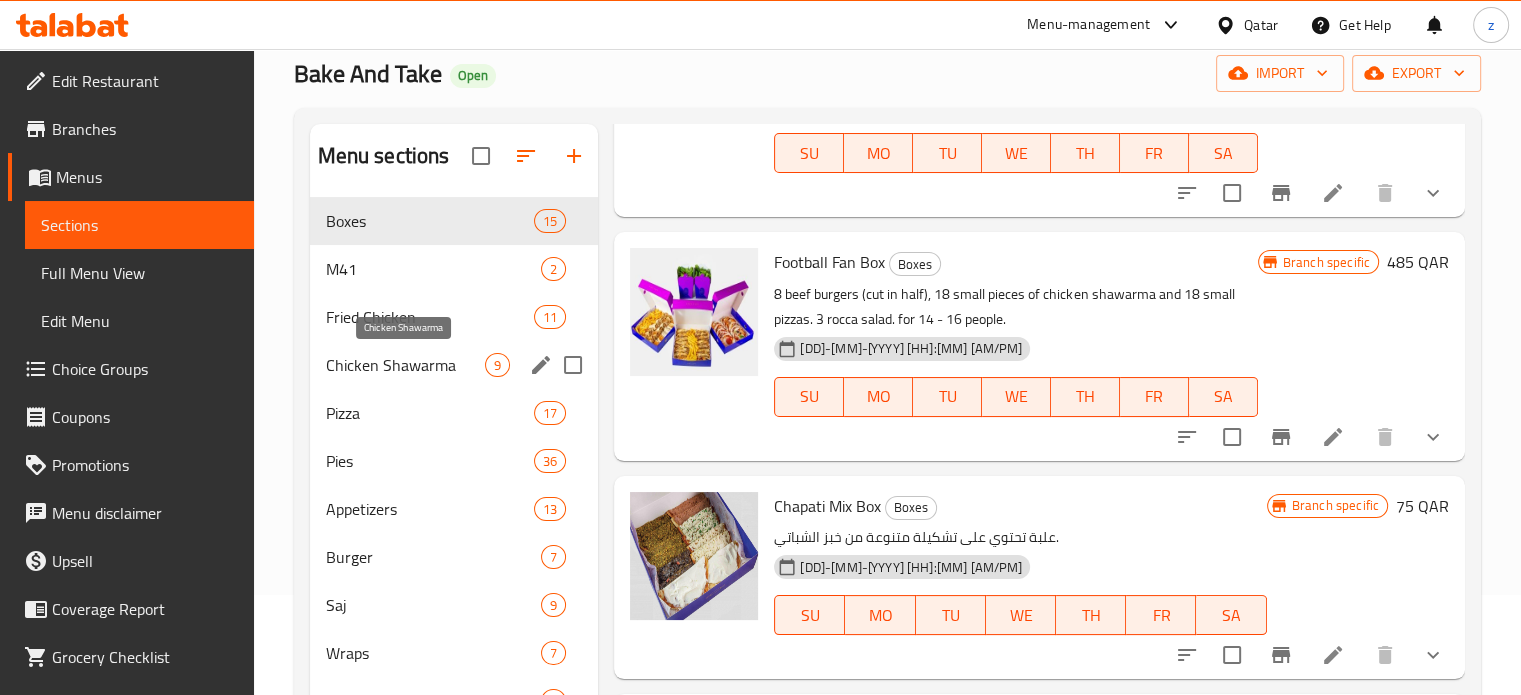 click on "Chicken Shawarma" at bounding box center [406, 365] 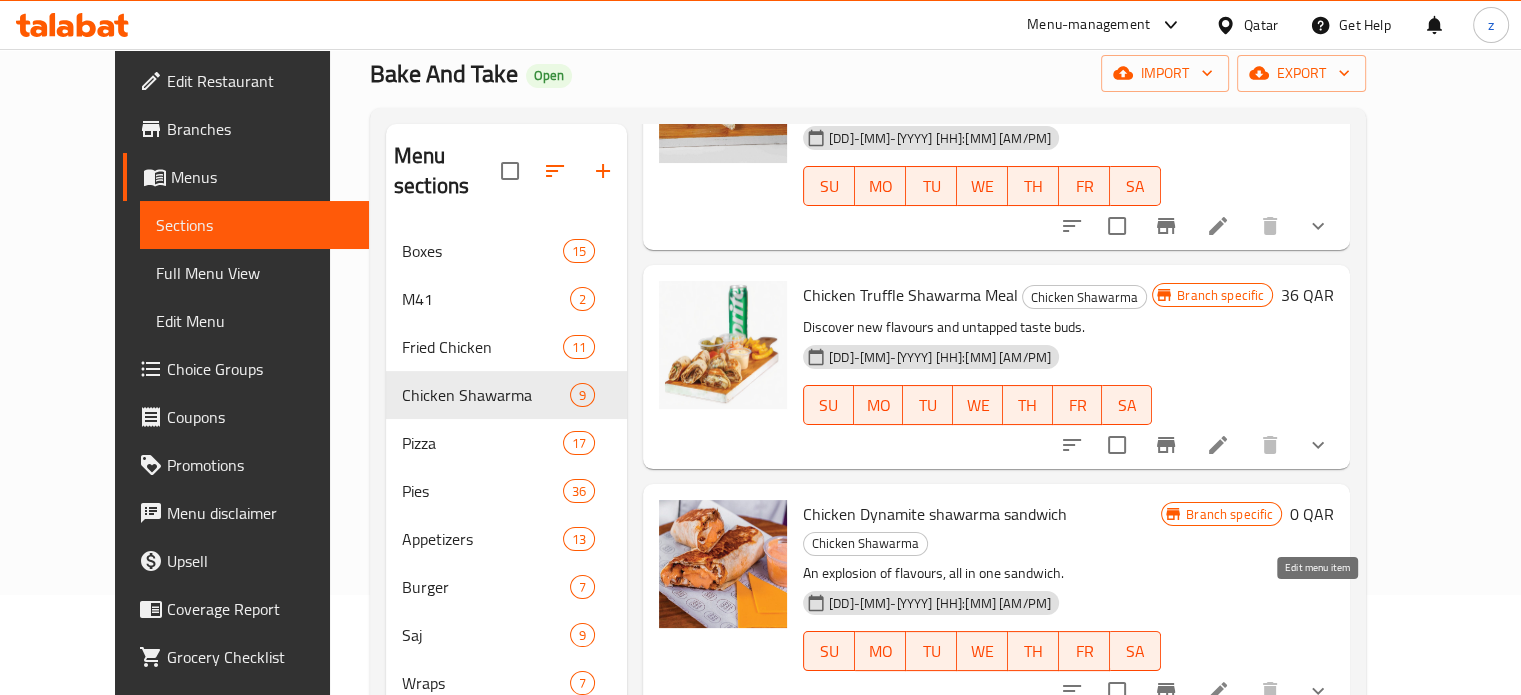 click 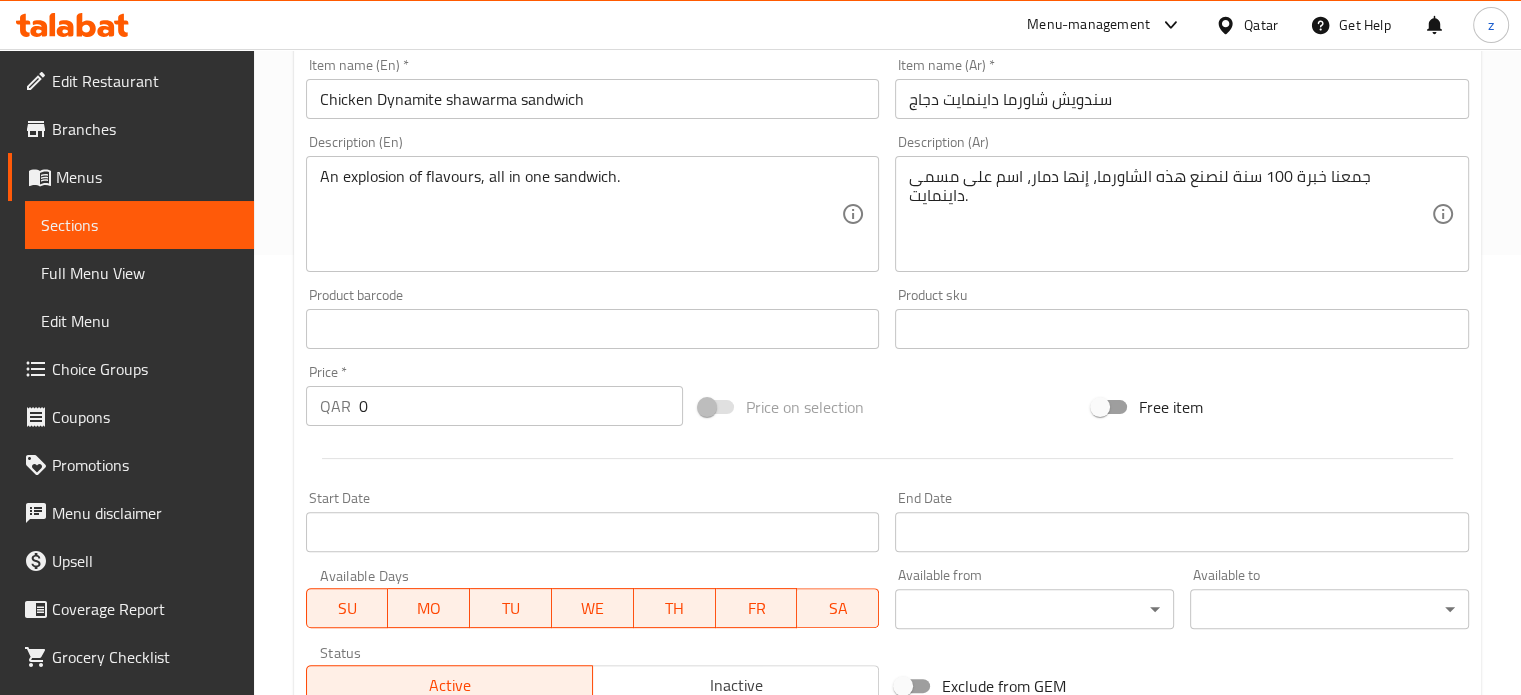 scroll, scrollTop: 0, scrollLeft: 0, axis: both 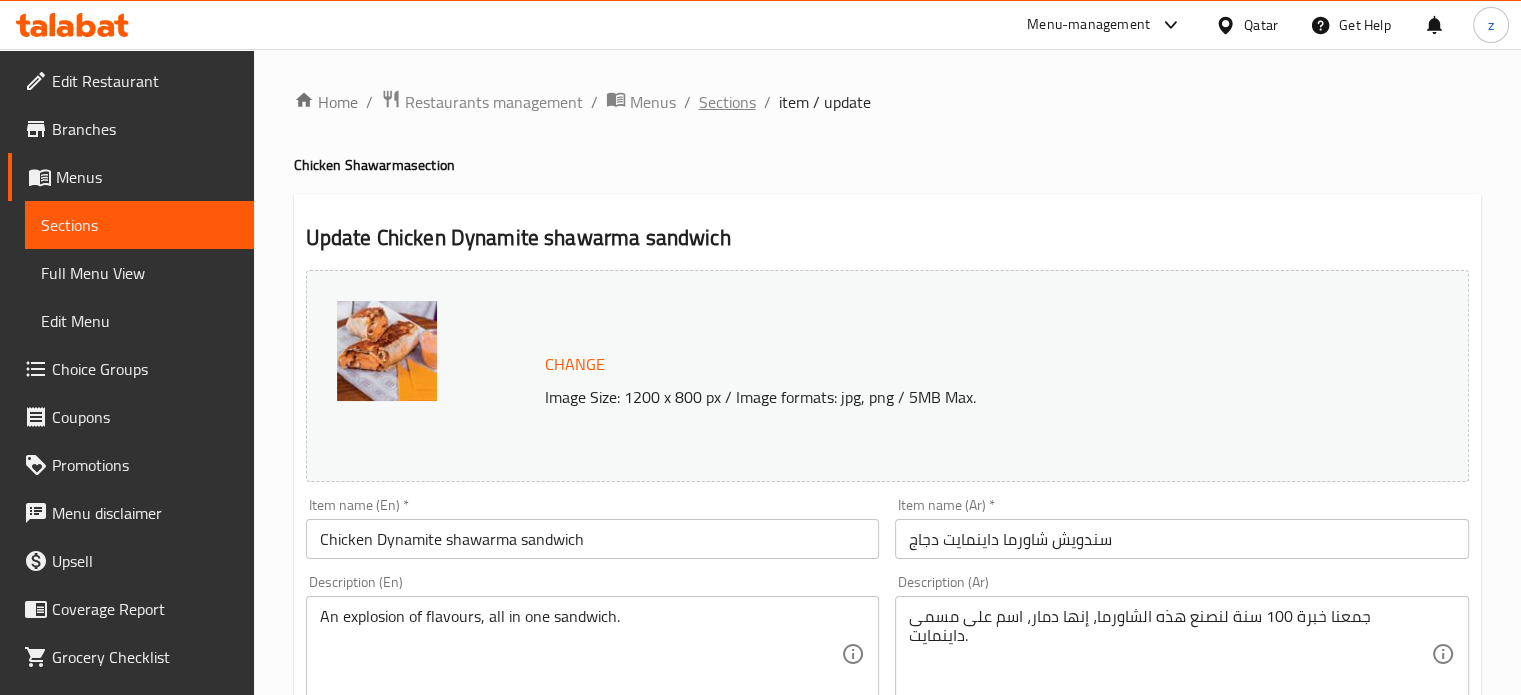 click on "Sections" at bounding box center [727, 102] 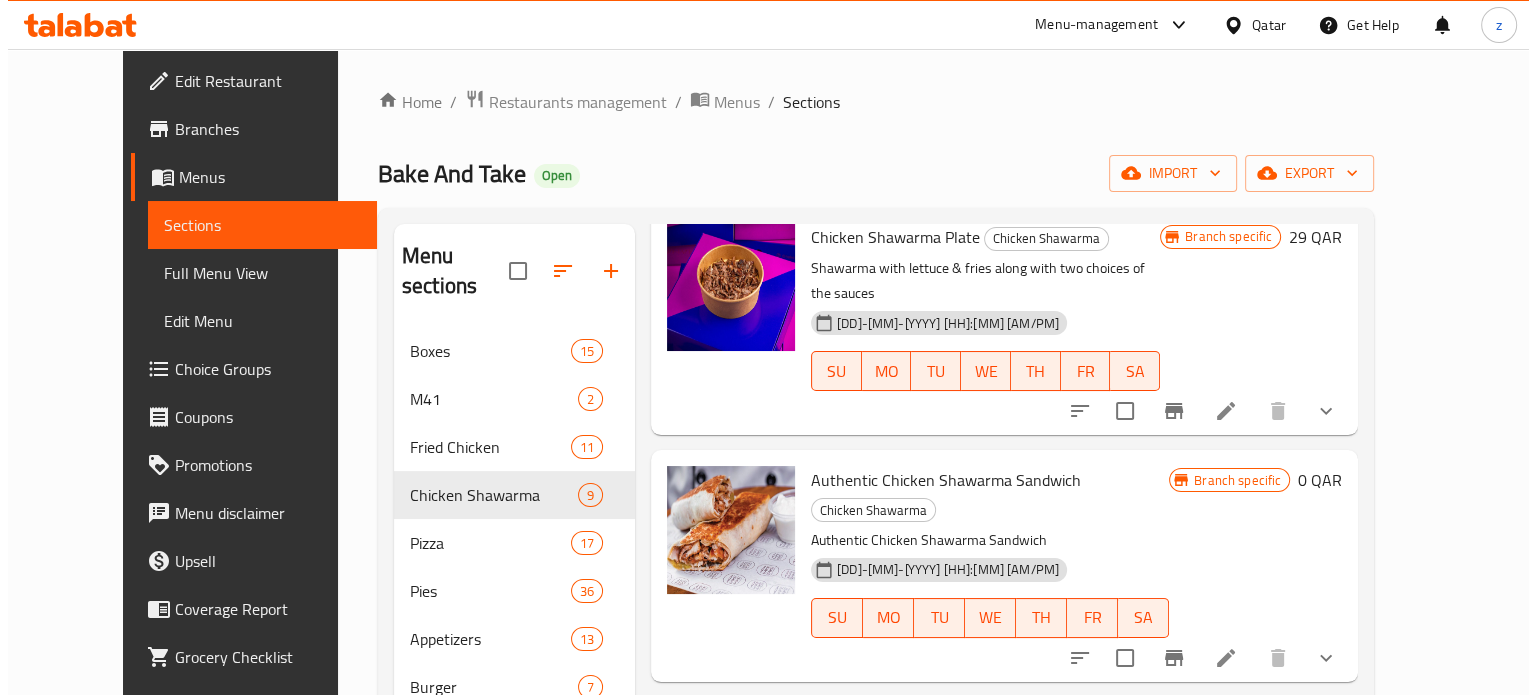 scroll, scrollTop: 1071, scrollLeft: 0, axis: vertical 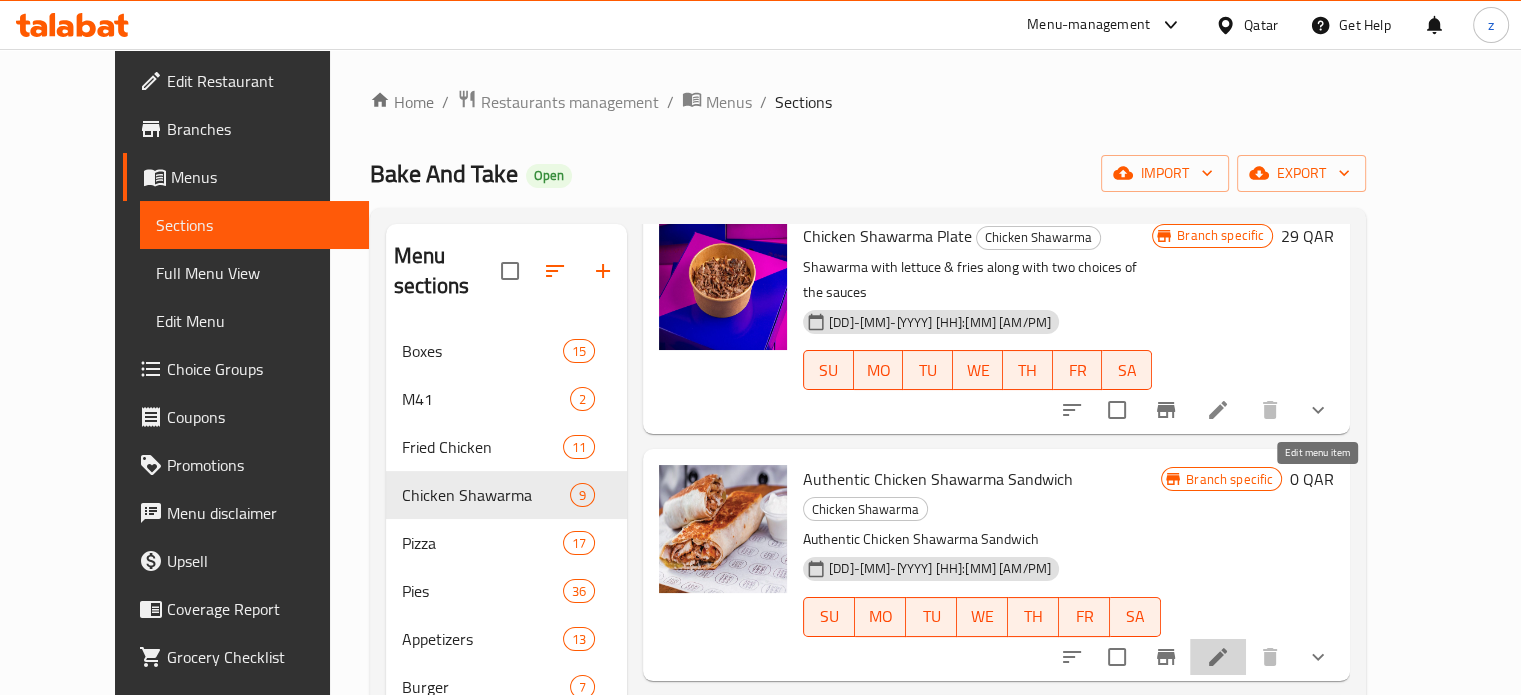 click 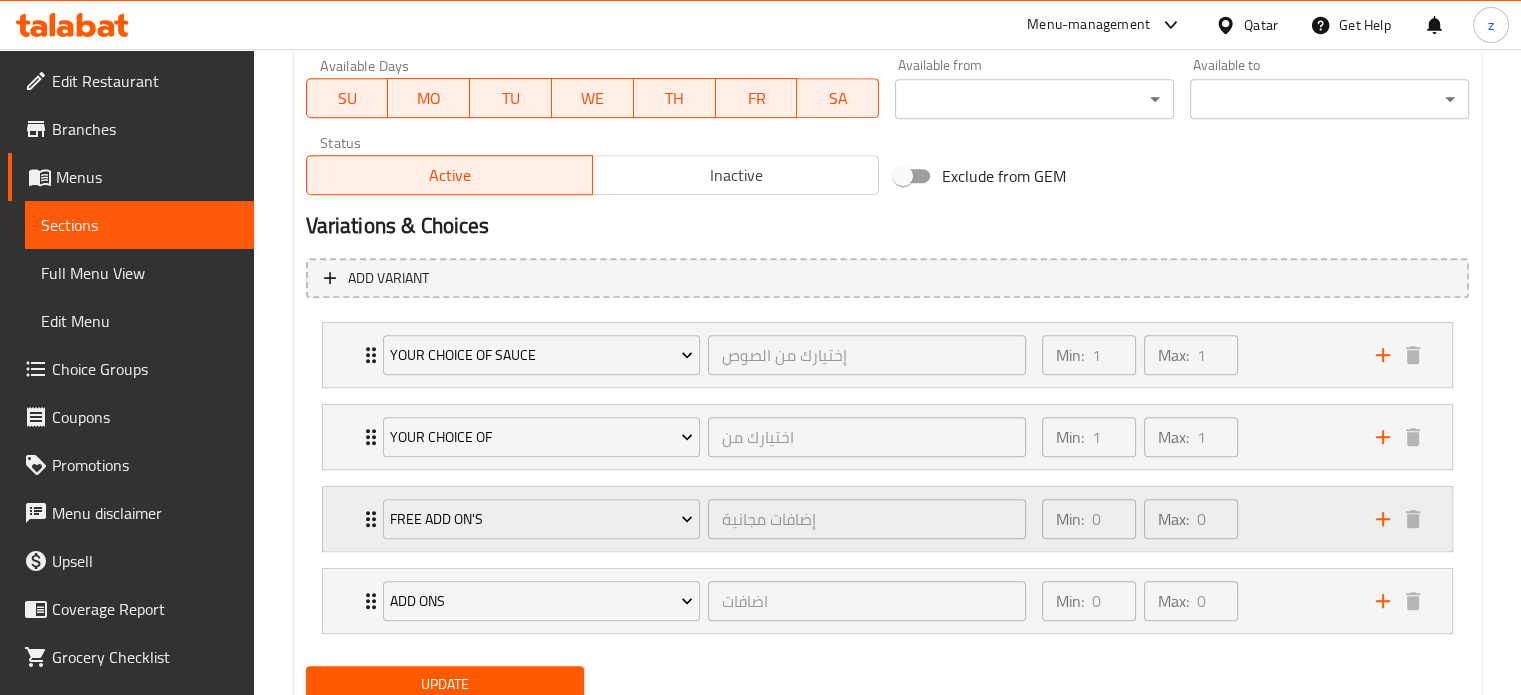 scroll, scrollTop: 1024, scrollLeft: 0, axis: vertical 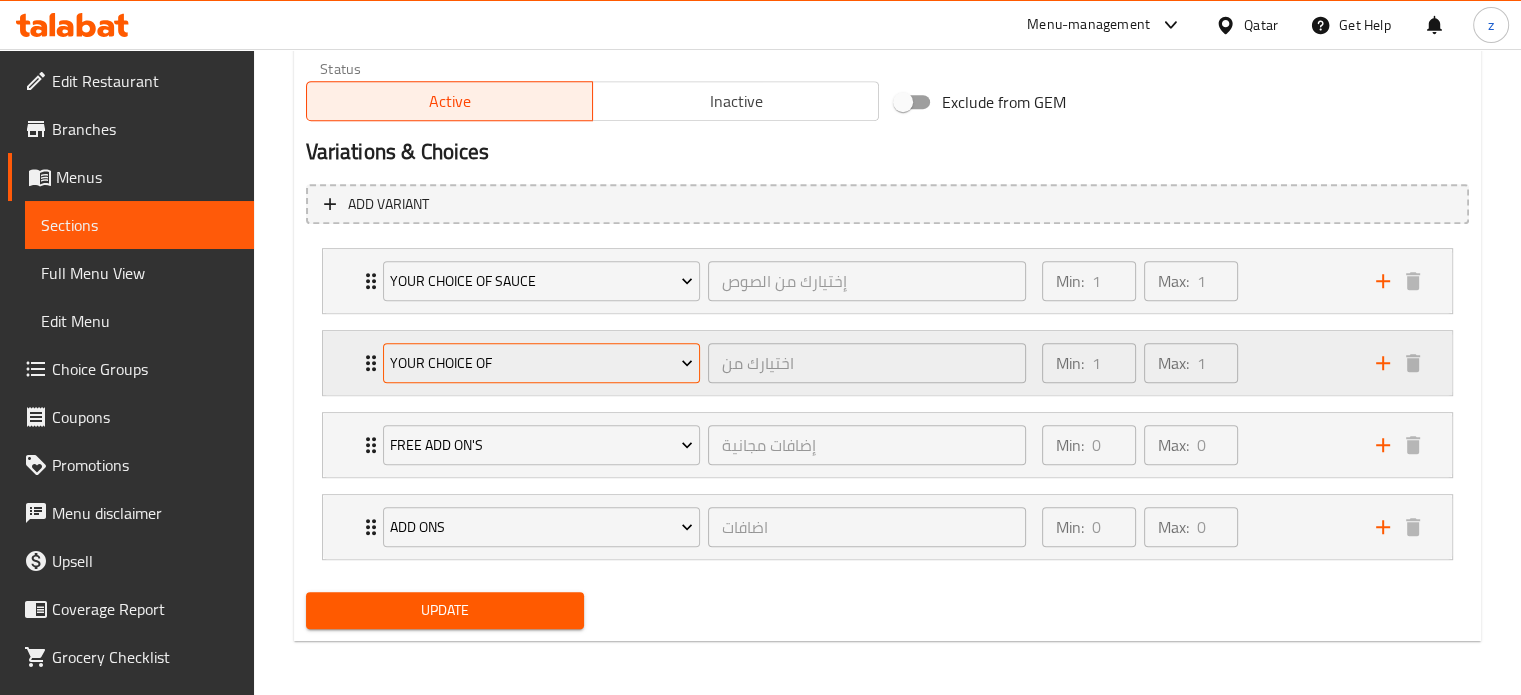 click on "Your Choice Of" at bounding box center [542, 363] 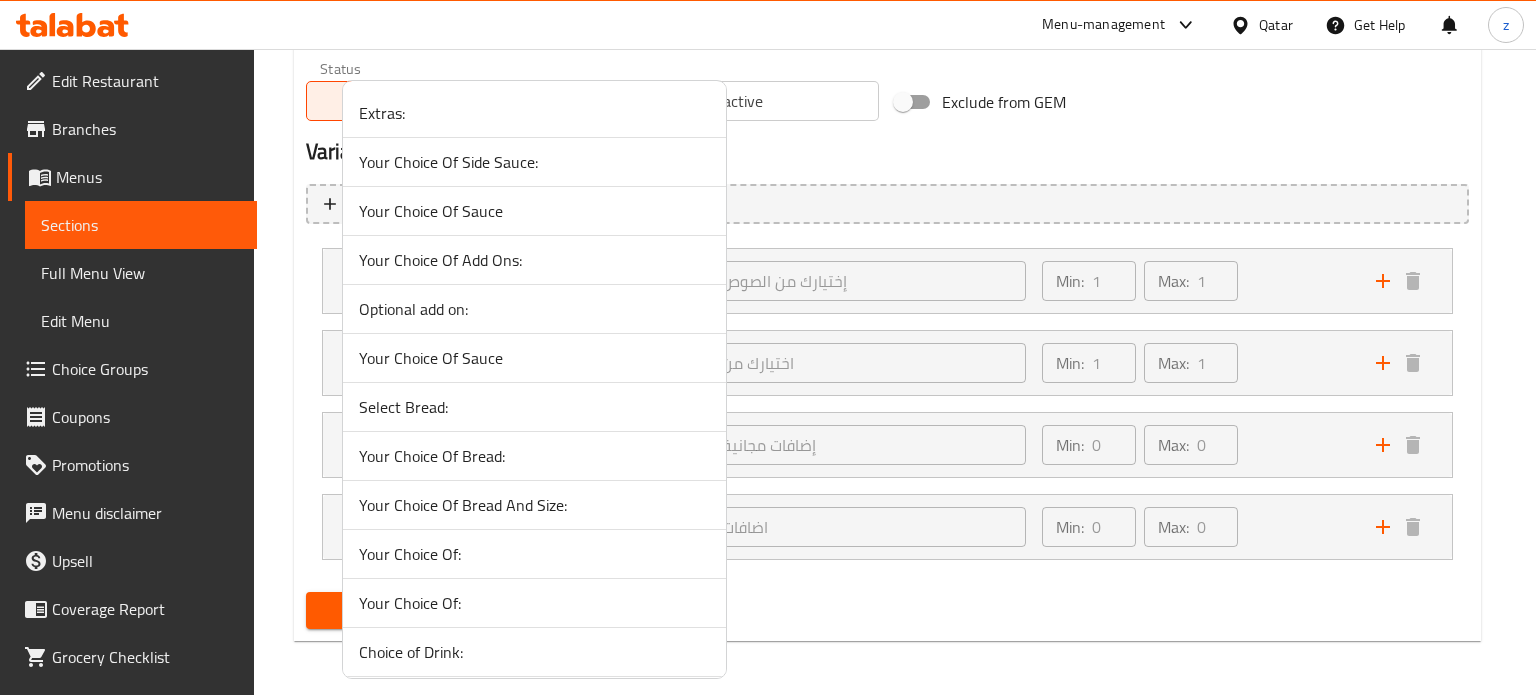 drag, startPoint x: 972, startPoint y: 609, endPoint x: 985, endPoint y: 591, distance: 22.203604 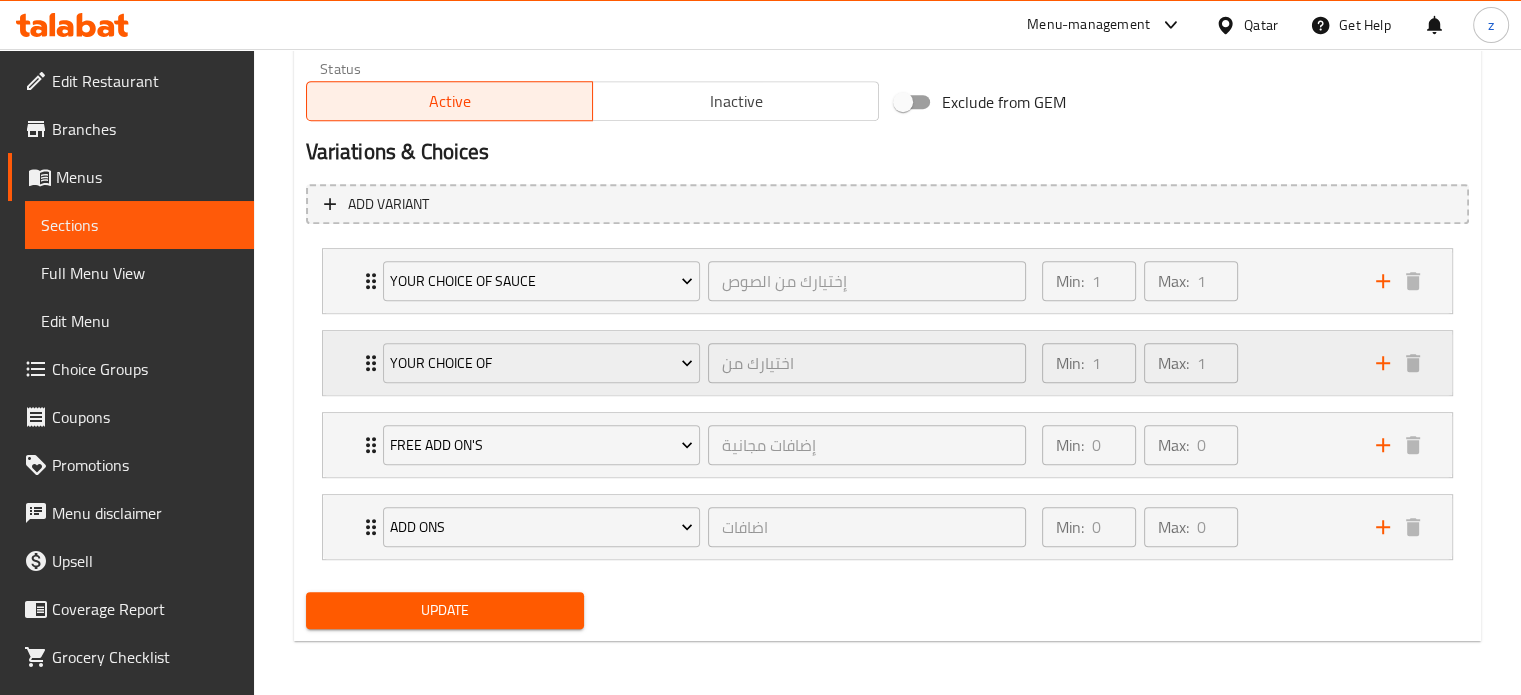 click on "Min:" at bounding box center (1070, 363) 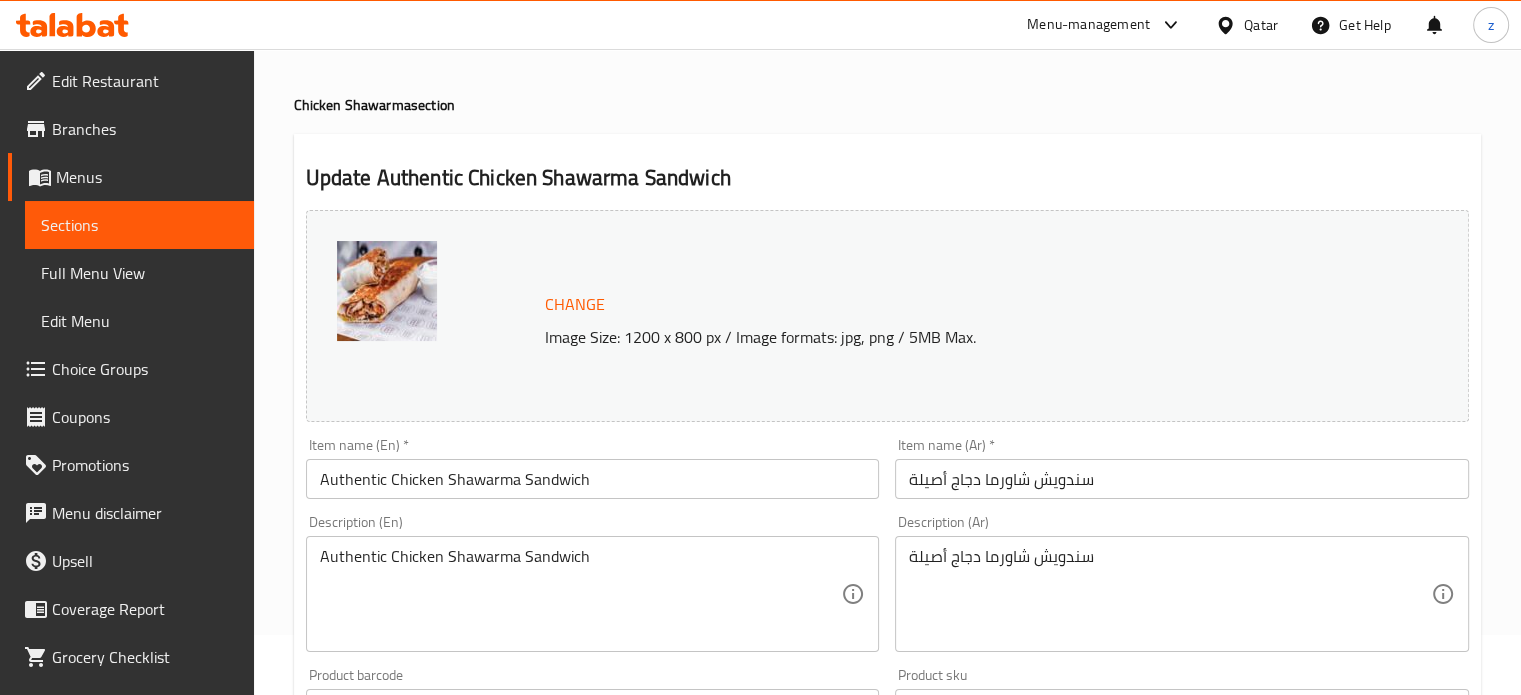 scroll, scrollTop: 0, scrollLeft: 0, axis: both 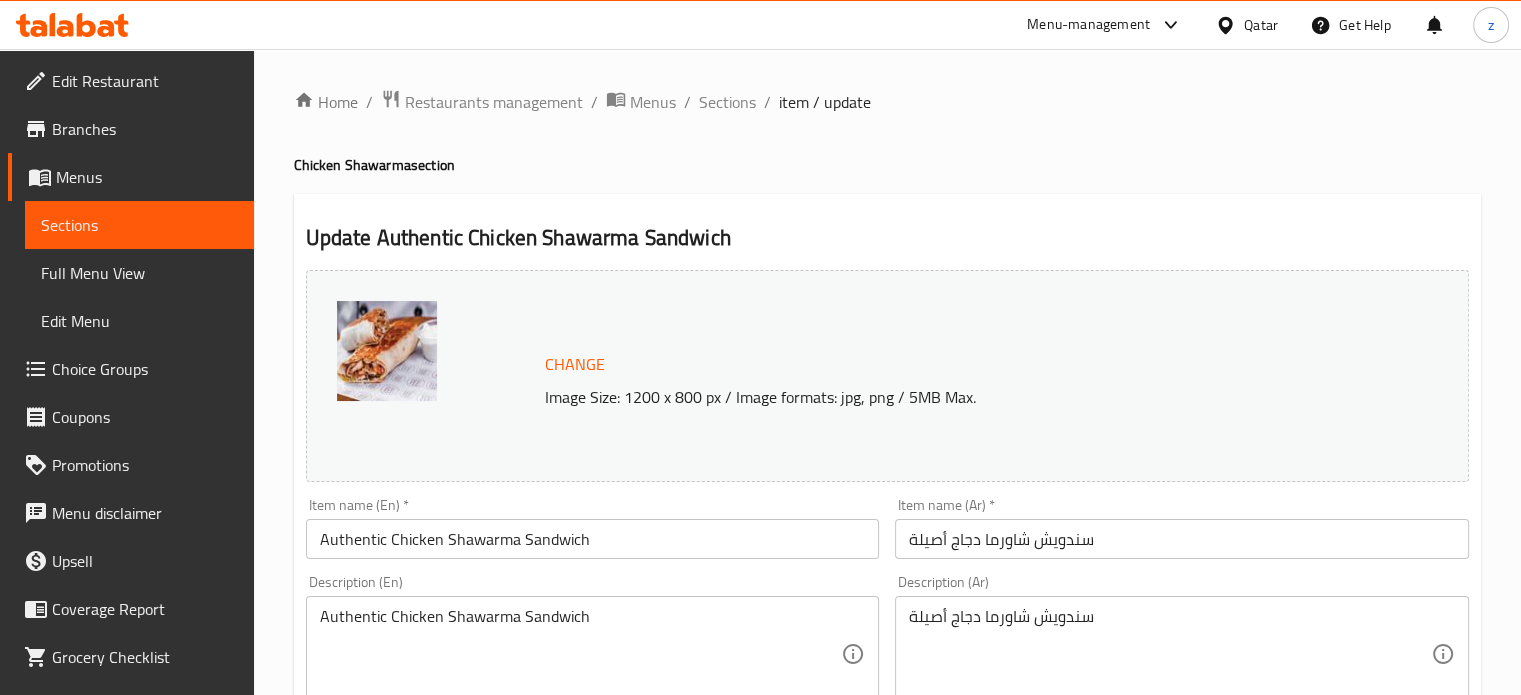 click on "Menu-management" at bounding box center (1088, 25) 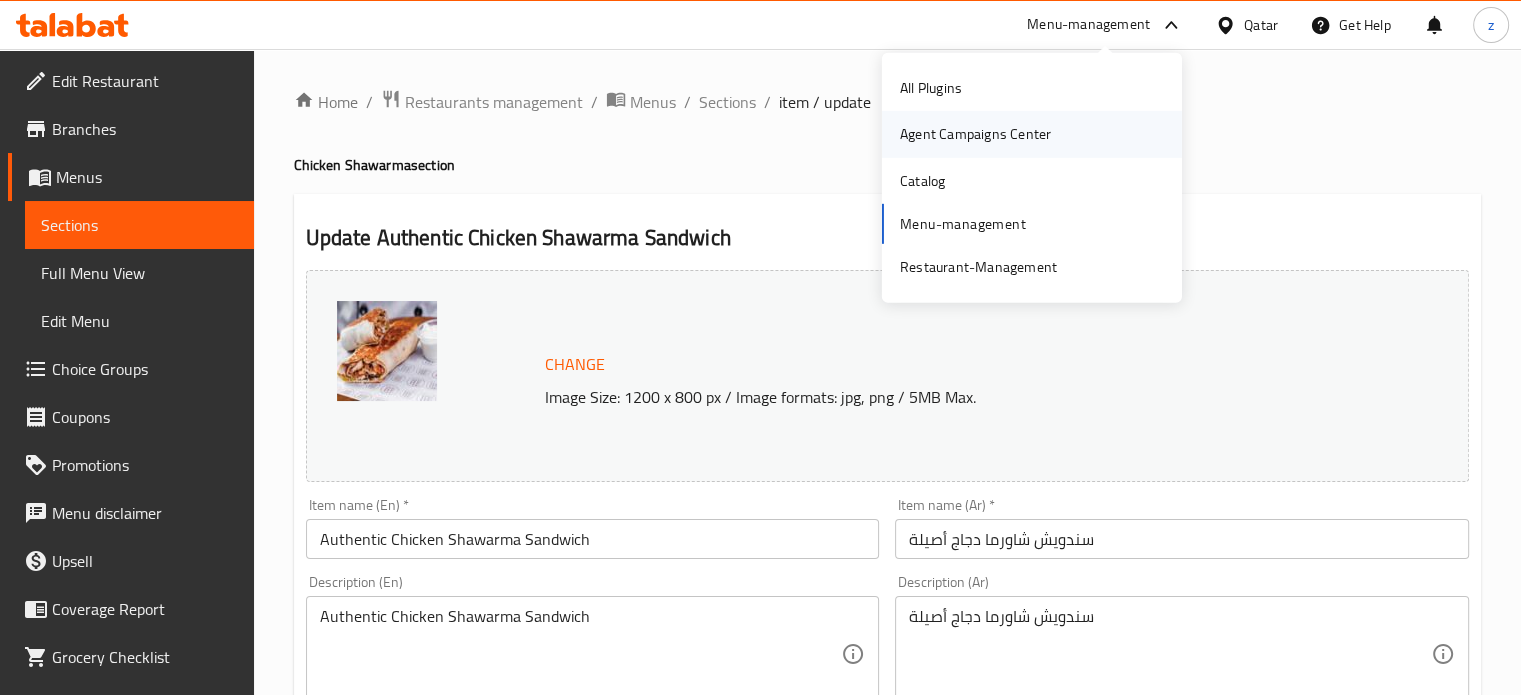 click on "Agent Campaigns Center" at bounding box center [975, 134] 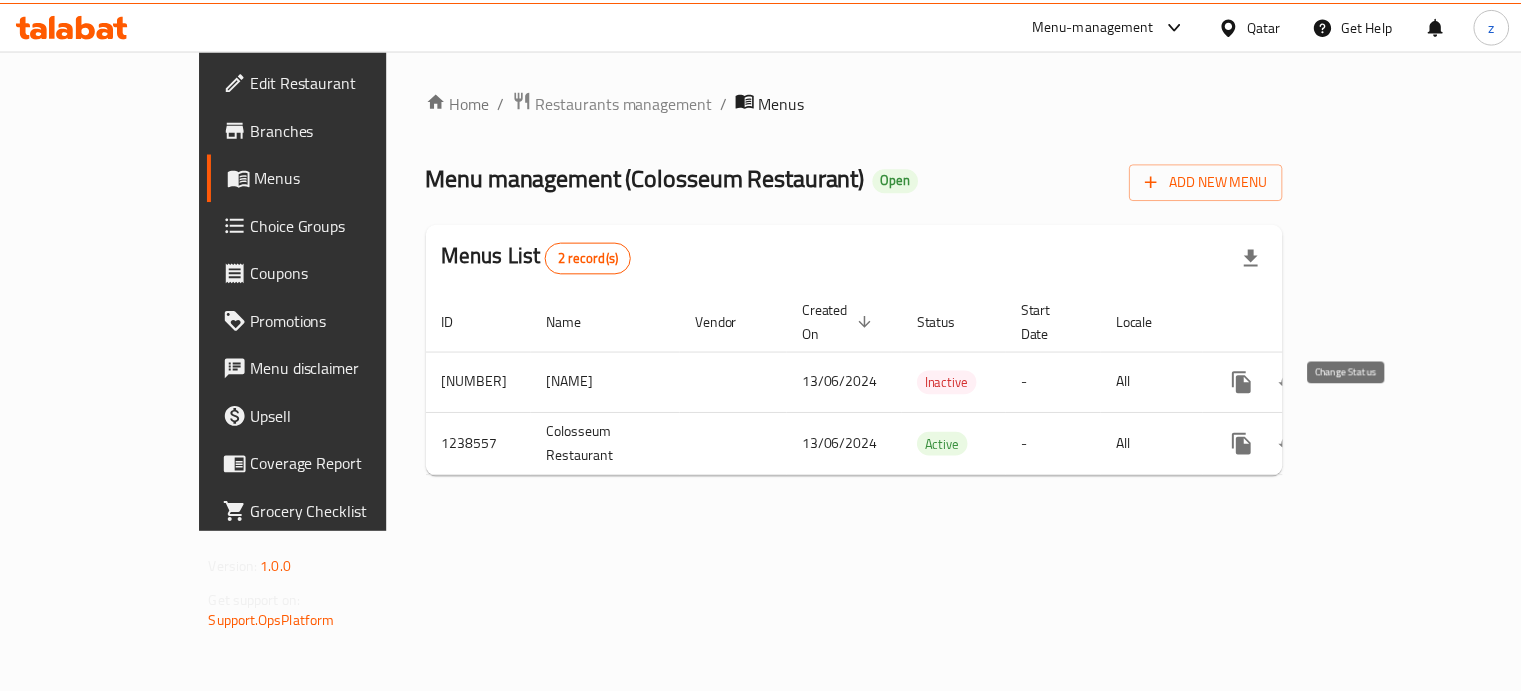 scroll, scrollTop: 0, scrollLeft: 0, axis: both 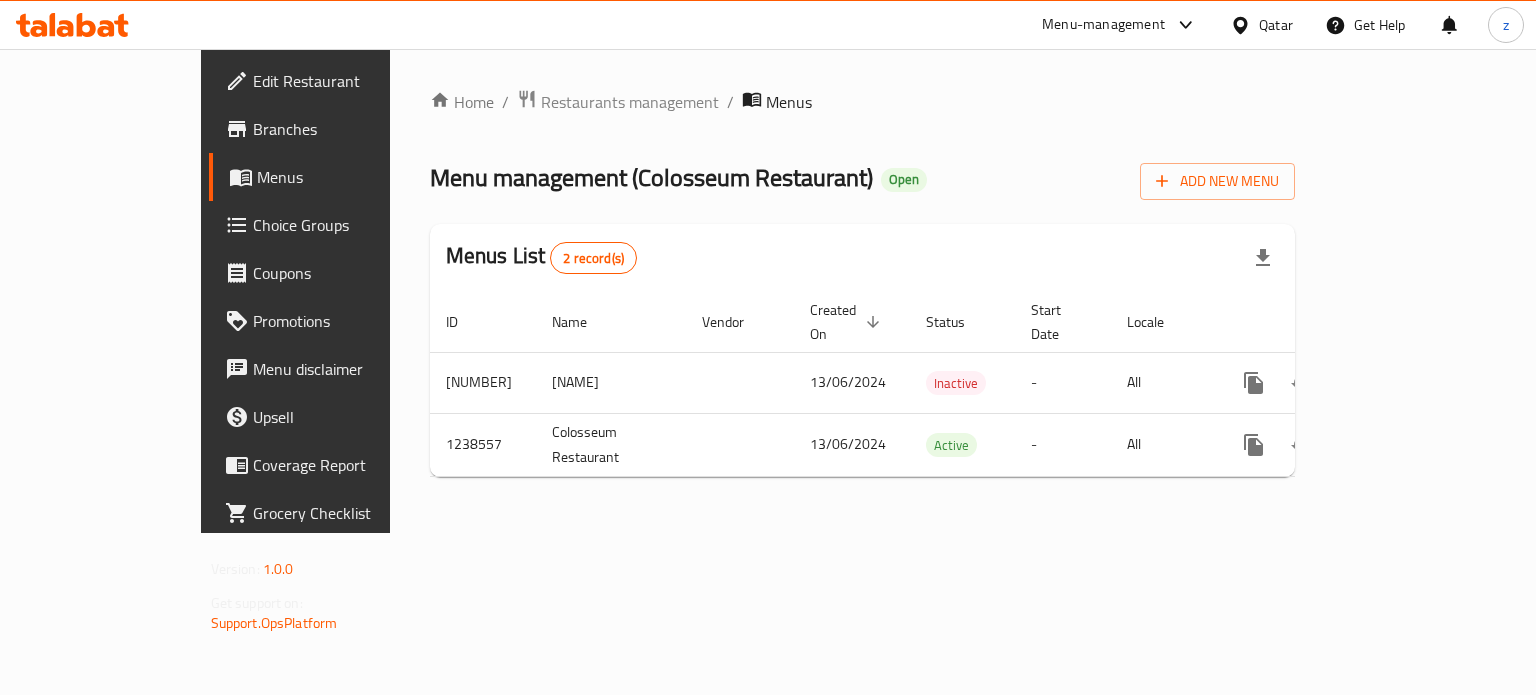 click on "Menus" at bounding box center (349, 177) 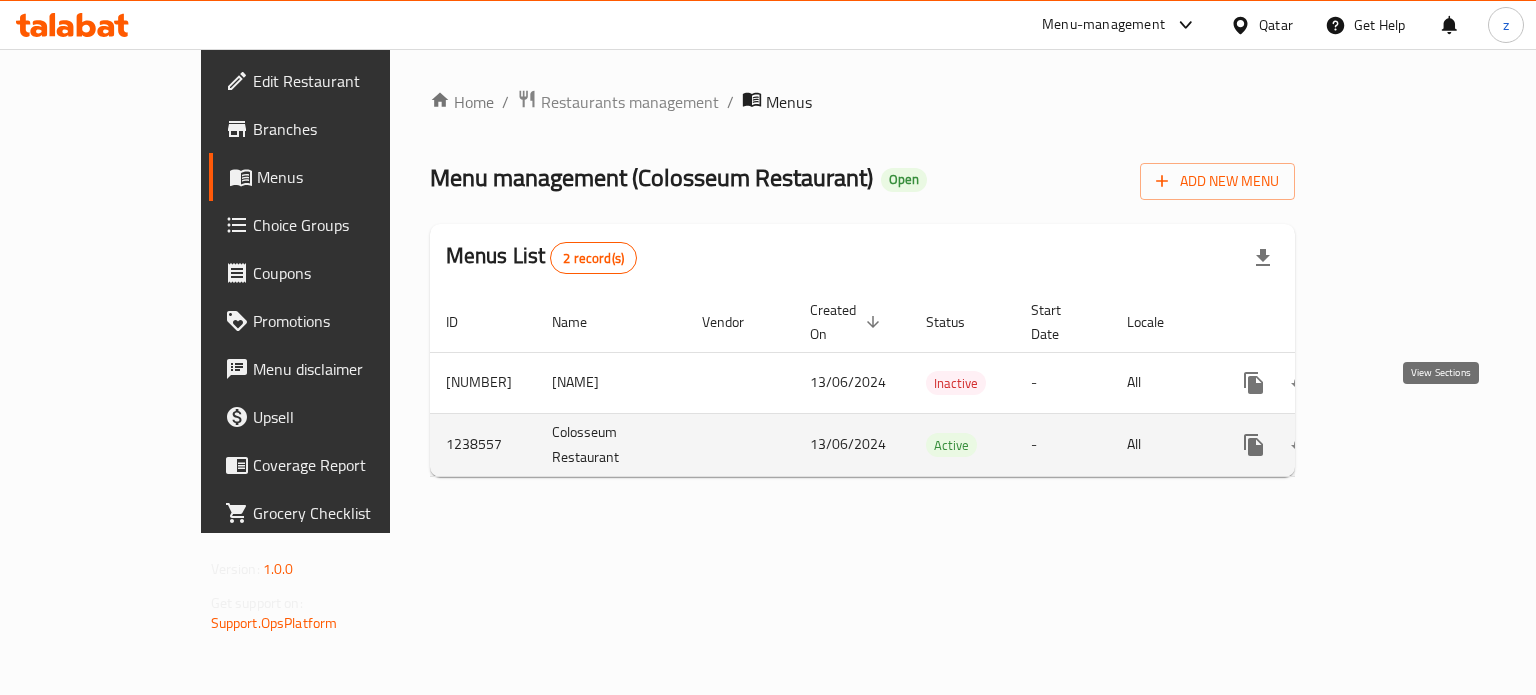 click 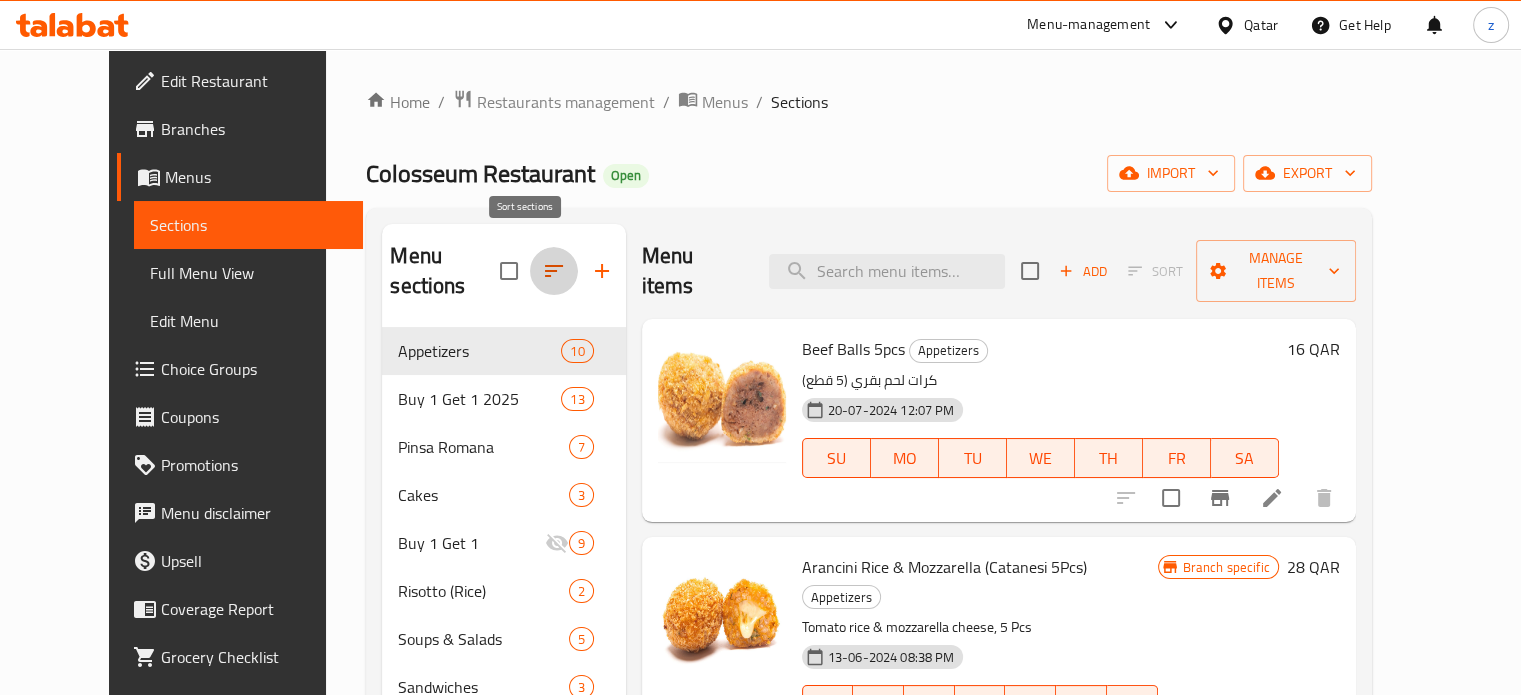 click 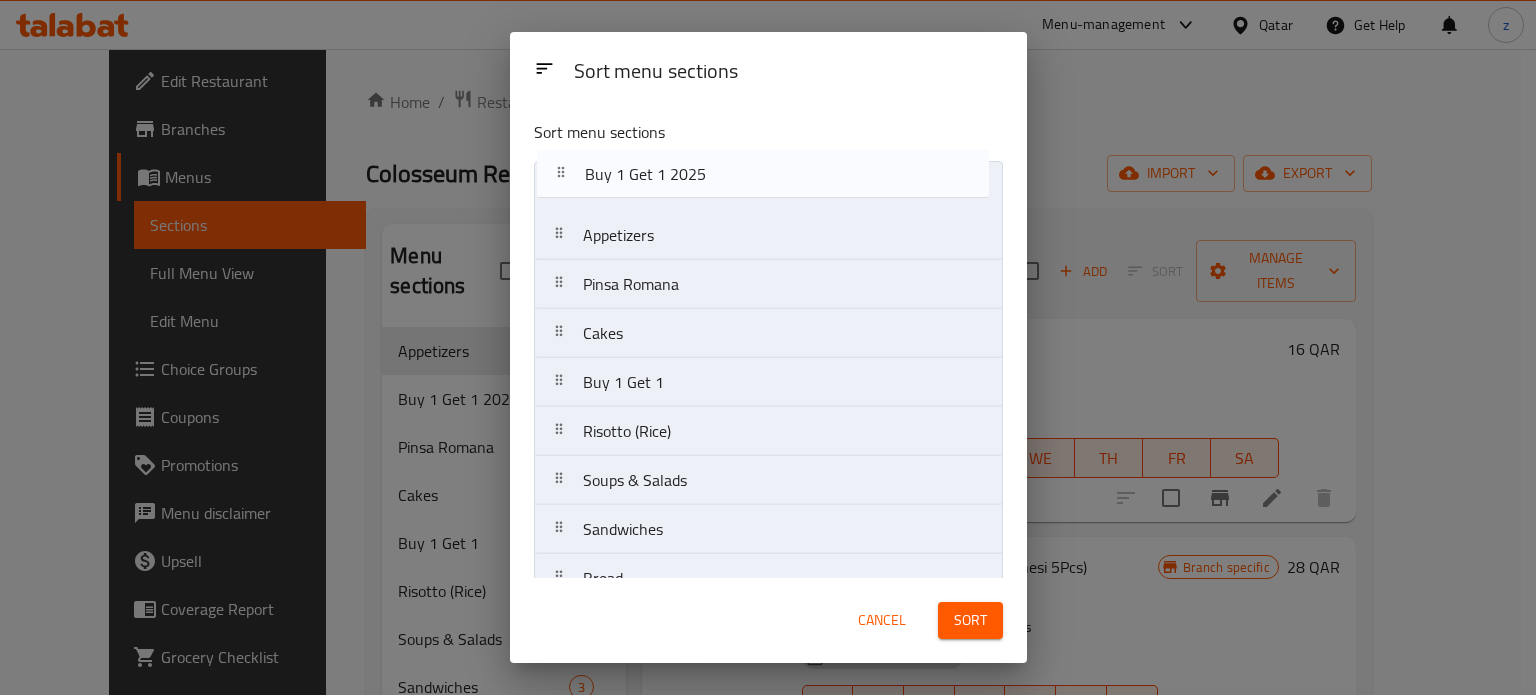 drag, startPoint x: 696, startPoint y: 235, endPoint x: 699, endPoint y: 167, distance: 68.06615 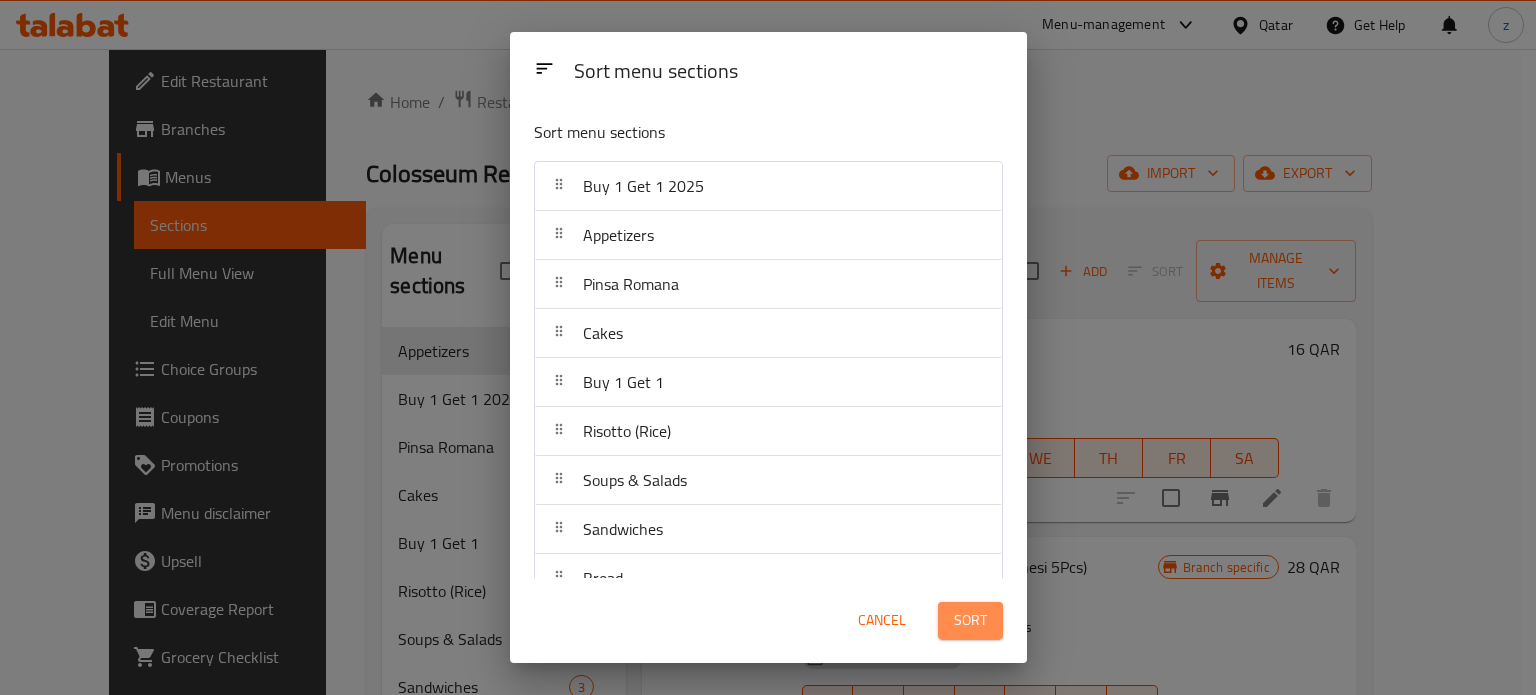 click on "Sort" at bounding box center (970, 620) 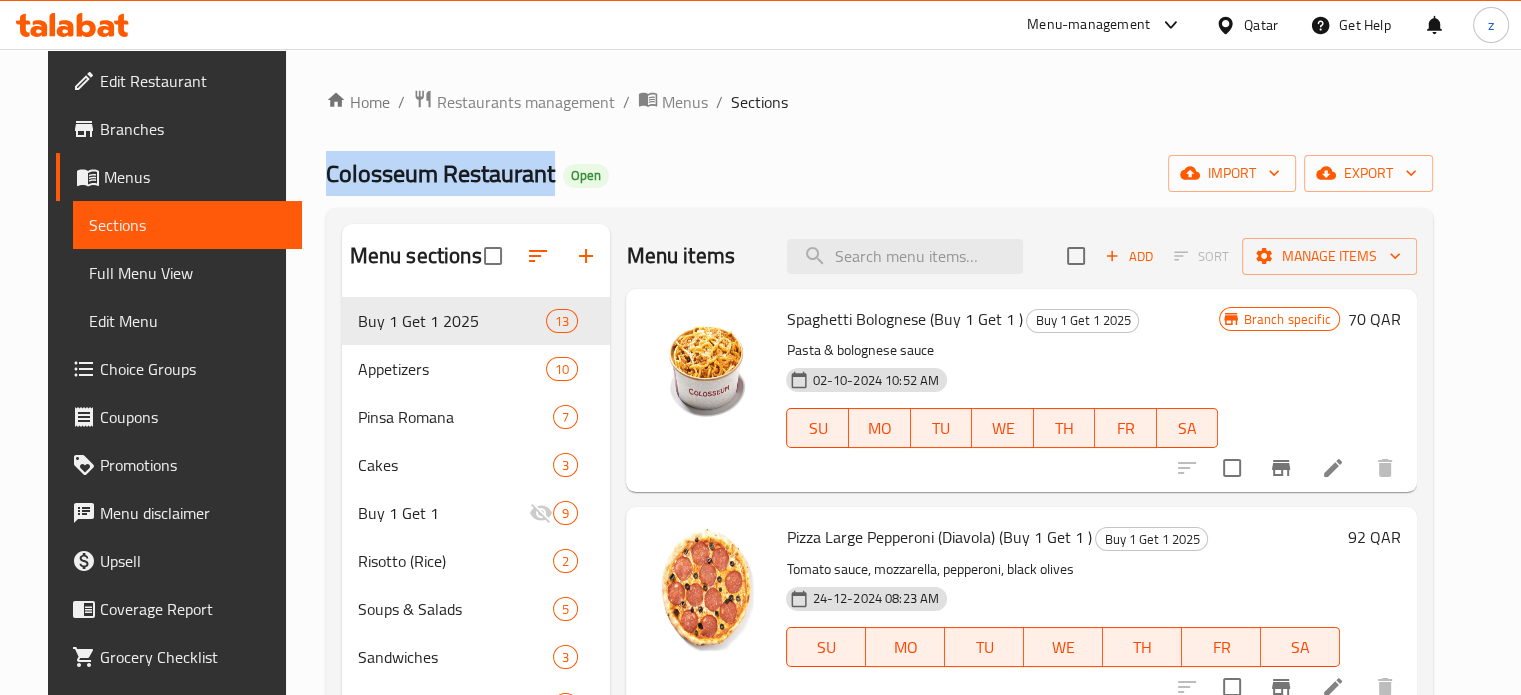 drag, startPoint x: 292, startPoint y: 171, endPoint x: 524, endPoint y: 168, distance: 232.0194 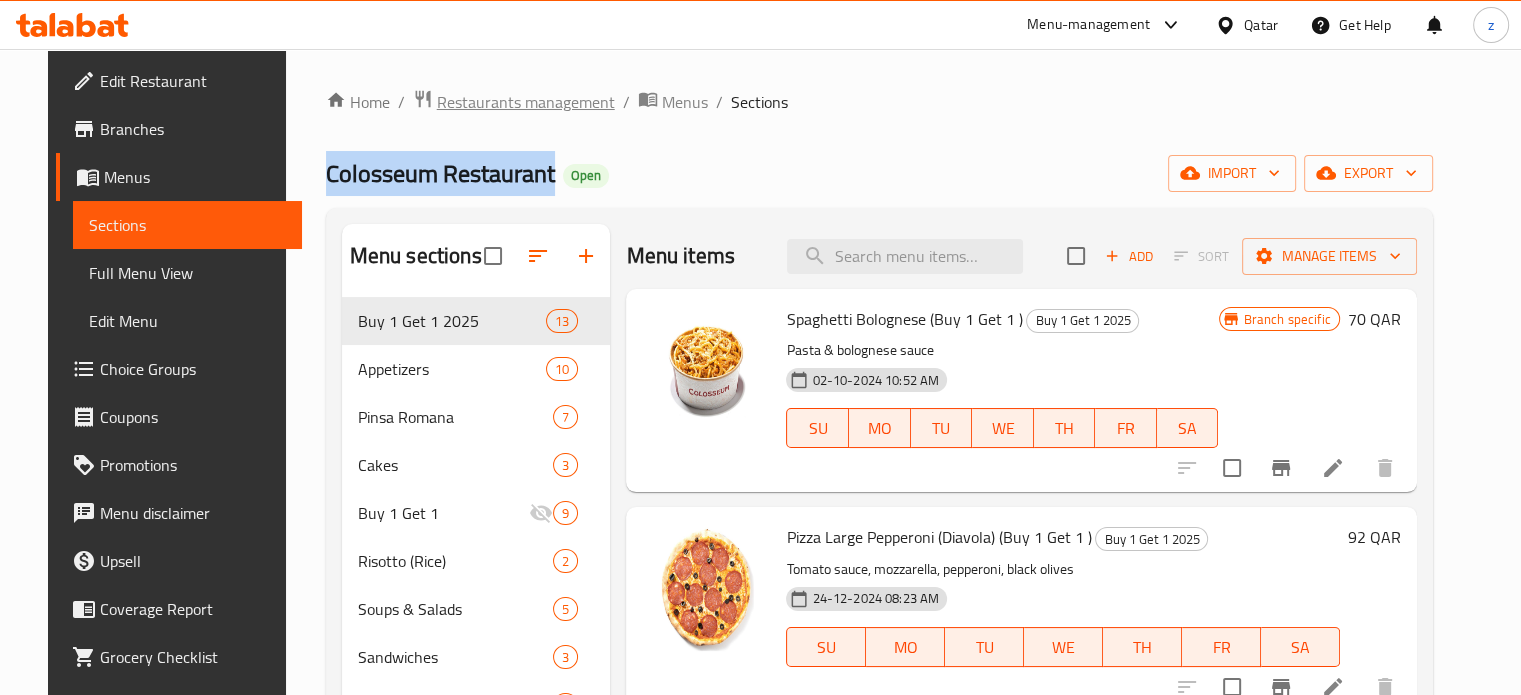 click on "Restaurants management" at bounding box center (526, 102) 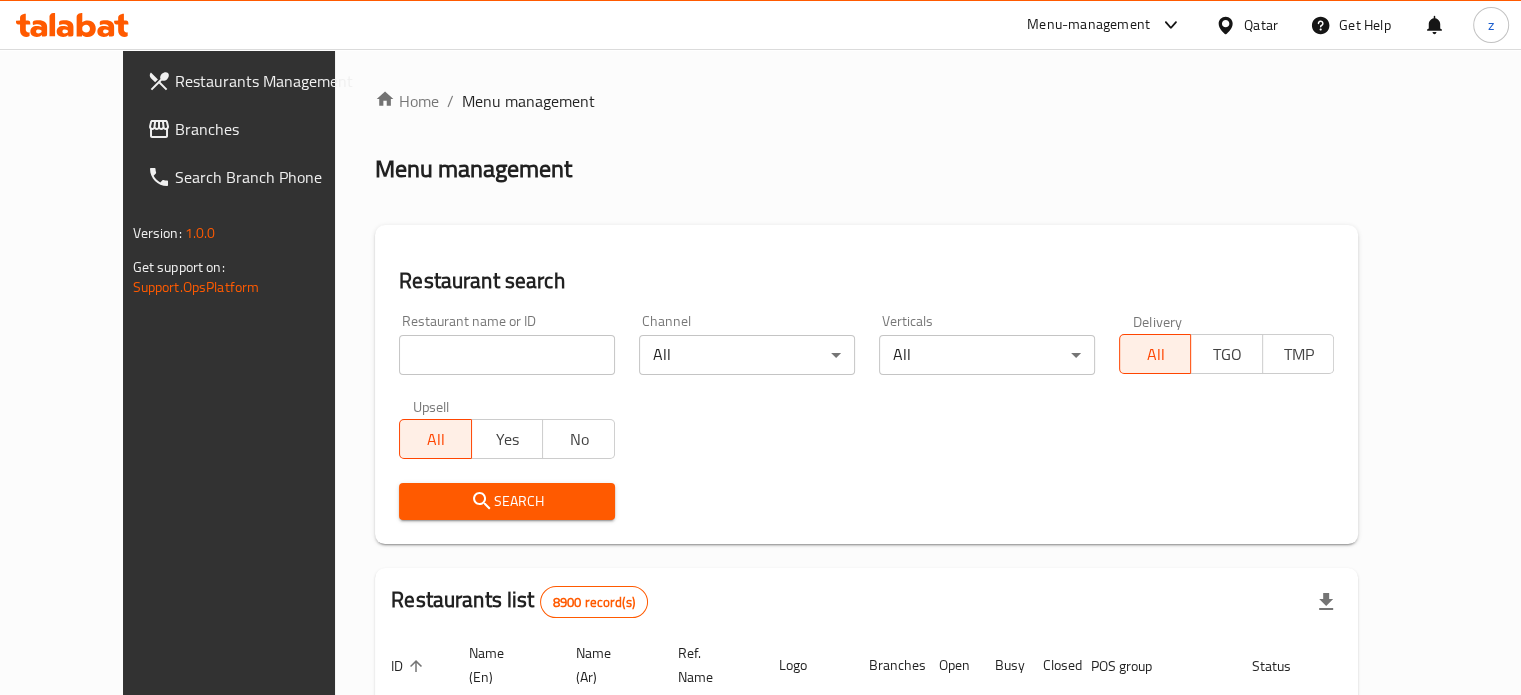 click at bounding box center [507, 355] 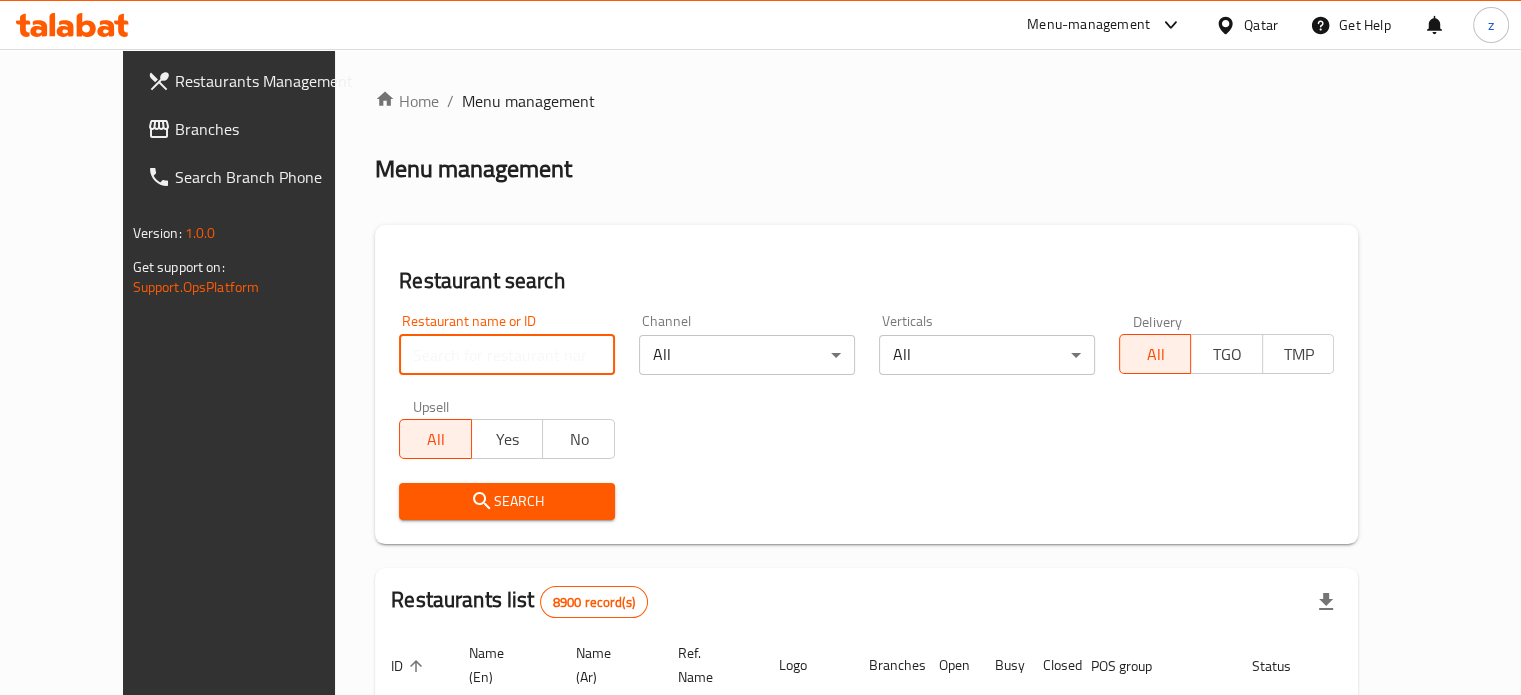 paste on "Colosseum Restaurant" 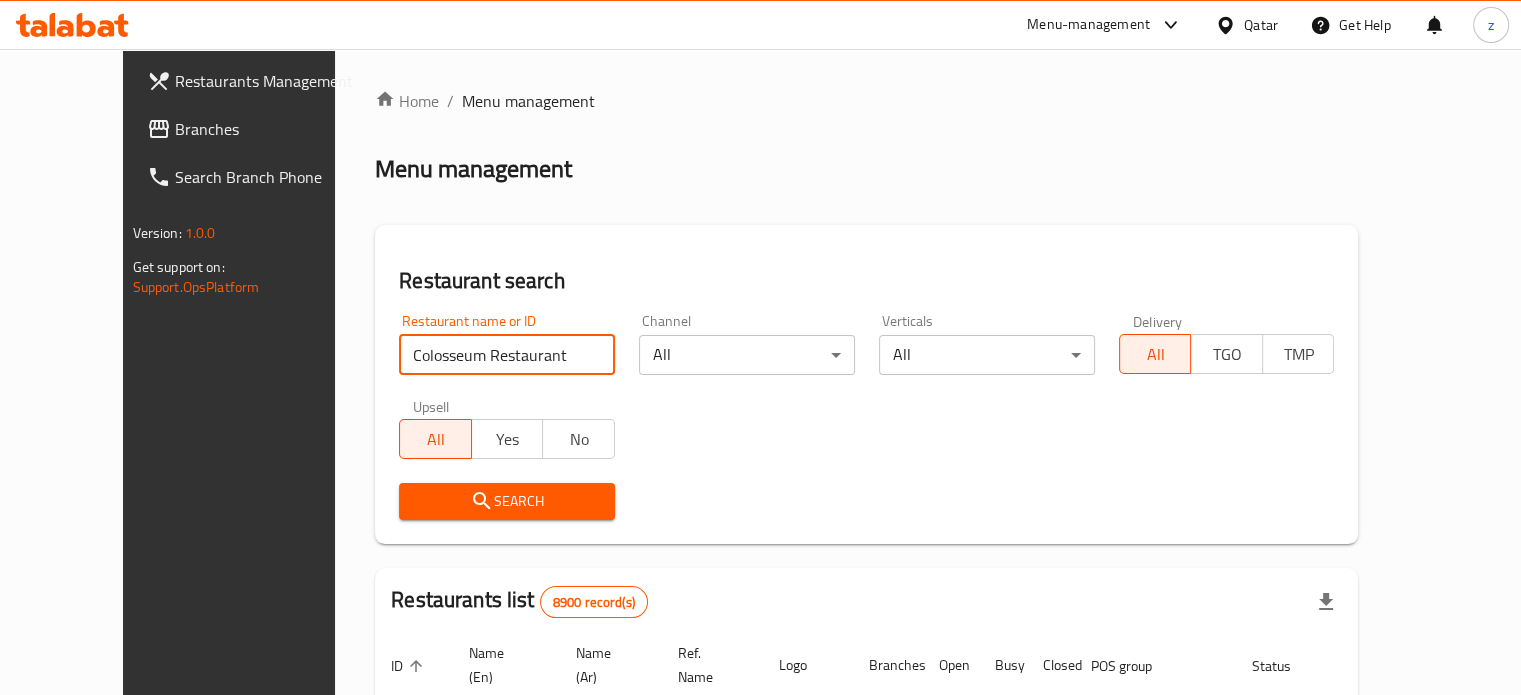 type on "Colosseum Restaurant" 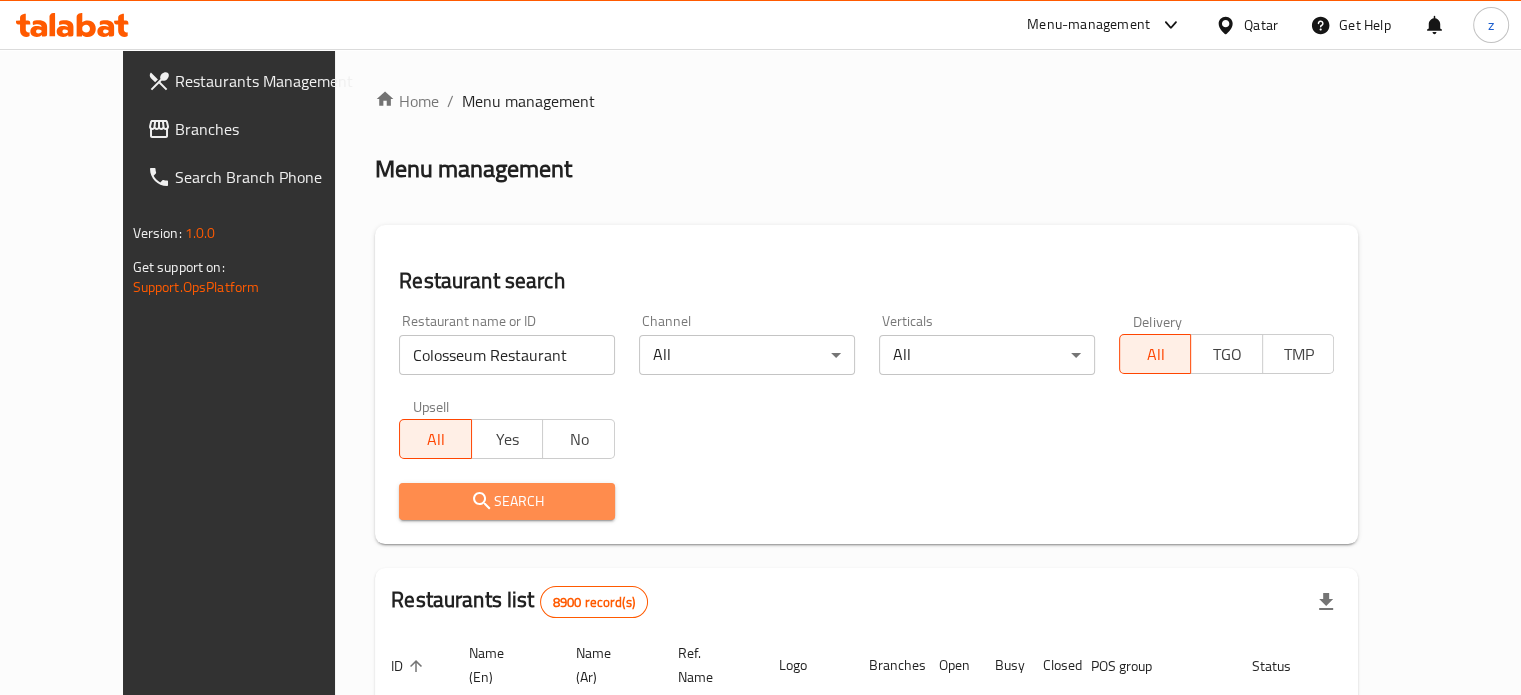 click on "Search" at bounding box center (507, 501) 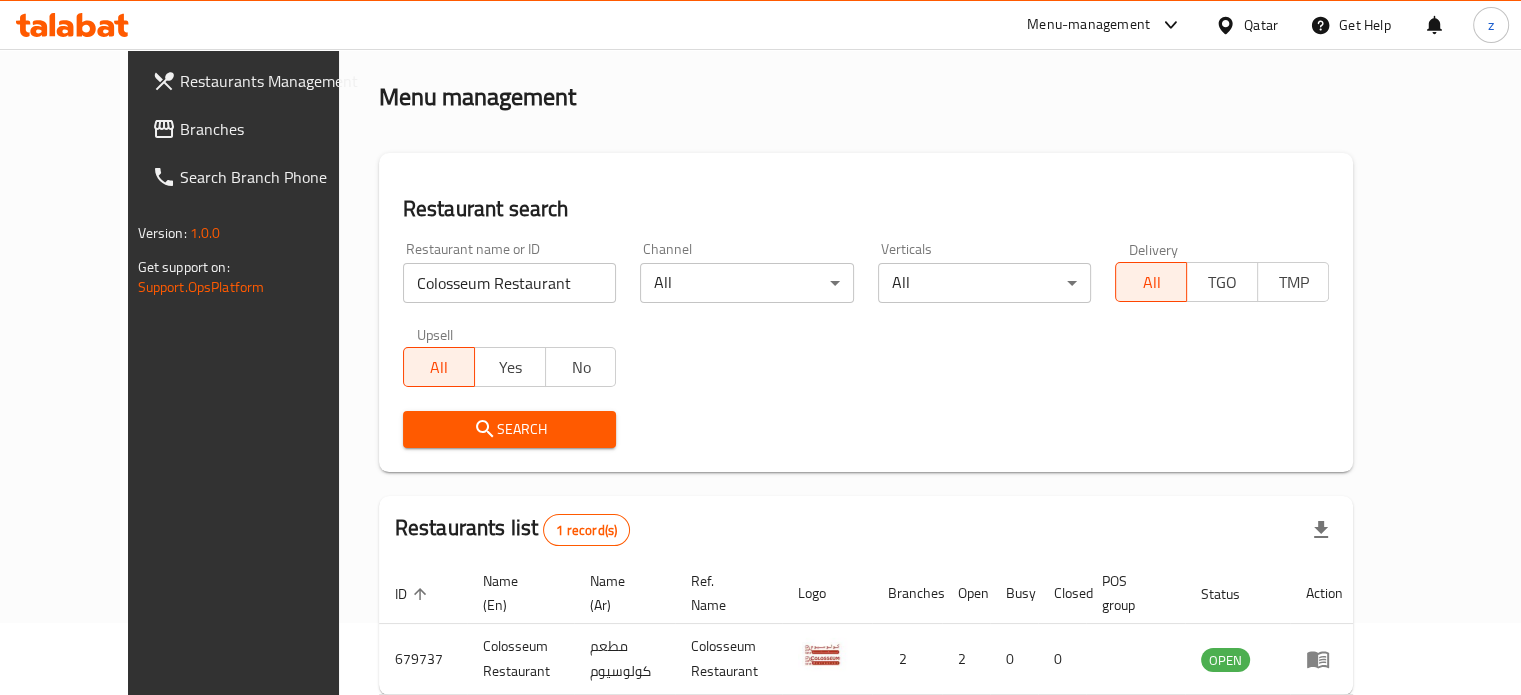 scroll, scrollTop: 156, scrollLeft: 0, axis: vertical 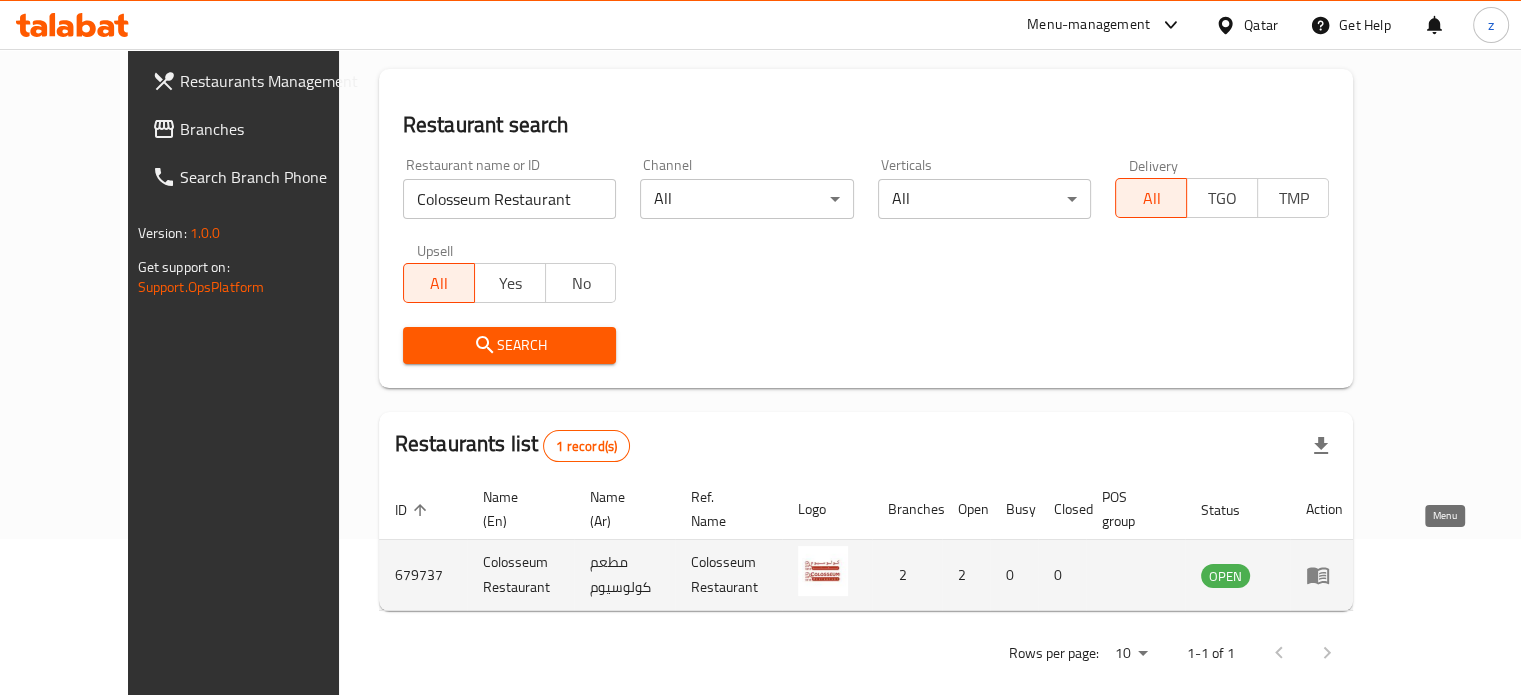 click 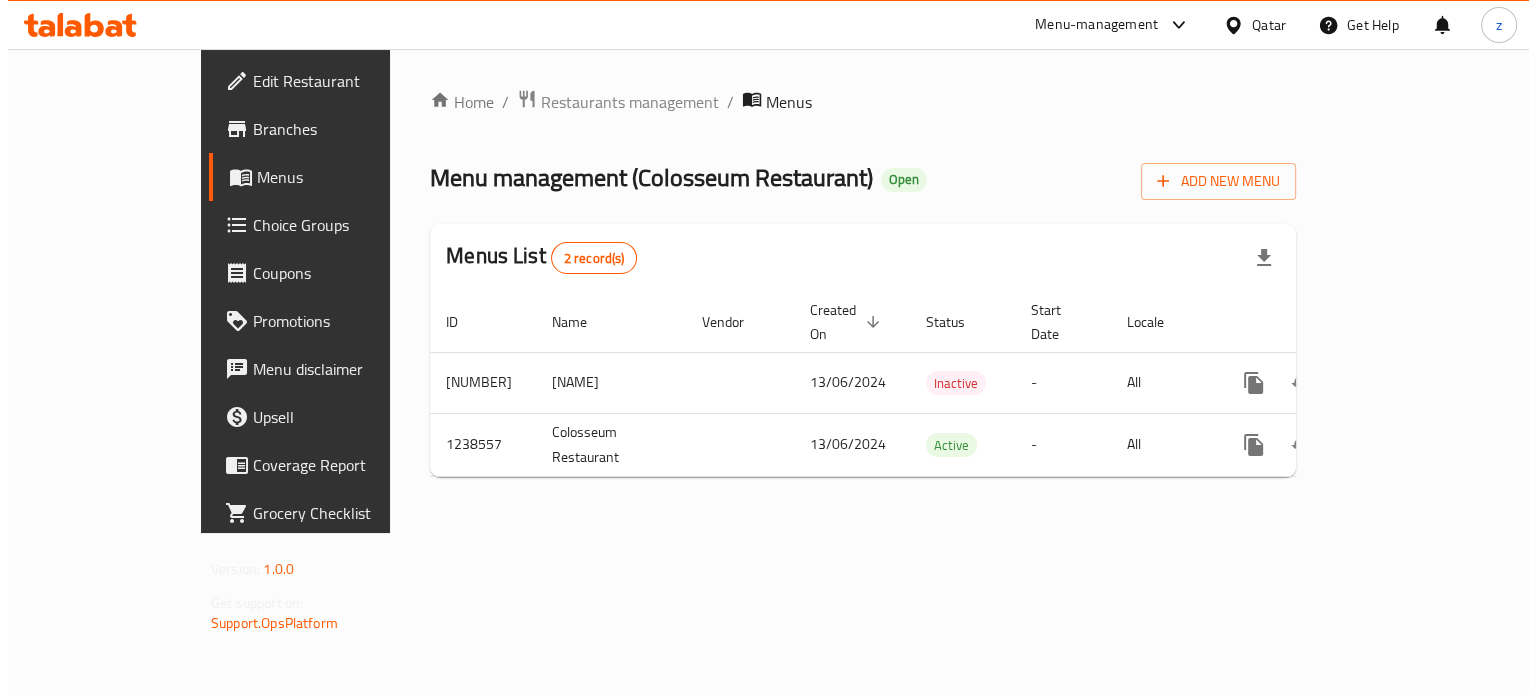 scroll, scrollTop: 0, scrollLeft: 0, axis: both 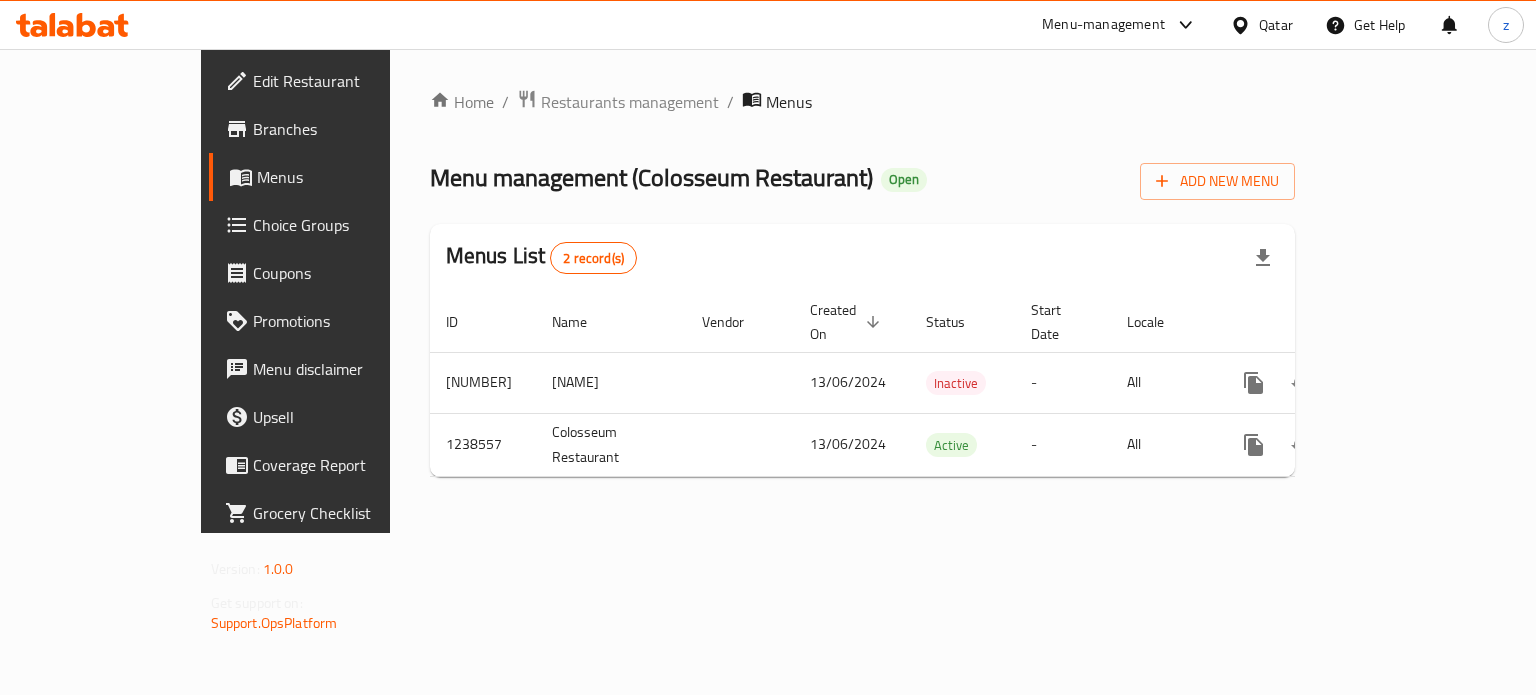 click on "Branches" at bounding box center (347, 129) 